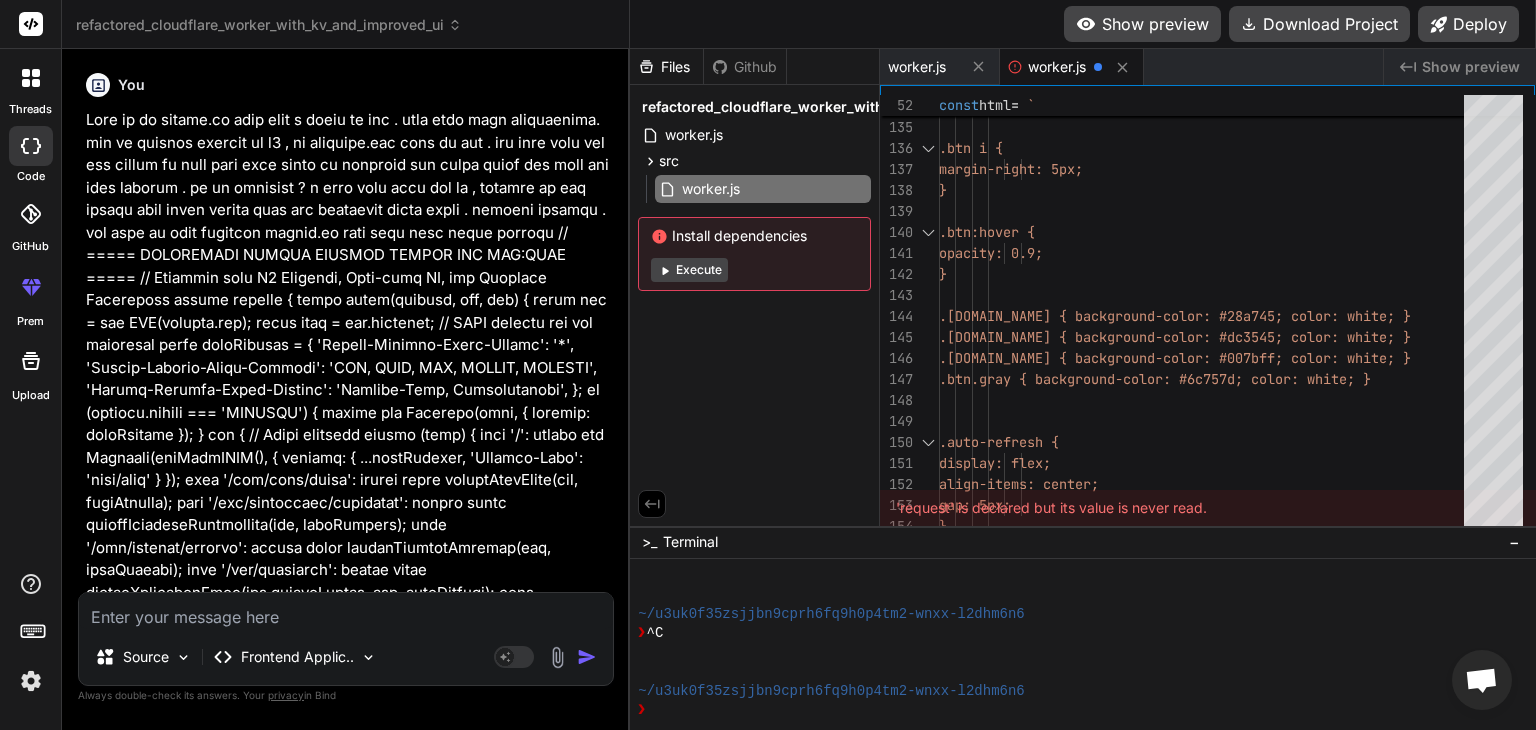 scroll, scrollTop: 0, scrollLeft: 0, axis: both 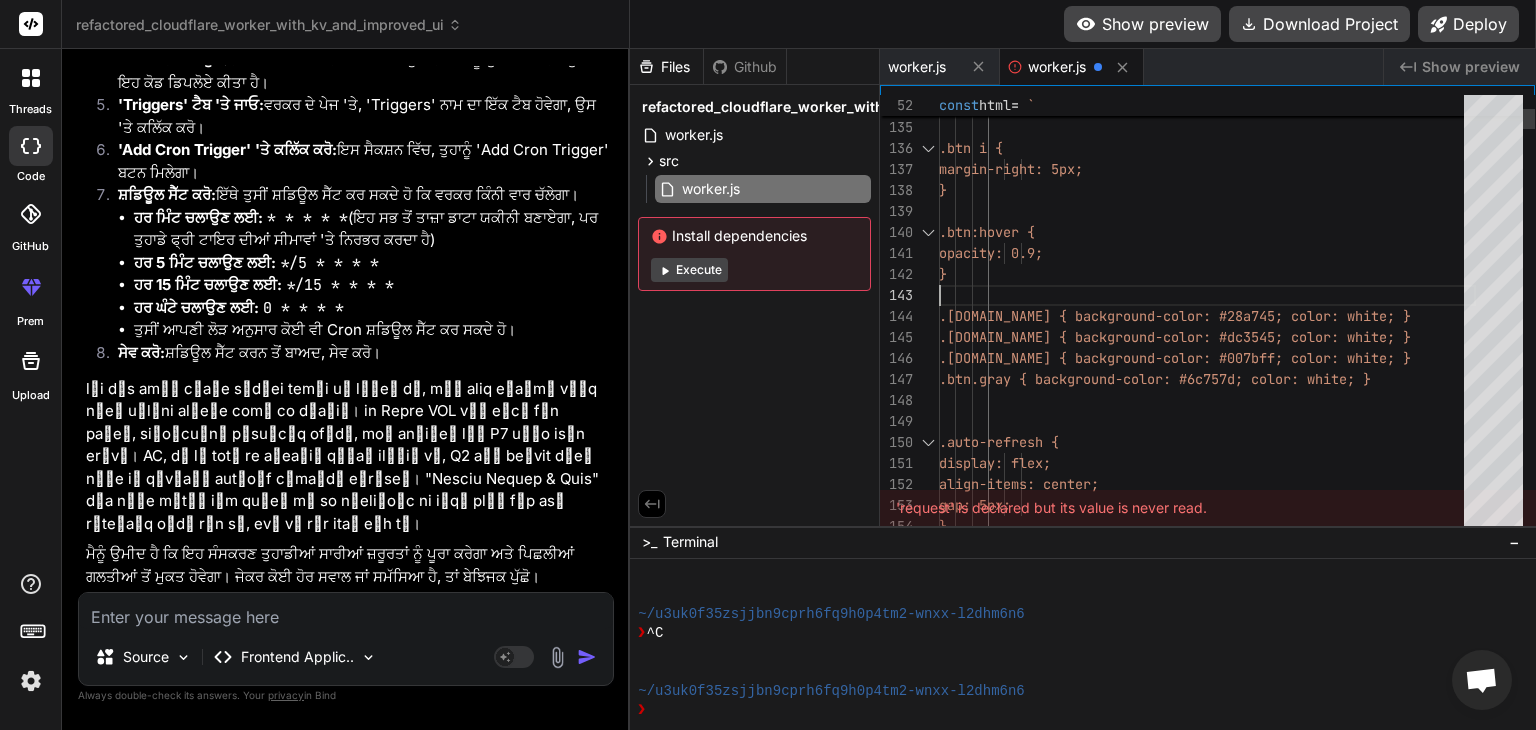 click on "gap: 5px;         }         .btn i {             margin-right: 5px;         }         .btn:hover {             opacity: 0.9;         }         .btn.green { background-color: #28a745; co lor: white; }         .btn.red { background-color: #dc3545; colo r: white; }         .btn.blue { background-color: #007bff; col or: white; }         .btn.gray { background-color: #6c757d; col or: white; }         .auto-refresh {             display: flex;             align-items: center;             gap: 5px;         }" at bounding box center [1207, 46716] 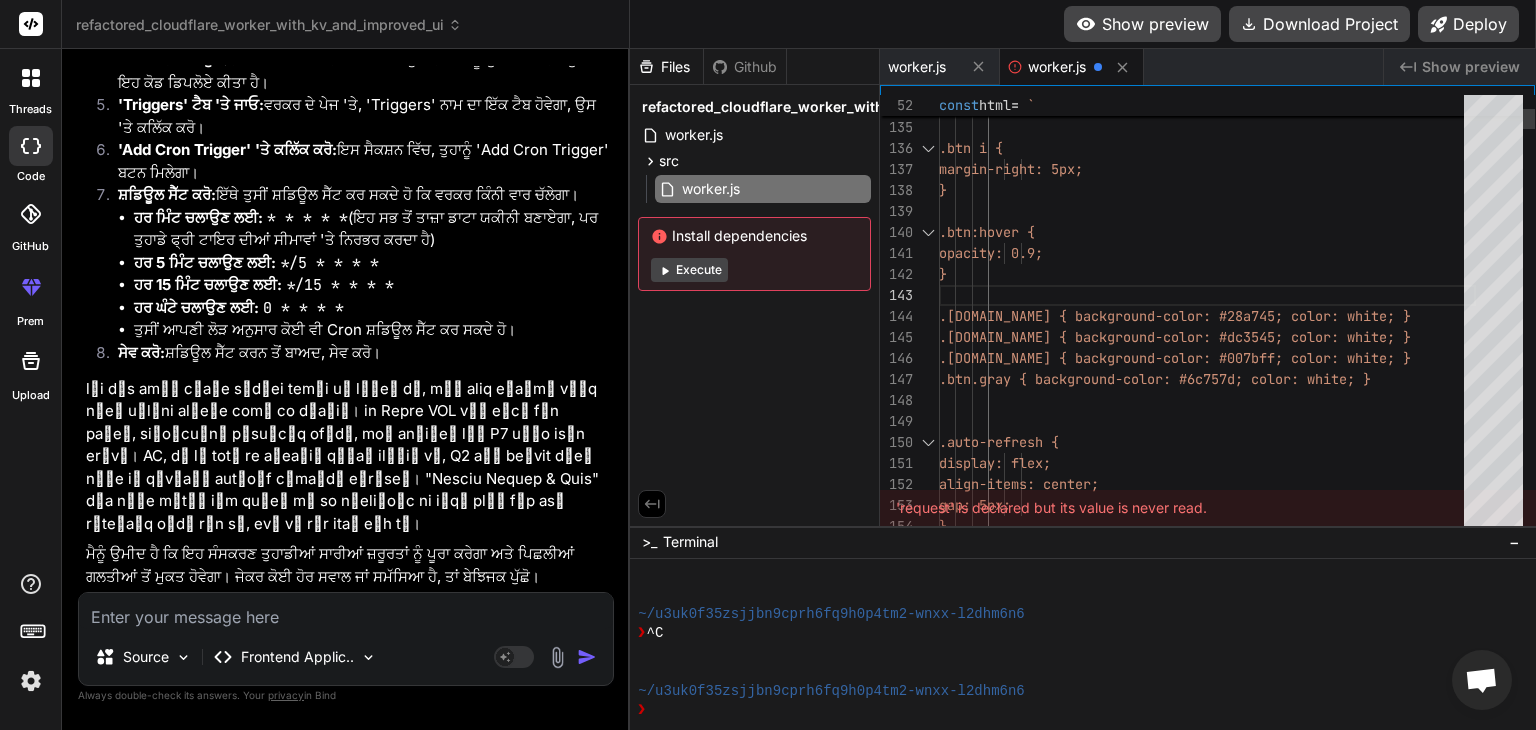 type on "/**
* ===== CLOUDFLARE WORKER TRADING SYSTEM FOR GC=F (Gold Futures) =====
* Advanced Refactor with D1 Database (Auto-Create Tables), Manual Routing, Embedded Tabbed UI,
* Individual Strategy View Modal, Enhanced Status Logging, and Auto-Refresh
*
* IMPORTANT: This code is designed for Cloudflare Workers and requires a D1 Database binding named 'DB'.
…        // Ensure tables exist on cron run (runs only once)
// IMPORTANT: ensureTablesExist must handle the 'system_status' table creation first!
ctx.waitUntil(ensureTablesExist(env.DB));
// This handler is called by the Cron Trigger
ctx.waitUntil(fetchAndCalculateData(env));
},
};" 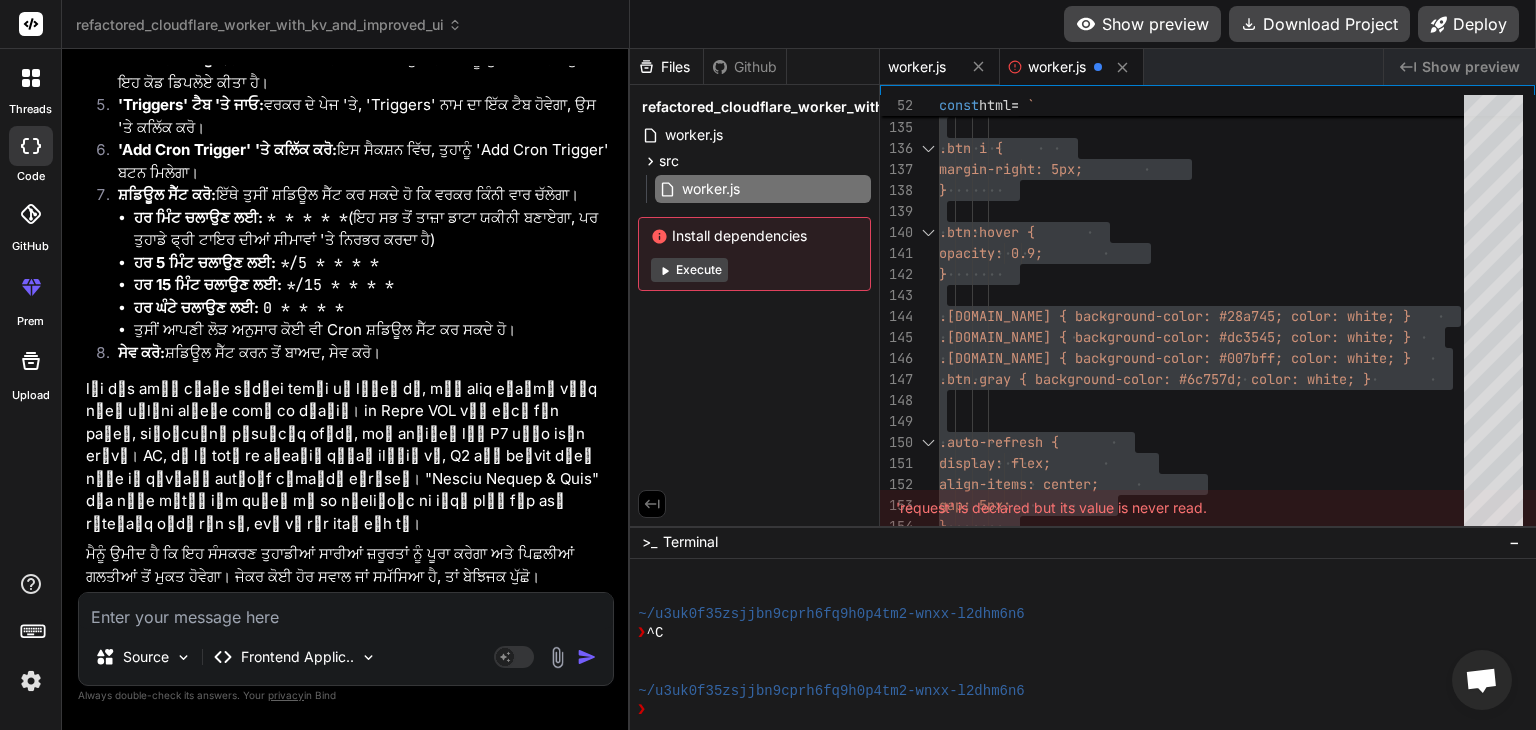 click on "worker.js" at bounding box center (940, 67) 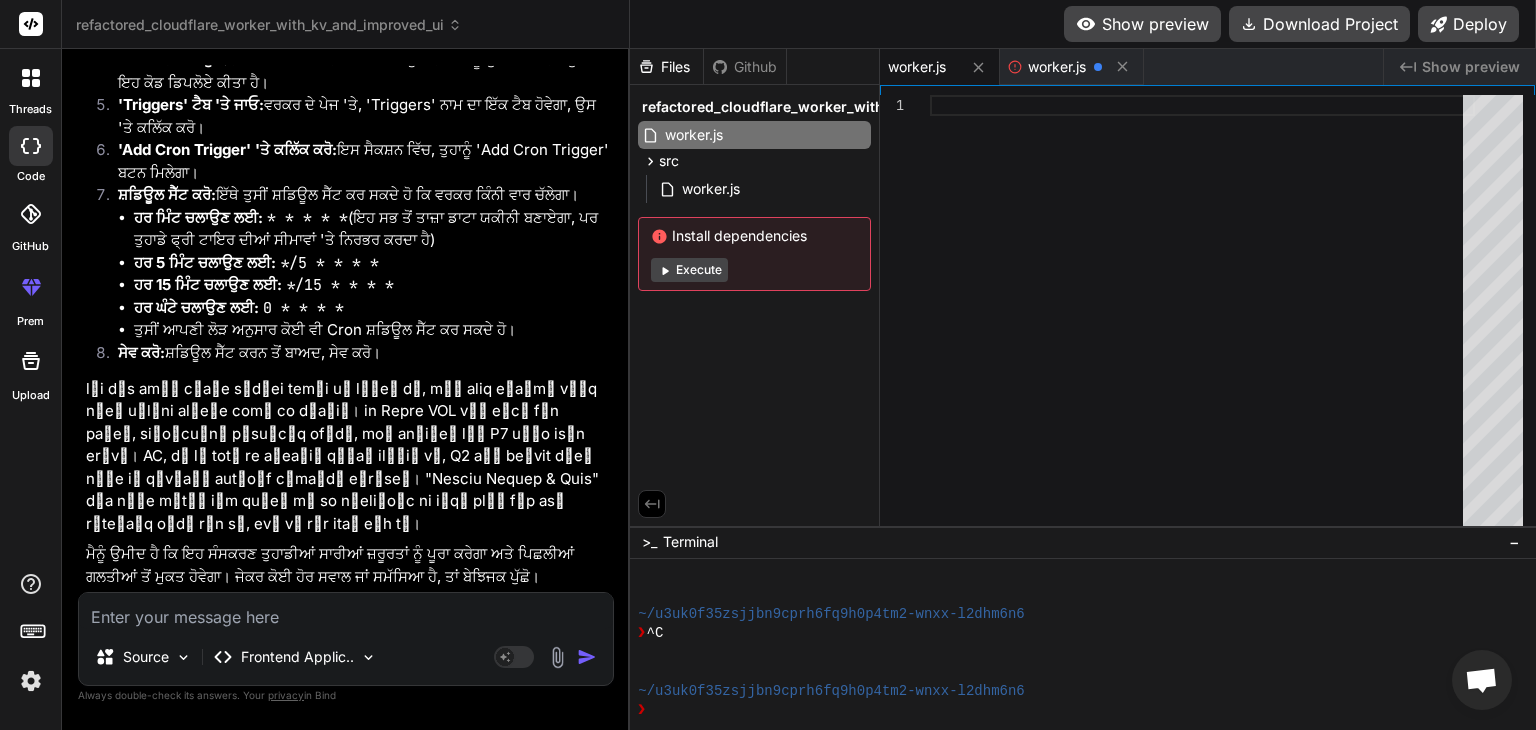 click on "worker.js" at bounding box center (917, 67) 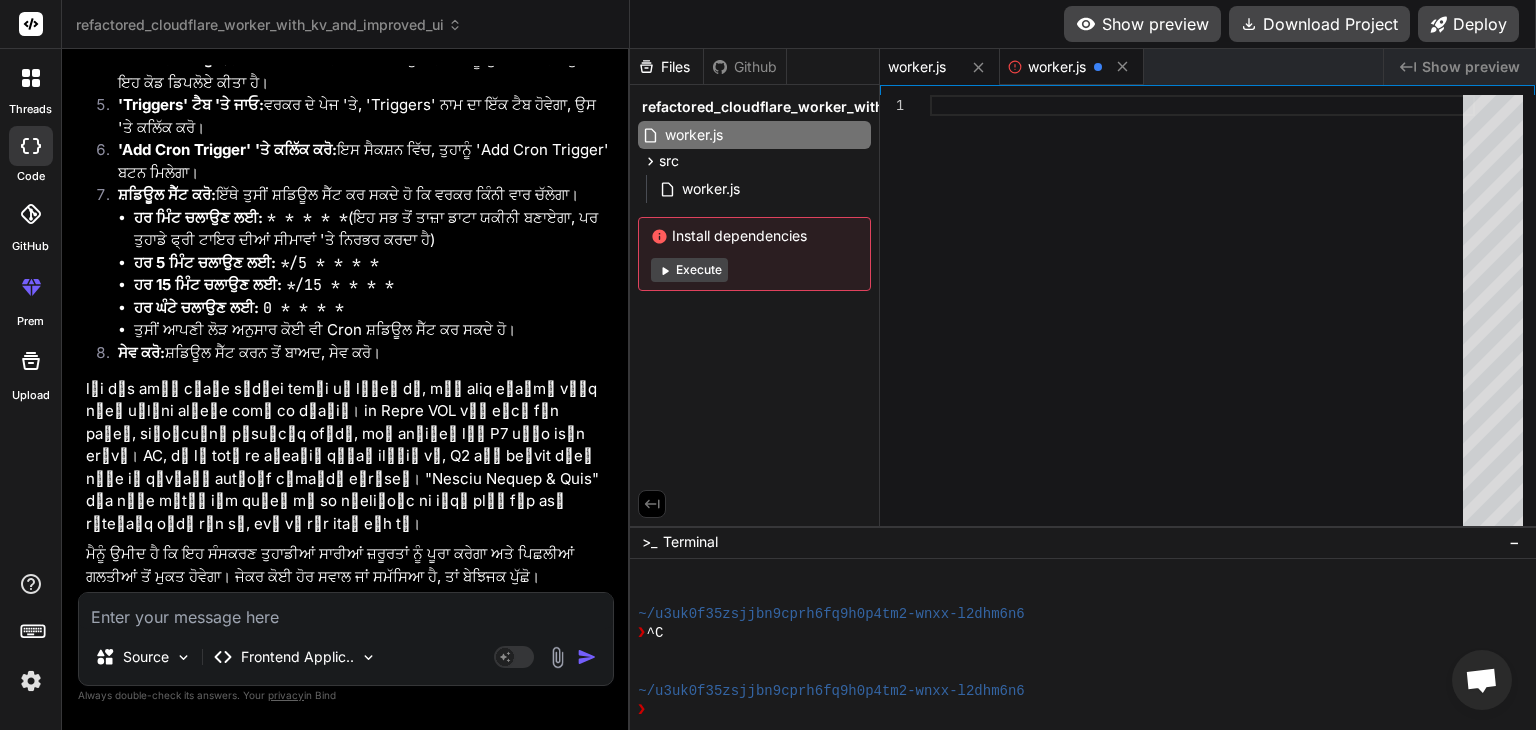 click on "worker.js" at bounding box center (1057, 67) 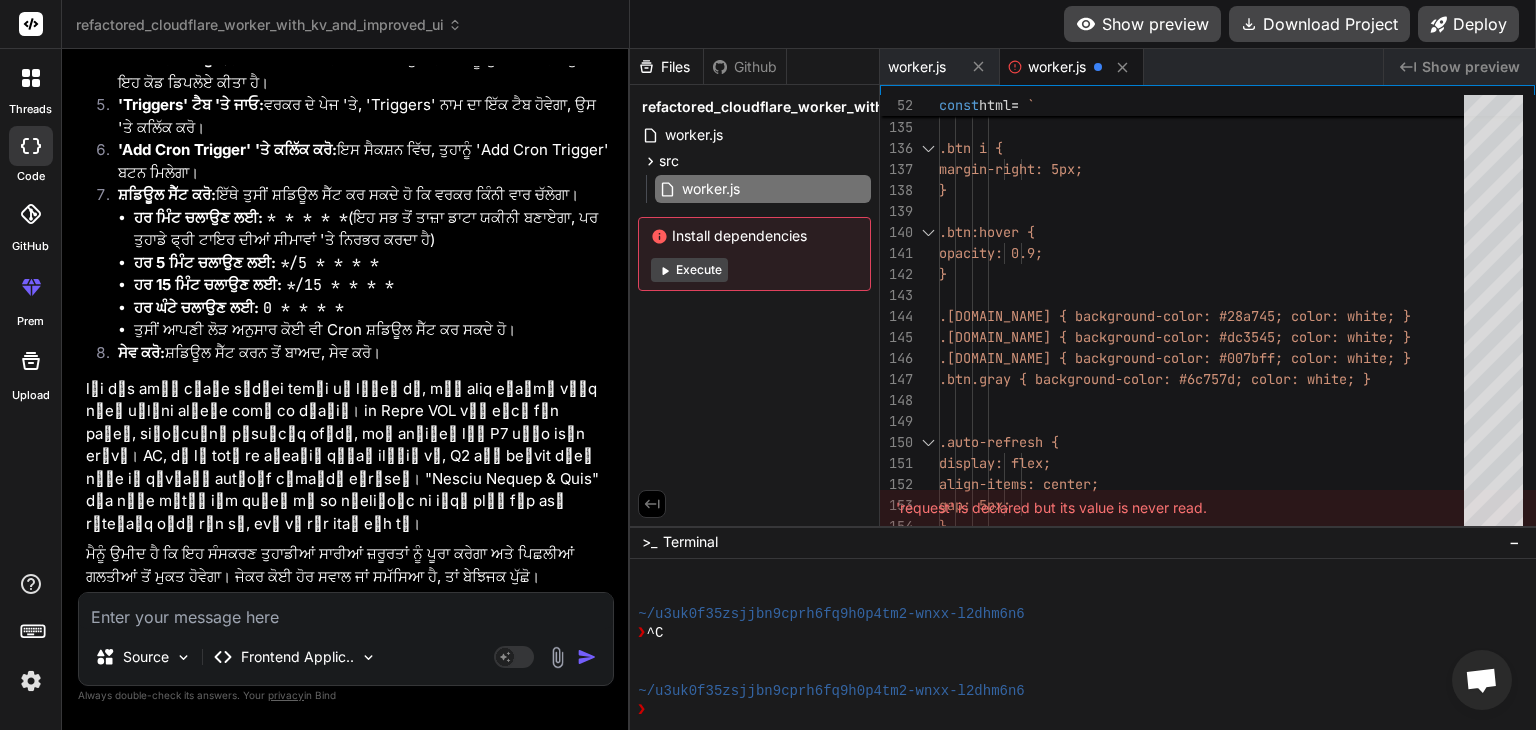 scroll, scrollTop: 135330, scrollLeft: 0, axis: vertical 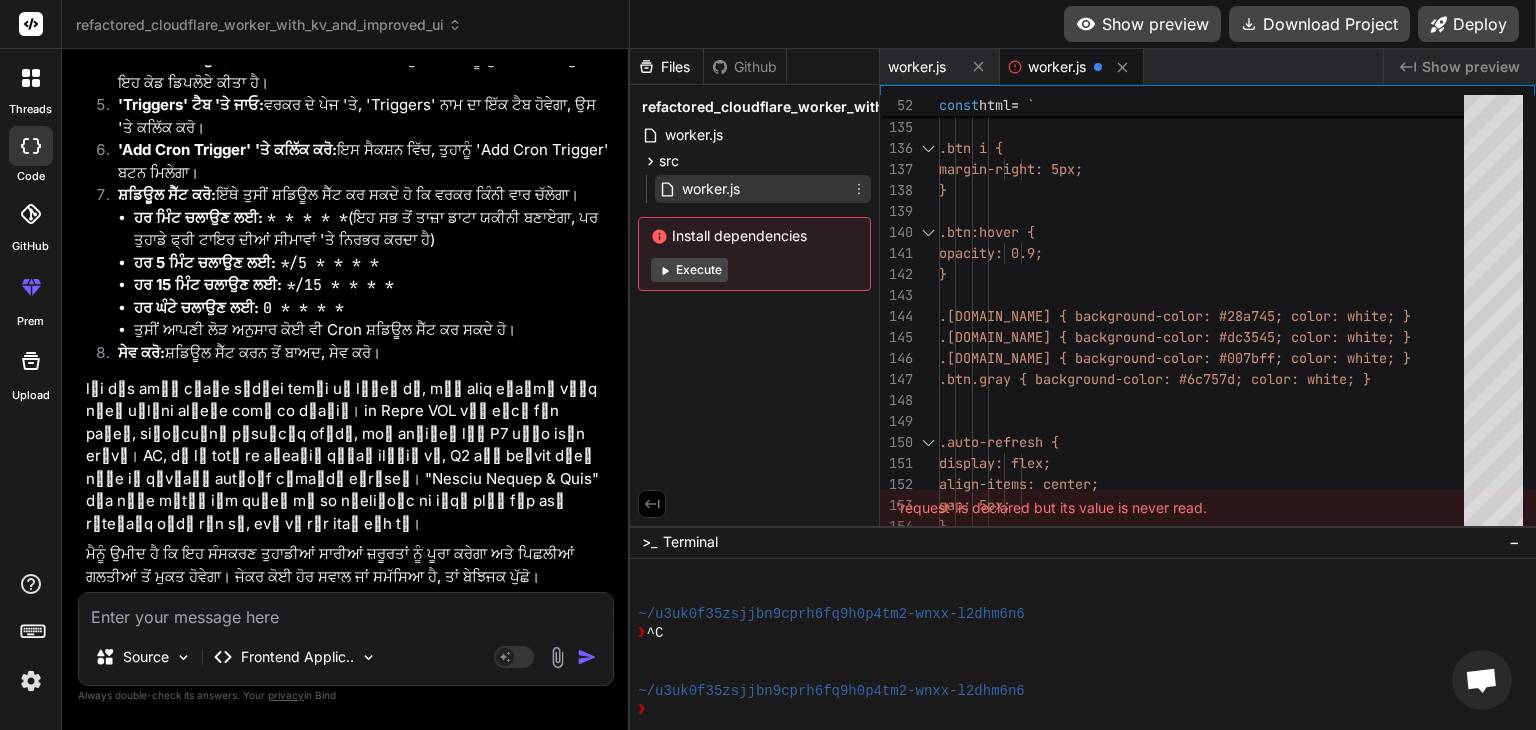 click on "worker.js" at bounding box center [711, 189] 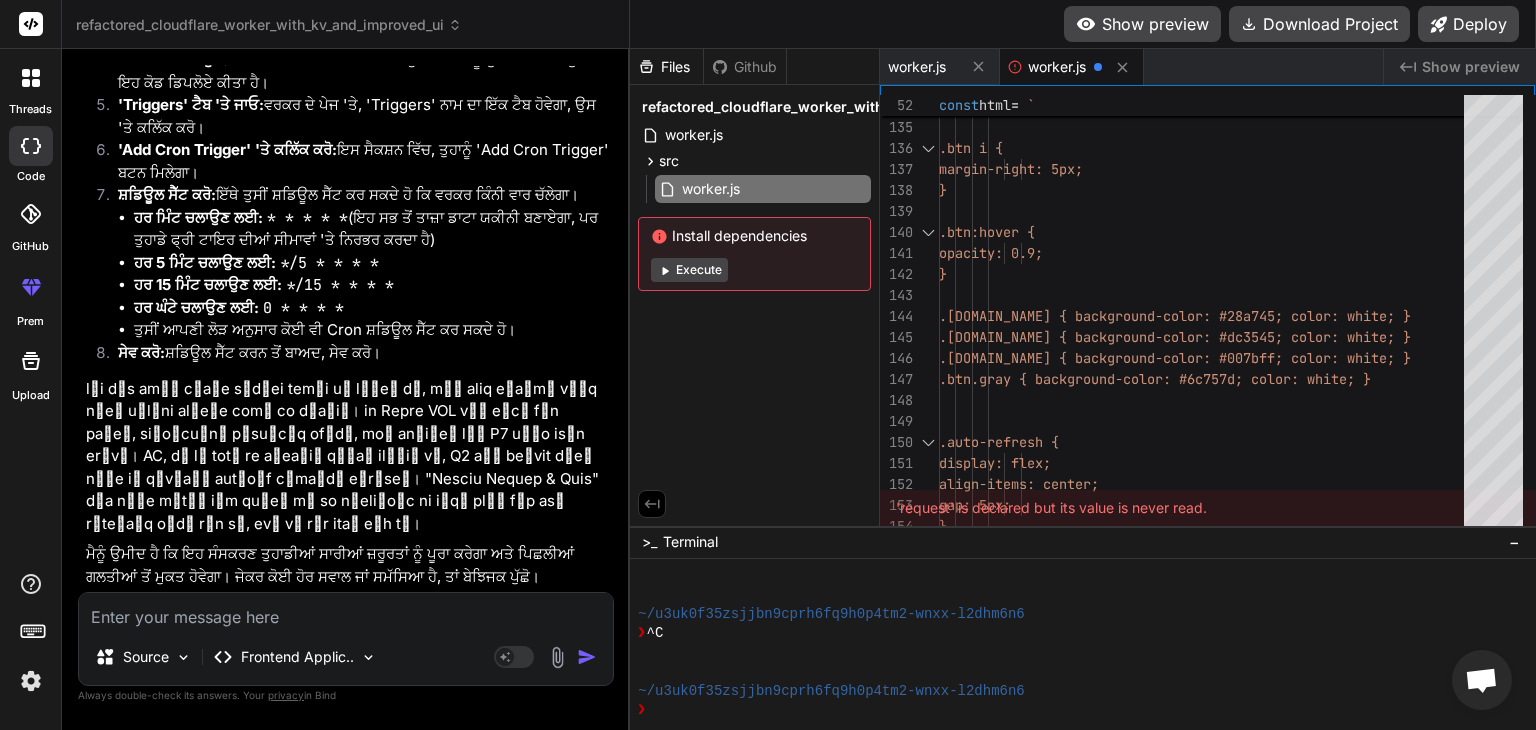 click at bounding box center [346, 611] 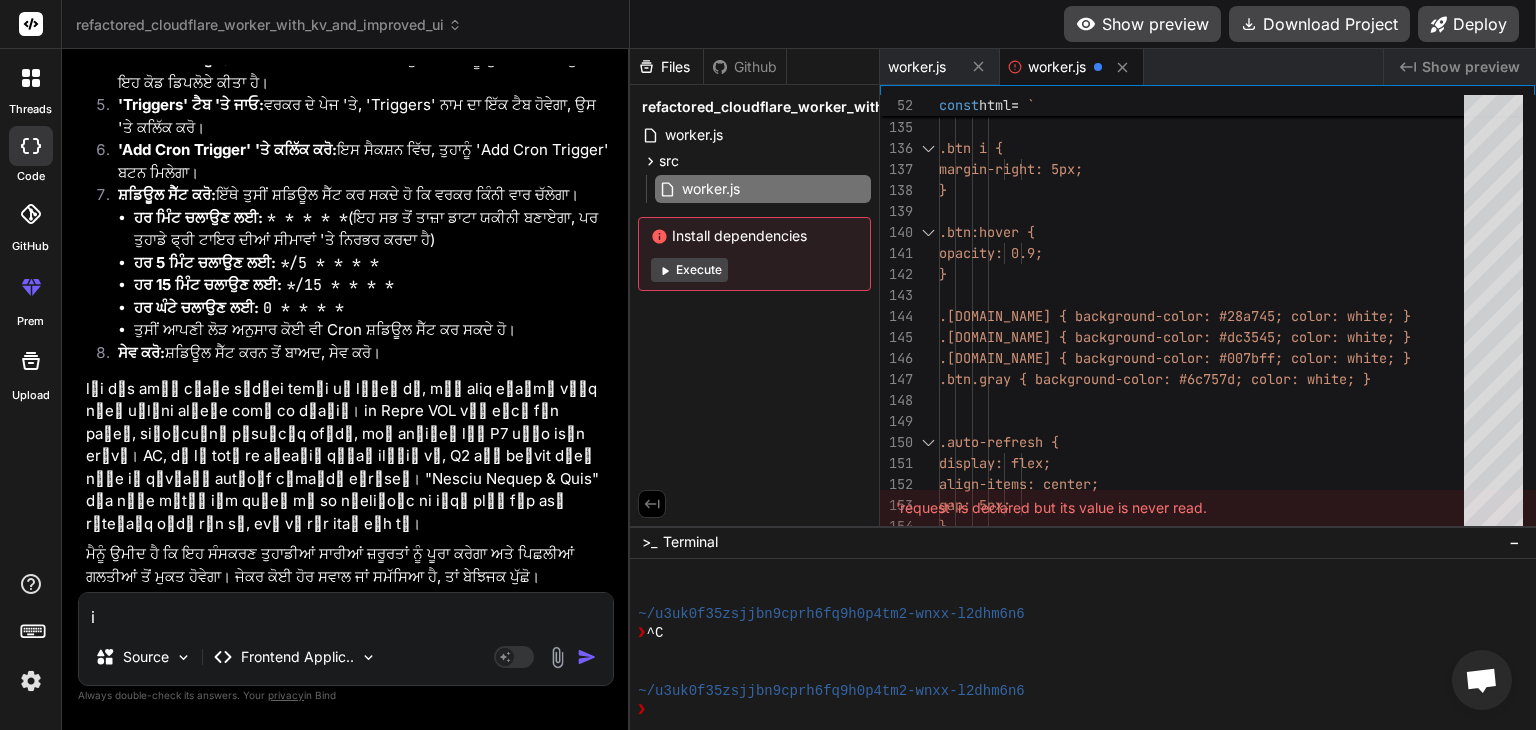 type on "ik" 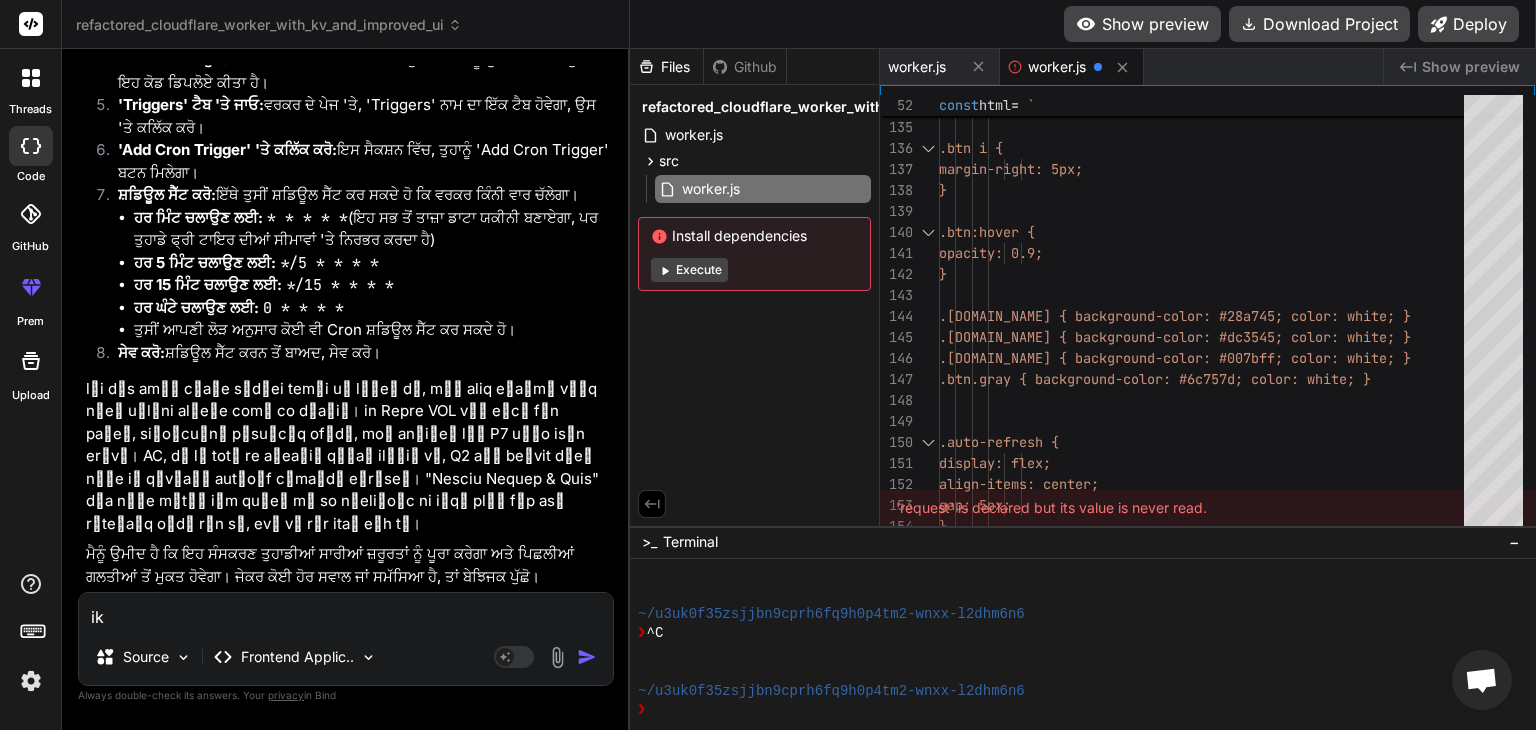 type on "ik" 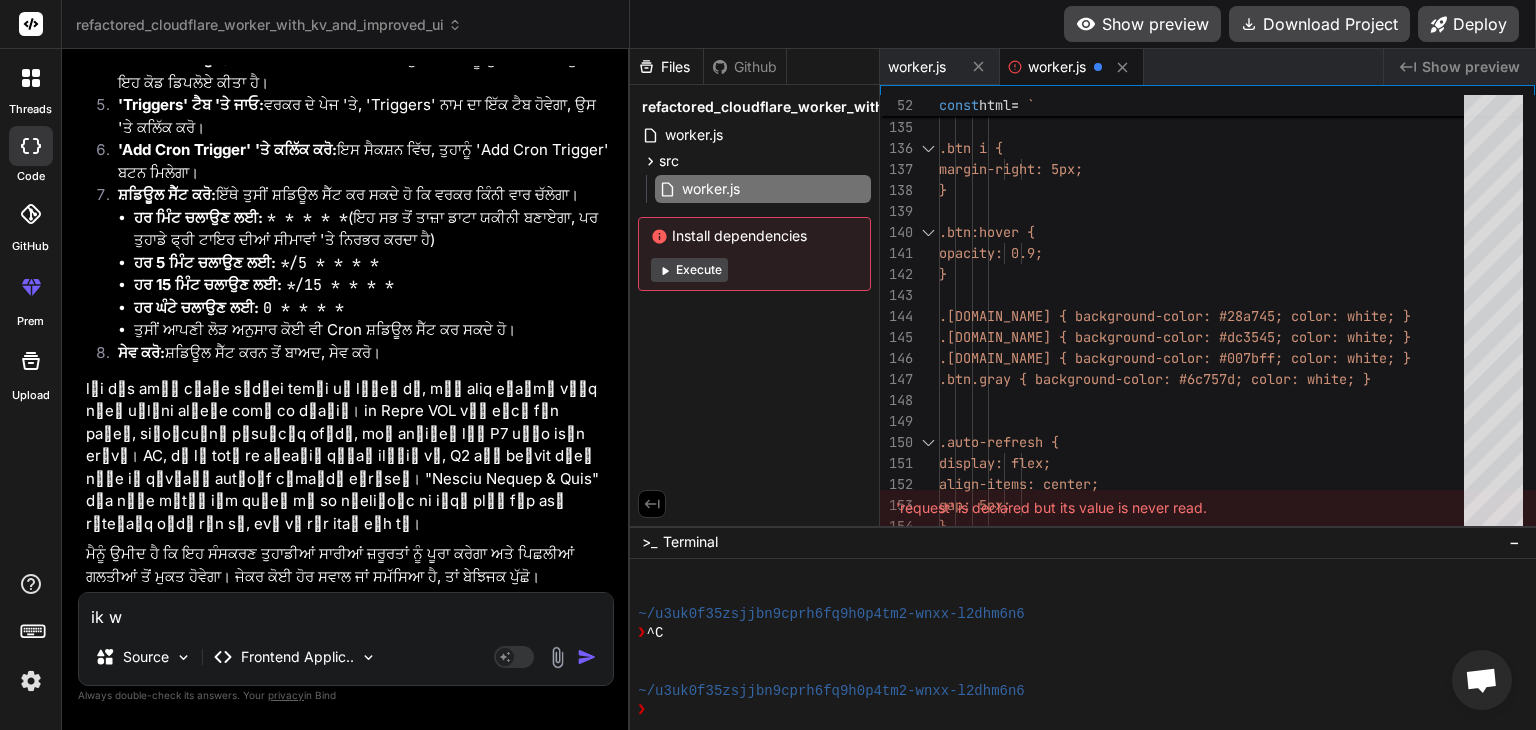 type on "ik wa" 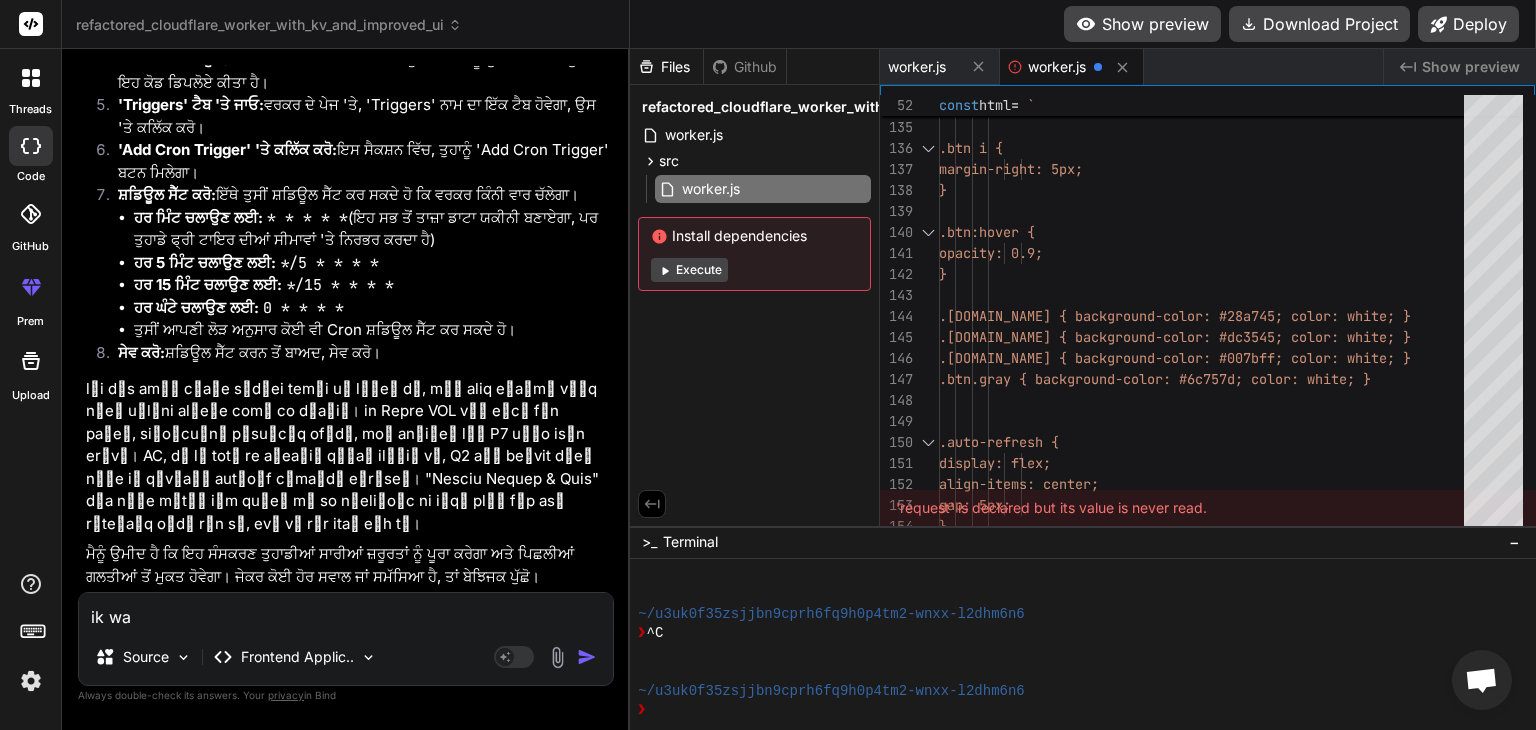 type on "ik war" 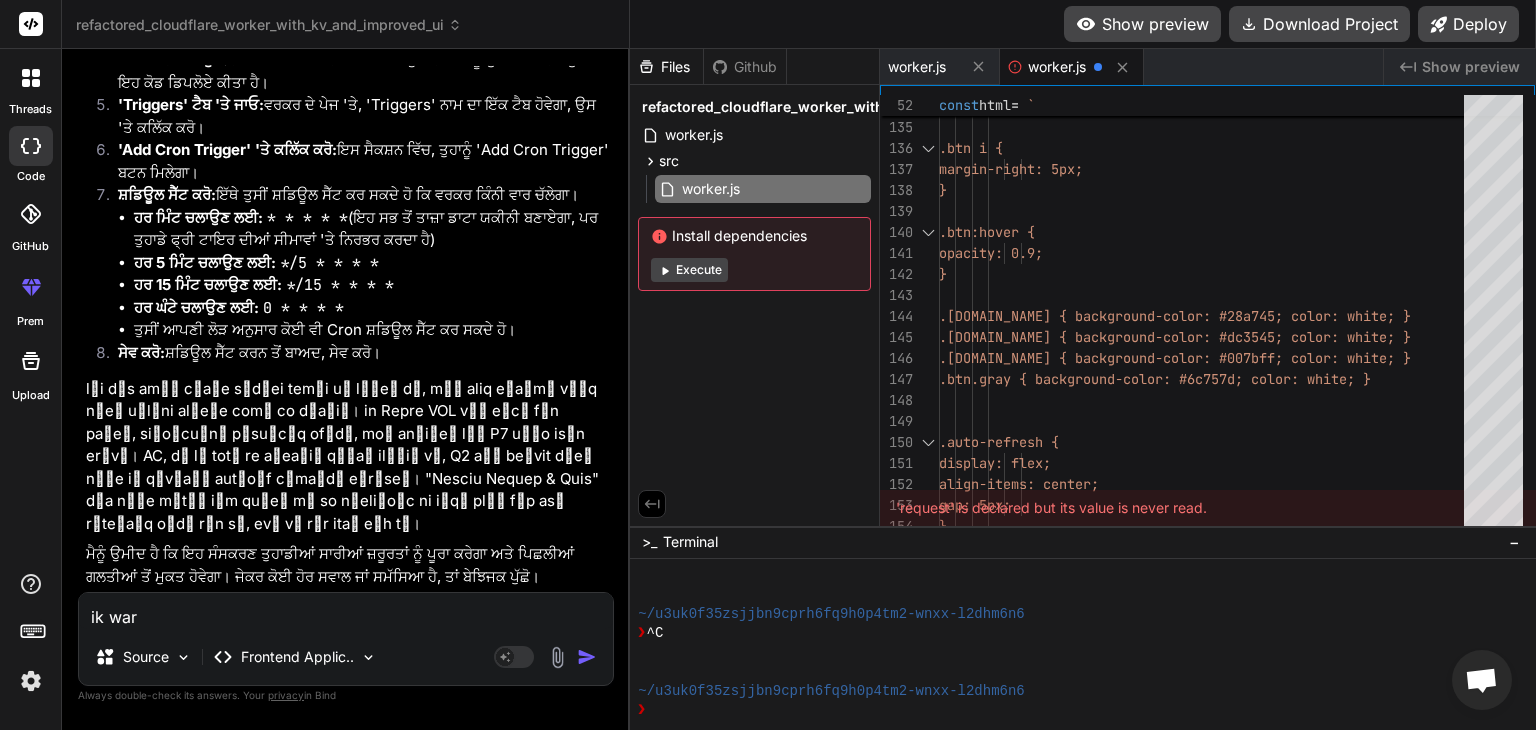 type on "ik war" 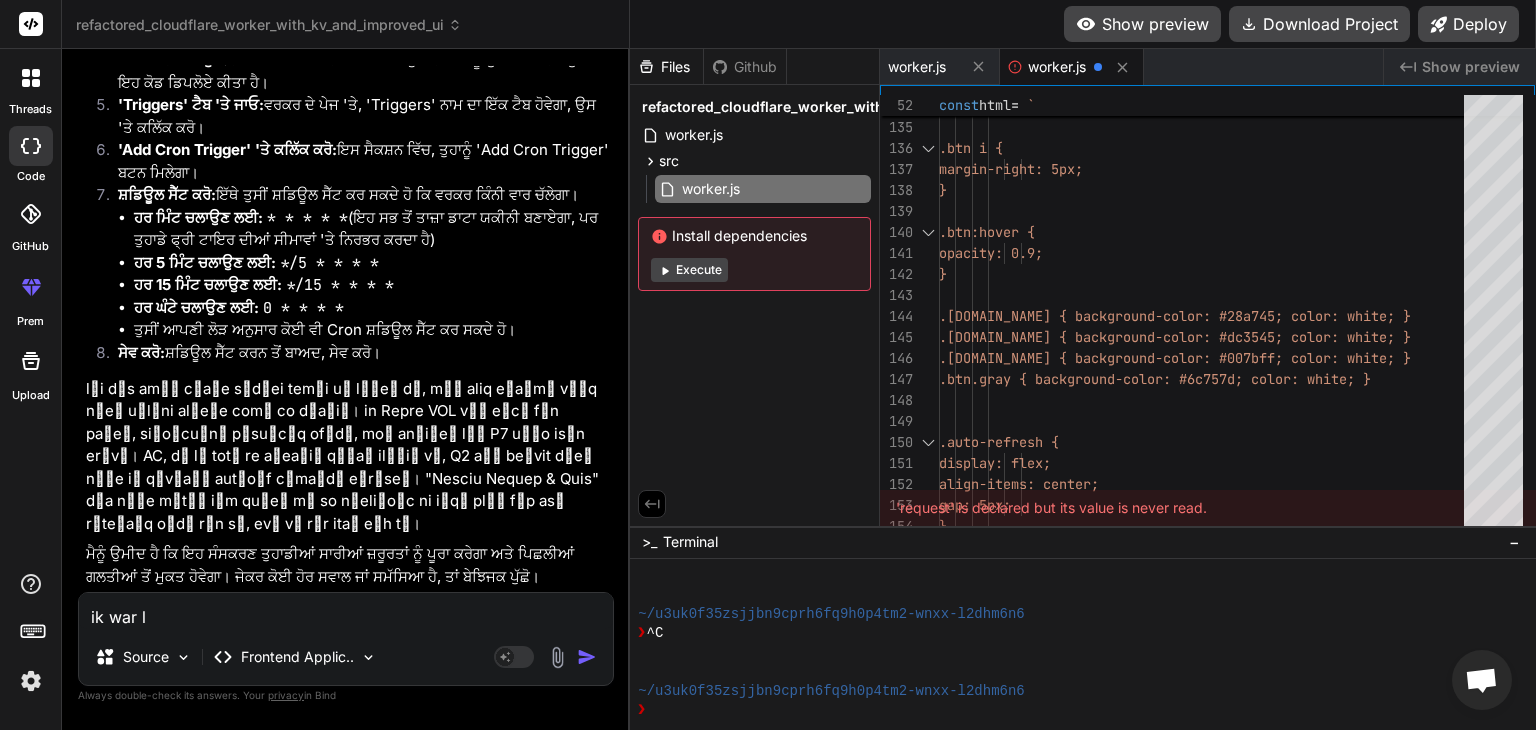 type on "x" 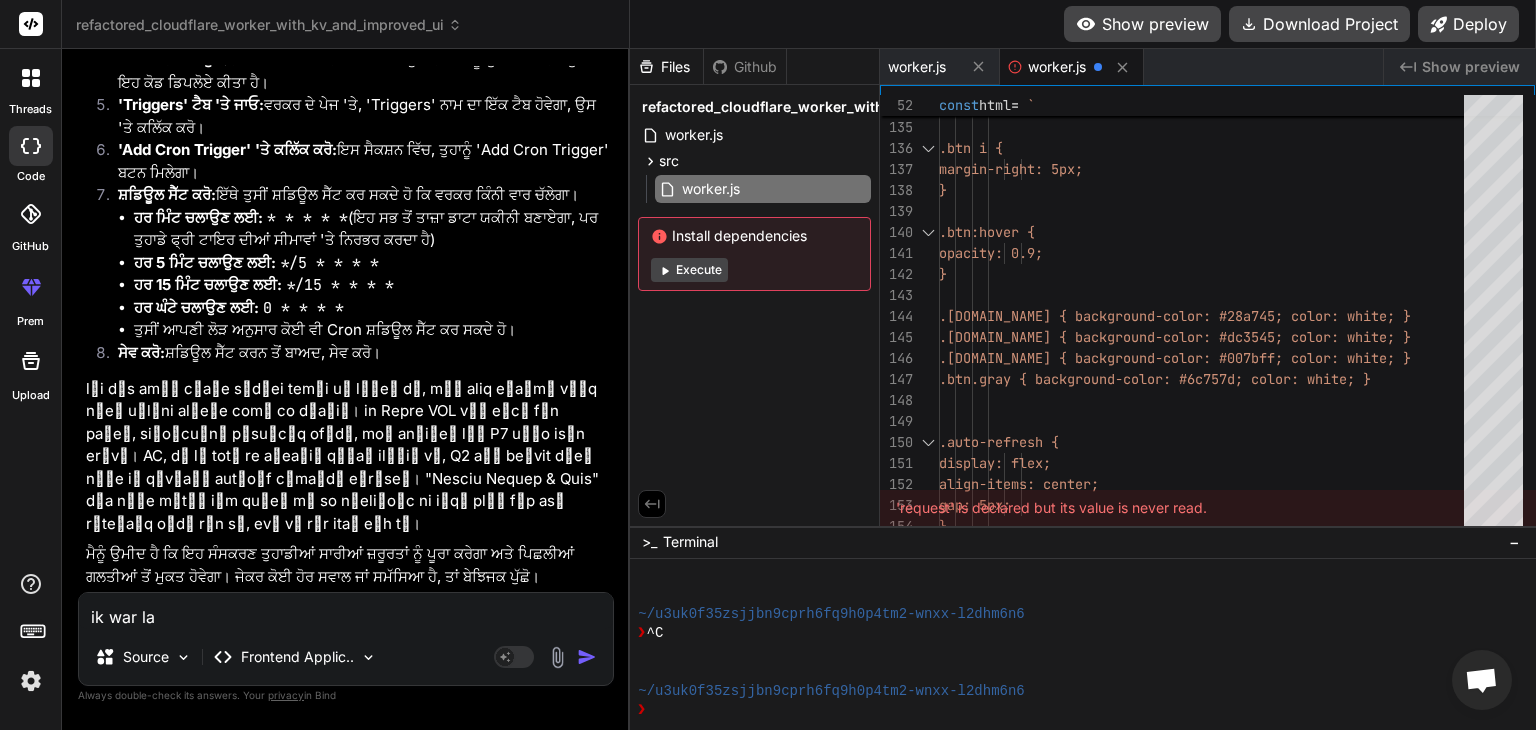 type on "ik war las" 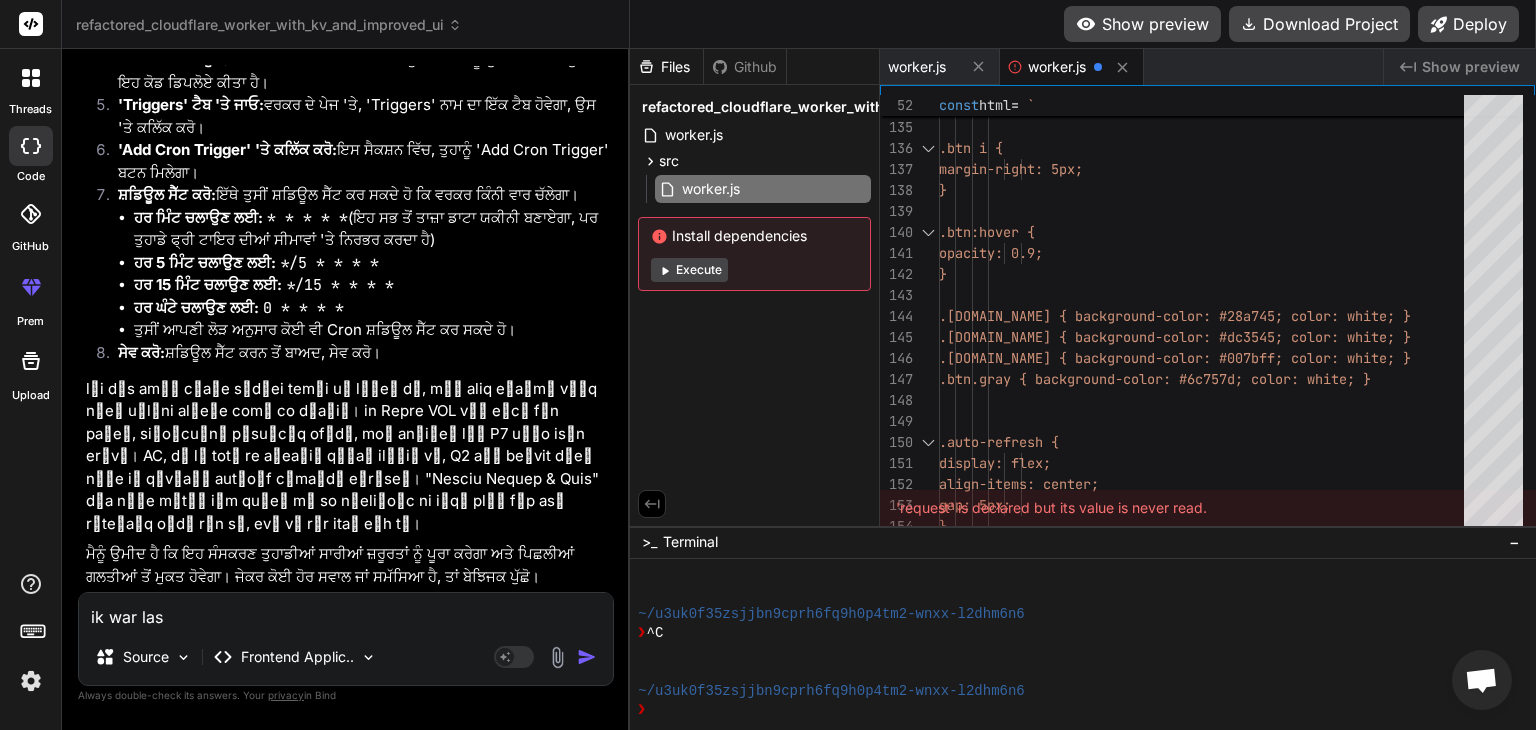 type on "ik war last" 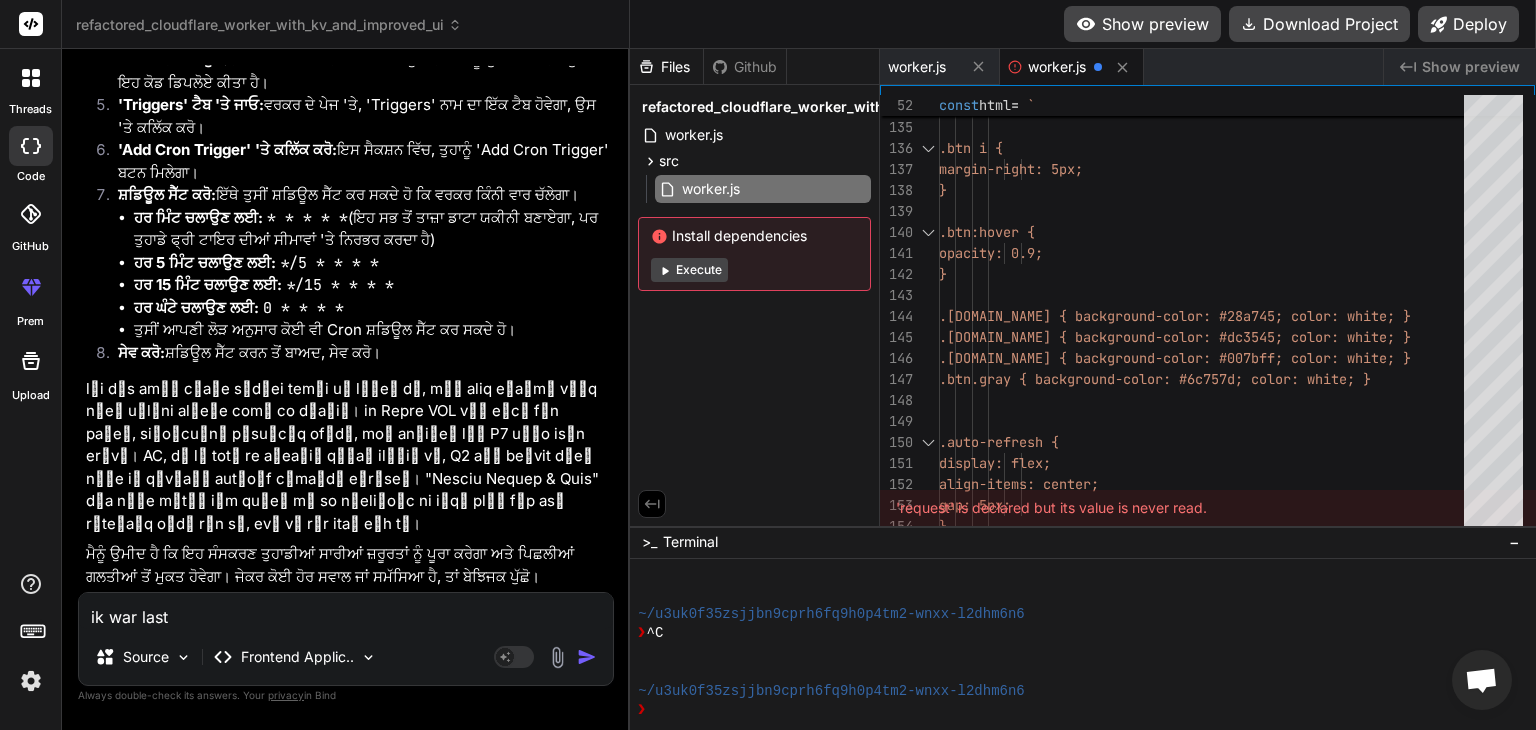type on "ik war last" 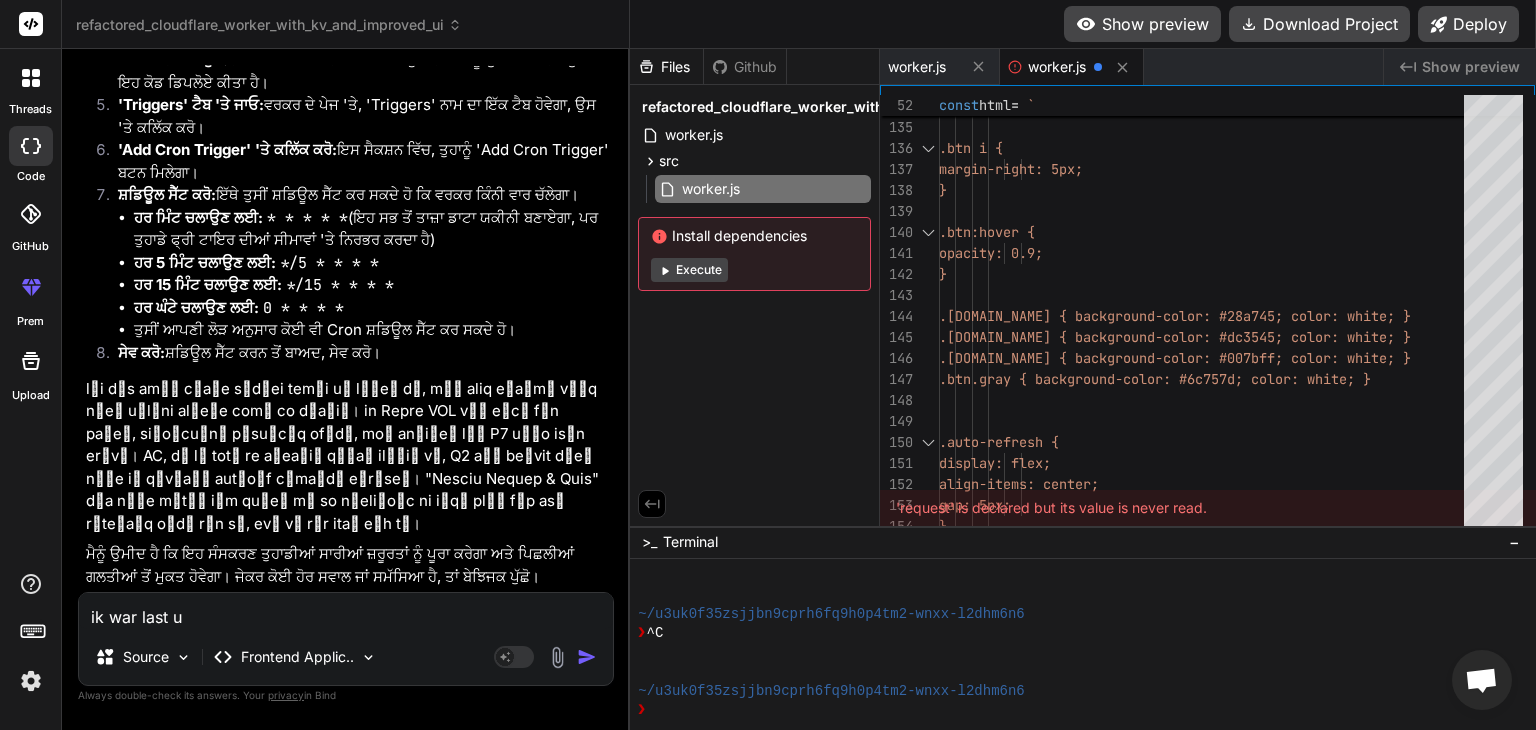 type on "ik war last up" 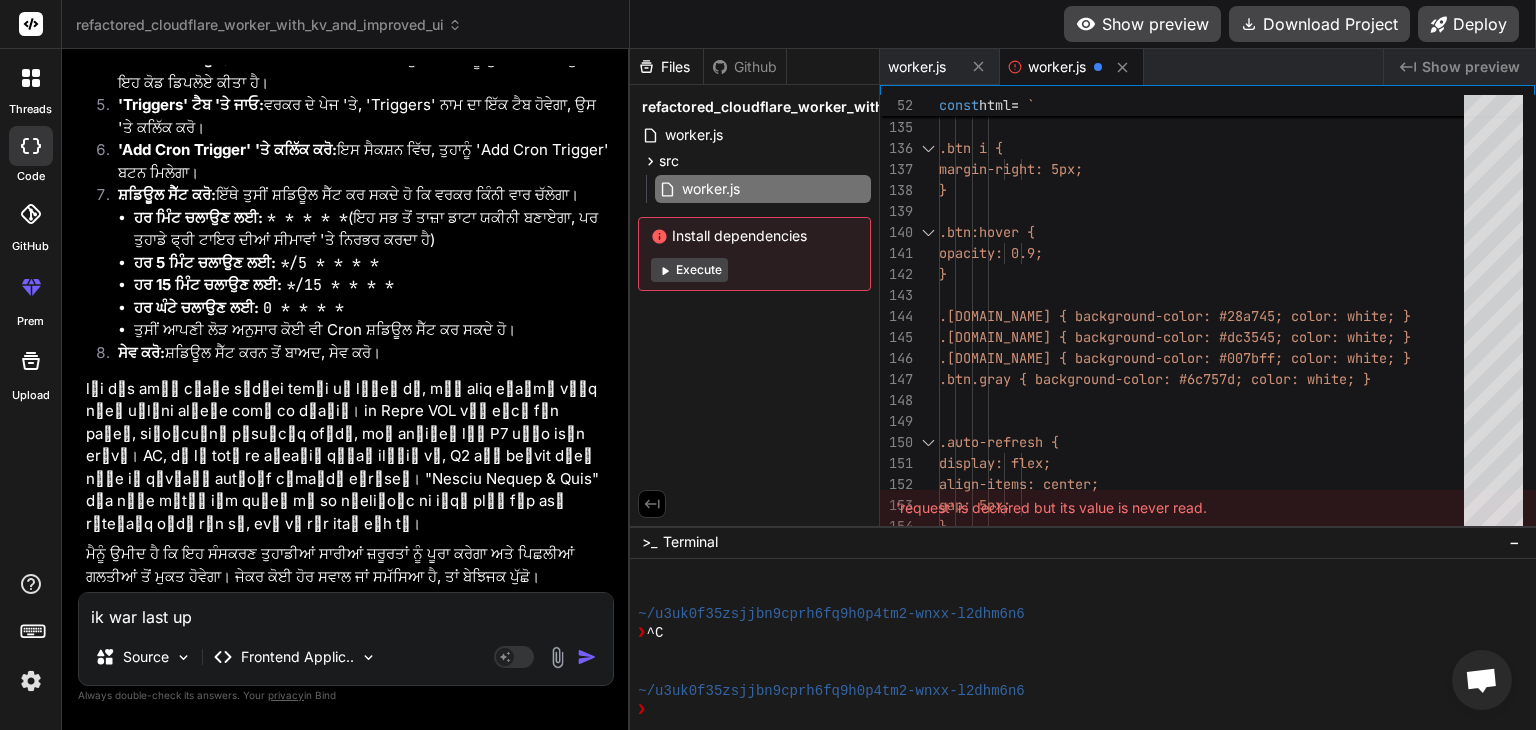 type on "ik war last upd" 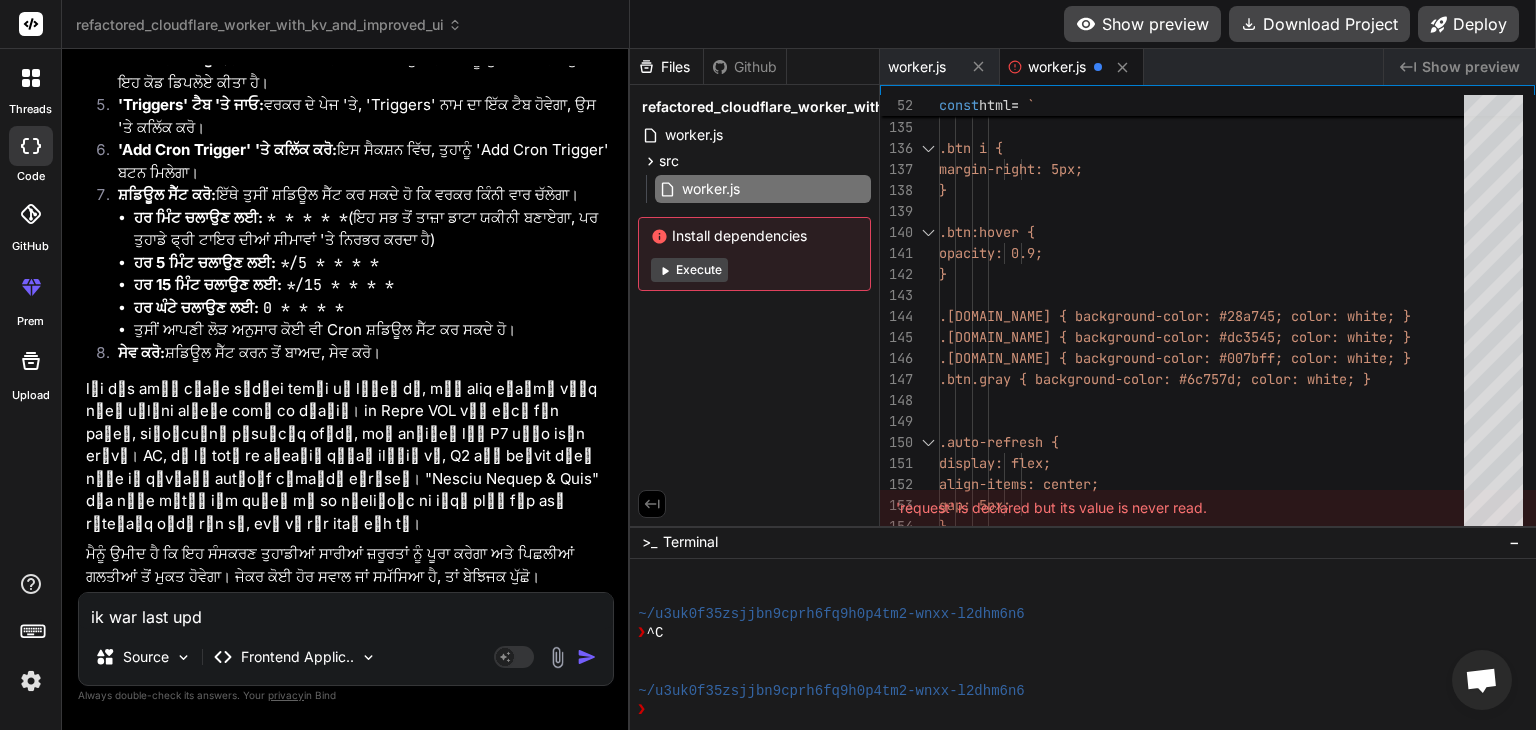 type on "x" 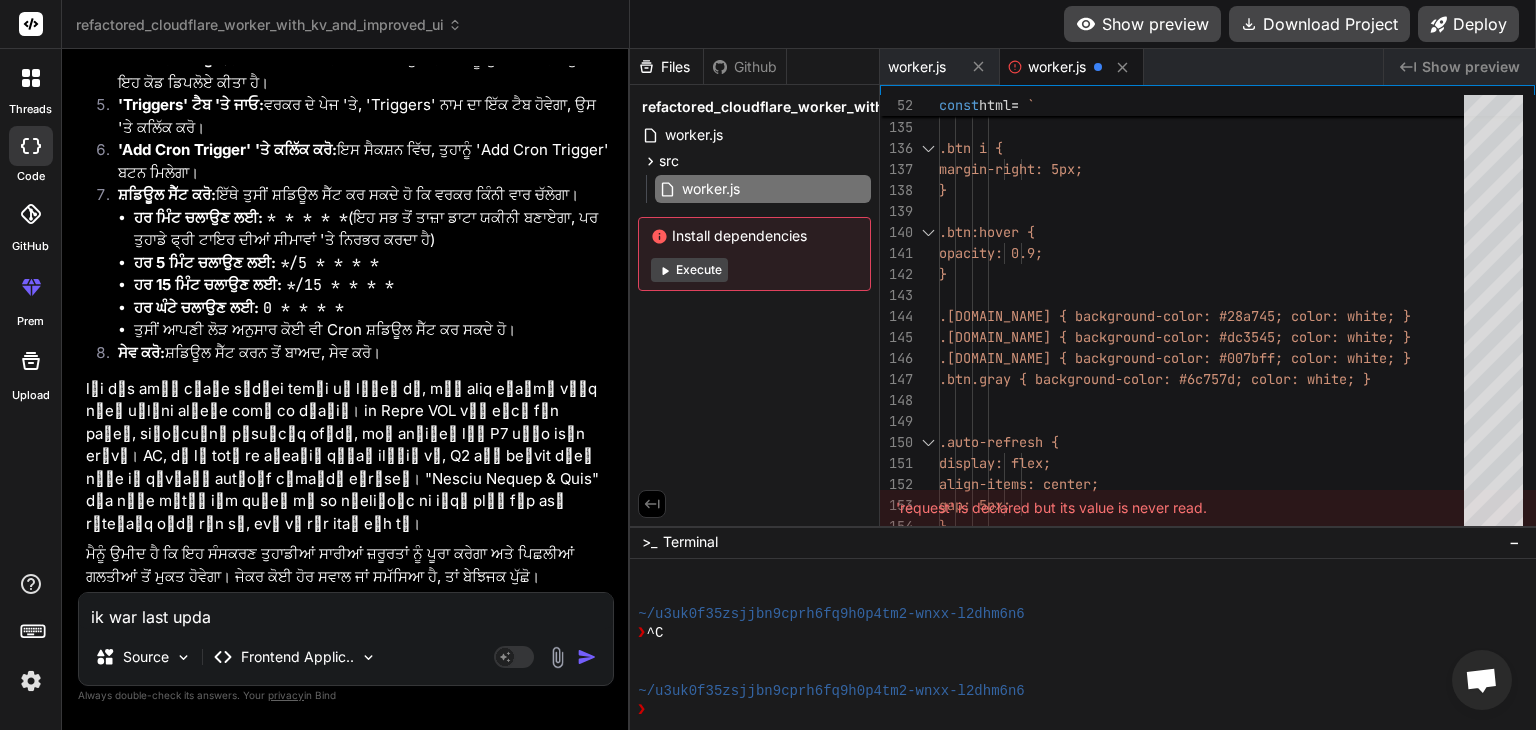 type on "ik war last updat" 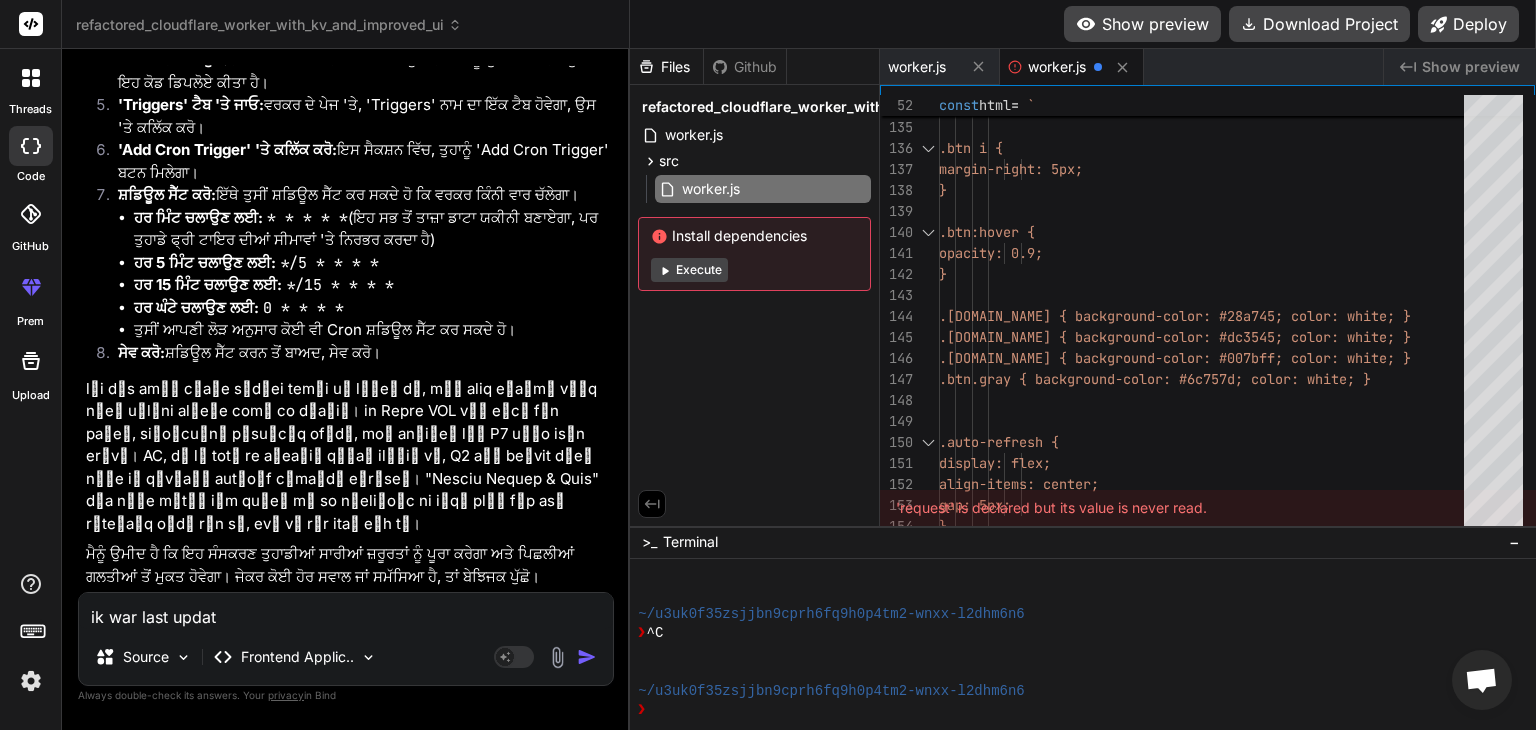 type on "x" 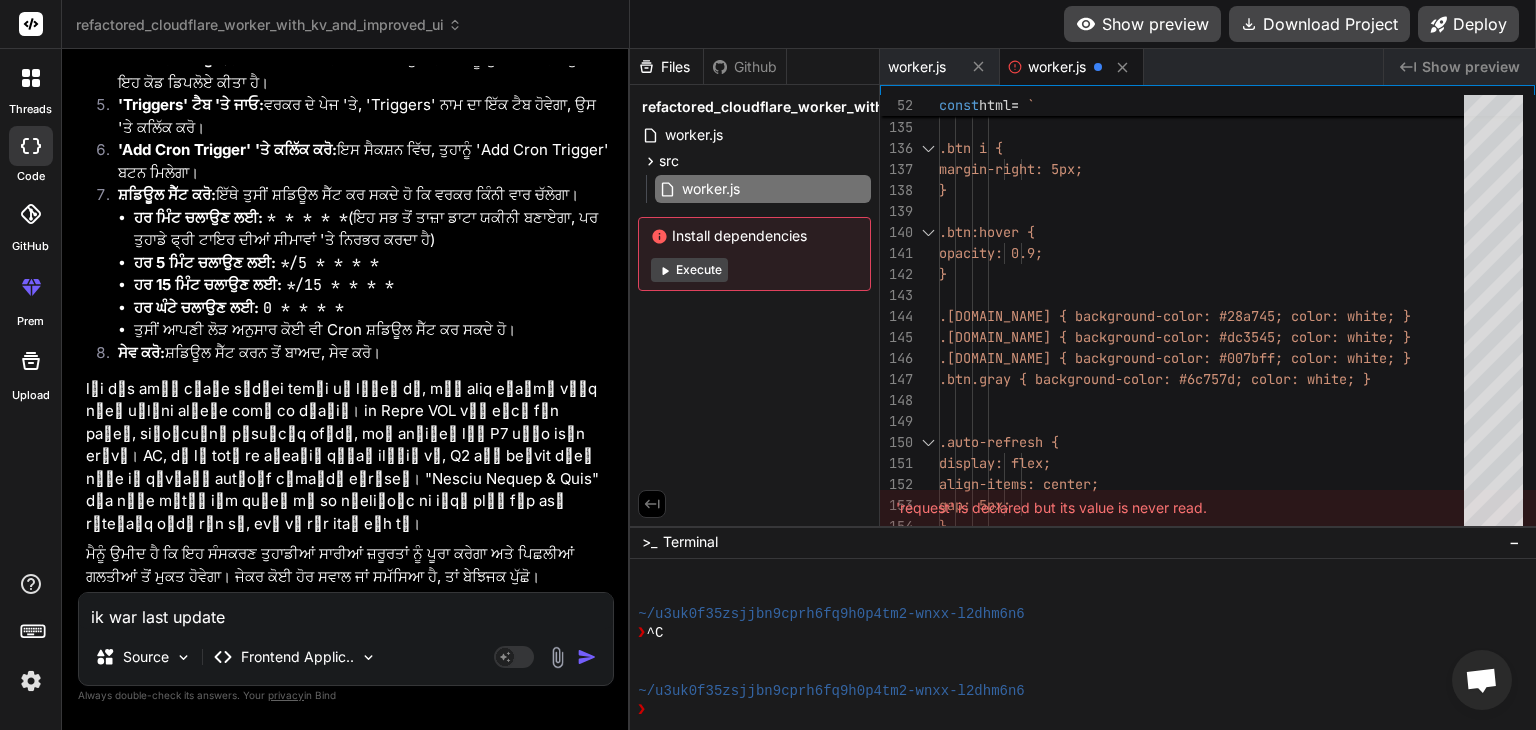 type on "ik war last update" 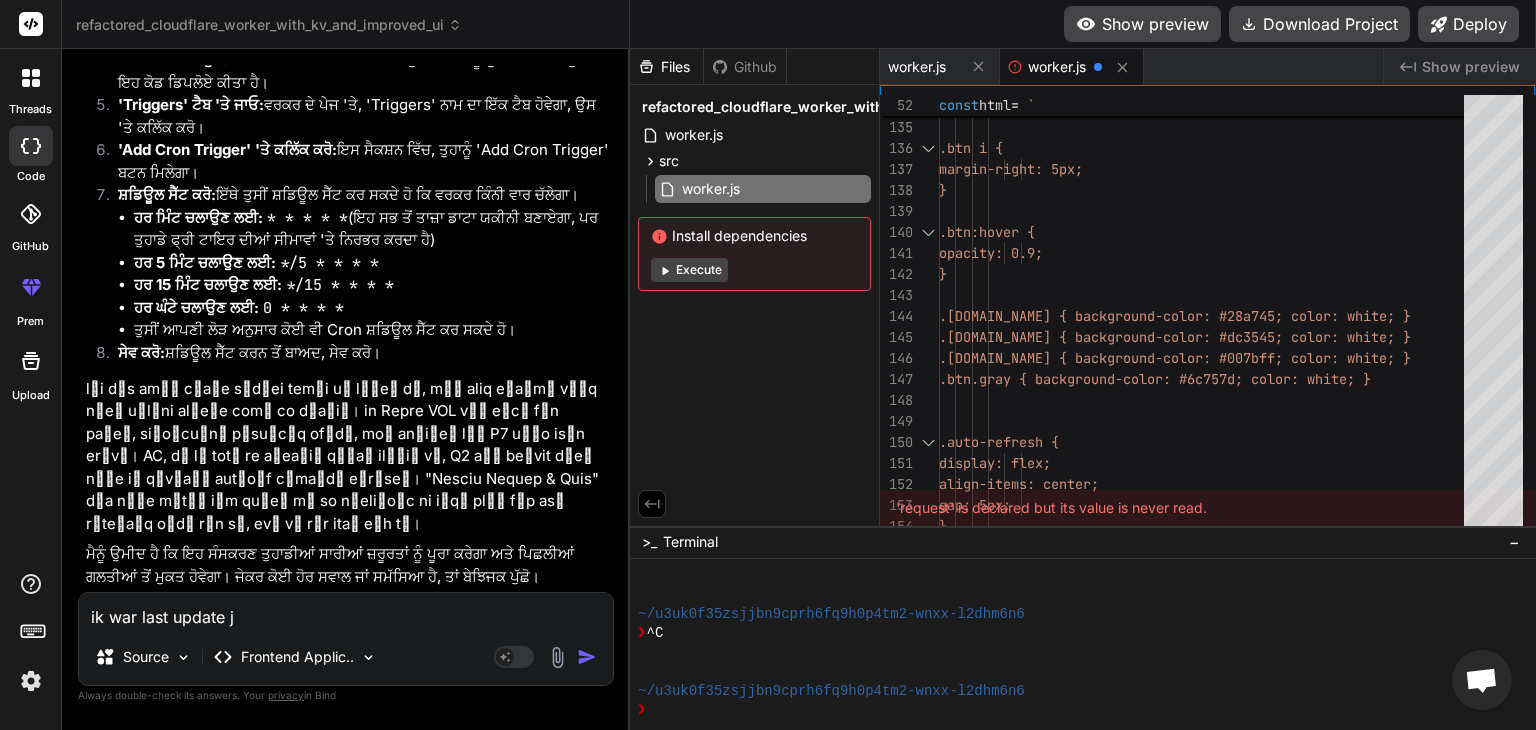 type on "ik war last update jo" 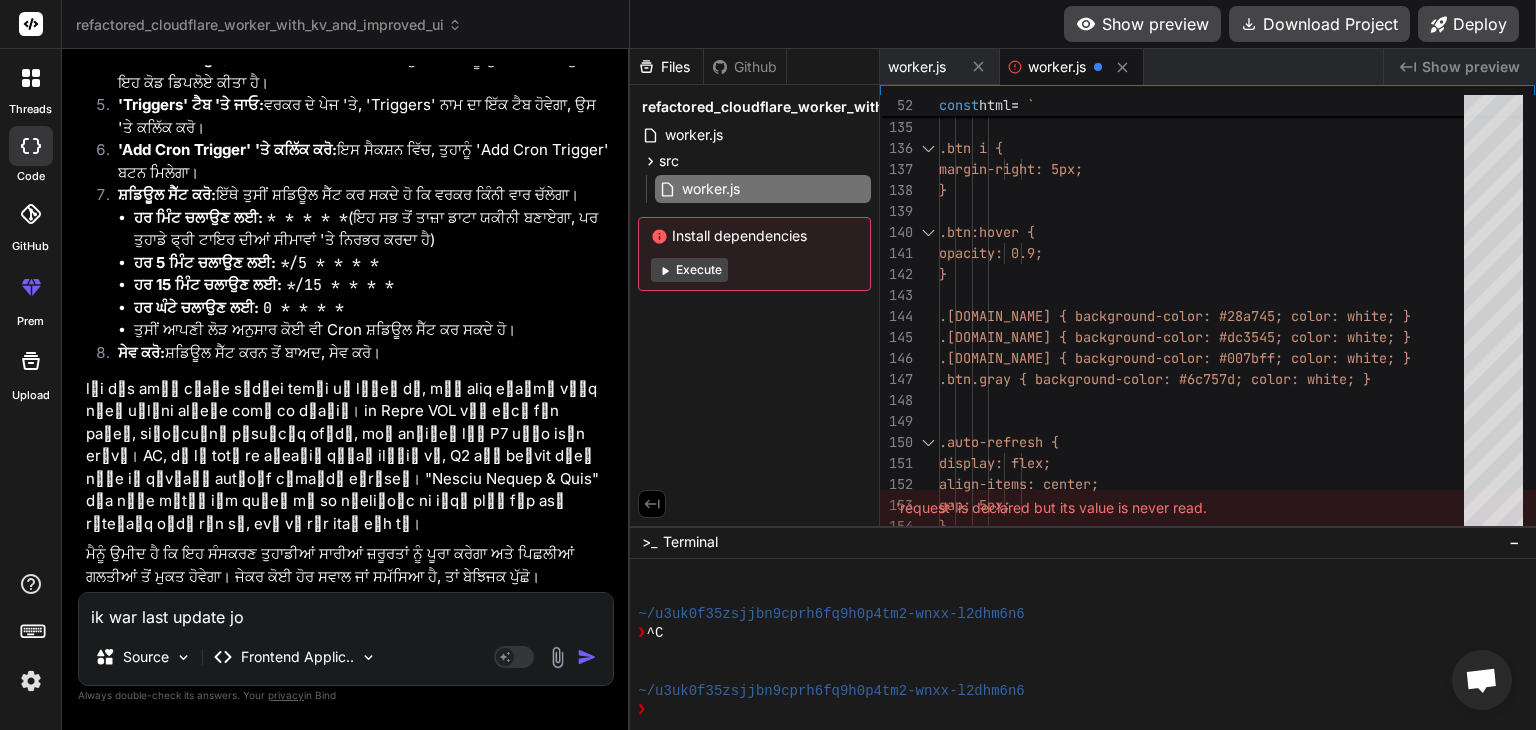type on "ik war last update jo" 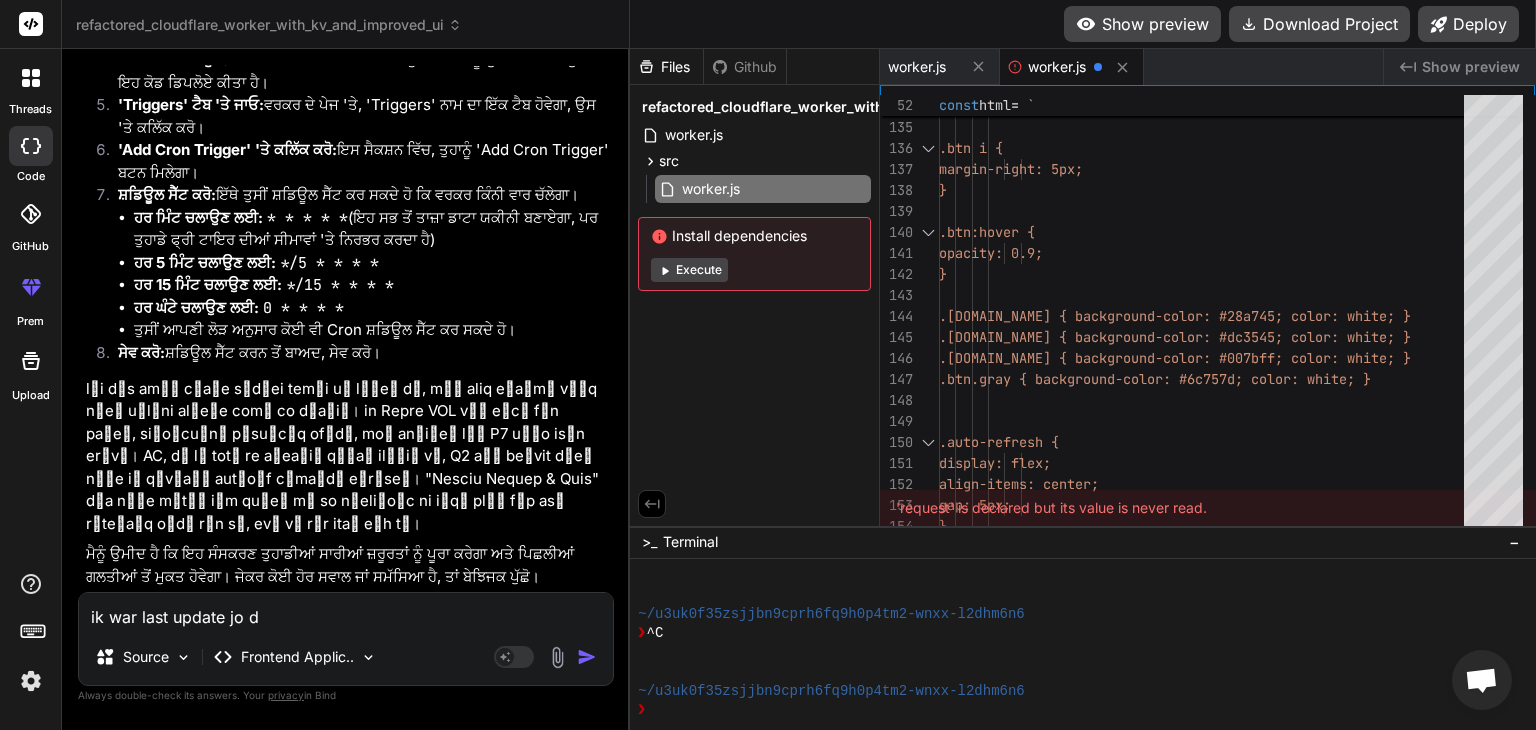 type on "ik war last update jo di" 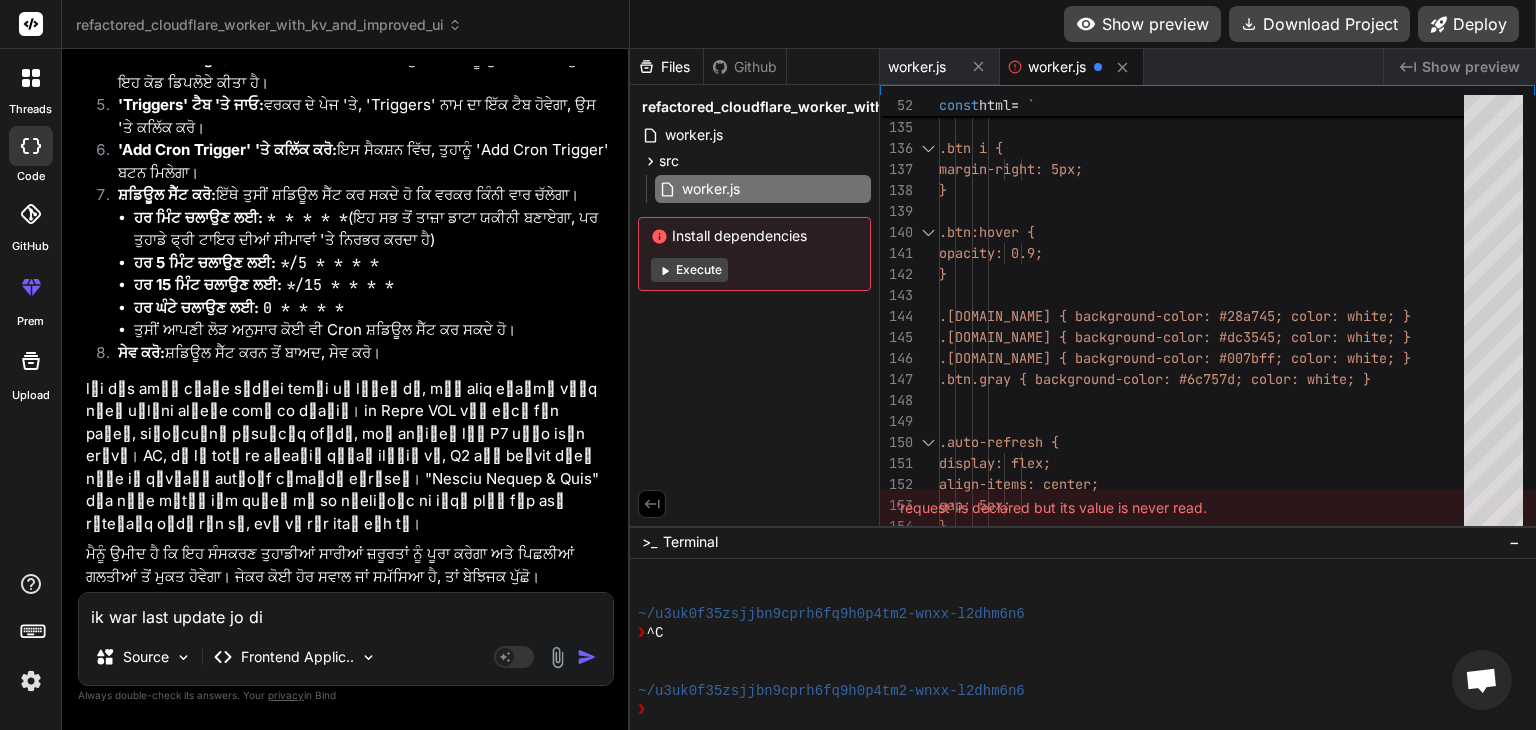 type on "ik war last update jo dit" 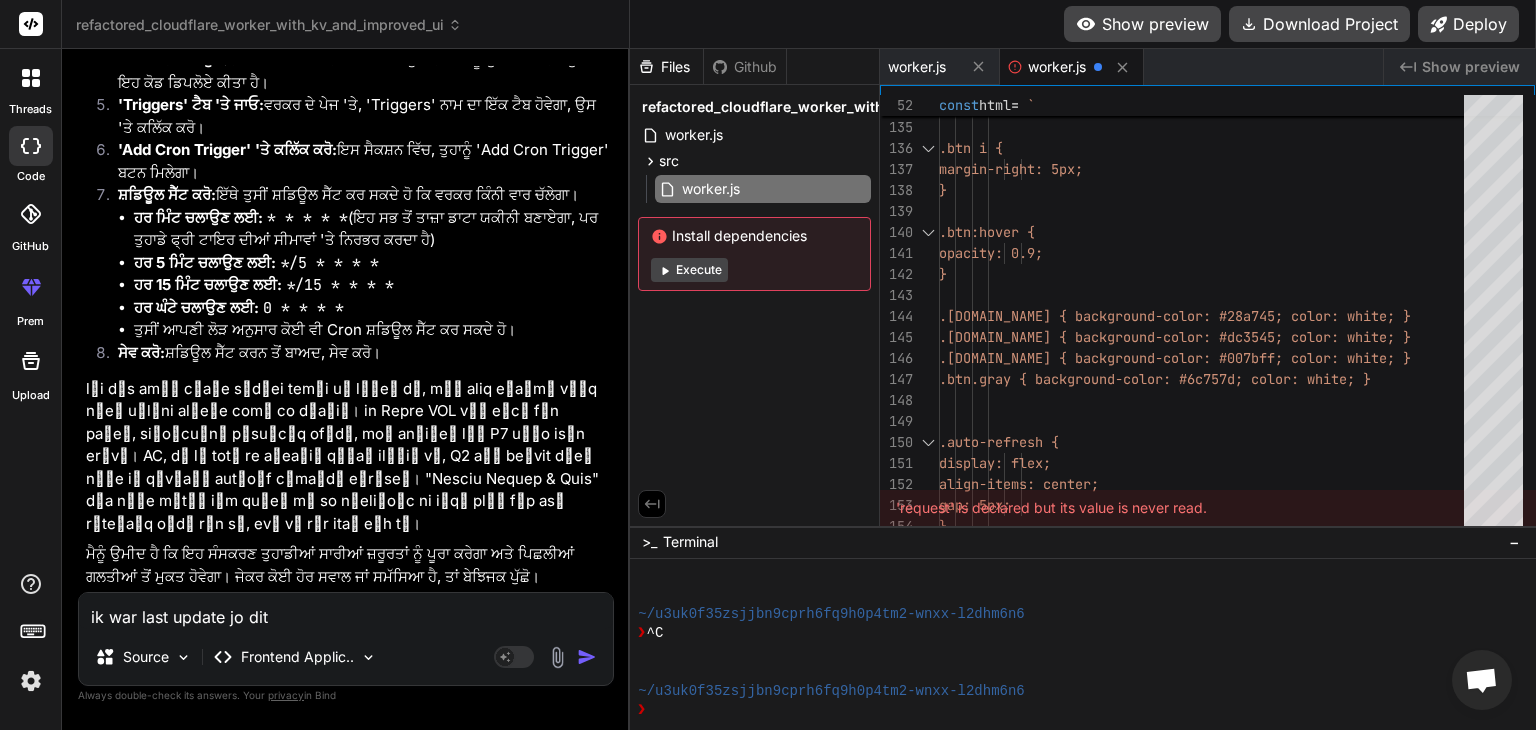 type on "ik war last update jo diti" 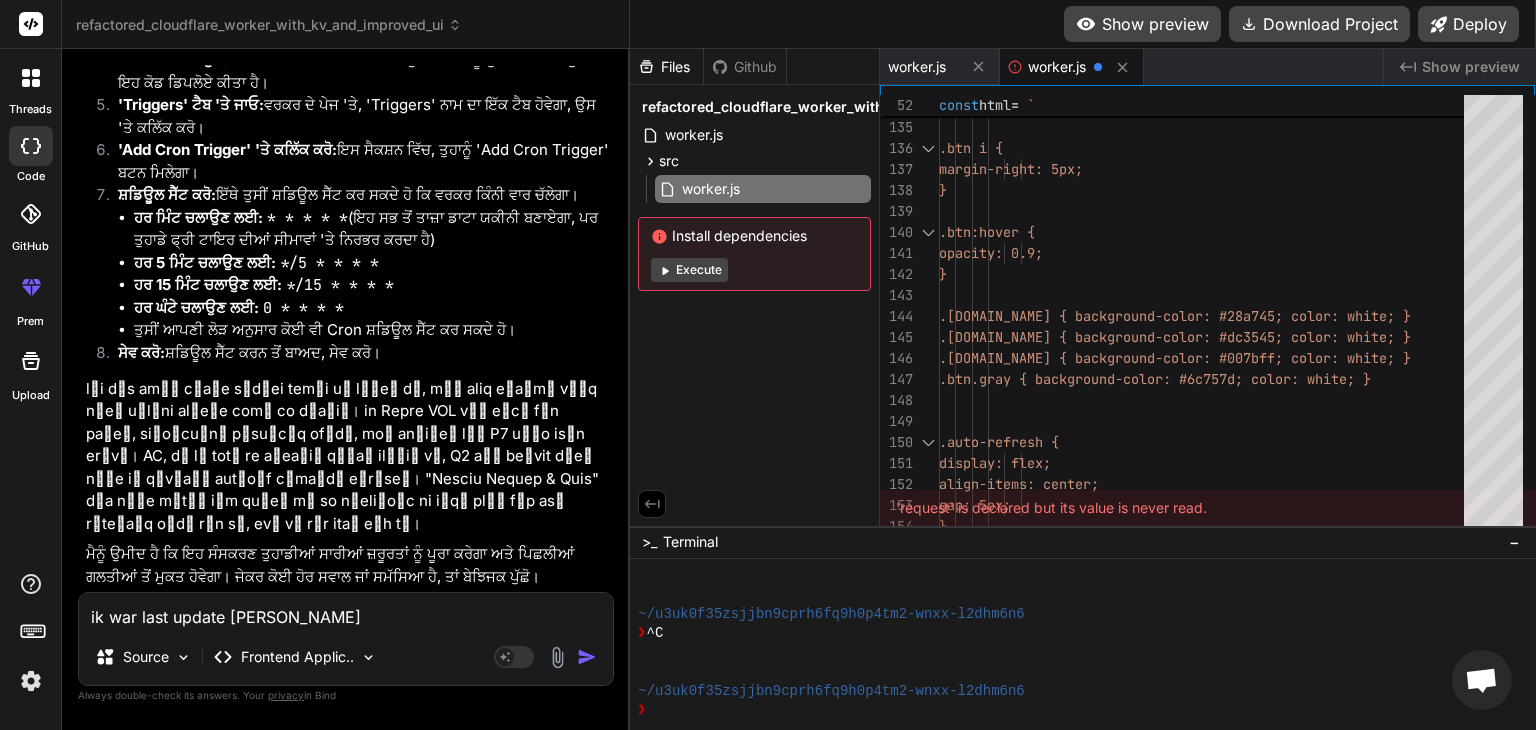 type on "x" 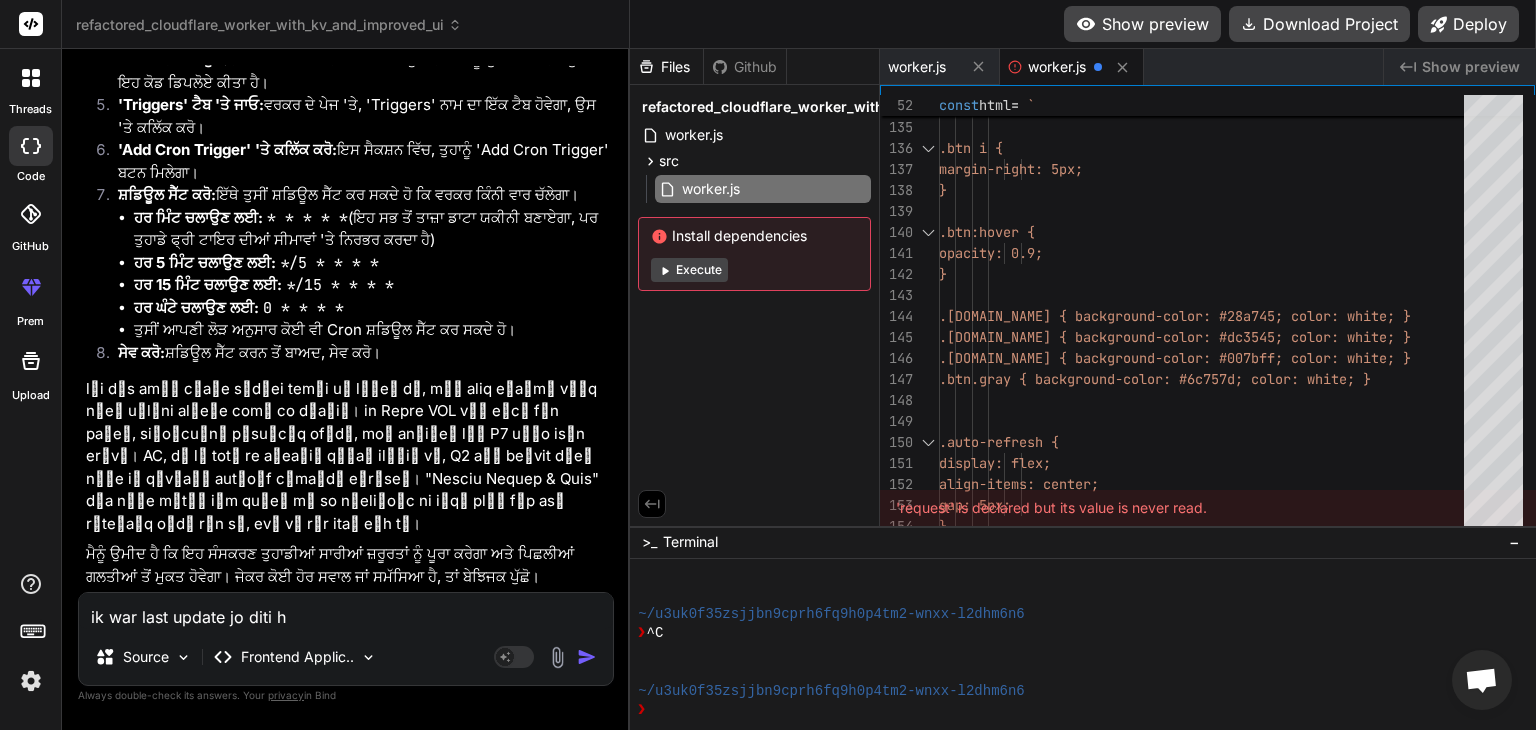 type on "ik war last update jo diti ha" 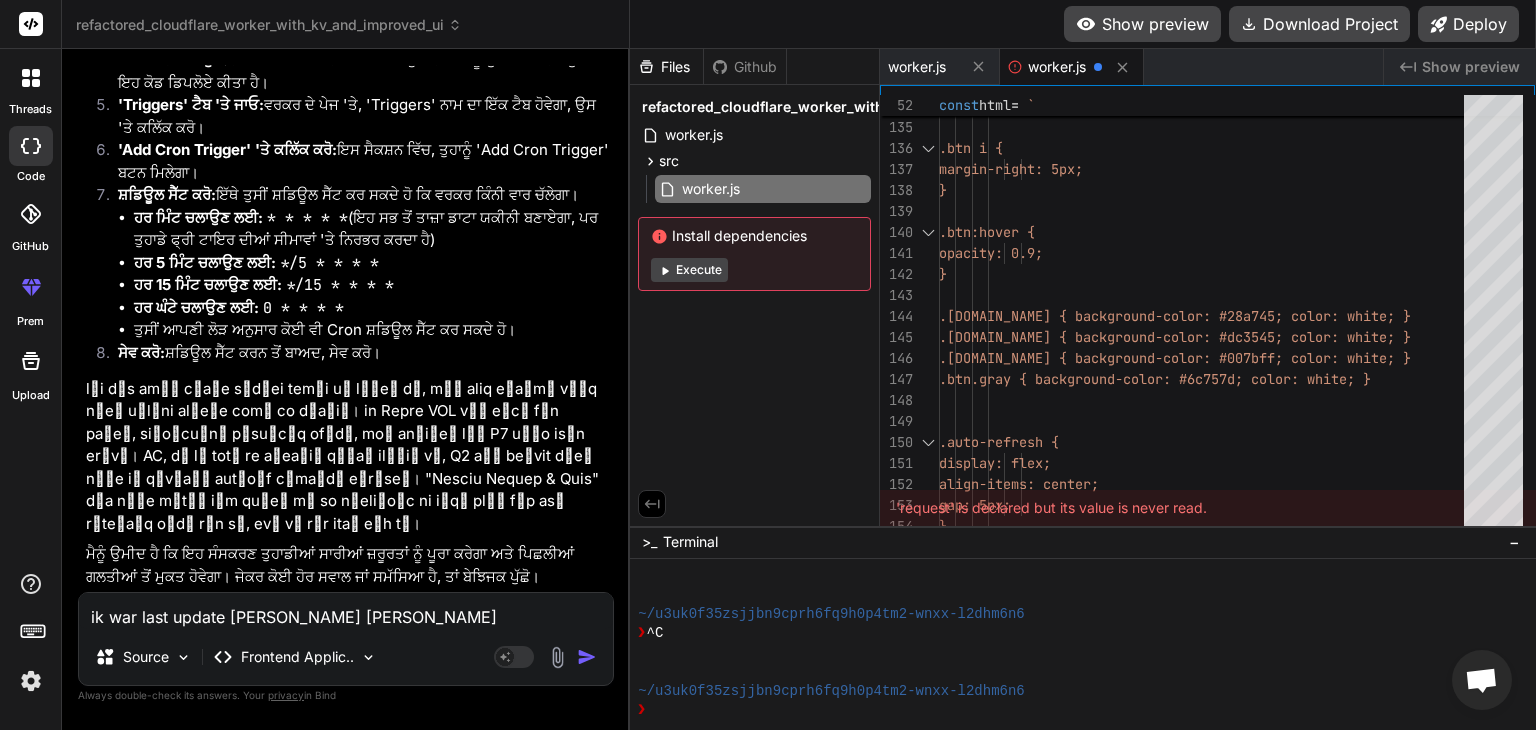 type on "ik war last update jo diti hai" 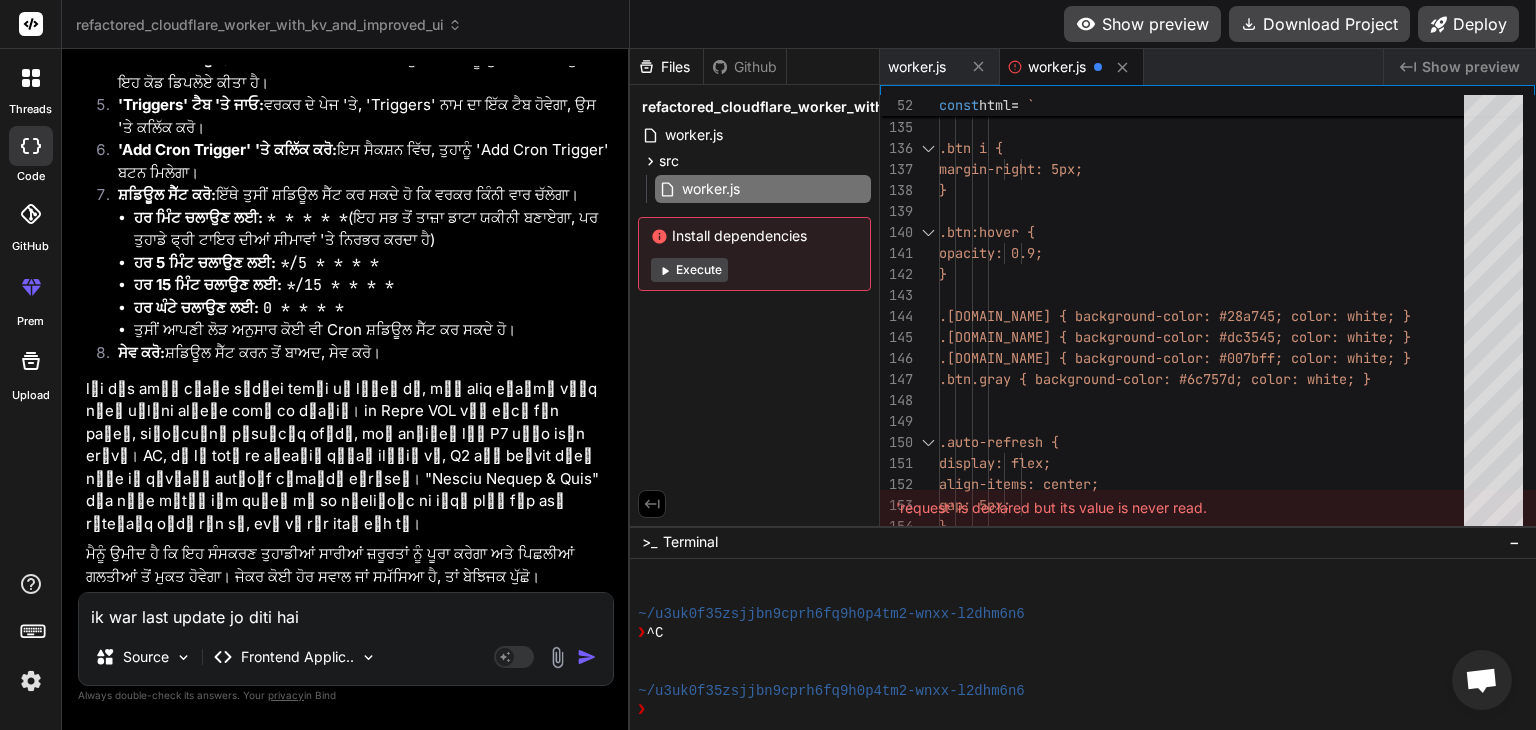 type on "ik war last update jo diti hai" 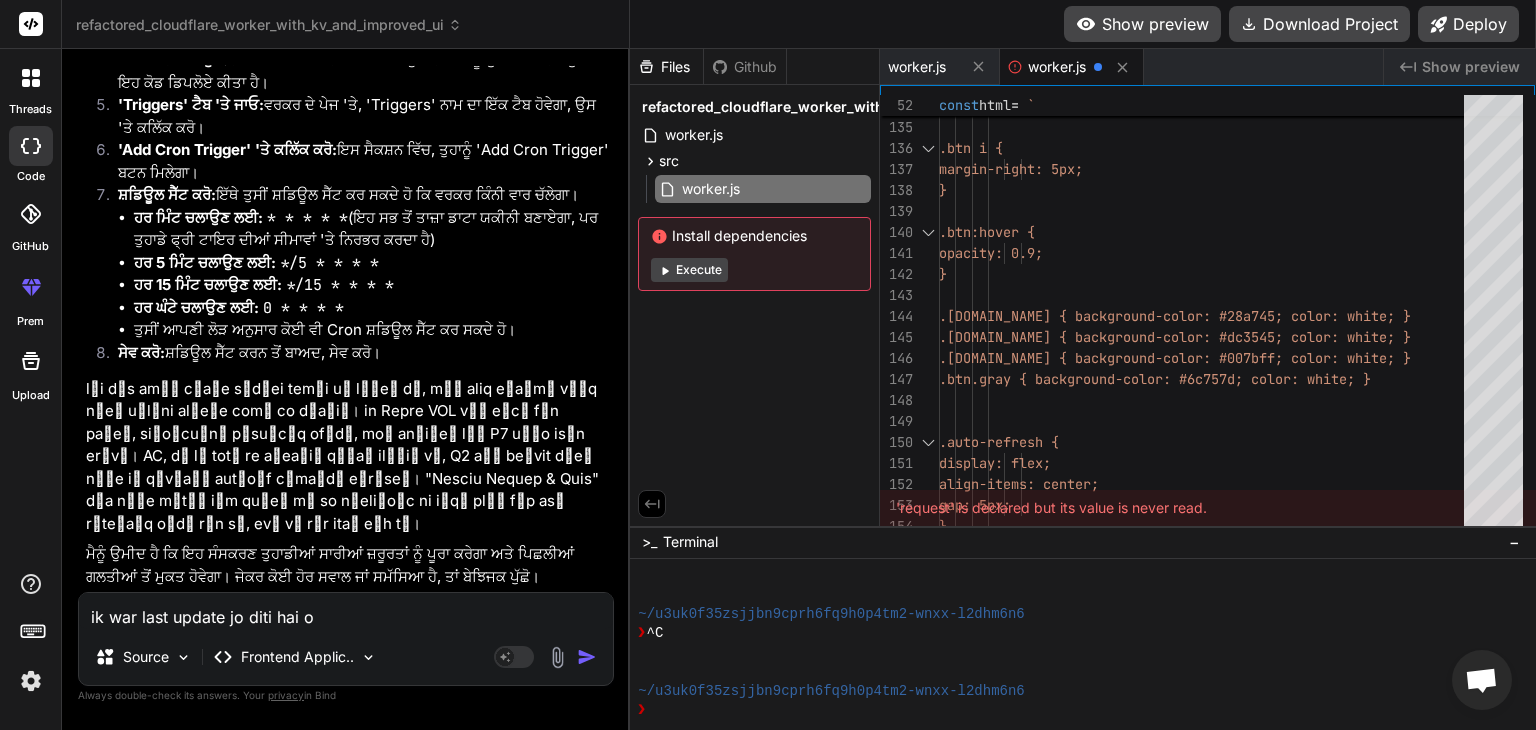 type on "ik war last update jo diti hai os" 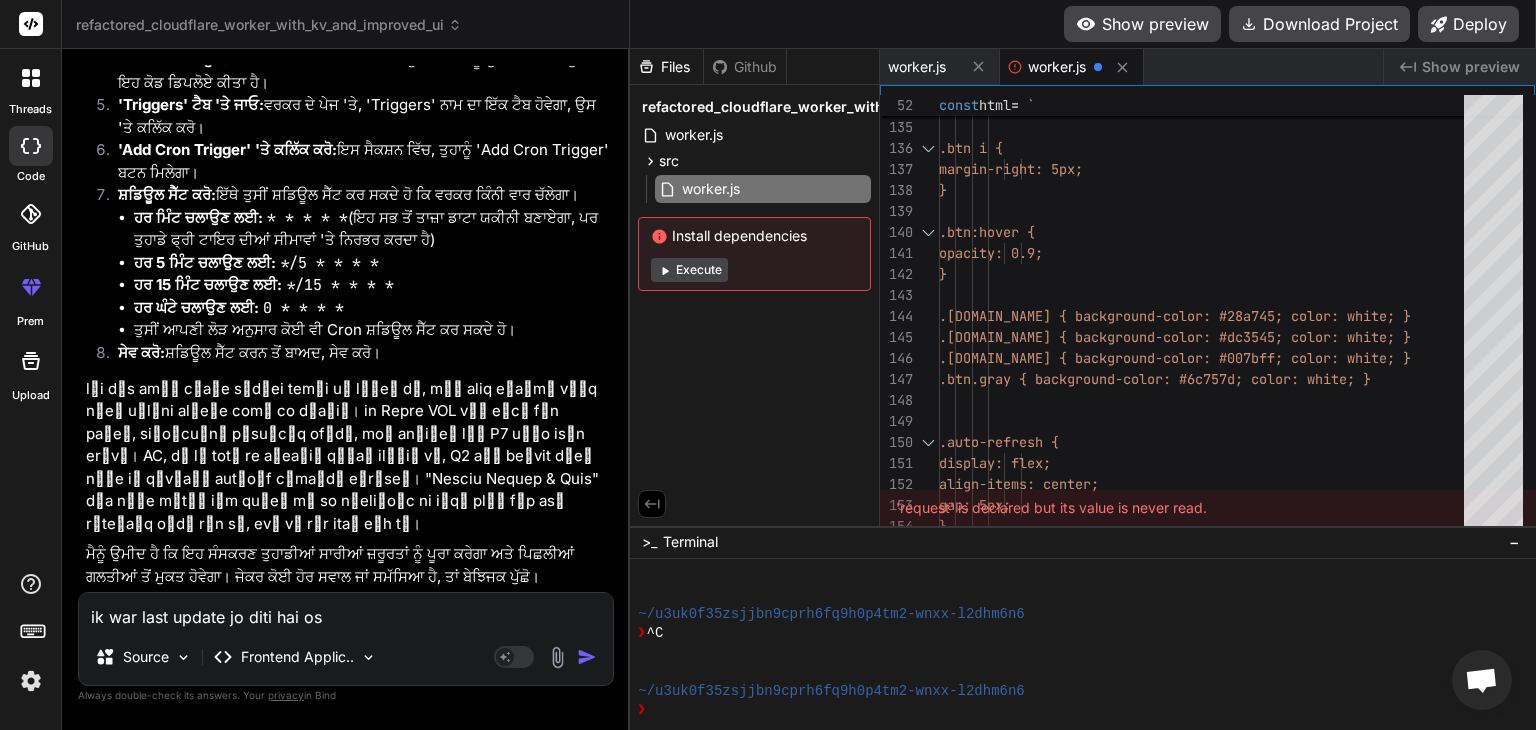 type on "ik war last update jo diti hai os" 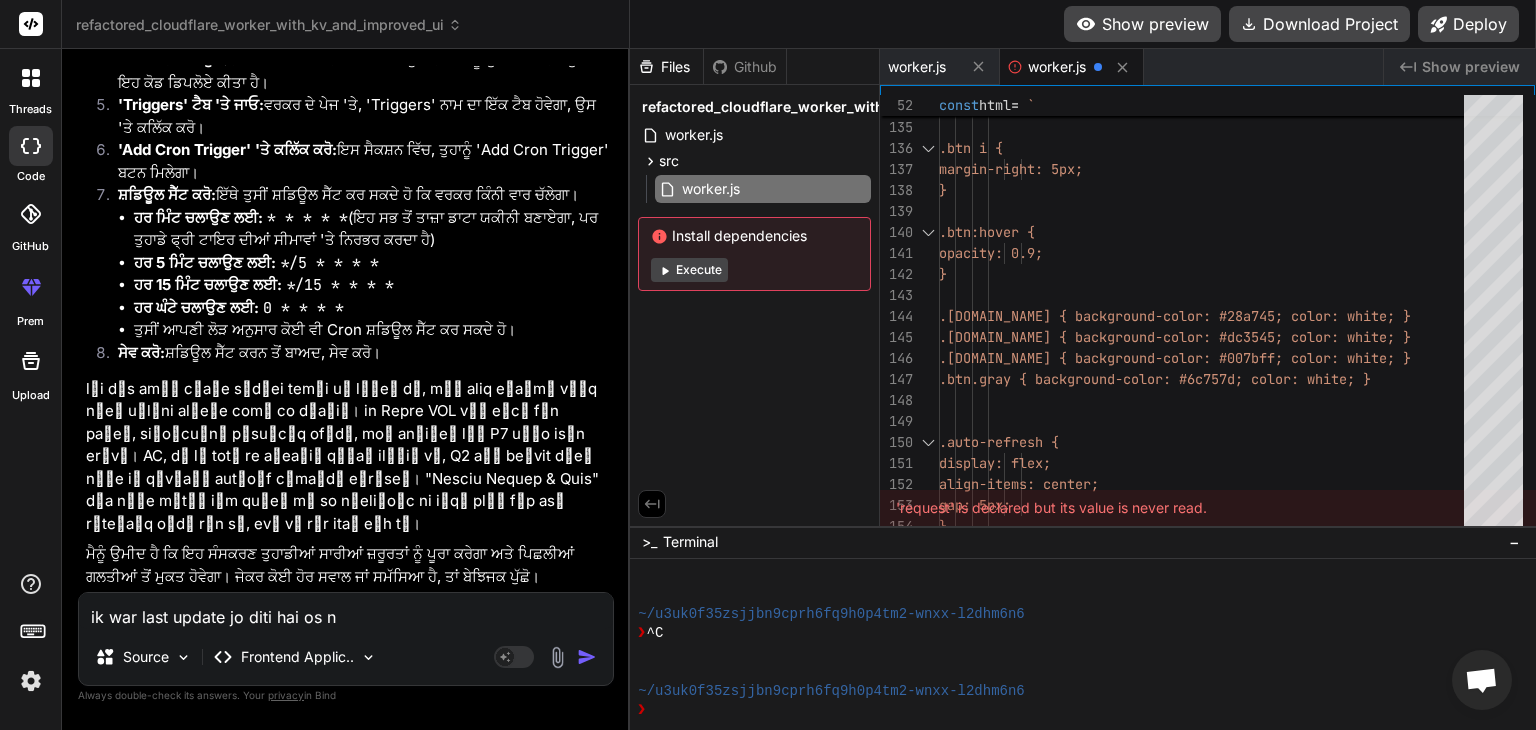 type on "ik war last update jo diti hai os nu" 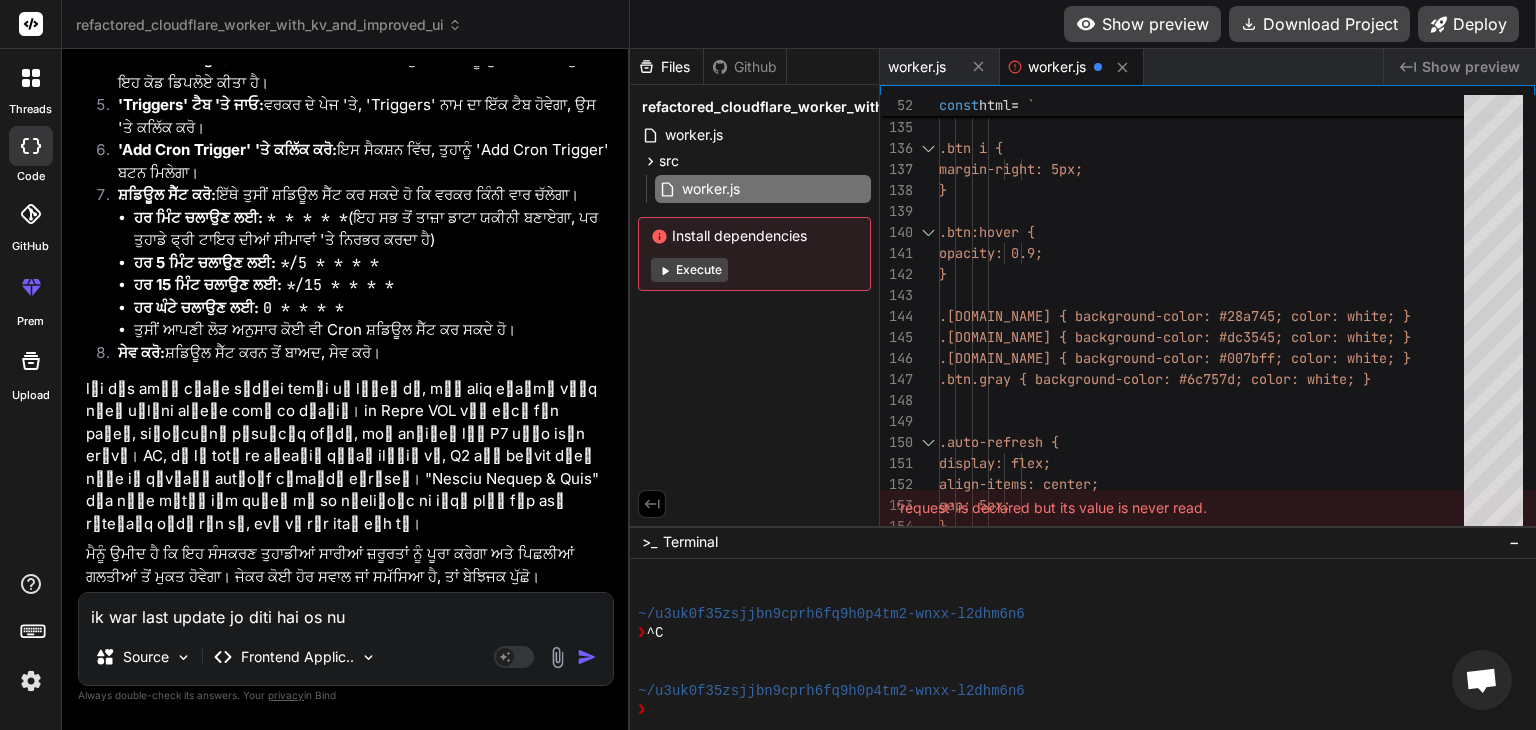 type on "ik war last update jo diti hai os nu" 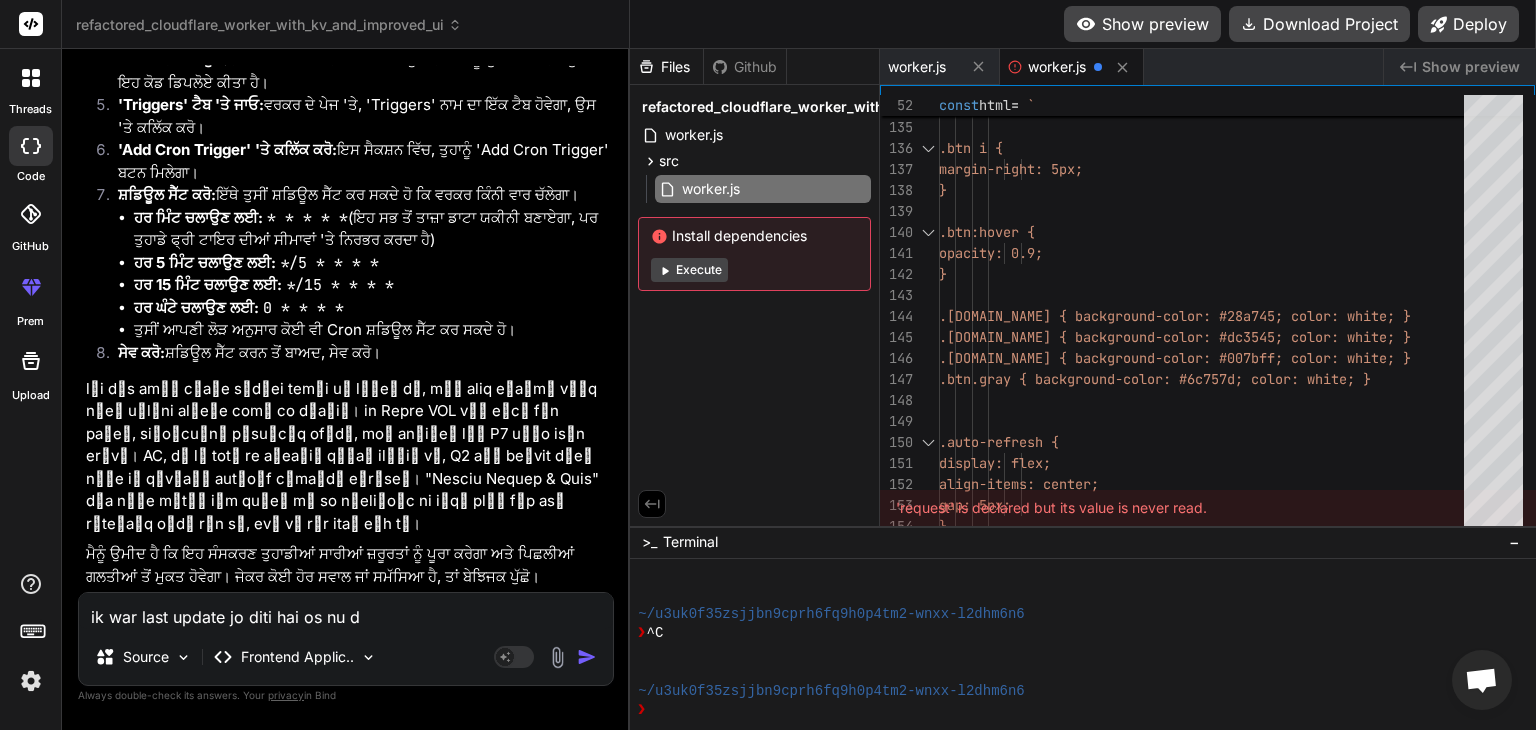 type on "ik war last update jo diti hai os nu de" 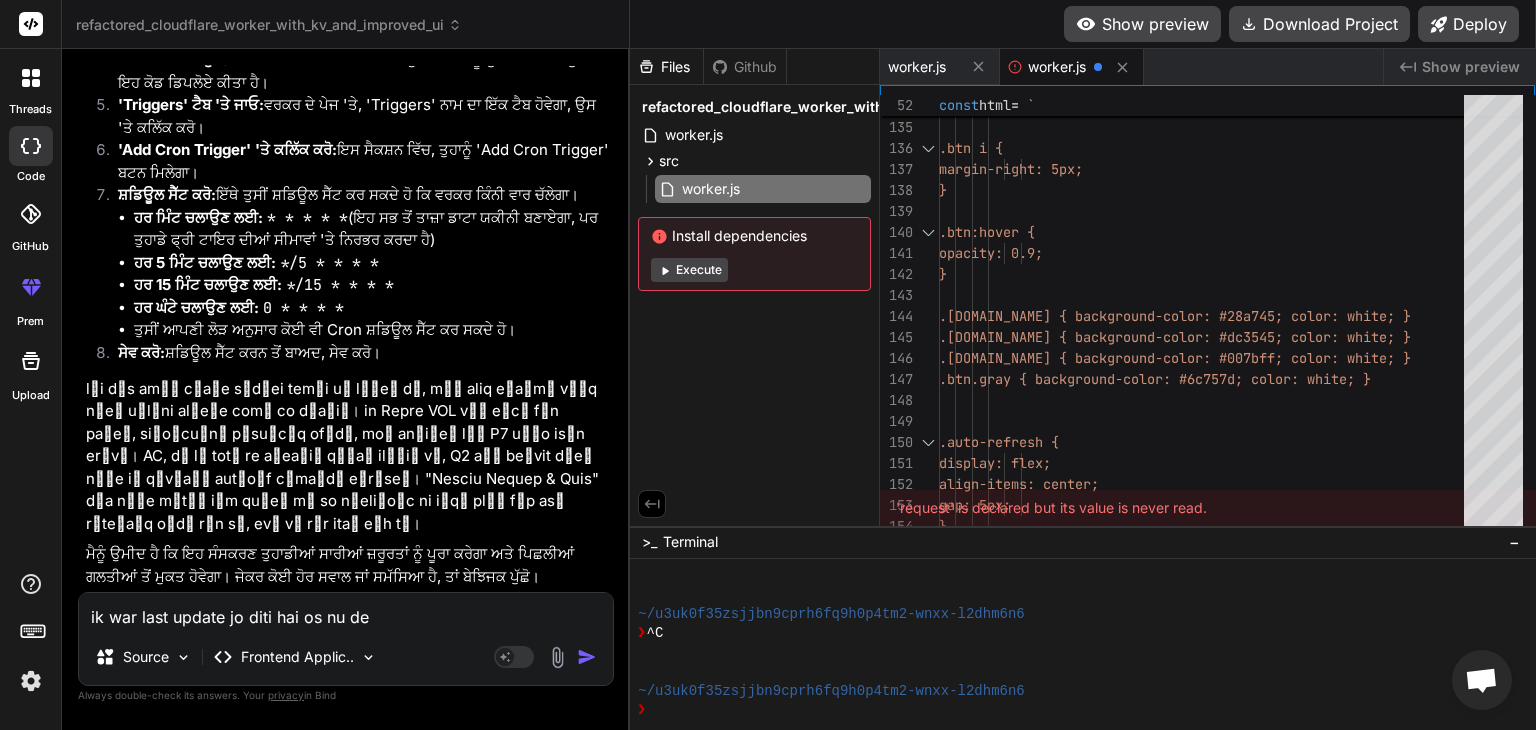 type on "ik war last update jo diti hai os nu dee" 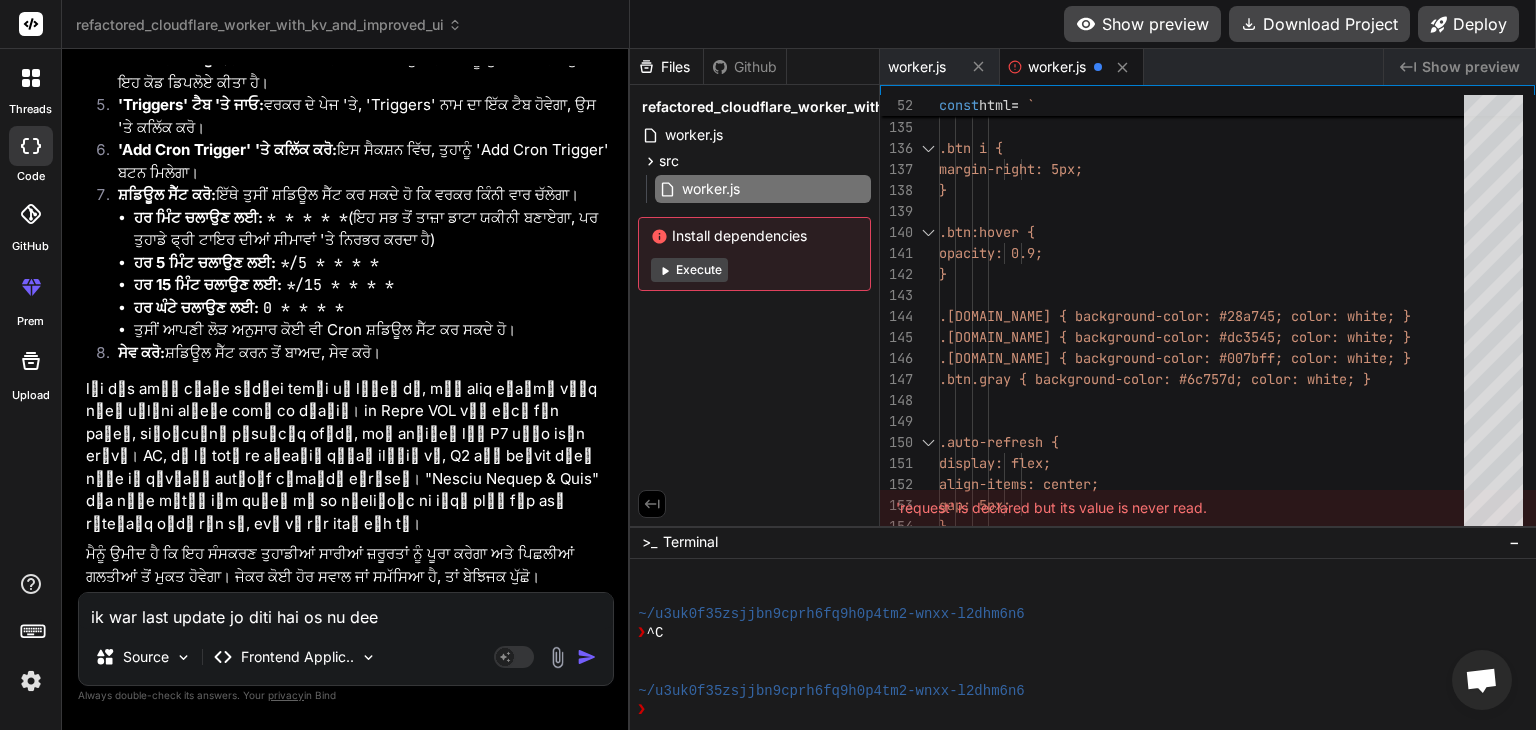 type on "ik war last update jo diti hai os nu deep" 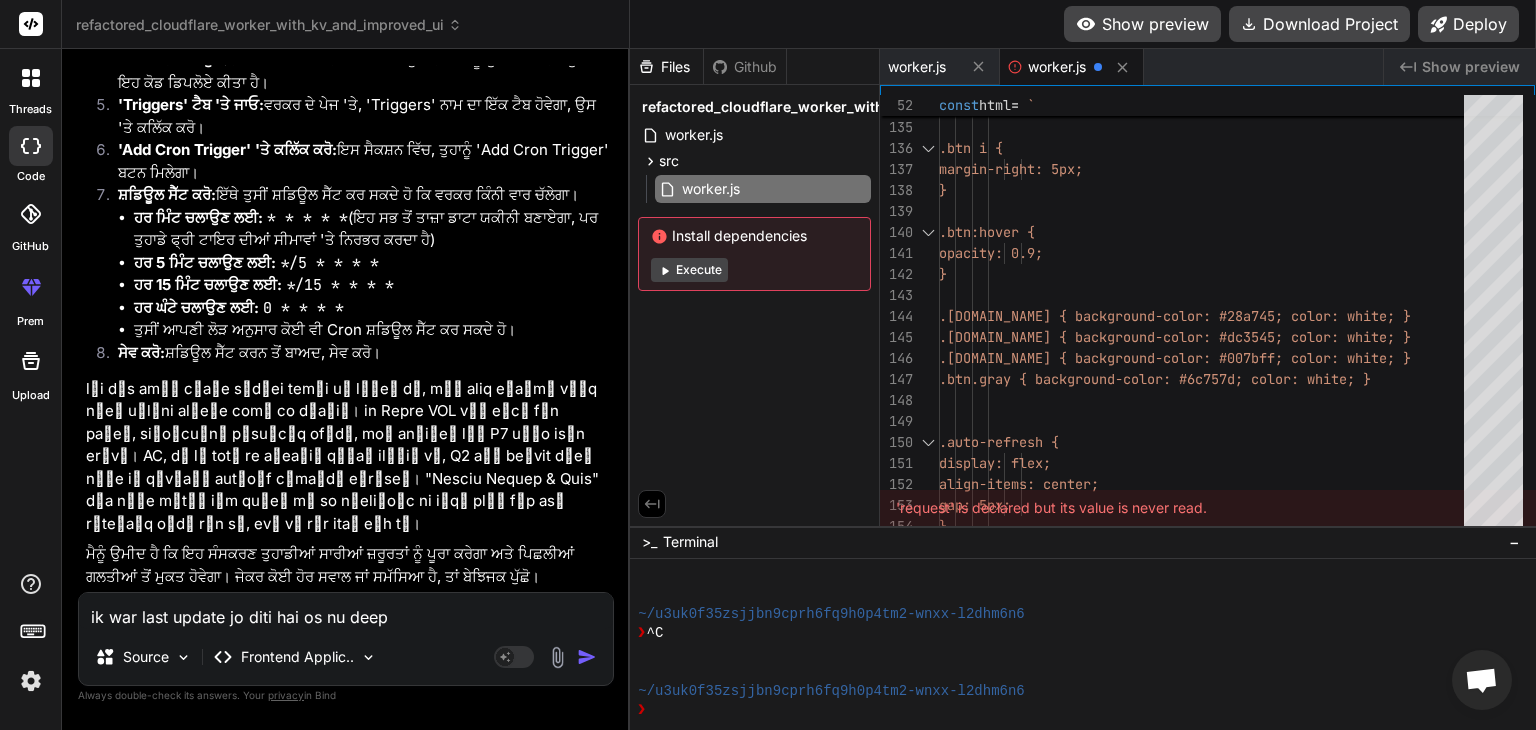 type on "ik war last update jo diti hai os nu deepl" 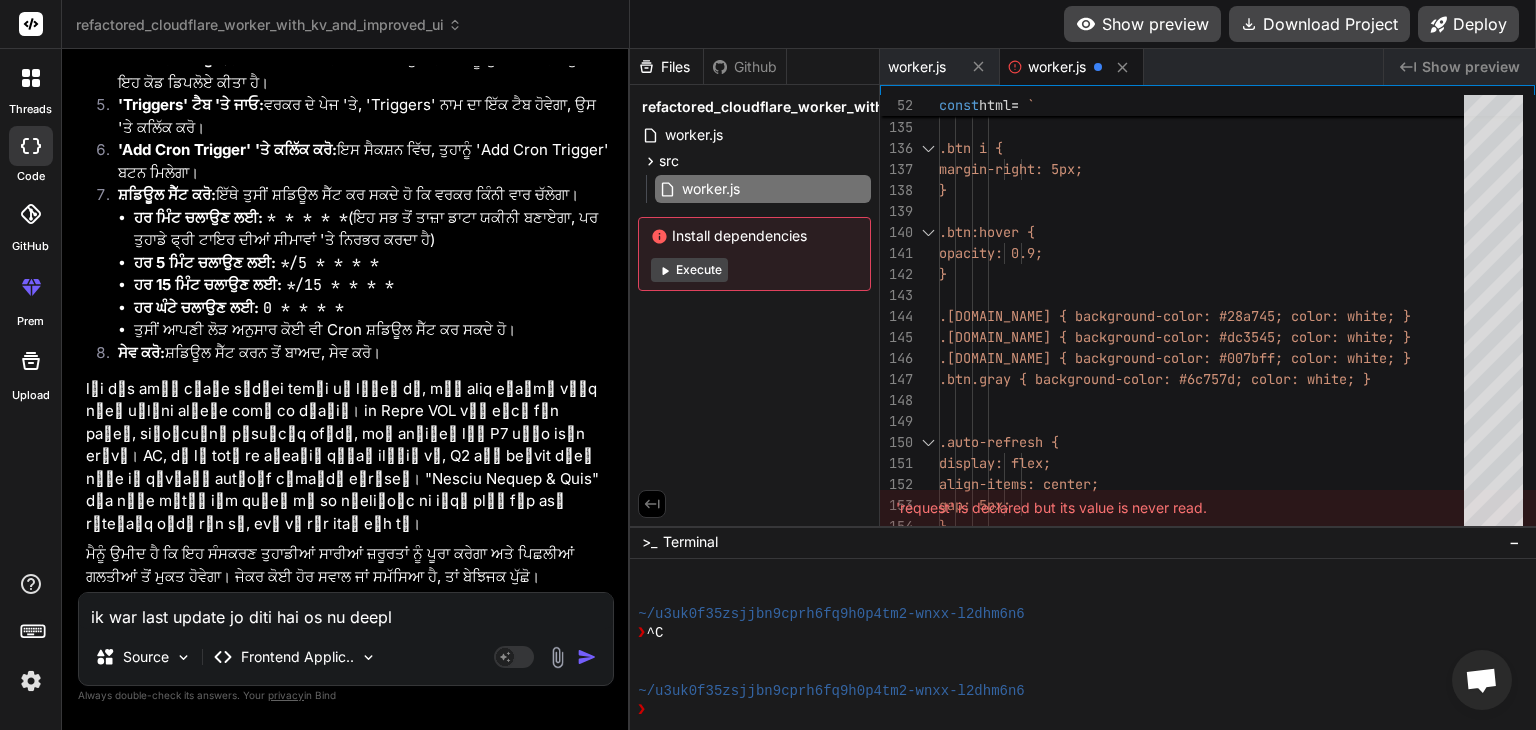 type on "ik war last update jo diti hai os nu deeply" 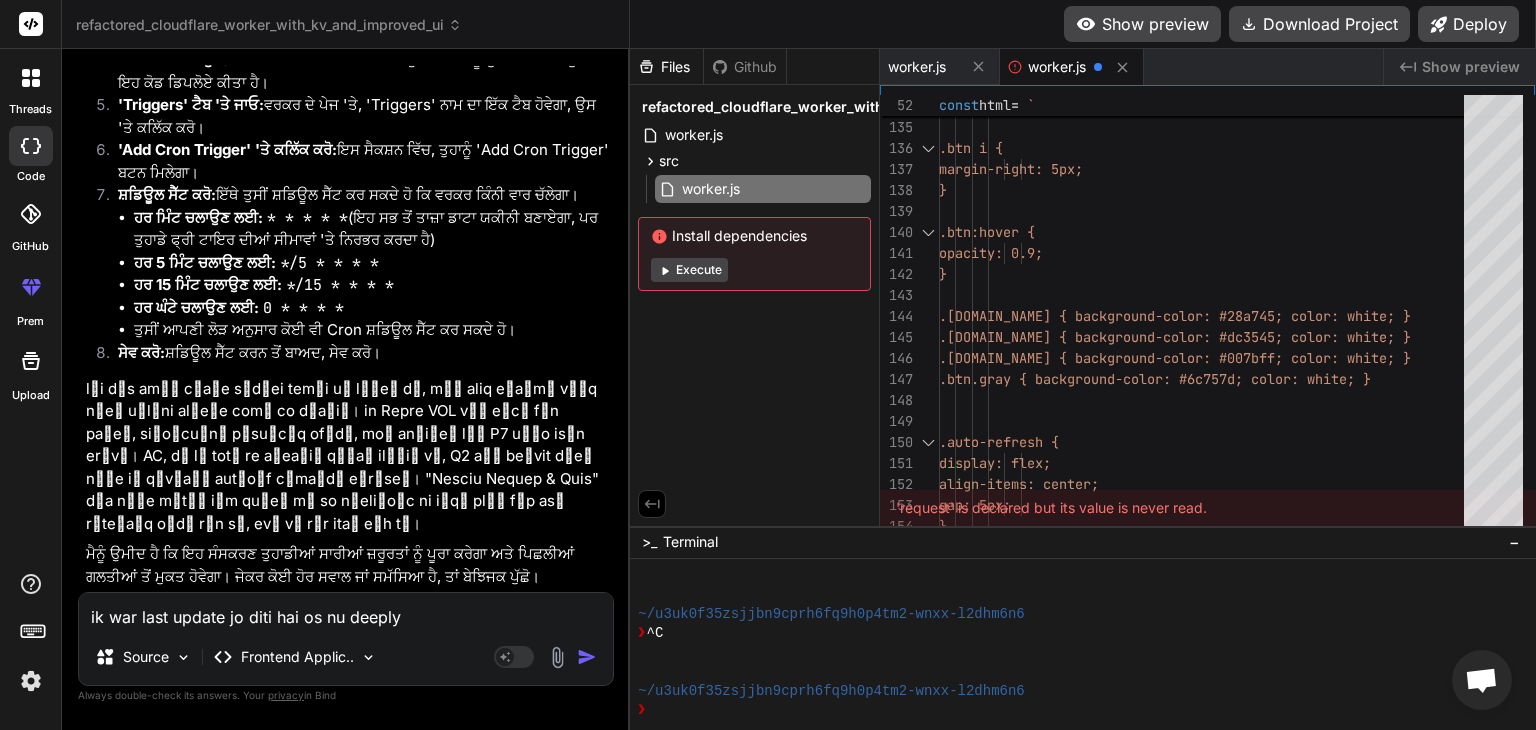 type on "ik war last update jo diti hai os nu deeply" 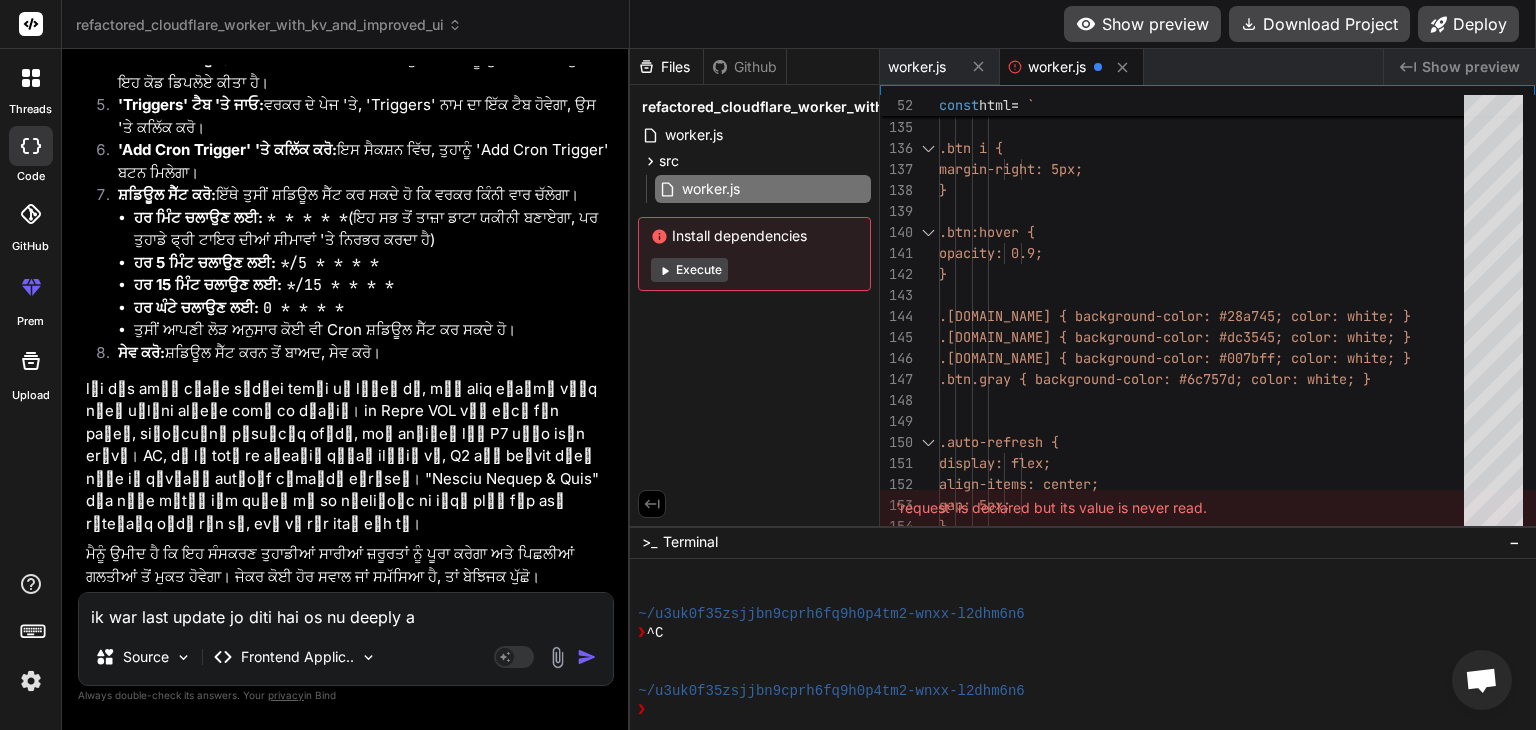 type on "ik war last update jo diti hai os nu deeply an" 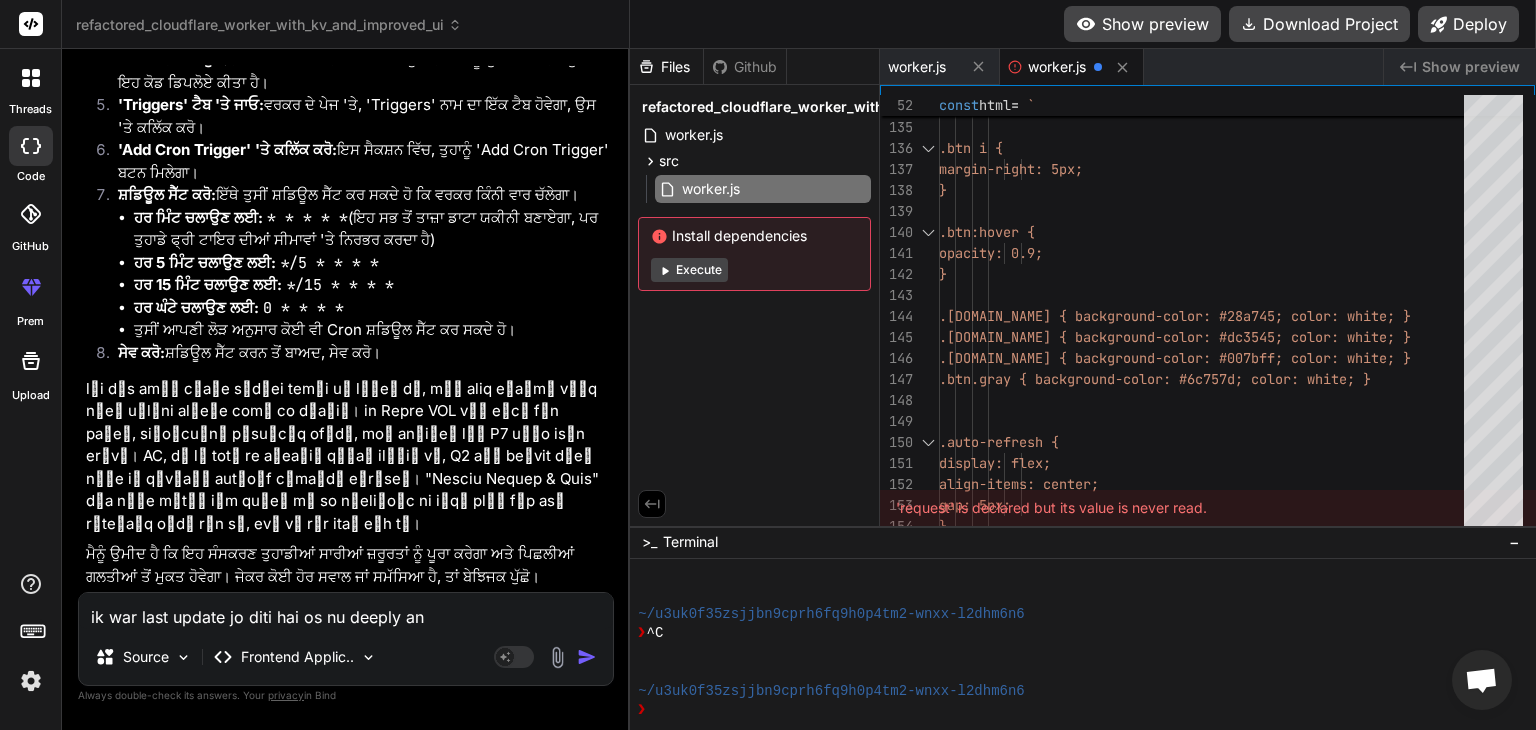 type on "x" 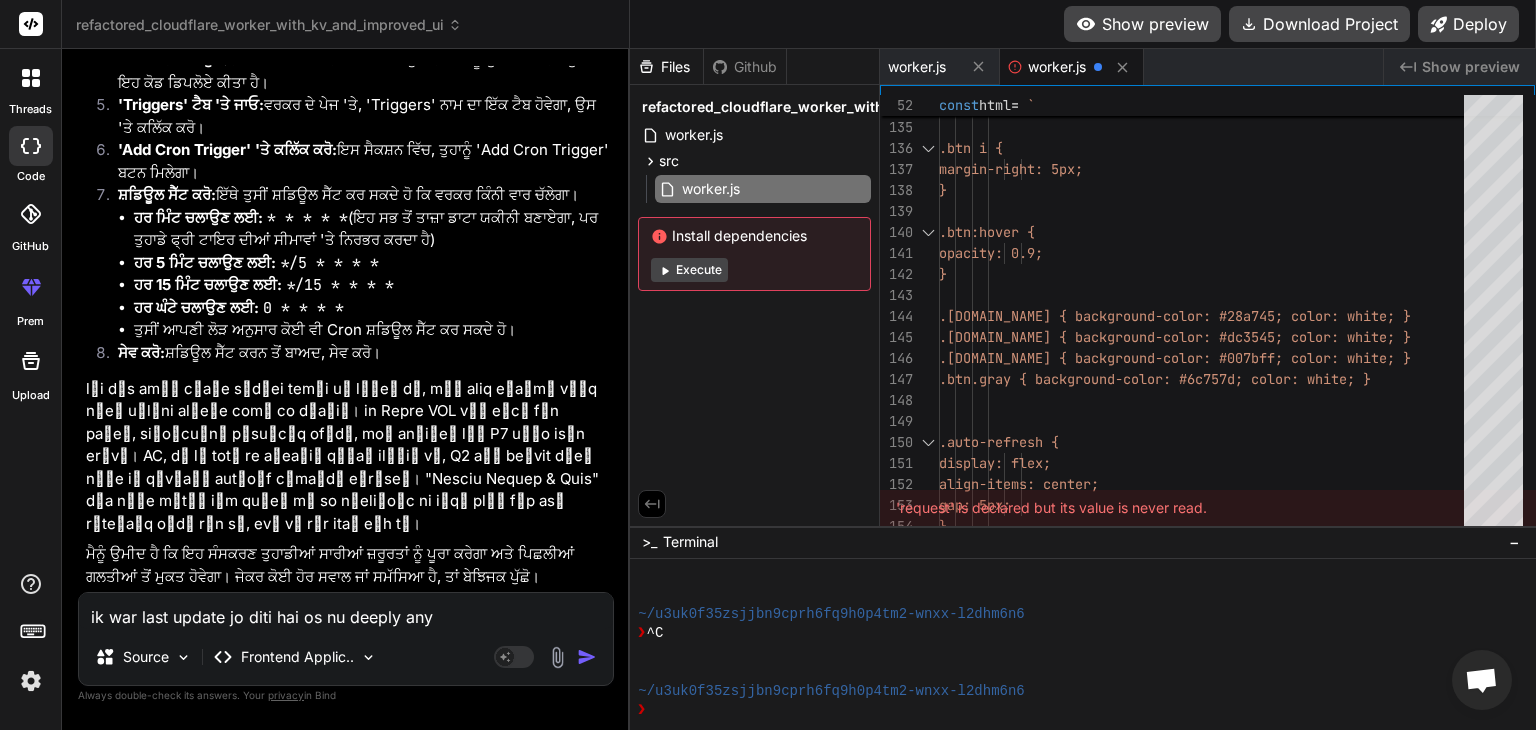 type on "ik war last update jo diti hai os nu deeply anyl" 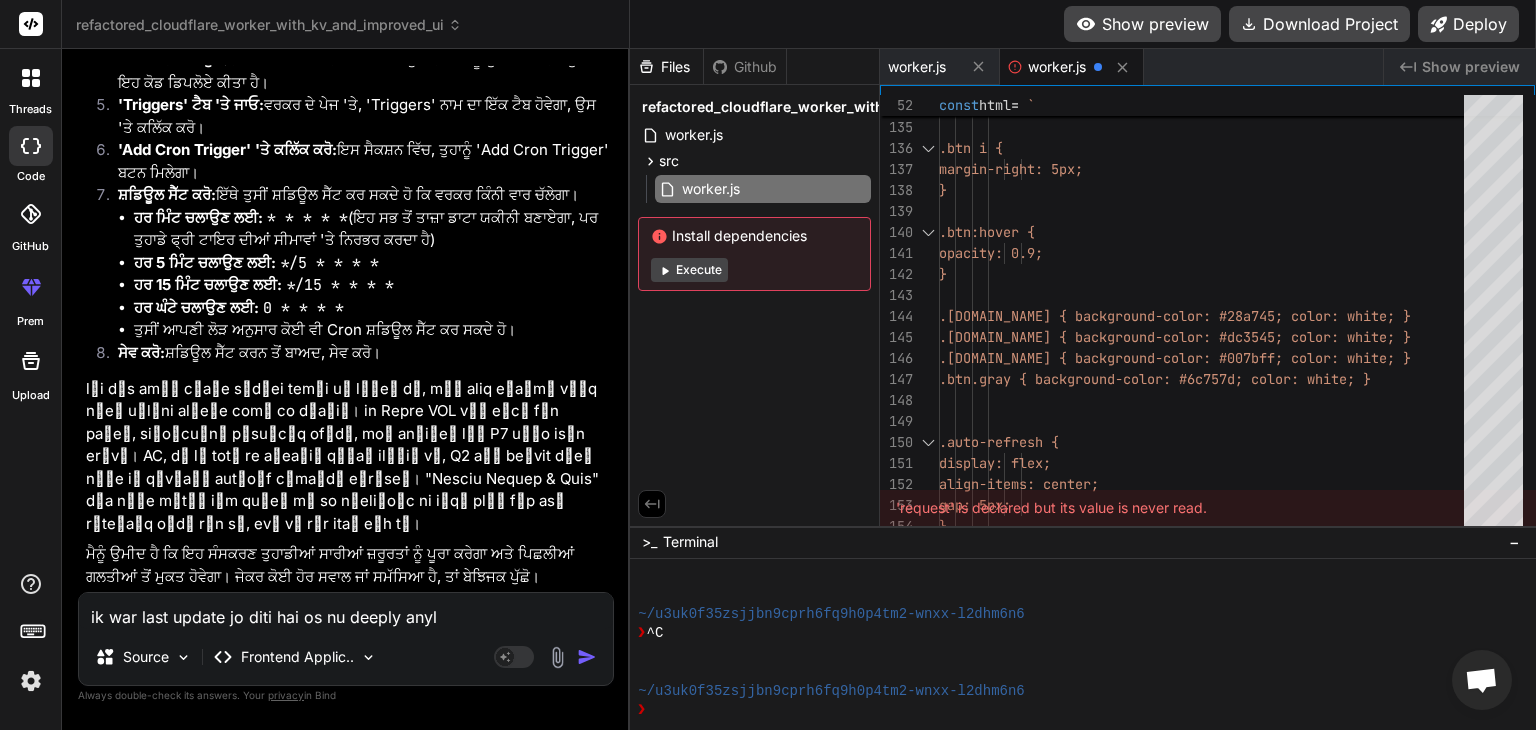 type on "ik war last update jo diti hai os nu deeply anyli" 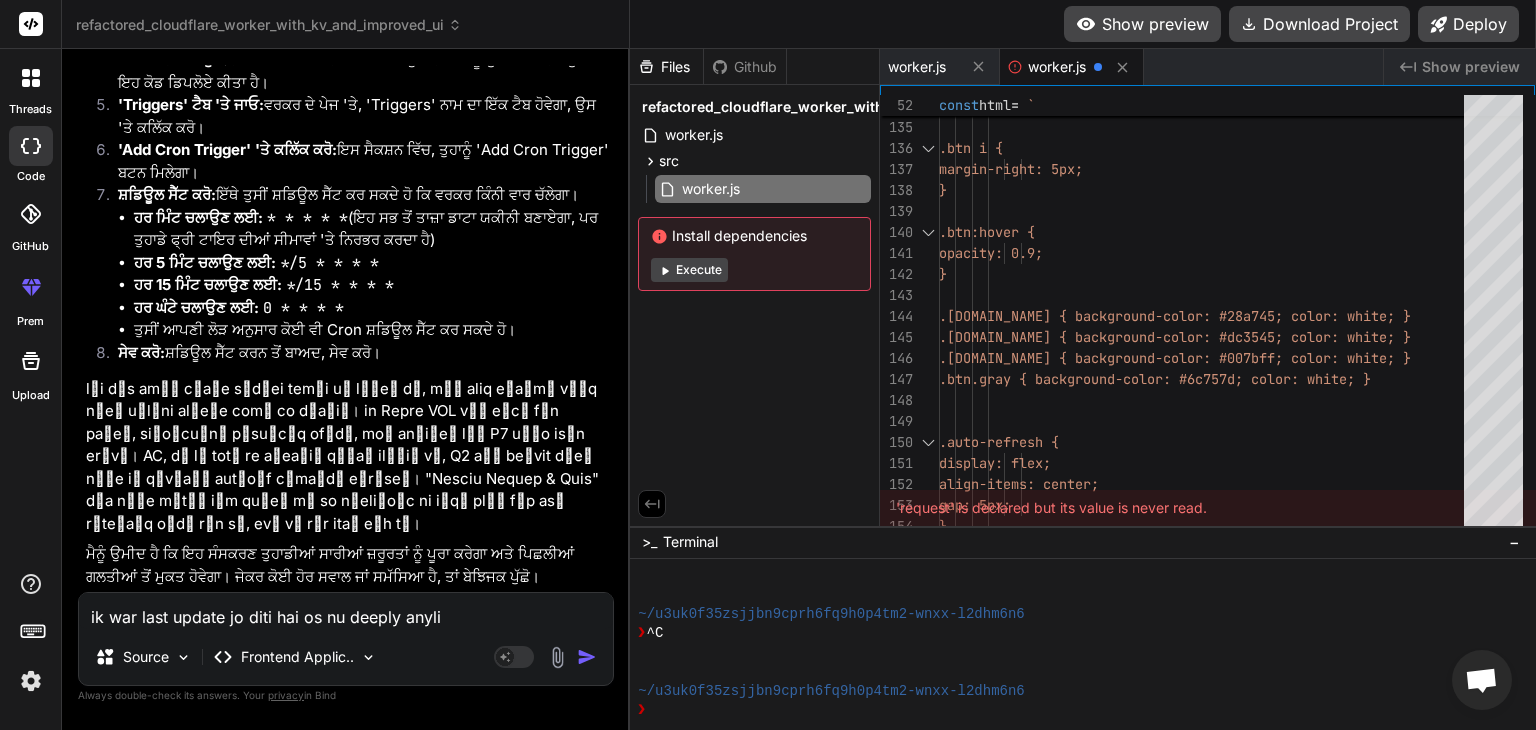 type on "ik war last update jo diti hai os nu deeply anylis" 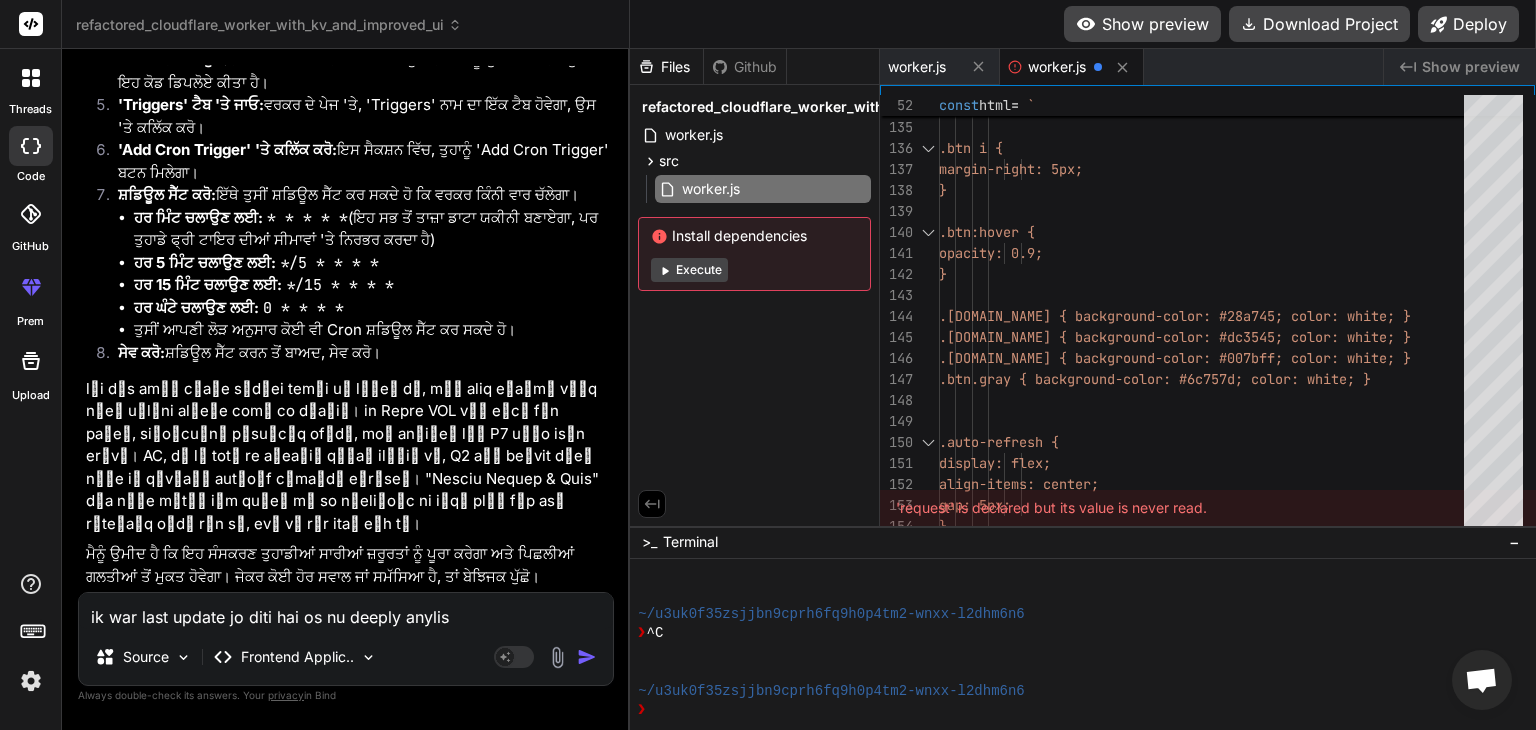 type on "ik war last update jo diti hai os nu deeply anylis" 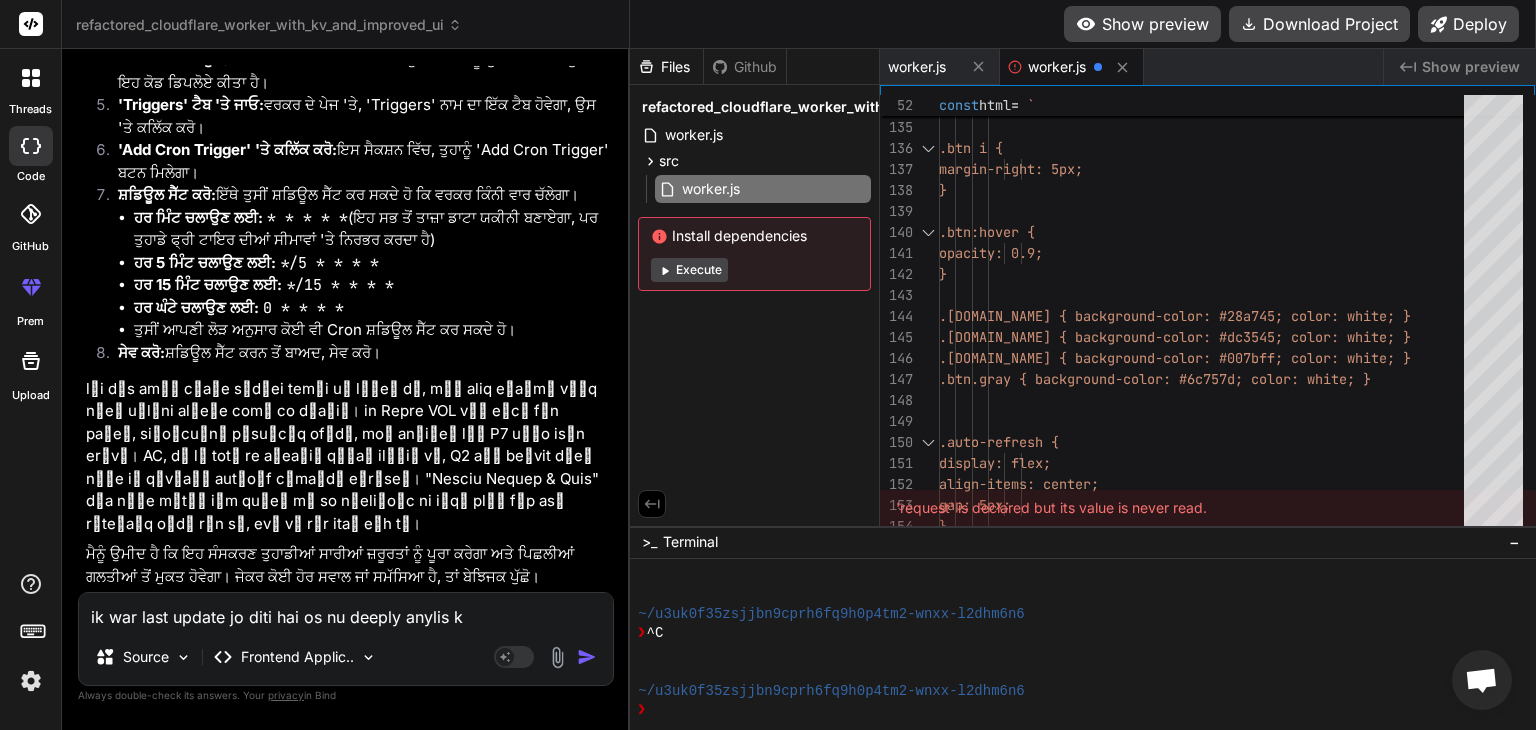 type on "ik war last update jo diti hai os nu deeply anylis ka" 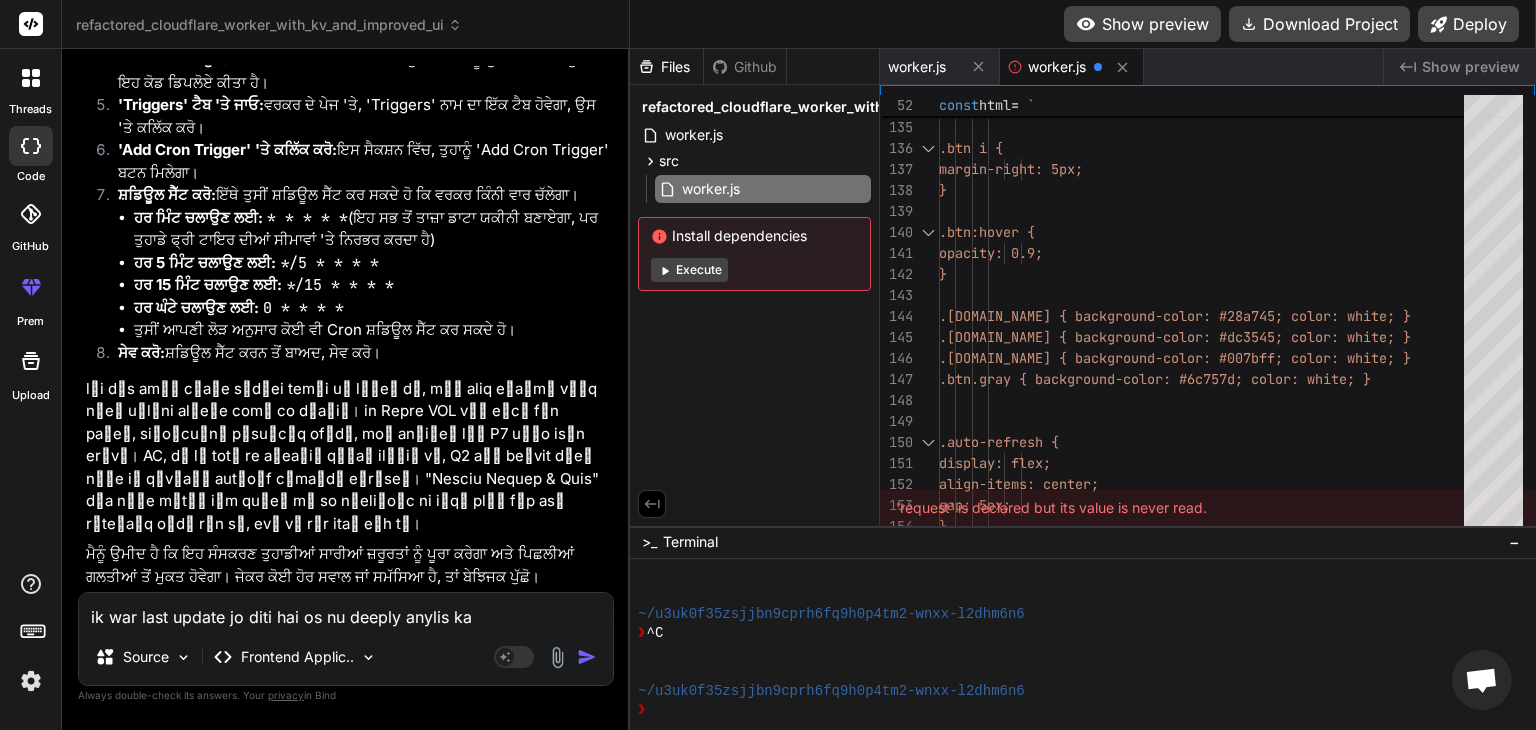 type on "ik war last update jo diti hai os nu deeply anylis kar" 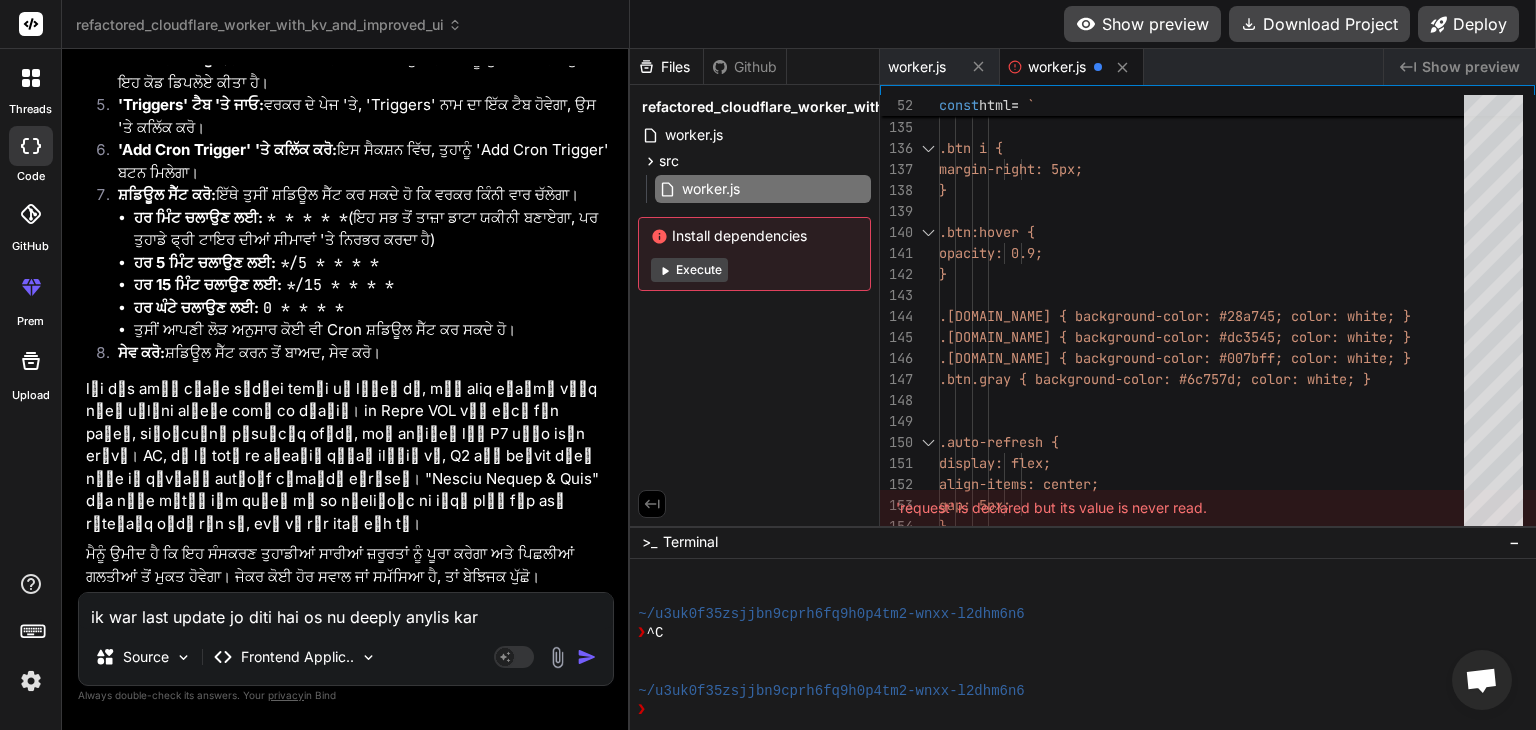 type on "ik war last update jo diti hai os nu deeply anylis kar" 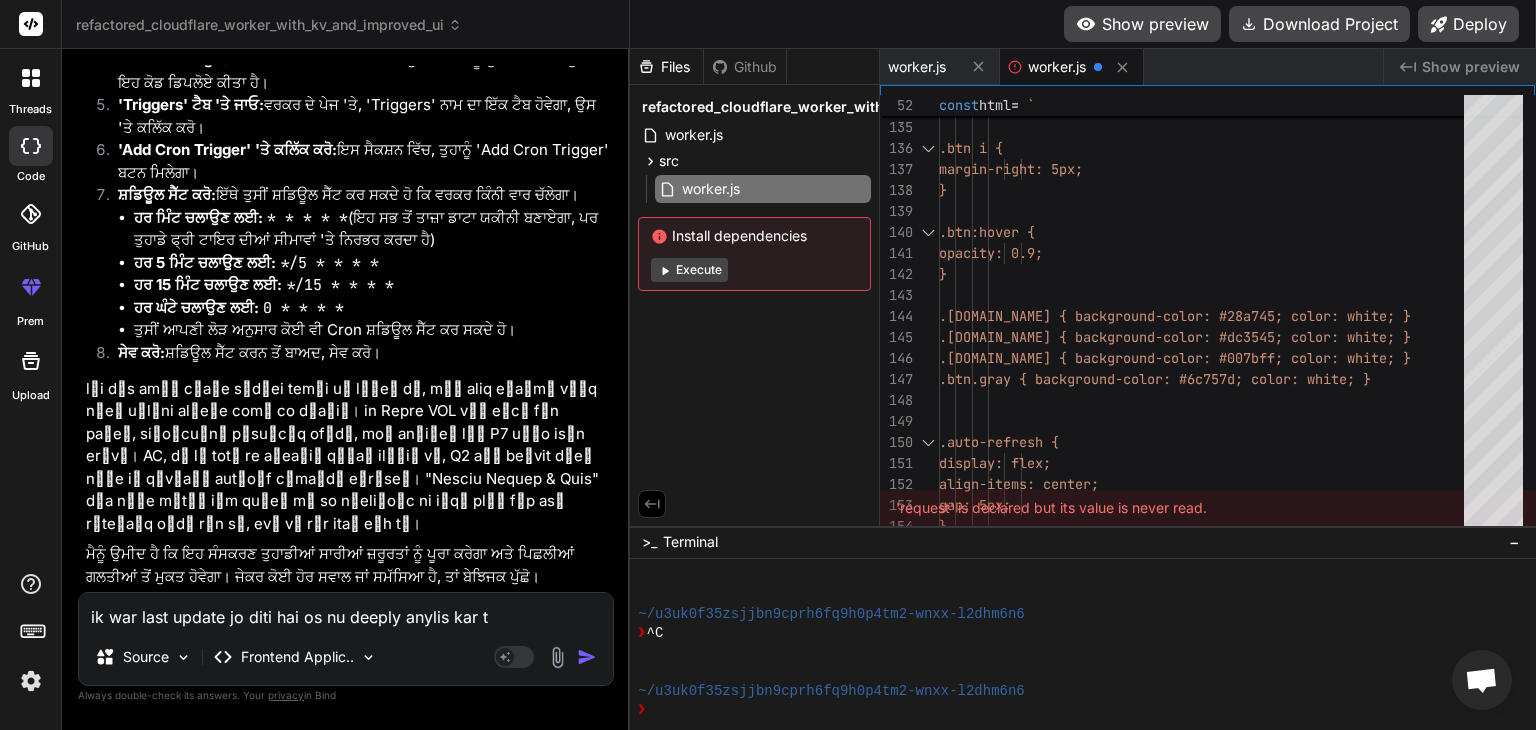 type on "ik war last update jo diti hai os nu deeply anylis kar te" 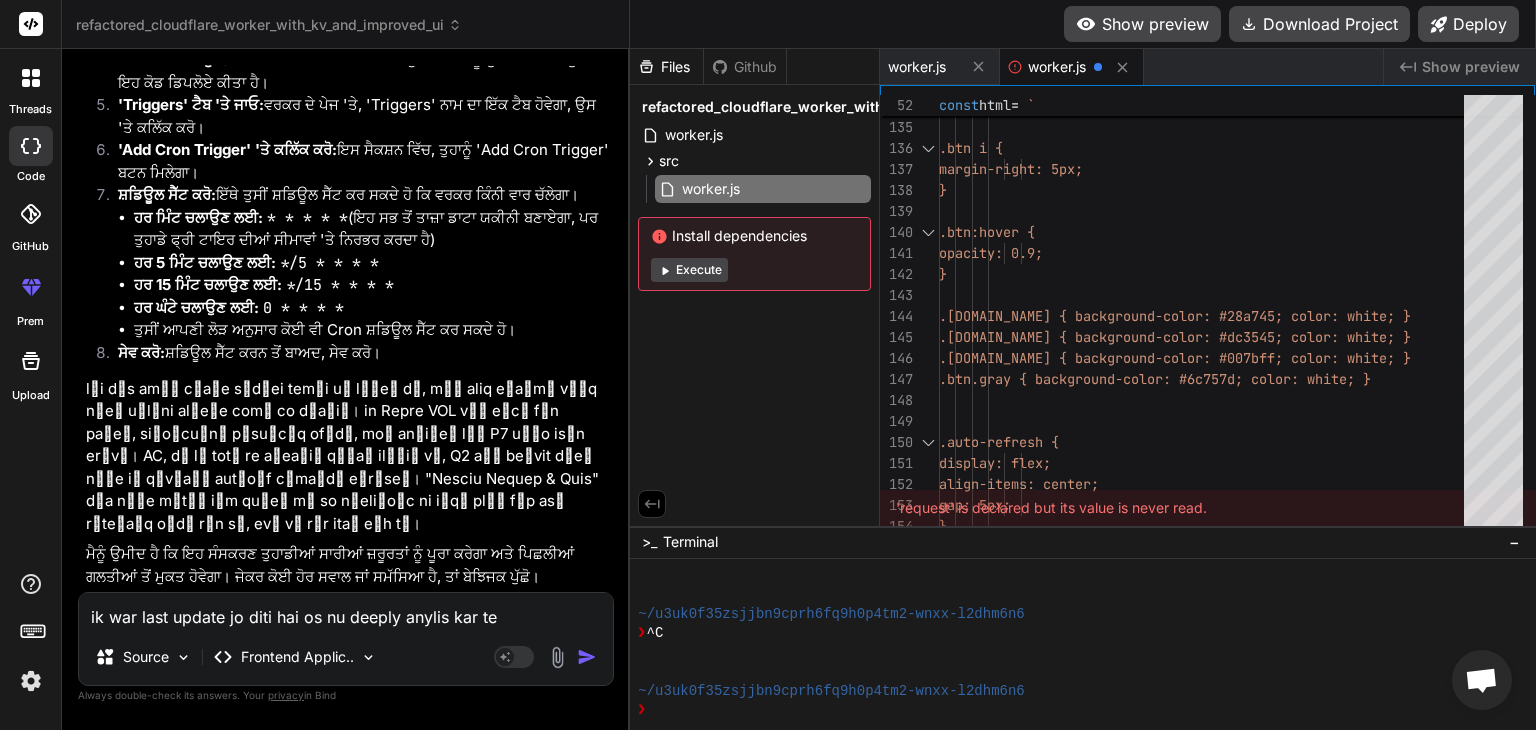 type on "ik war last update jo diti hai os nu deeply anylis kar te" 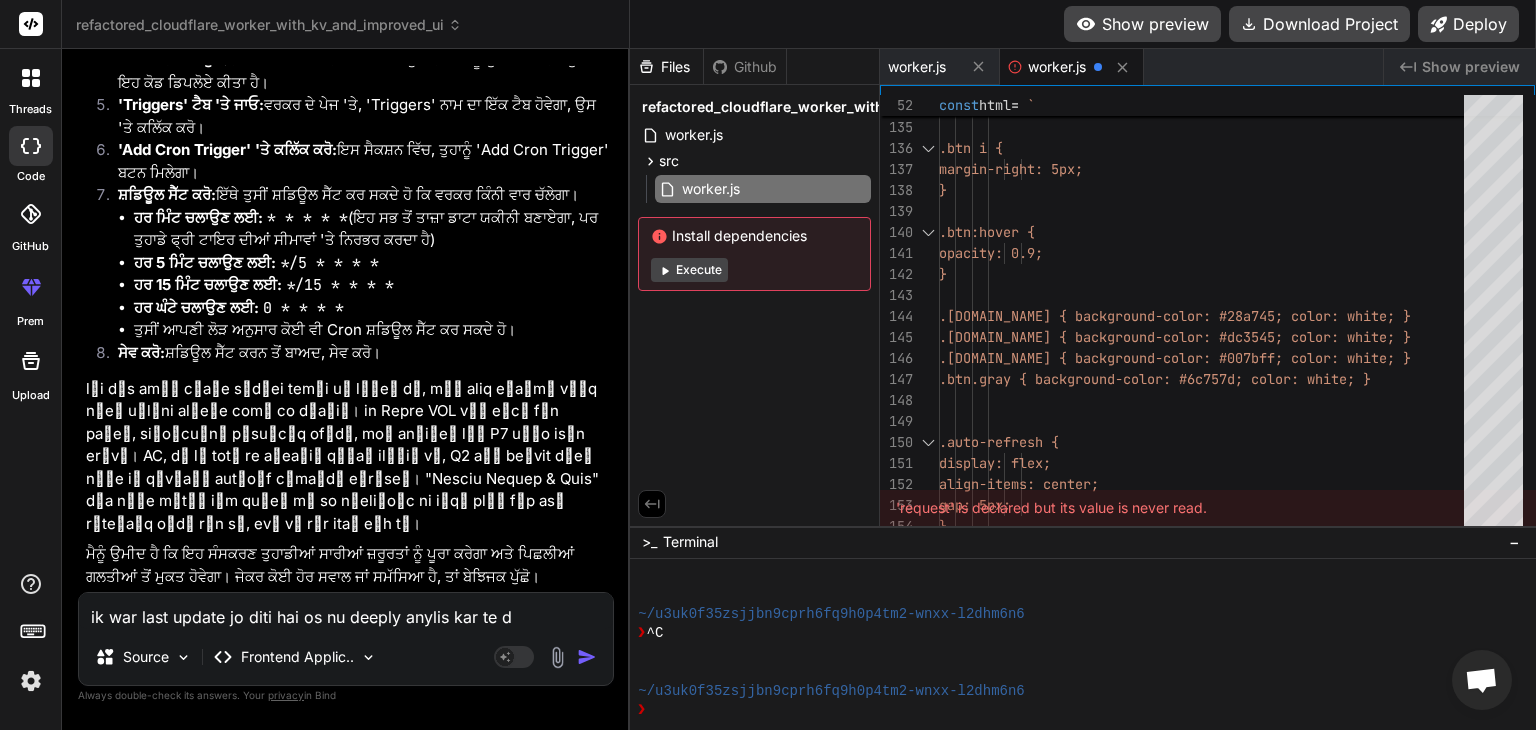type on "ik war last update jo diti hai os nu deeply anylis kar te da" 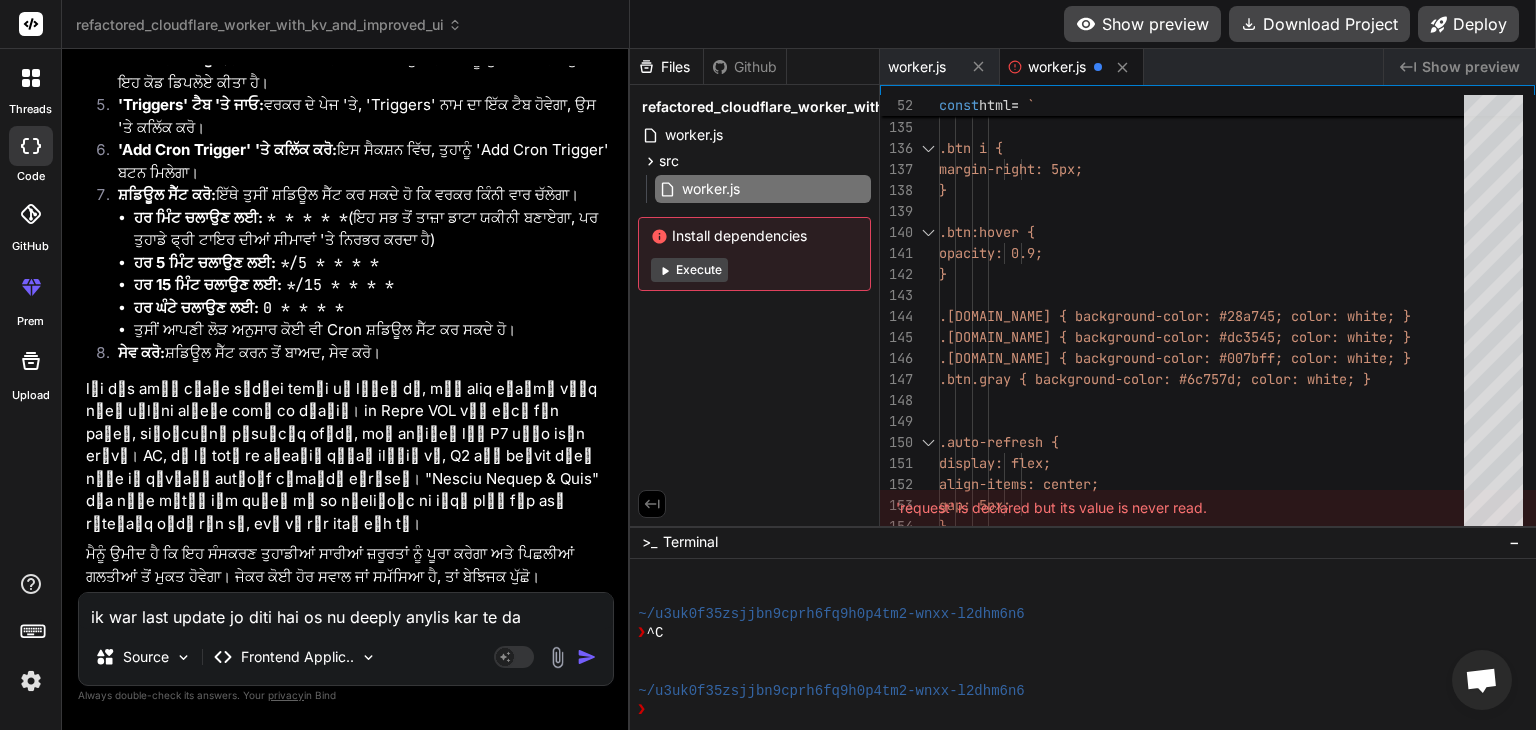 type on "ik war last update jo diti hai os nu deeply anylis kar te das" 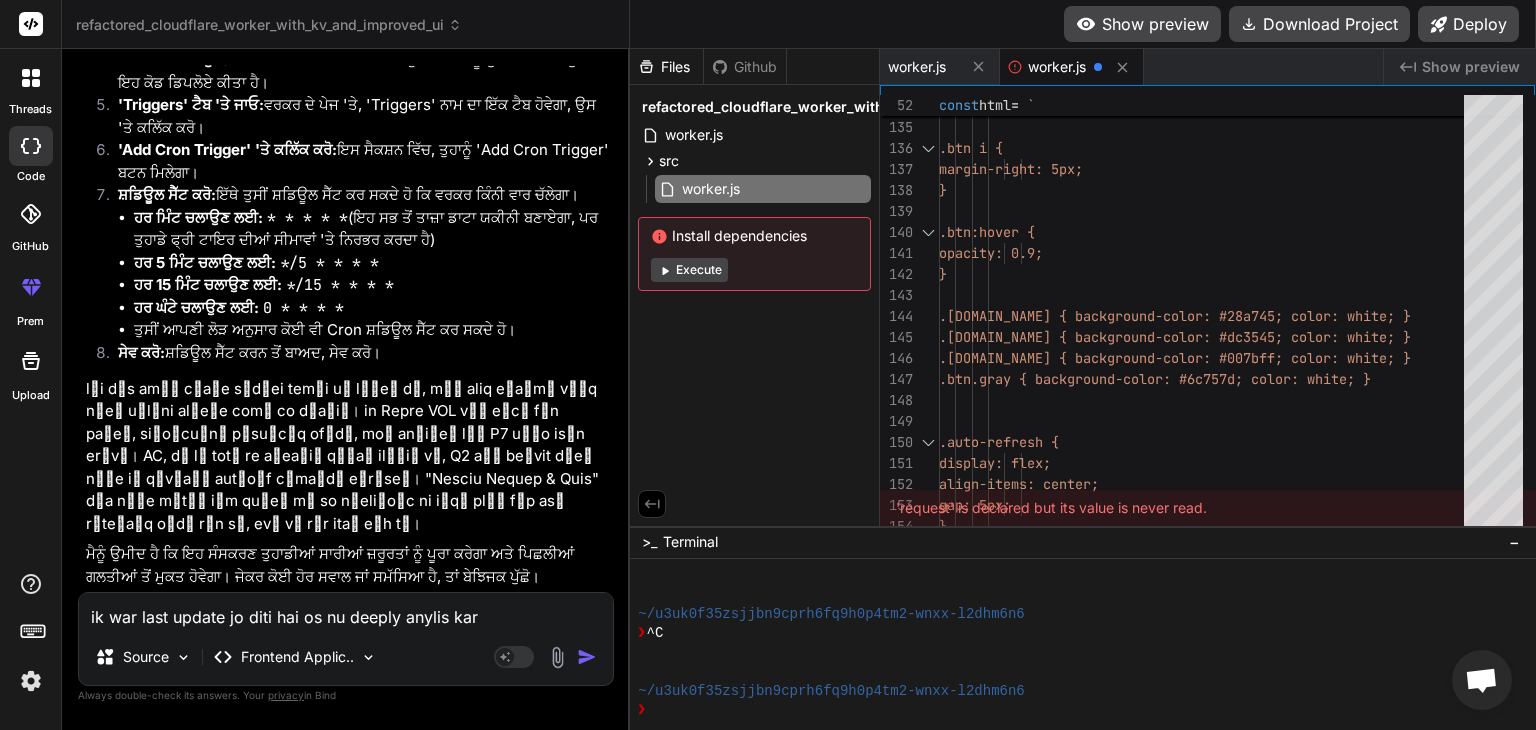 type on "ik war last update jo diti hai os nu deeply anylis kar te das" 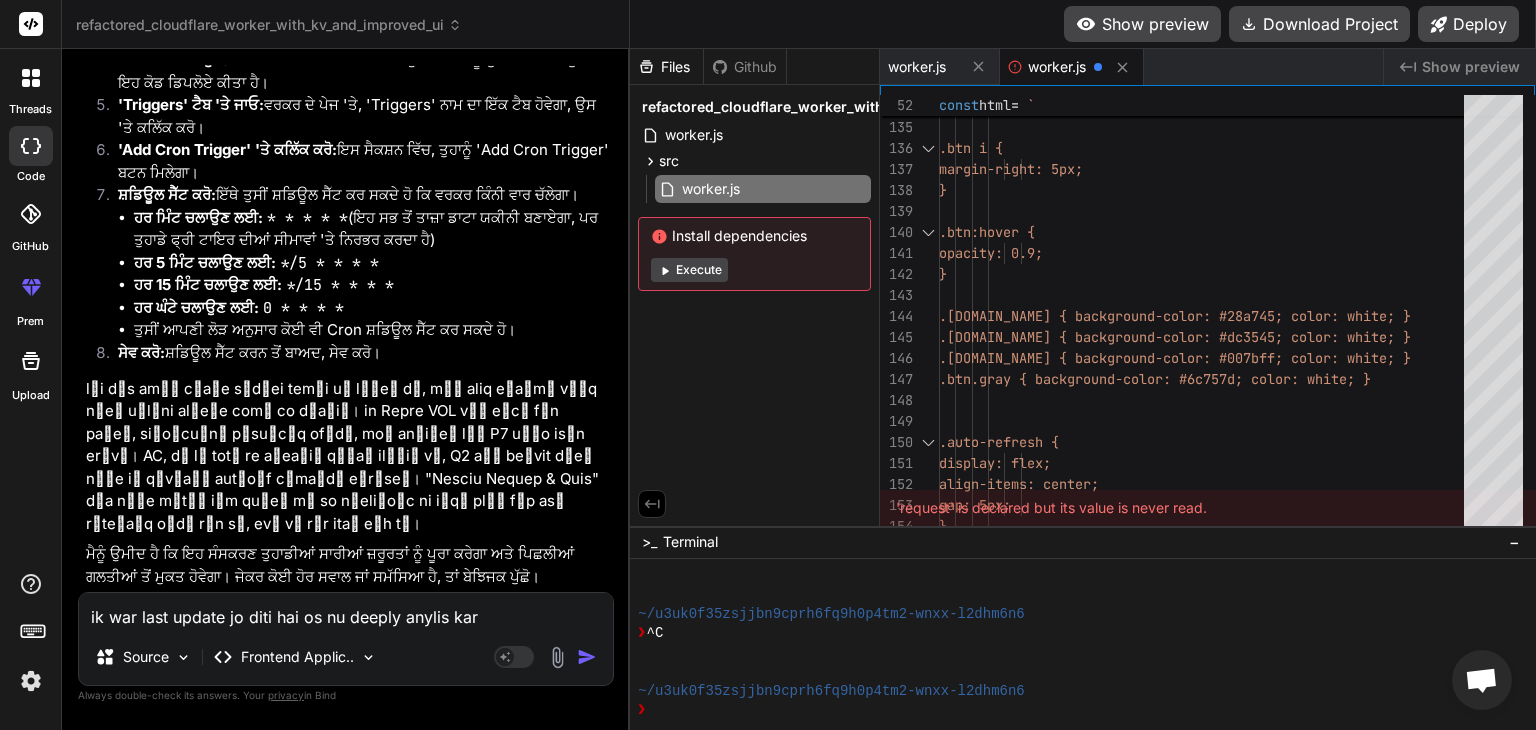 type on "ik war last update jo diti hai os nu deeply anylis kar te das t" 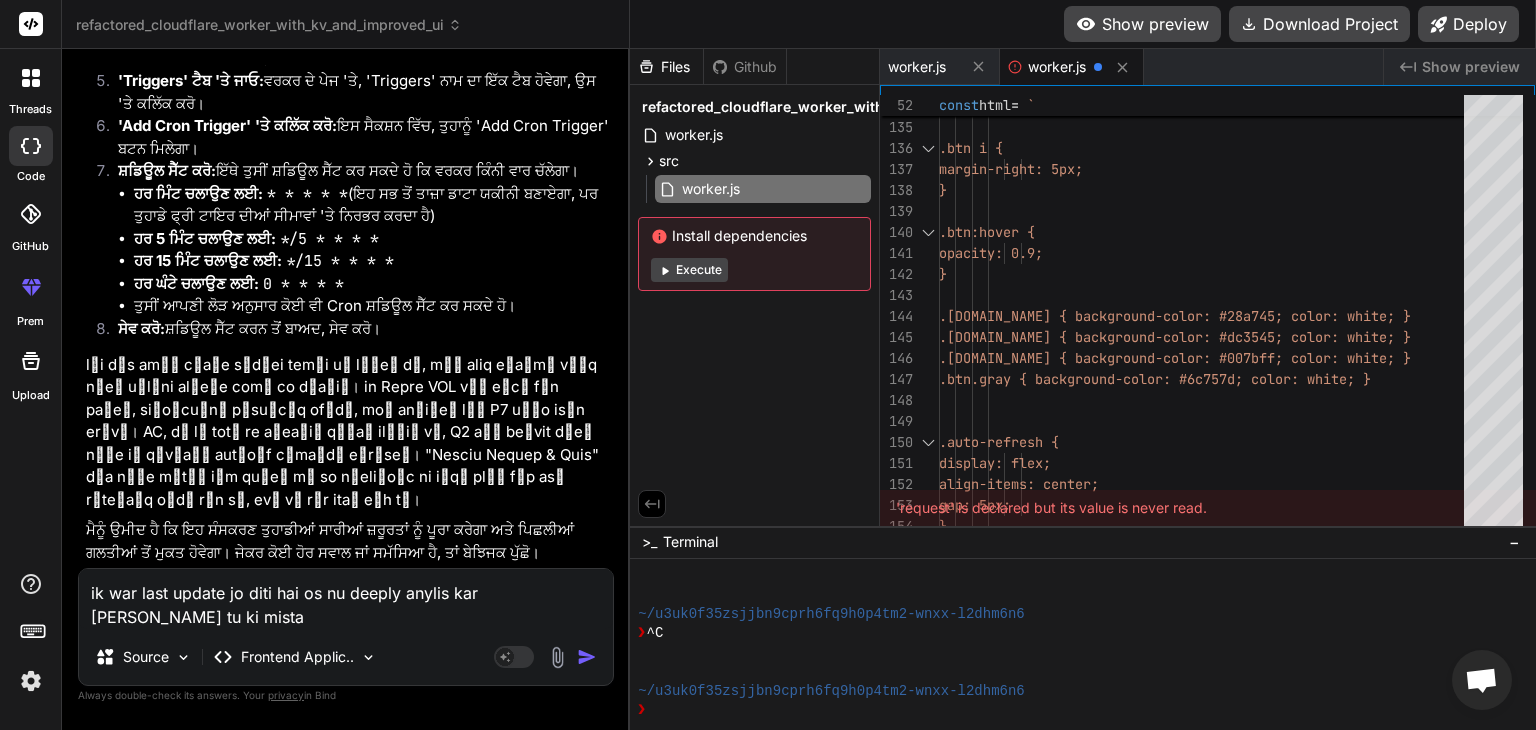 type on "ik war last update jo diti hai os nu deeply anylis kar te das tu ki mistak" 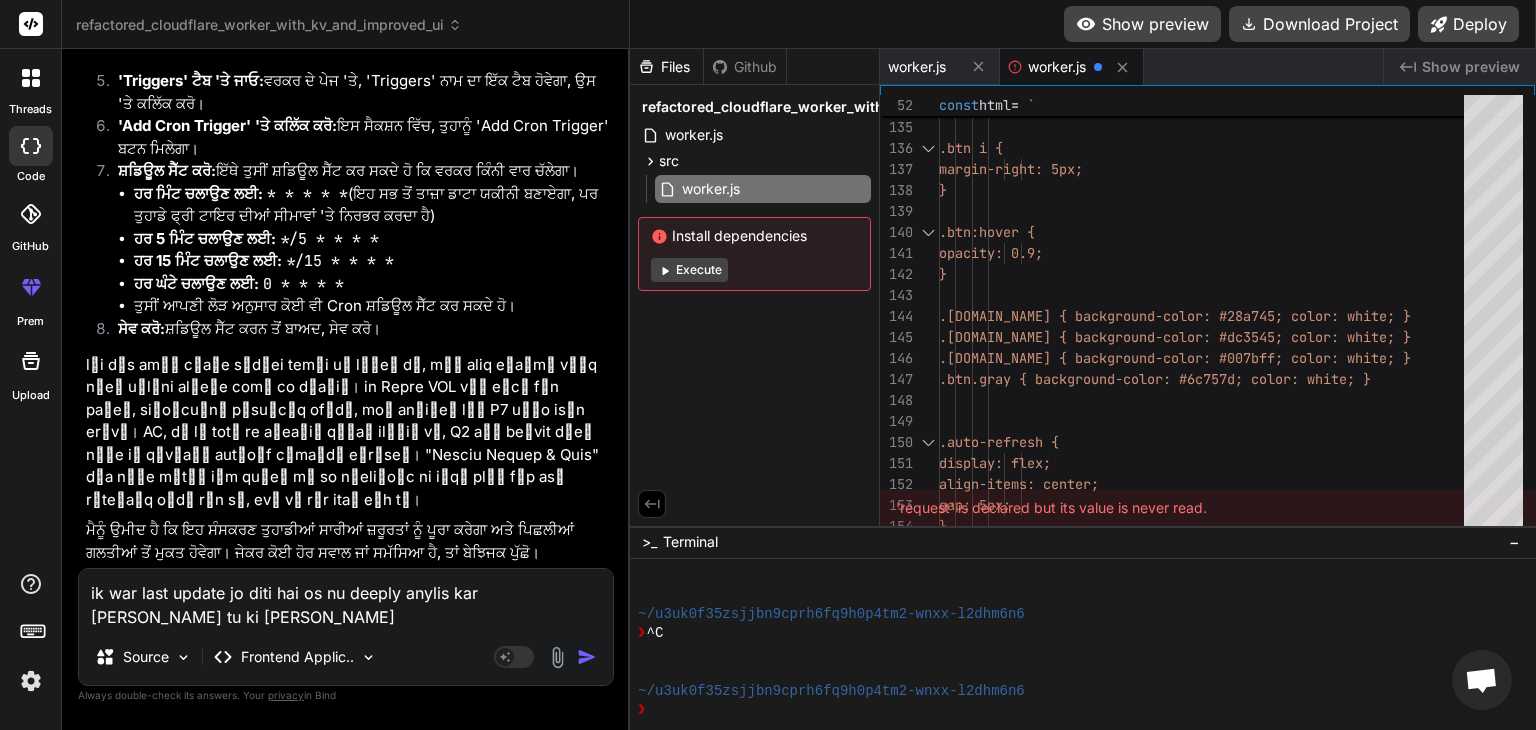 type on "ik war last update jo diti hai os nu deeply anylis kar te das tu ki mistake" 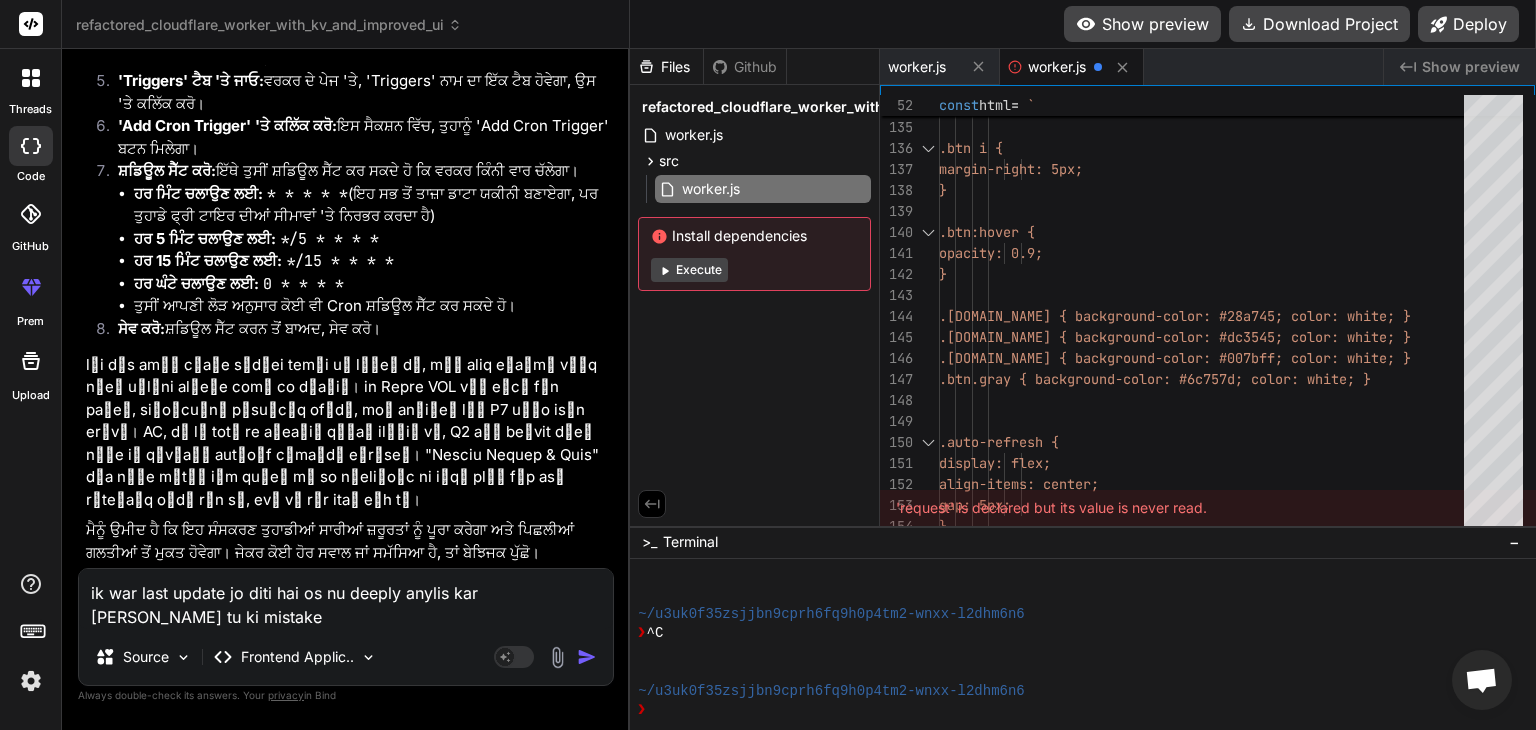 type on "x" 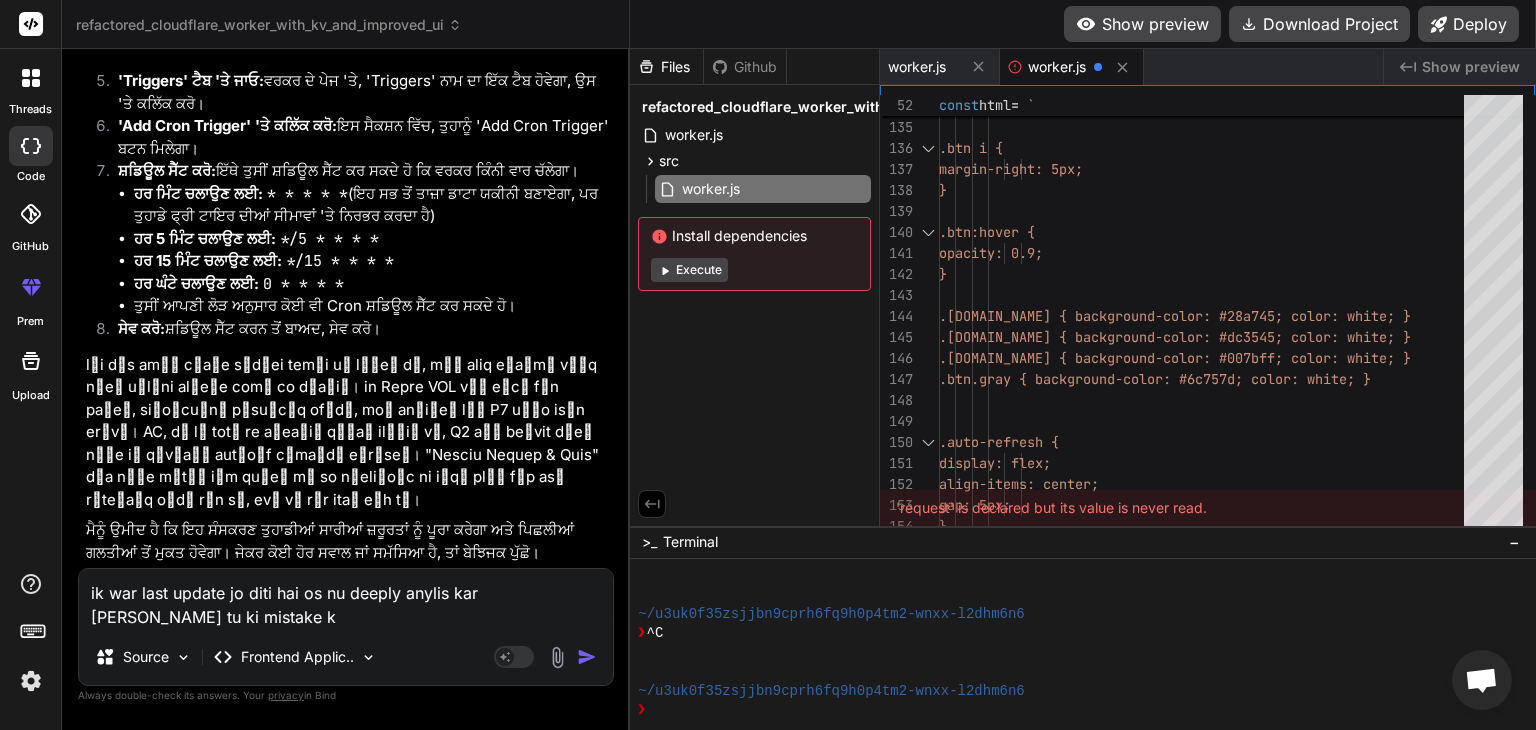 type on "ik war last update jo diti hai os nu deeply anylis kar te das tu ki mistake ki" 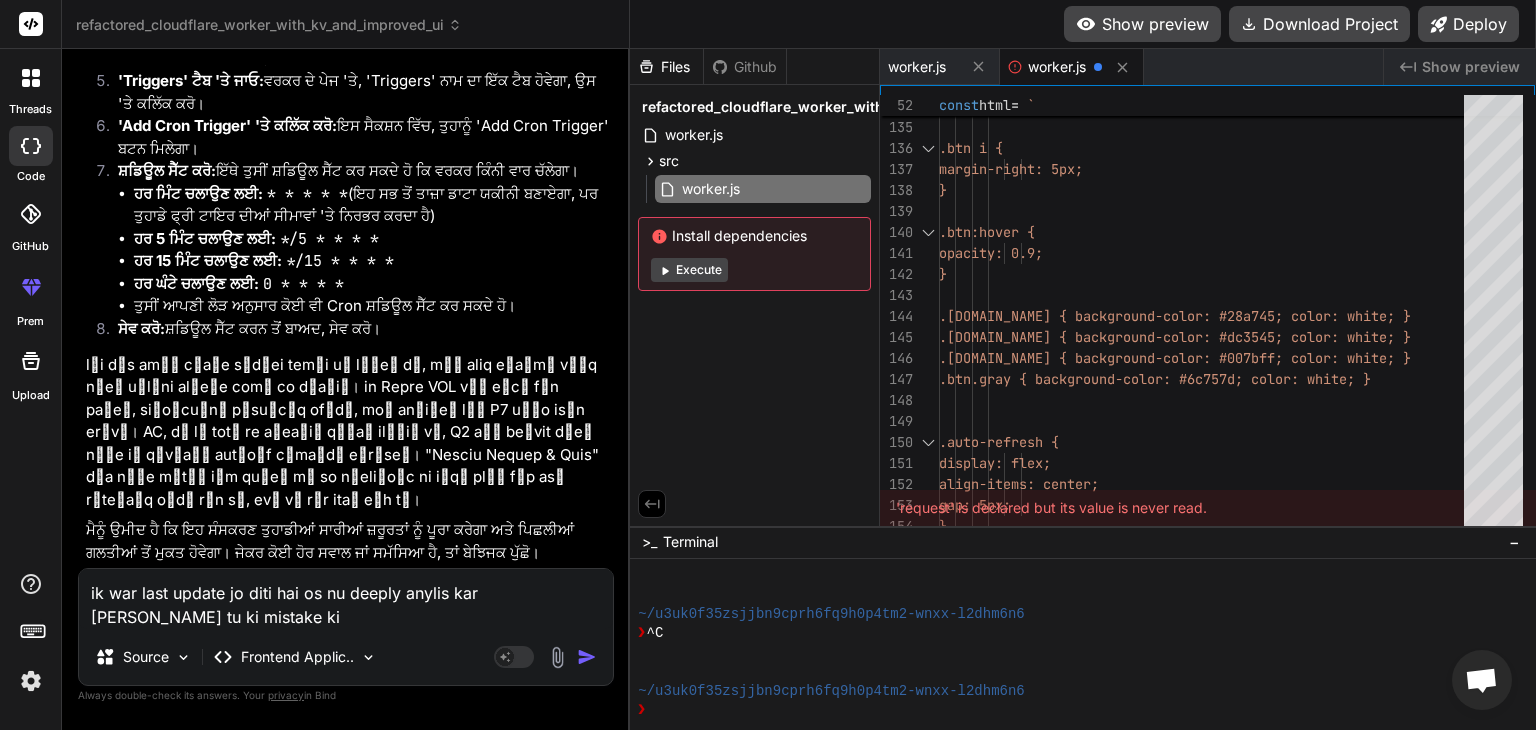 type on "ik war last update jo diti hai os nu deeply anylis kar te das tu ki mistake kit" 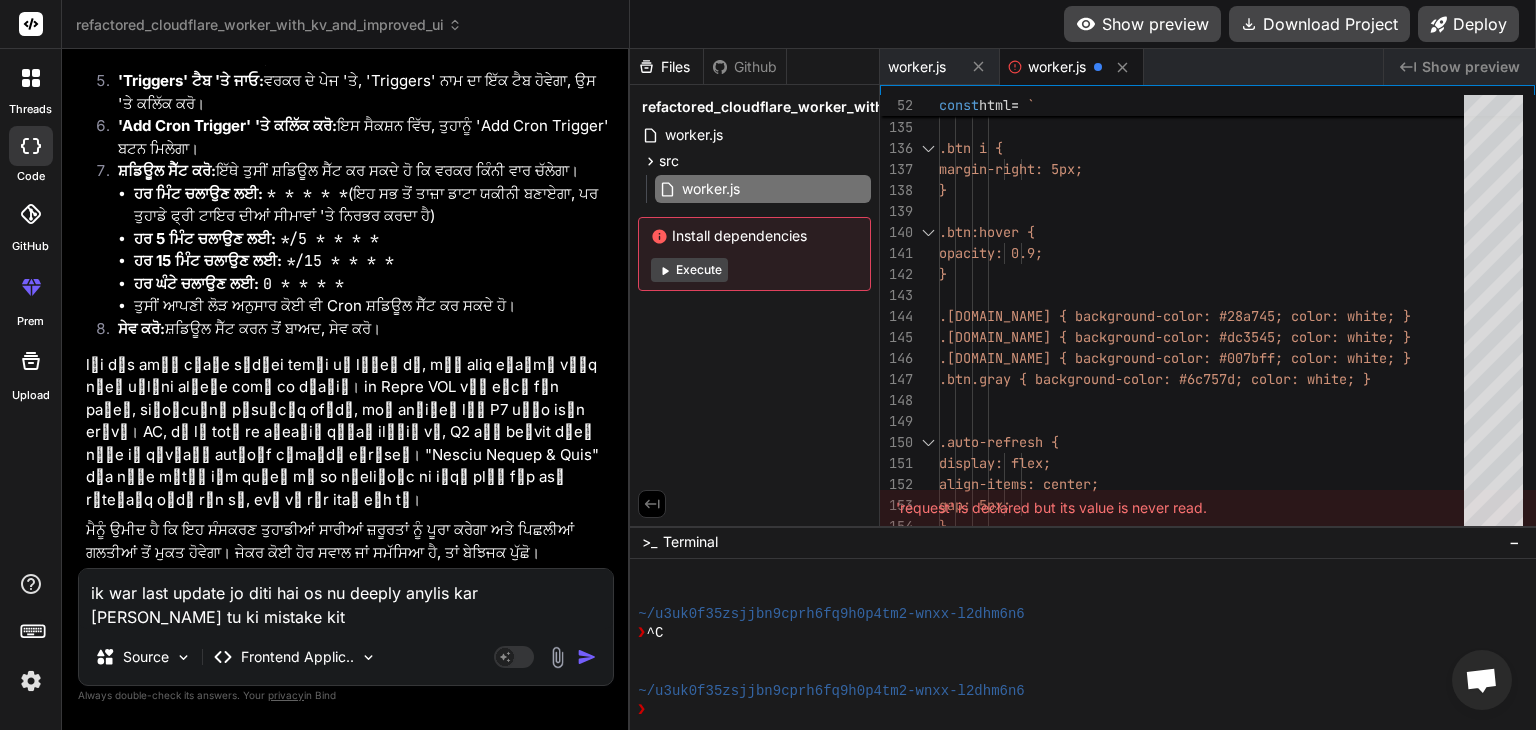 type on "ik war last update jo diti hai os nu deeply anylis kar te das tu ki mistake kiti" 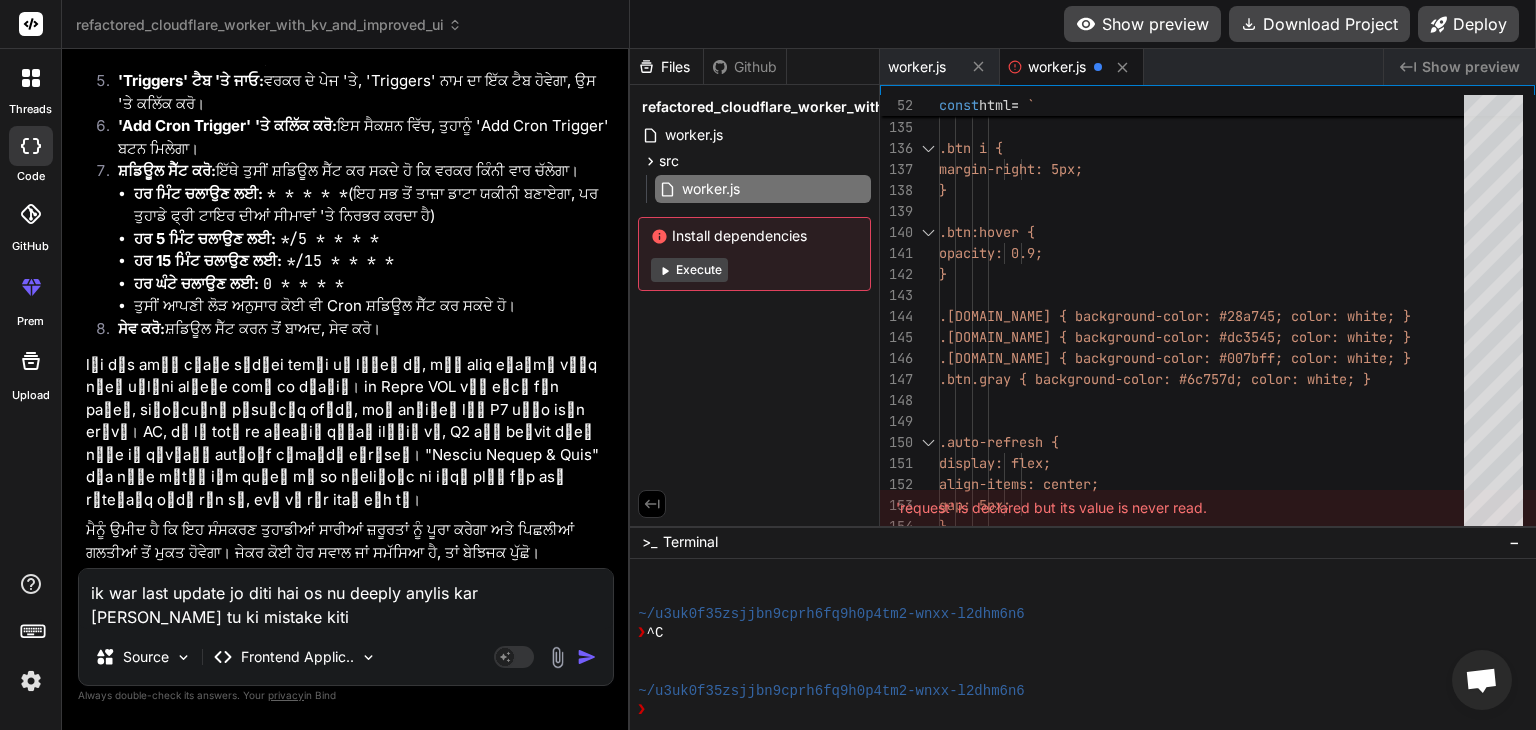 type on "ik war last update jo diti hai os nu deeply anylis kar te das tu ki mistake kiti" 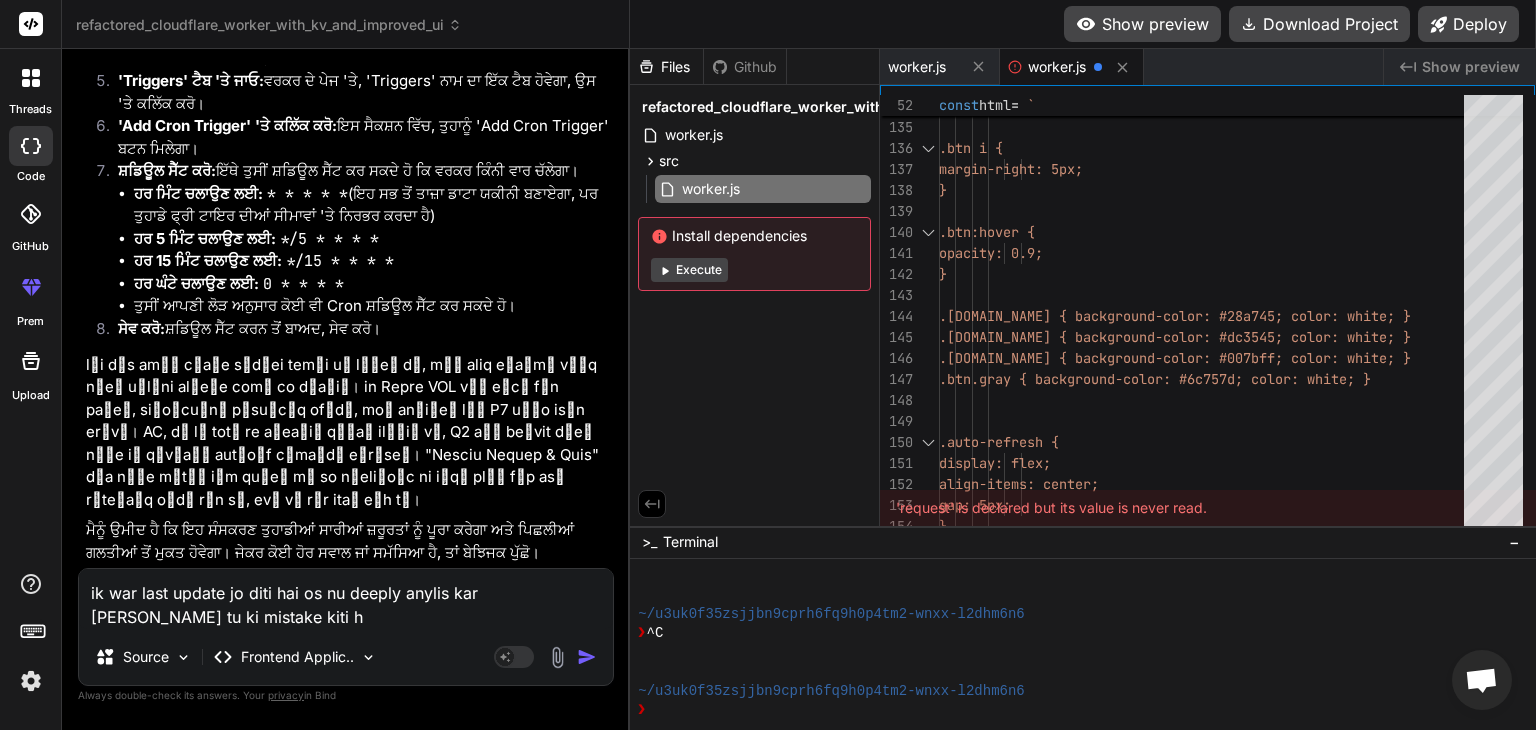 type on "ik war last update jo diti hai os nu deeply anylis kar te das tu ki mistake kiti ha" 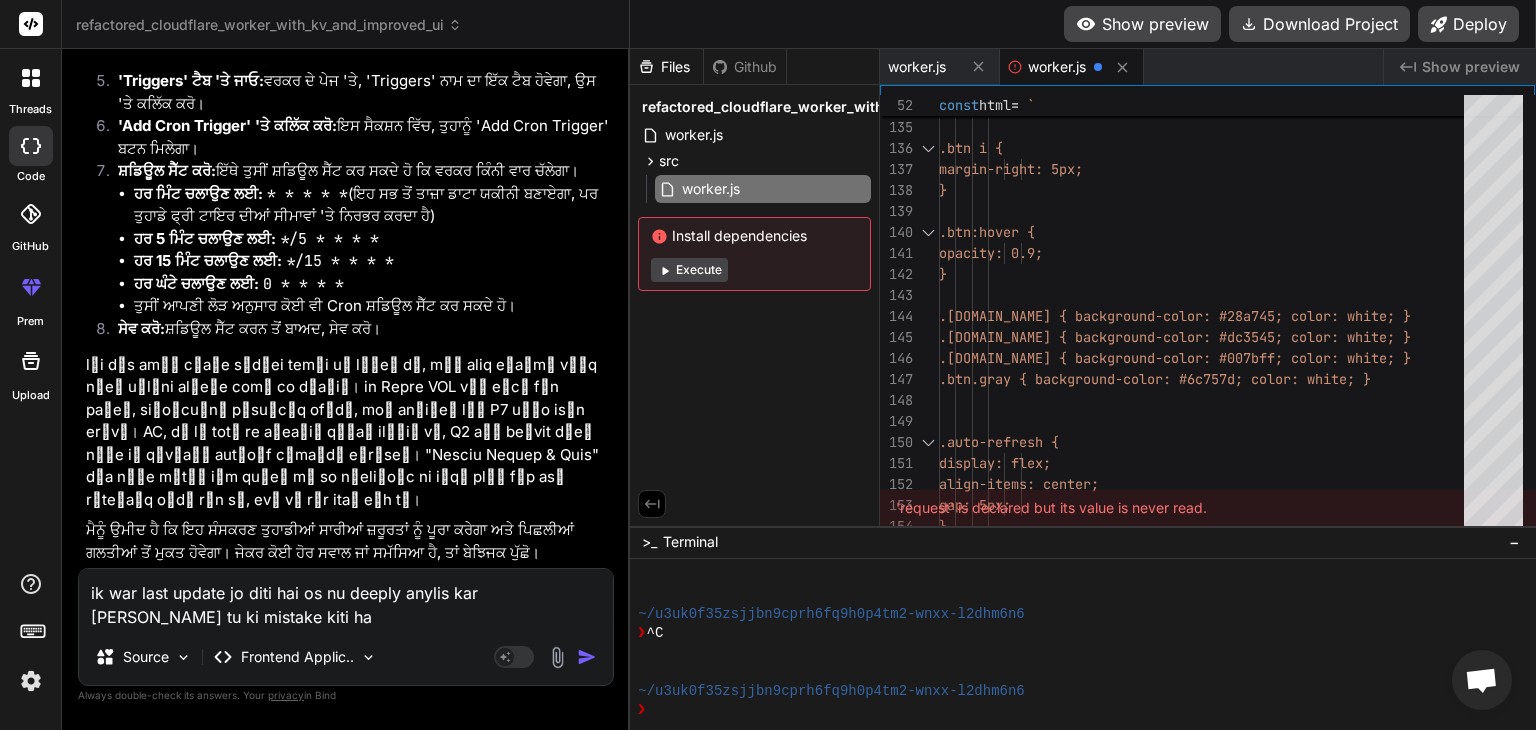 type on "ik war last update jo diti hai os nu deeply anylis kar te das tu ki mistake kiti hai" 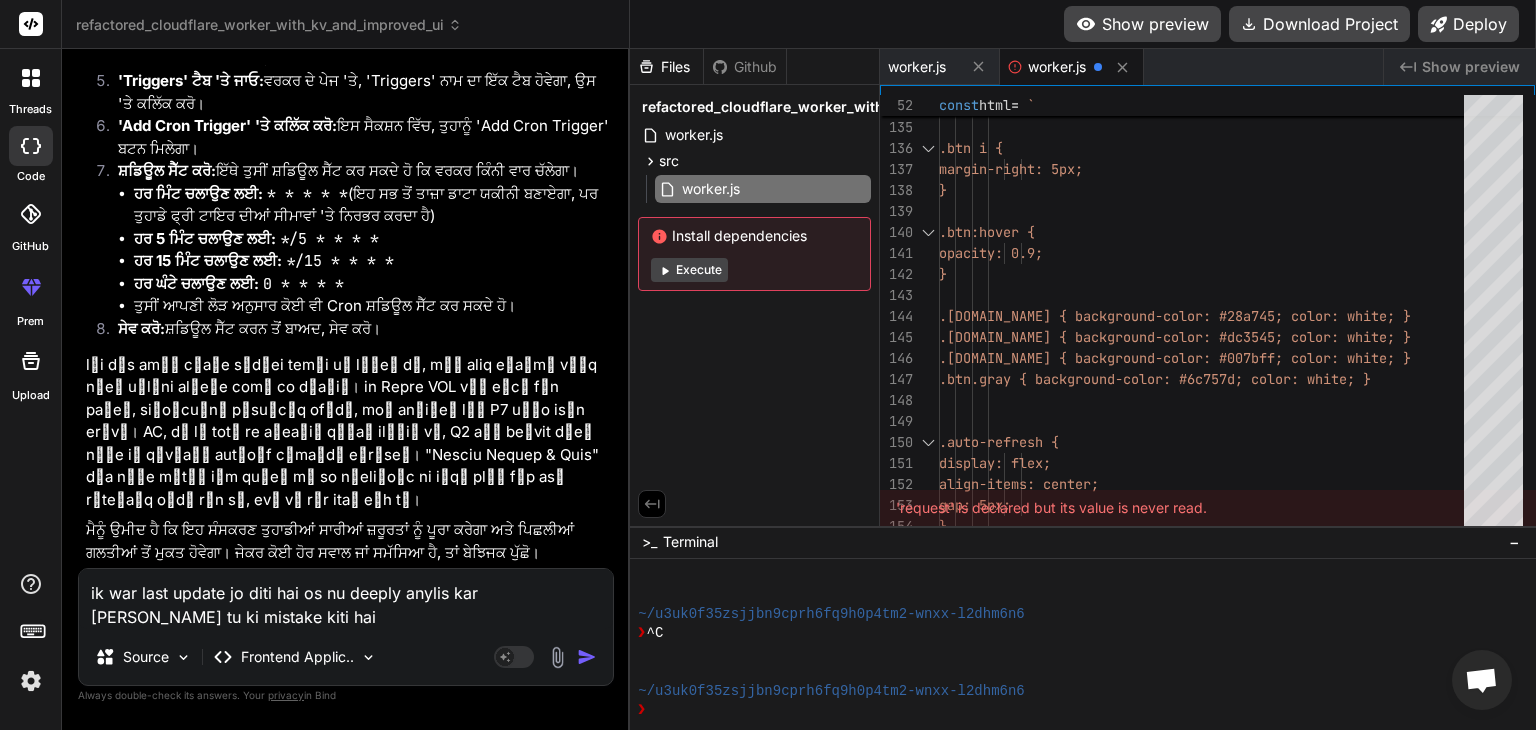 type on "ik war last update jo diti hai os nu deeply anylis kar te das tu ki mistake kiti hai" 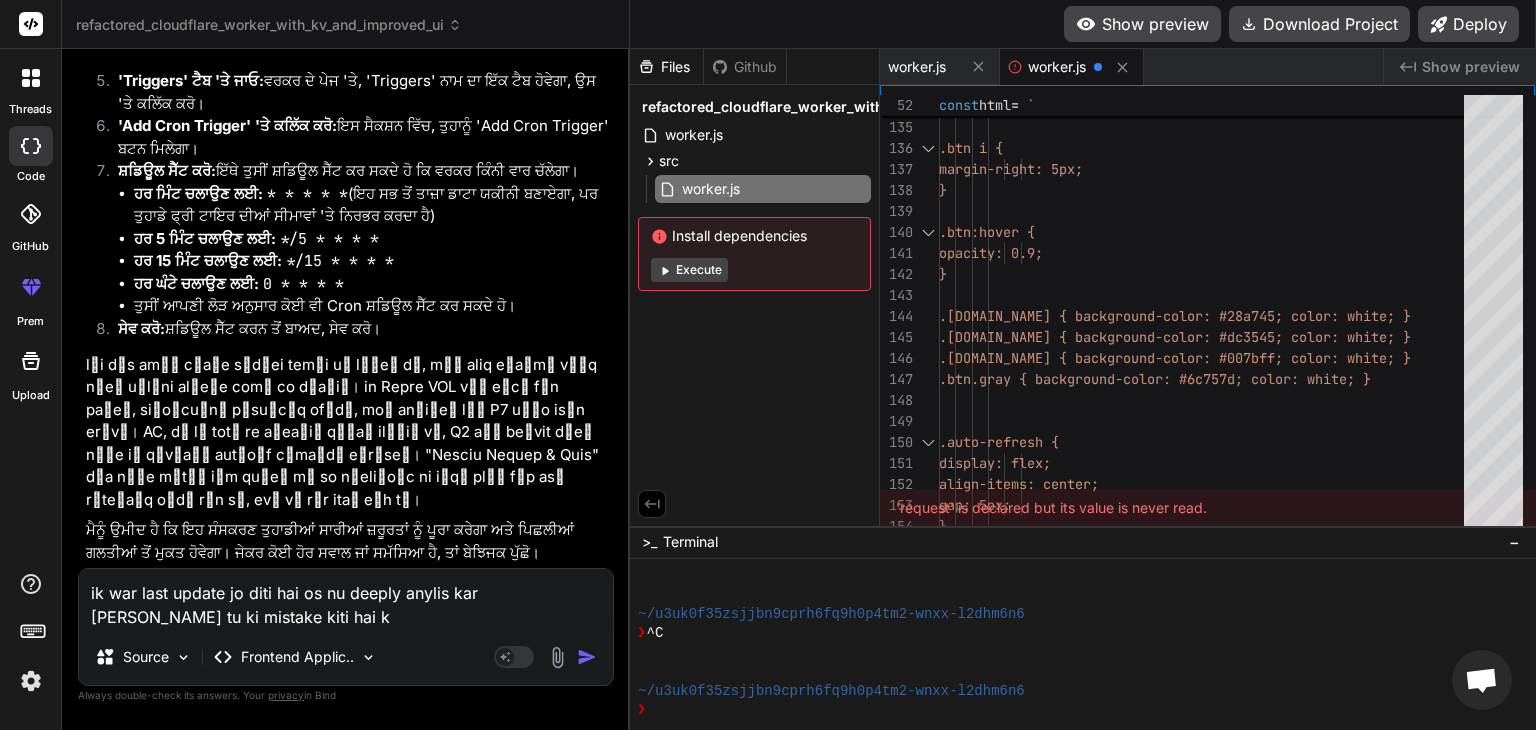 type on "ik war last update jo diti hai os nu deeply anylis kar te das tu ki mistake kiti hai ki" 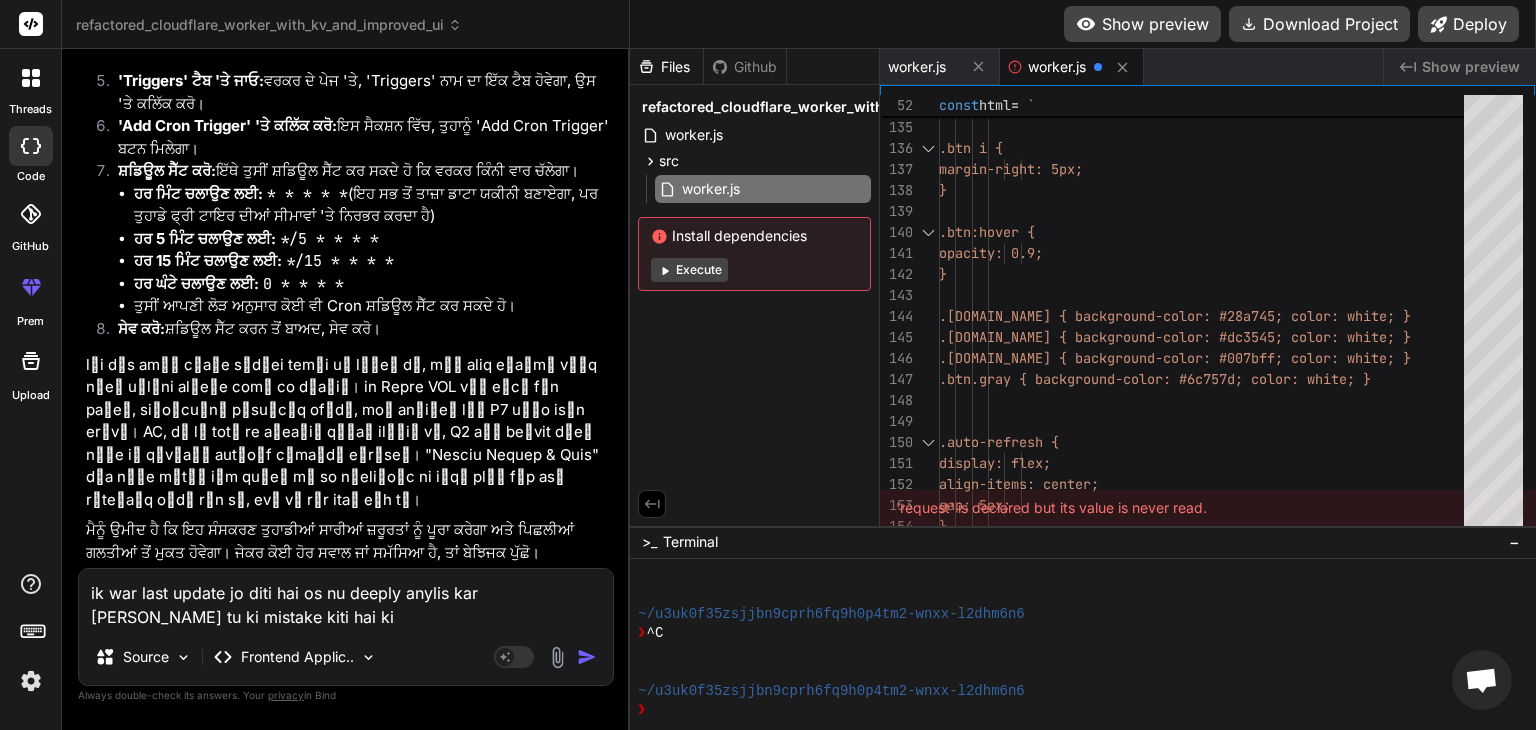 type on "ik war last update jo diti hai os nu deeply anylis kar te das tu ki mistake kiti hai ki" 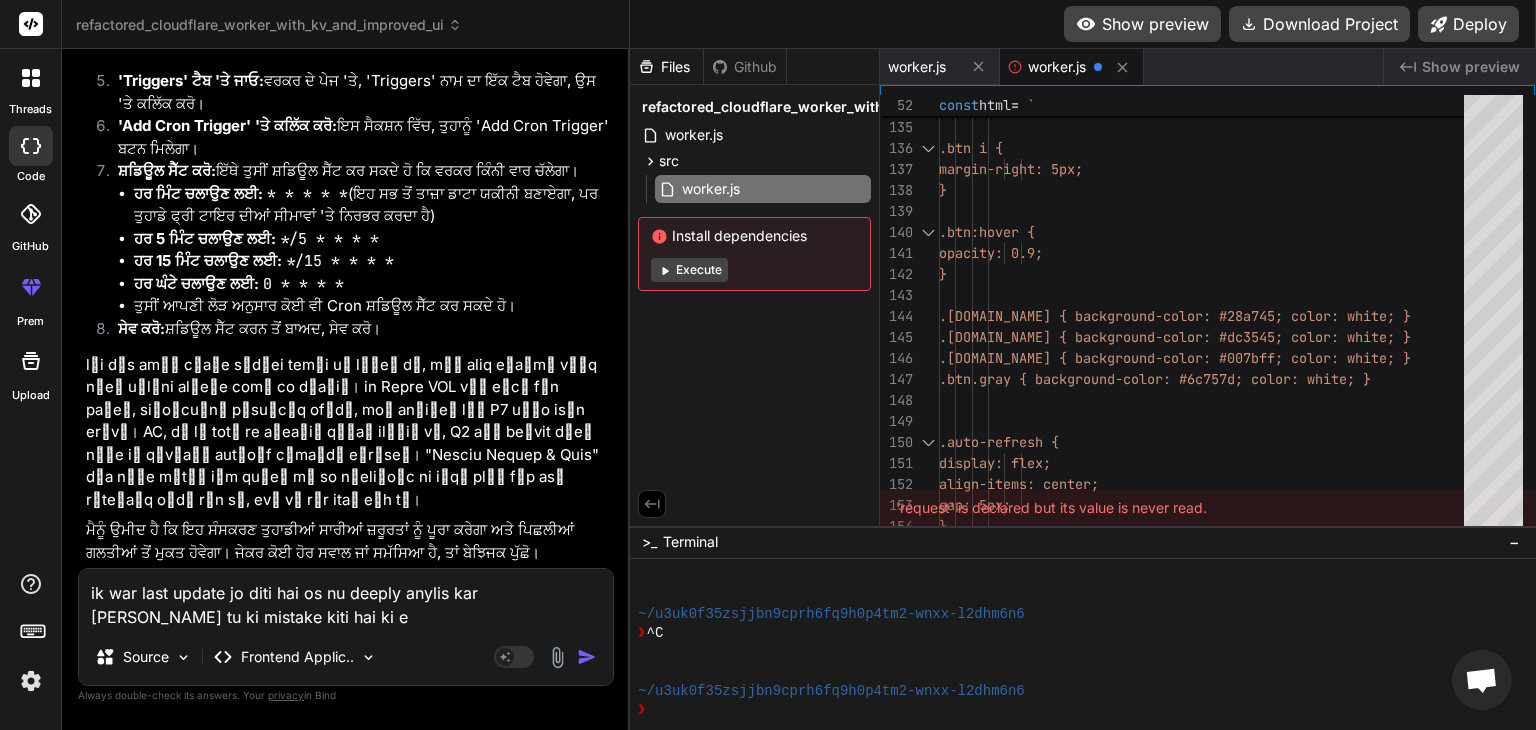 type on "ik war last update jo diti hai os nu deeply anylis kar te das tu ki mistake kiti hai ki er" 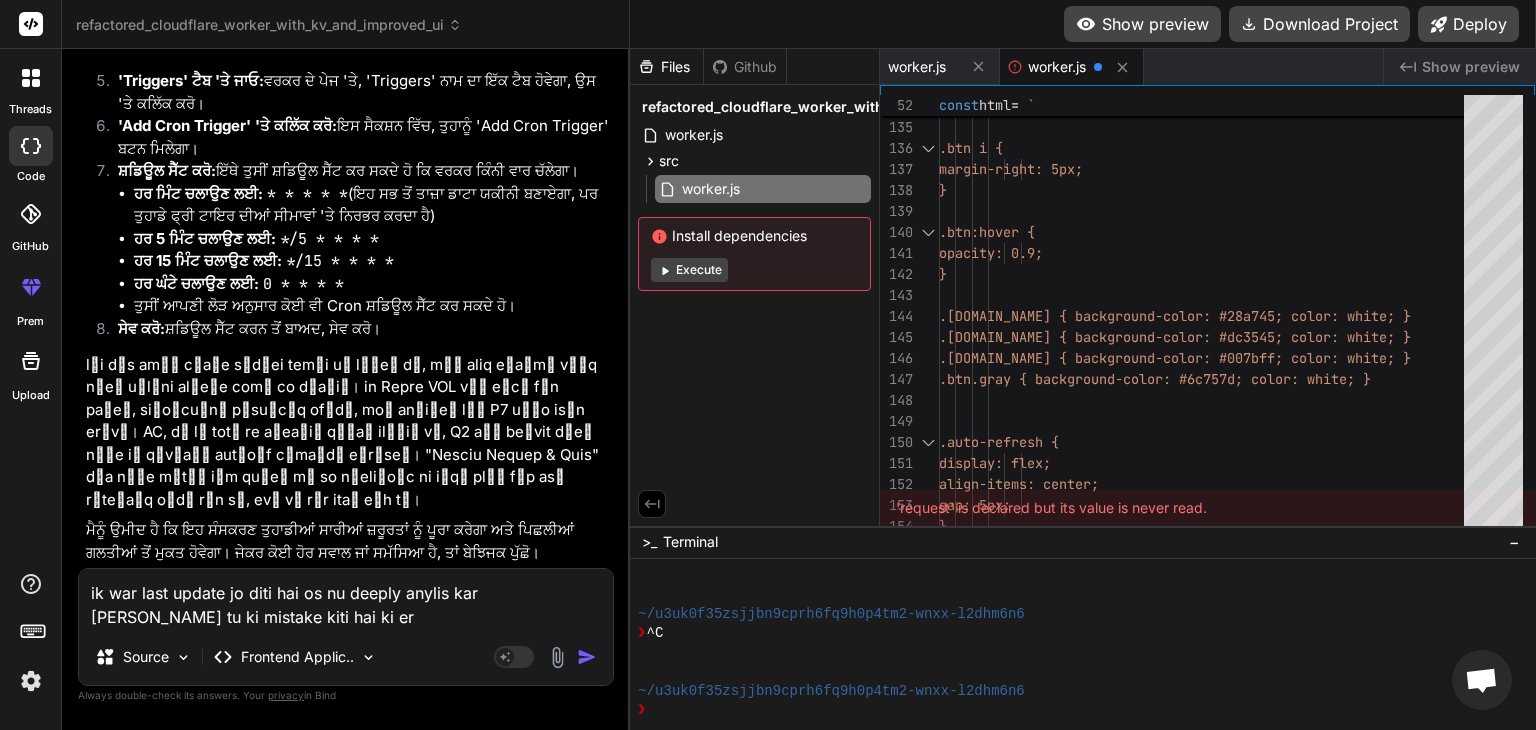 type on "ik war last update jo diti hai os nu deeply anylis kar te das tu ki mistake kiti hai ki err" 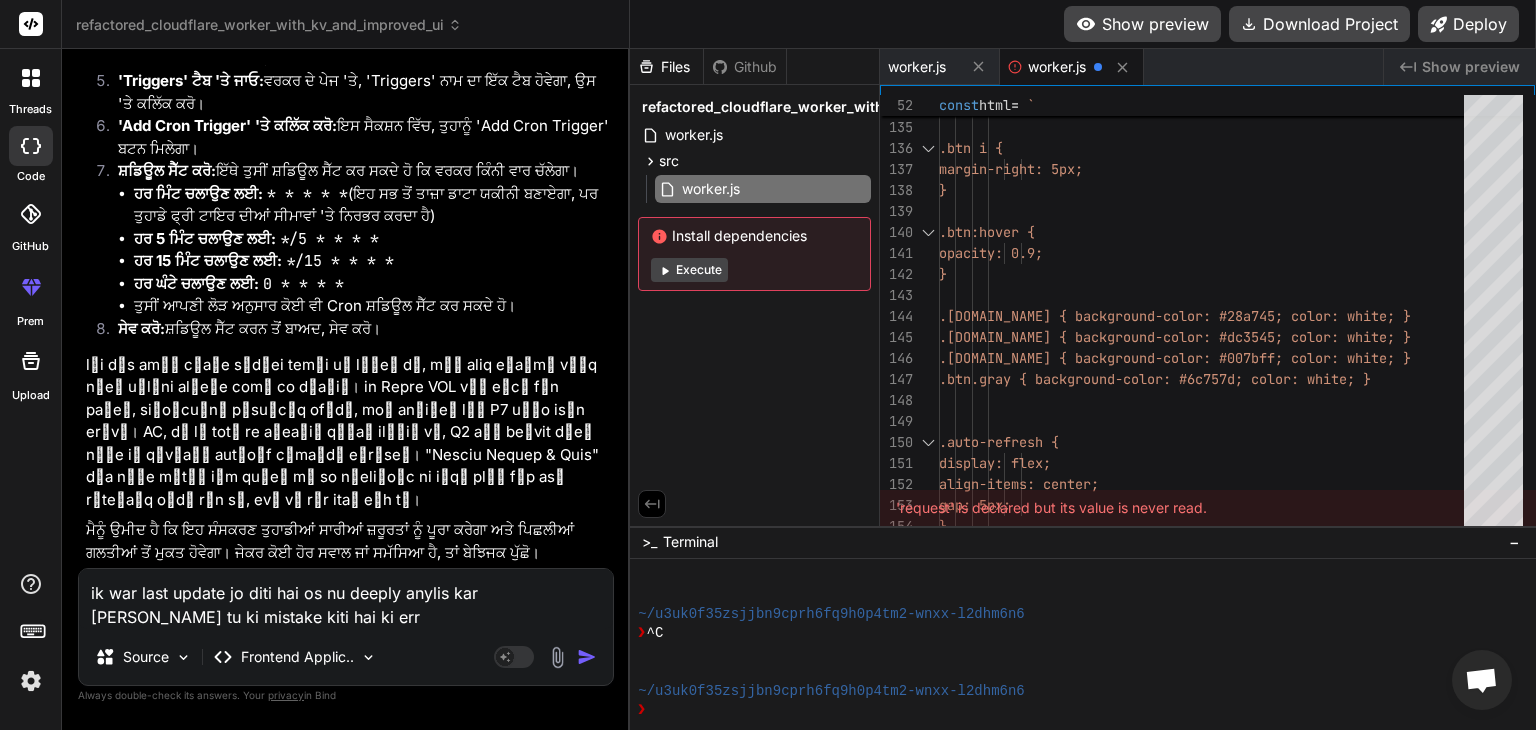 type on "ik war last update jo diti hai os nu deeply anylis kar te das tu ki mistake kiti hai ki erro" 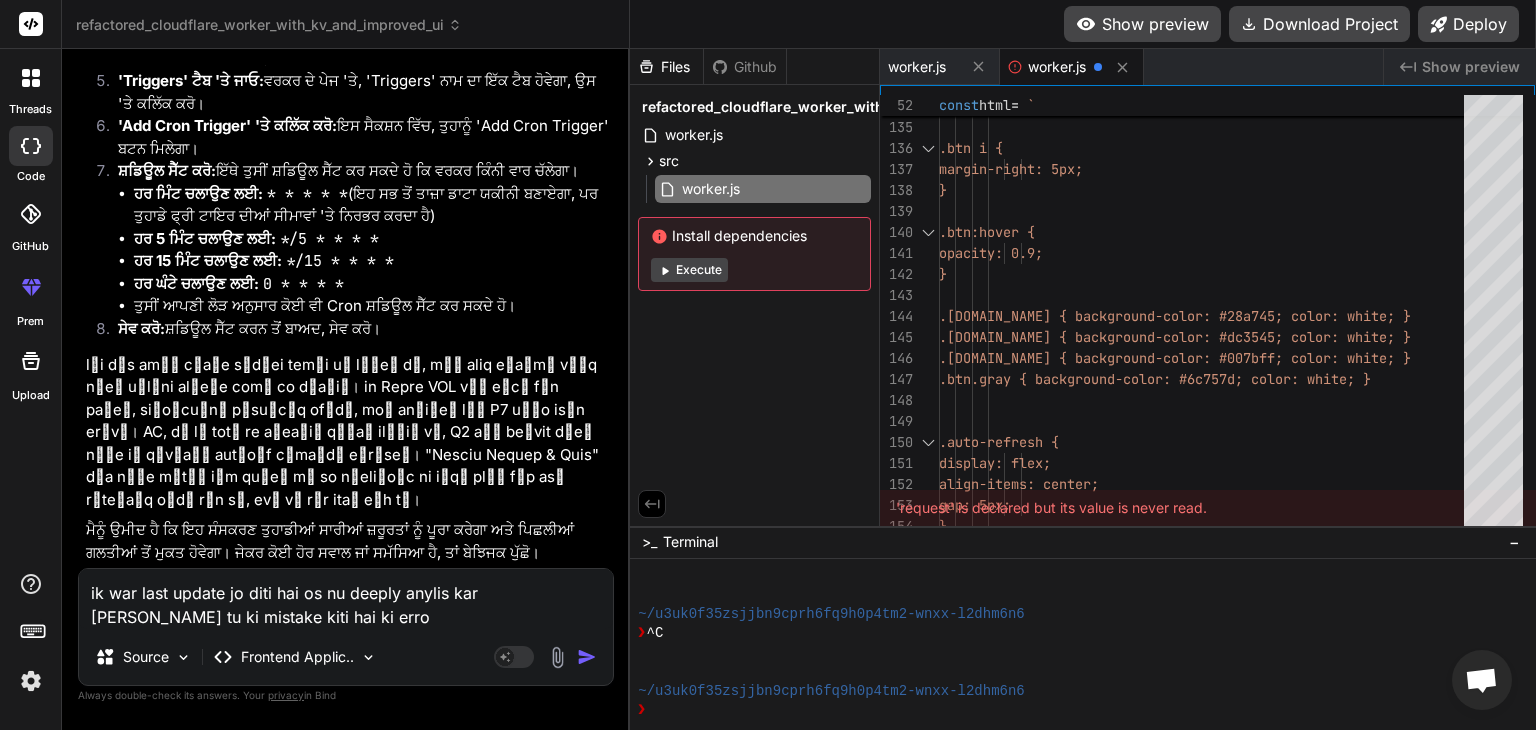 type on "ik war last update jo diti hai os nu deeply anylis kar te das tu ki mistake kiti hai ki error" 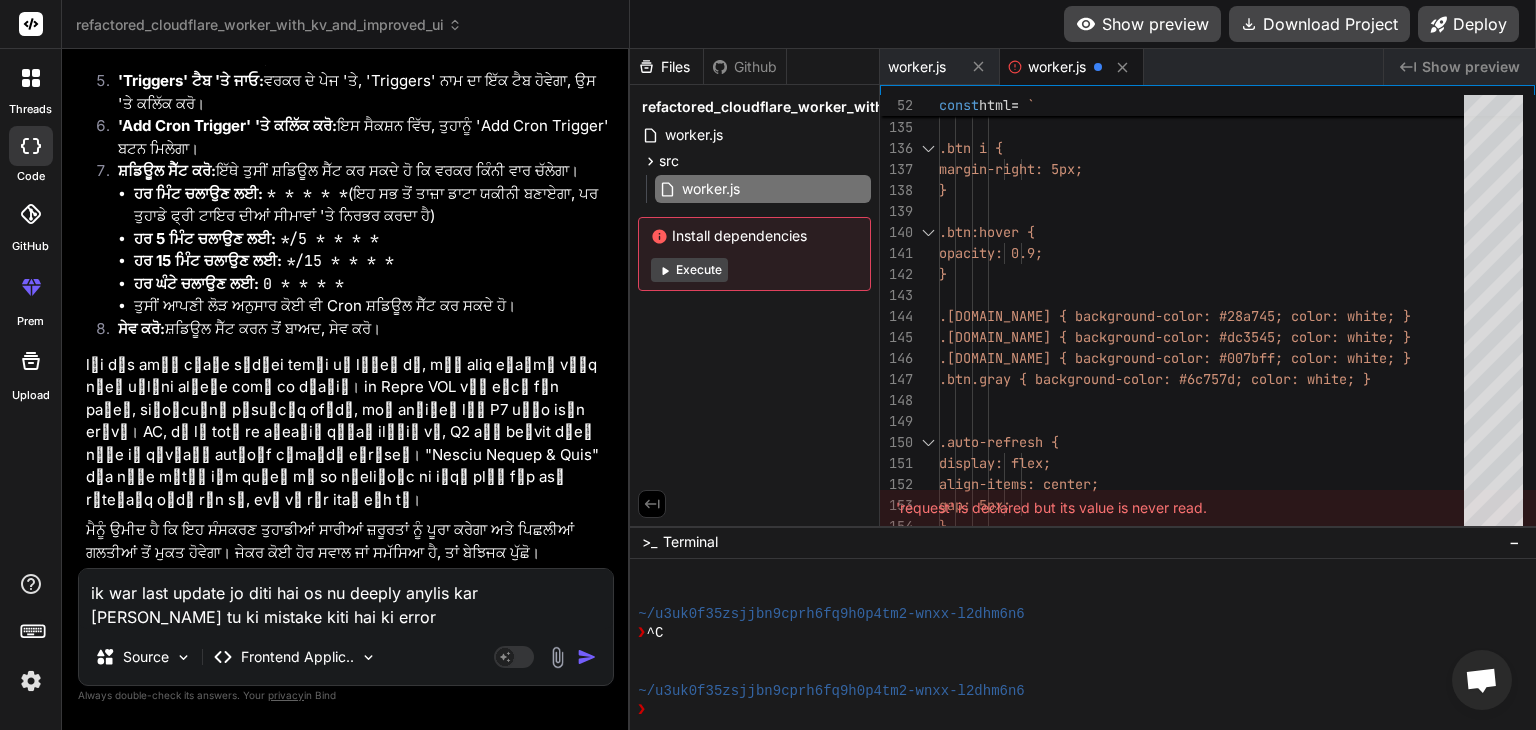 type on "ik war last update jo diti hai os nu deeply anylis kar te das tu ki mistake kiti hai ki error" 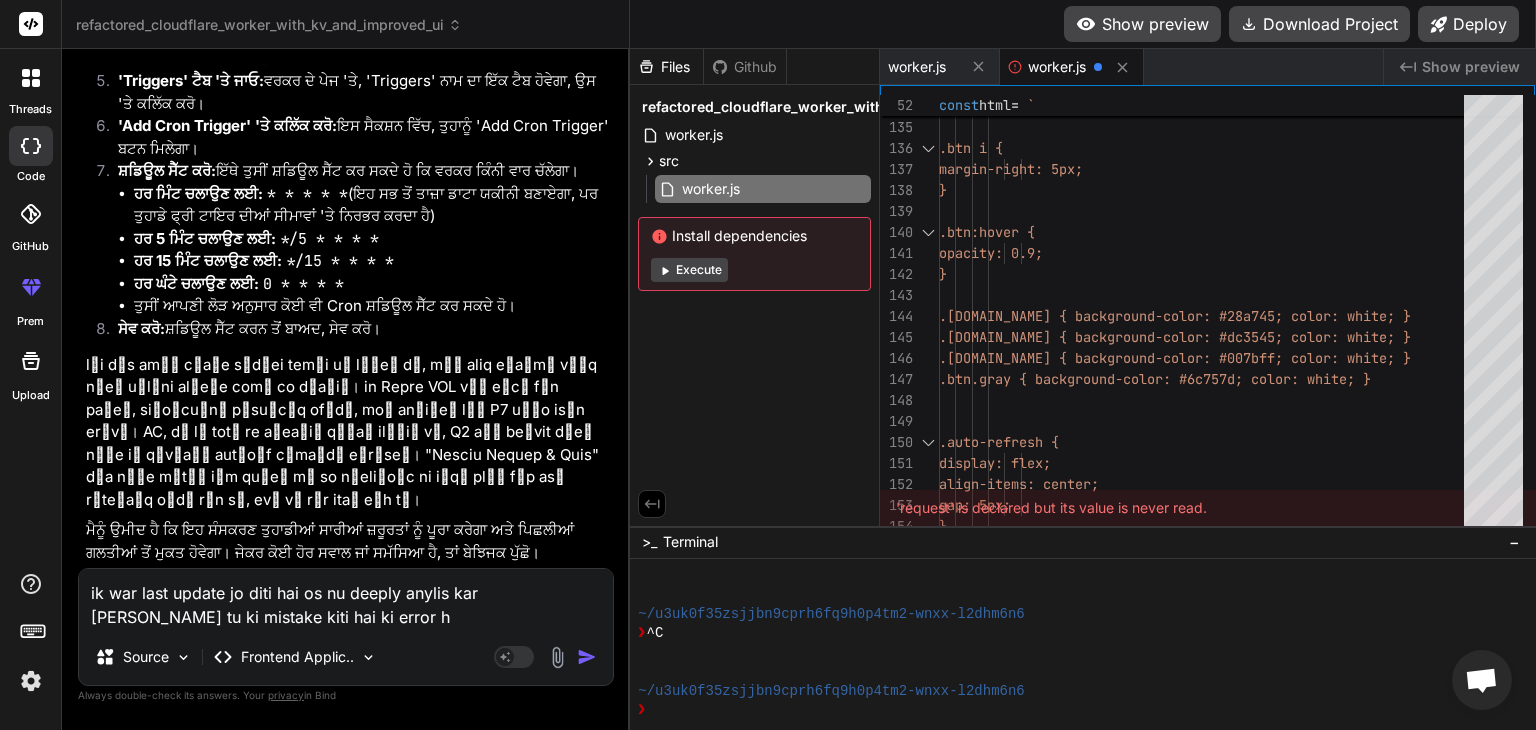 type on "ik war last update jo diti hai os nu deeply anylis kar te das tu ki mistake kiti hai ki error ha" 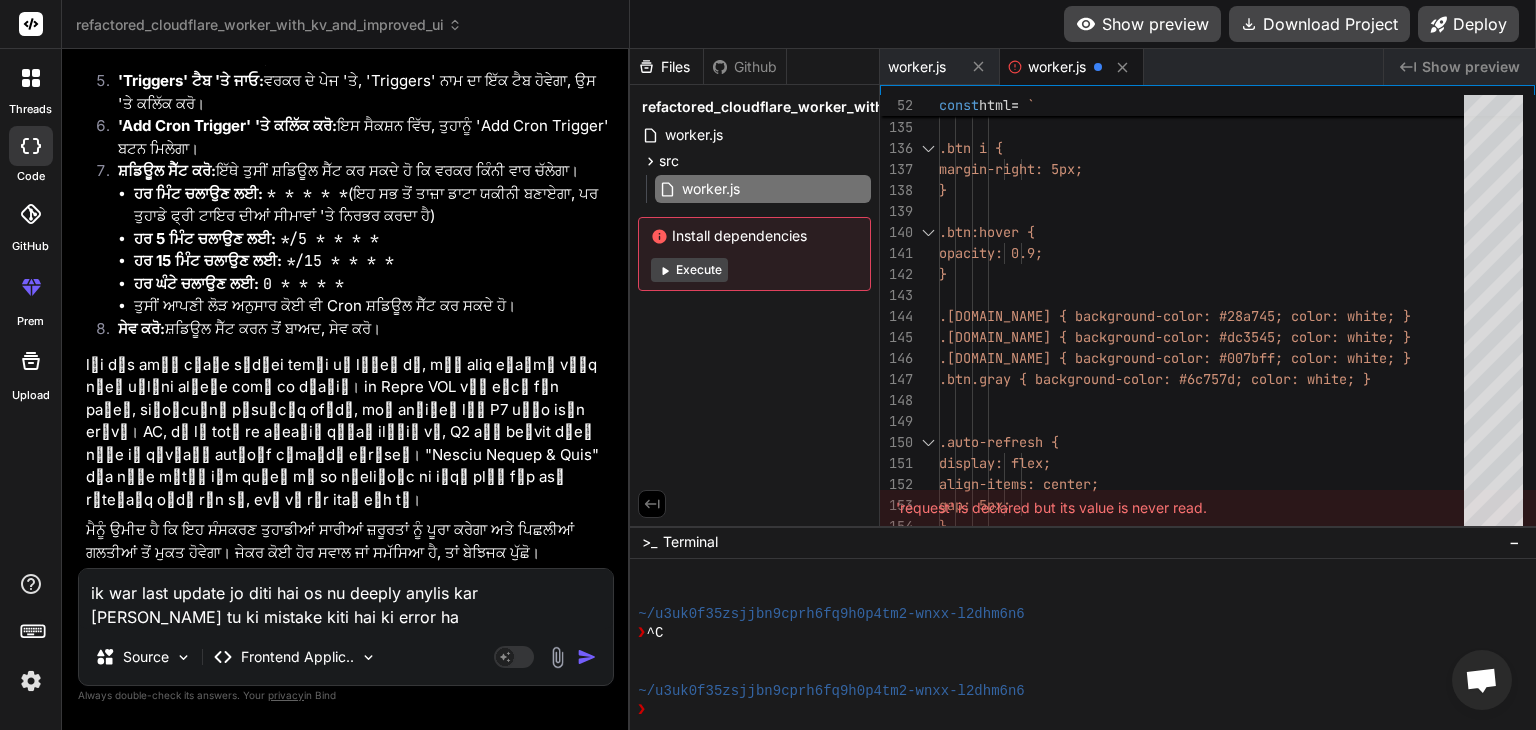 type on "ik war last update jo diti hai os nu deeply anylis kar te das tu ki mistake kiti hai ki error hai" 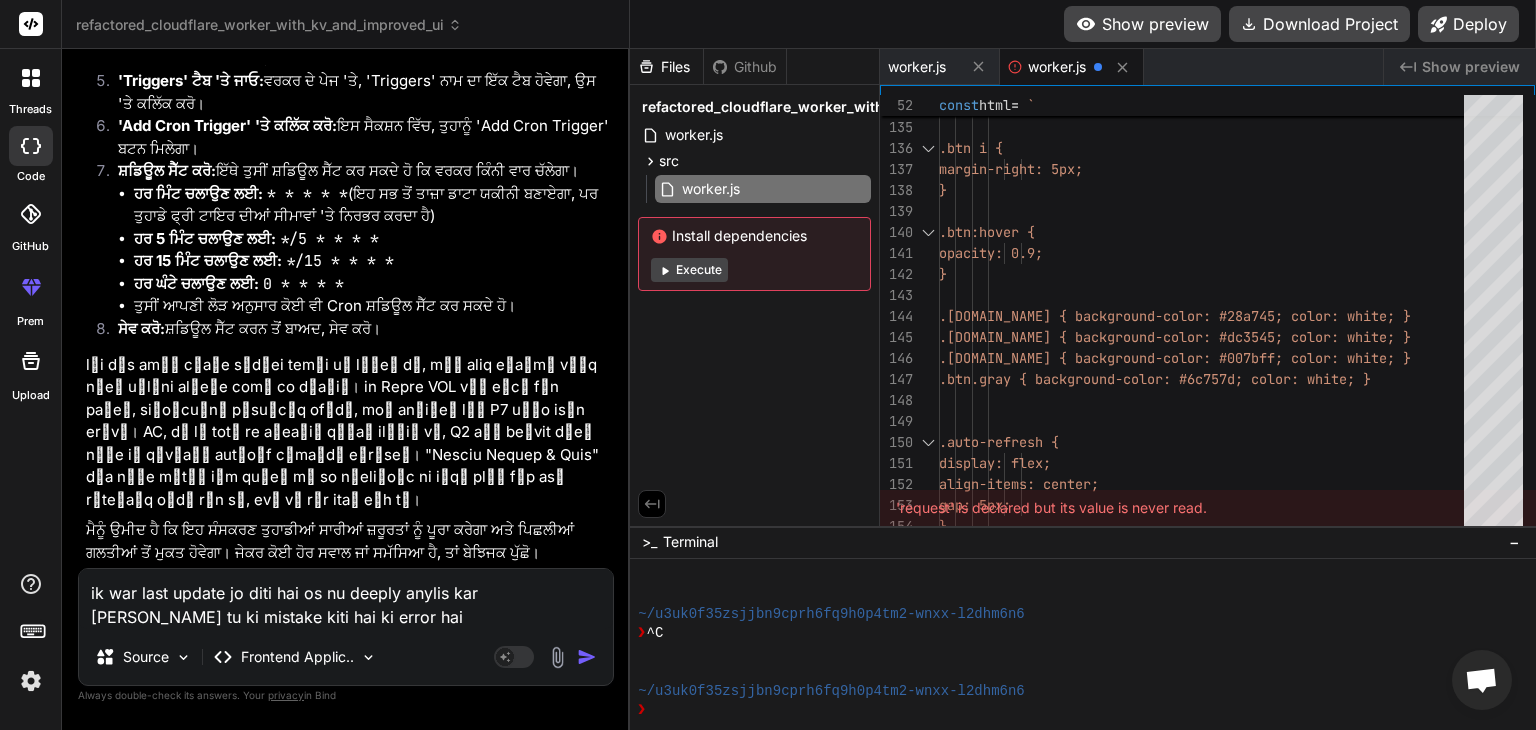 type on "ik war last update jo diti hai os nu deeply anylis kar te das tu ki mistake kiti hai ki error hai" 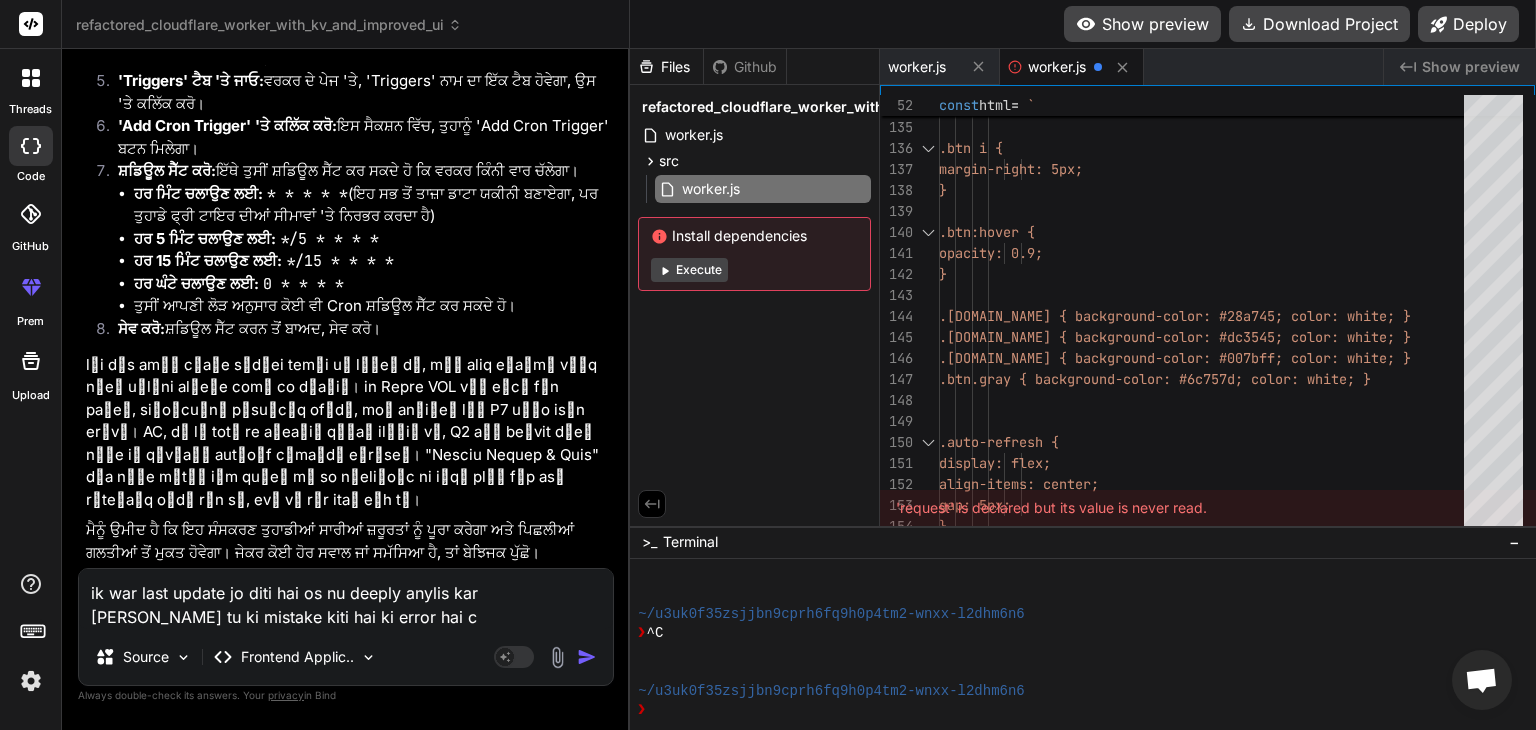 type 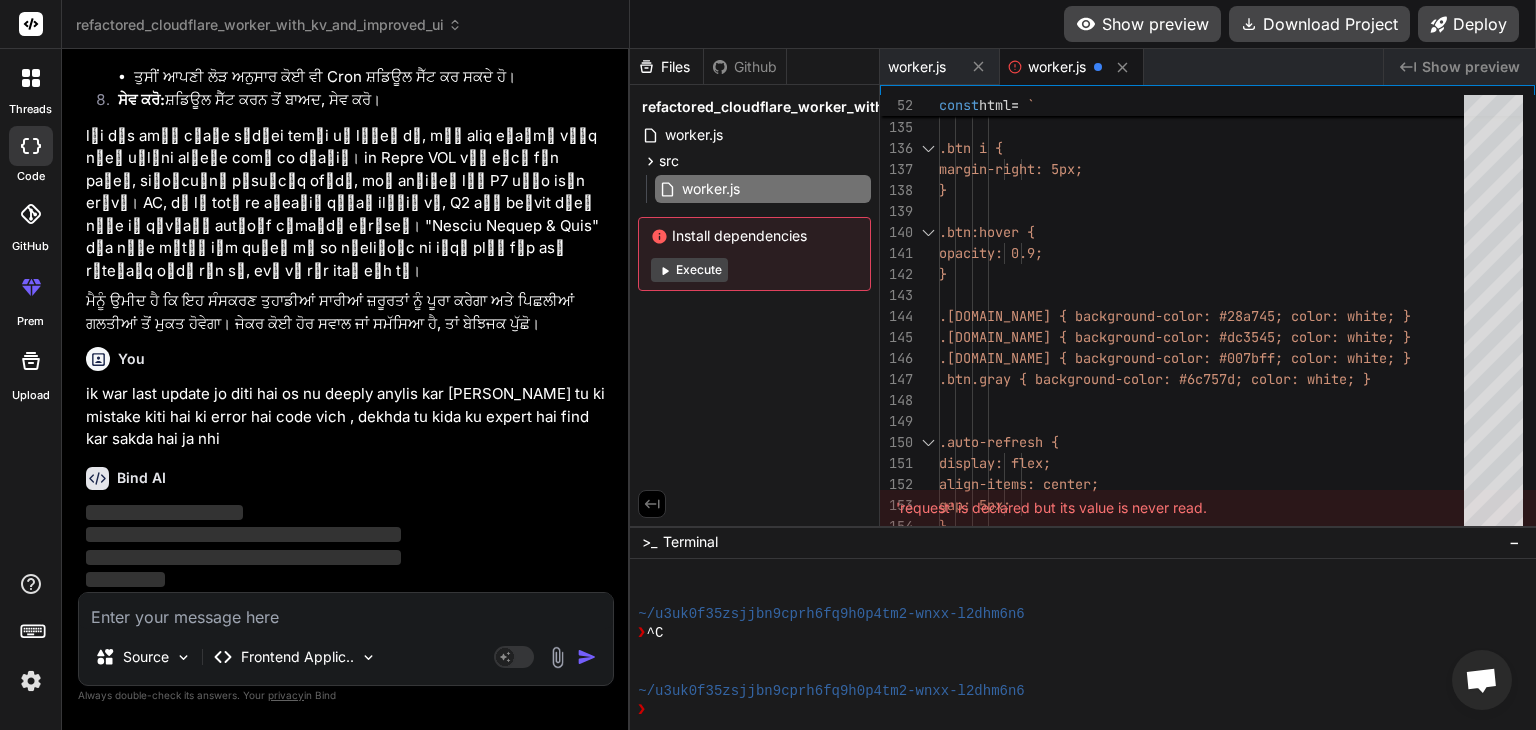 scroll, scrollTop: 135926, scrollLeft: 0, axis: vertical 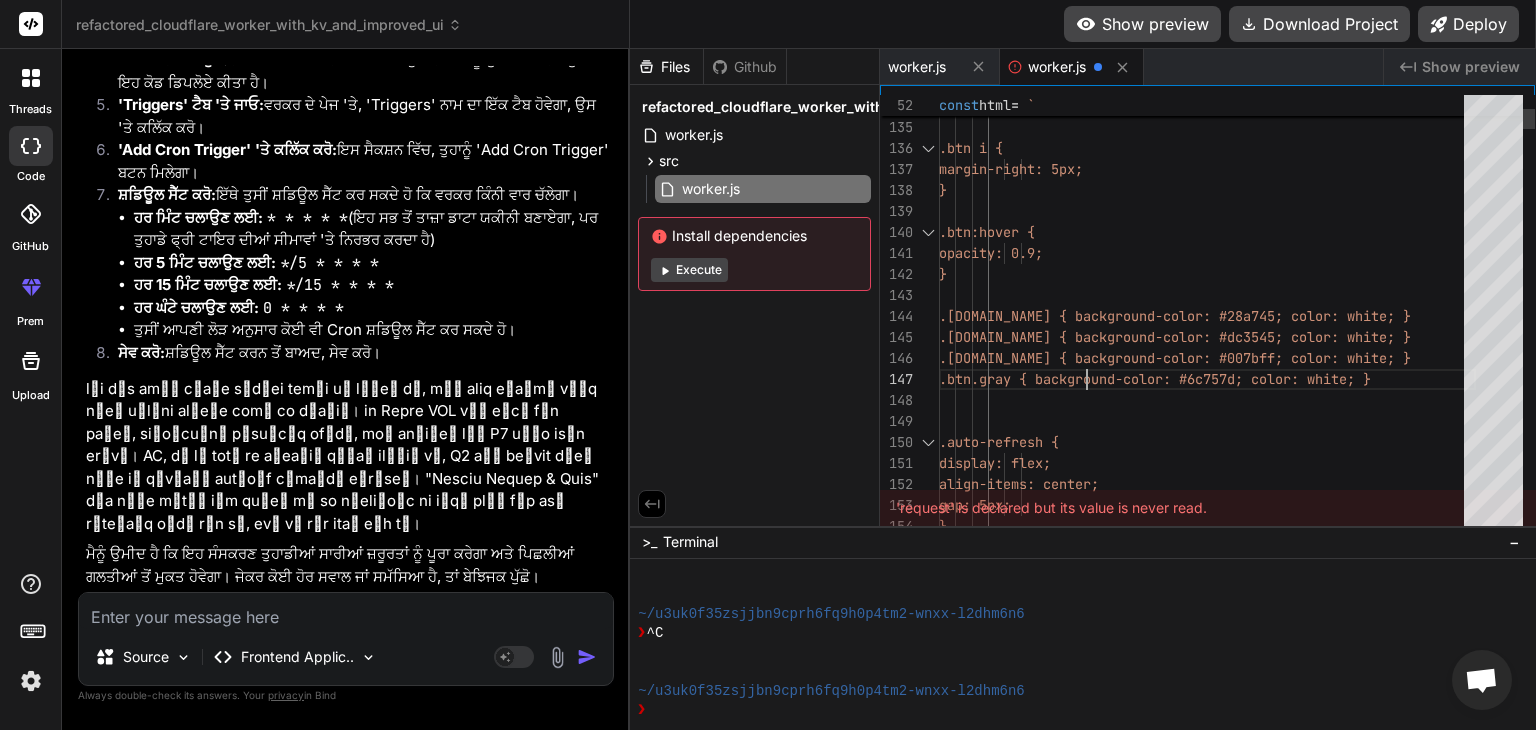 click on "gap: 5px;         }         .btn i {             margin-right: 5px;         }         .btn:hover {             opacity: 0.9;         }         .btn.green { background-color: #28a745; co lor: white; }         .btn.red { background-color: #dc3545; colo r: white; }         .btn.blue { background-color: #007bff; col or: white; }         .btn.gray { background-color: #6c757d; col or: white; }         .auto-refresh {             display: flex;             align-items: center;             gap: 5px;         }" at bounding box center [1207, 46726] 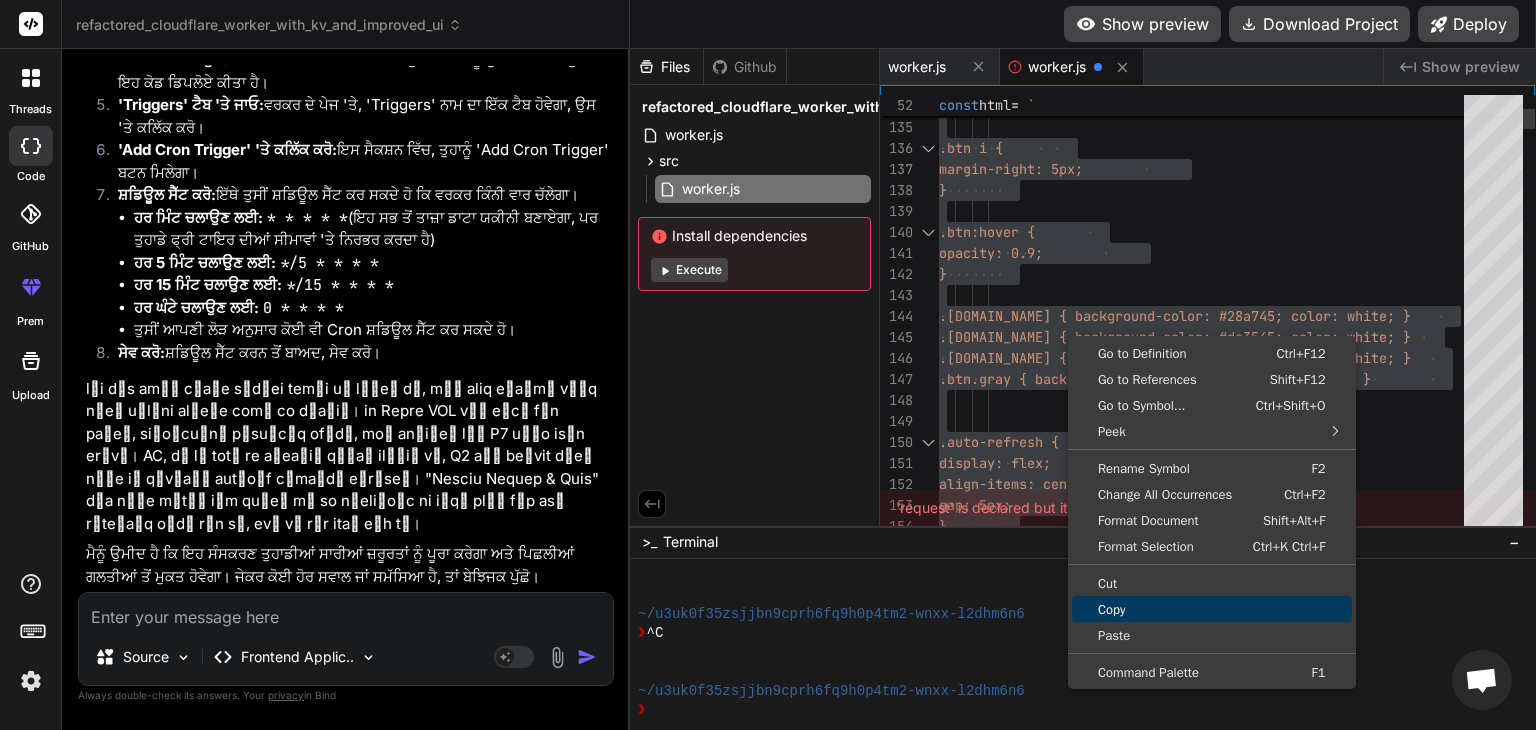 click on "Copy" at bounding box center (1212, 609) 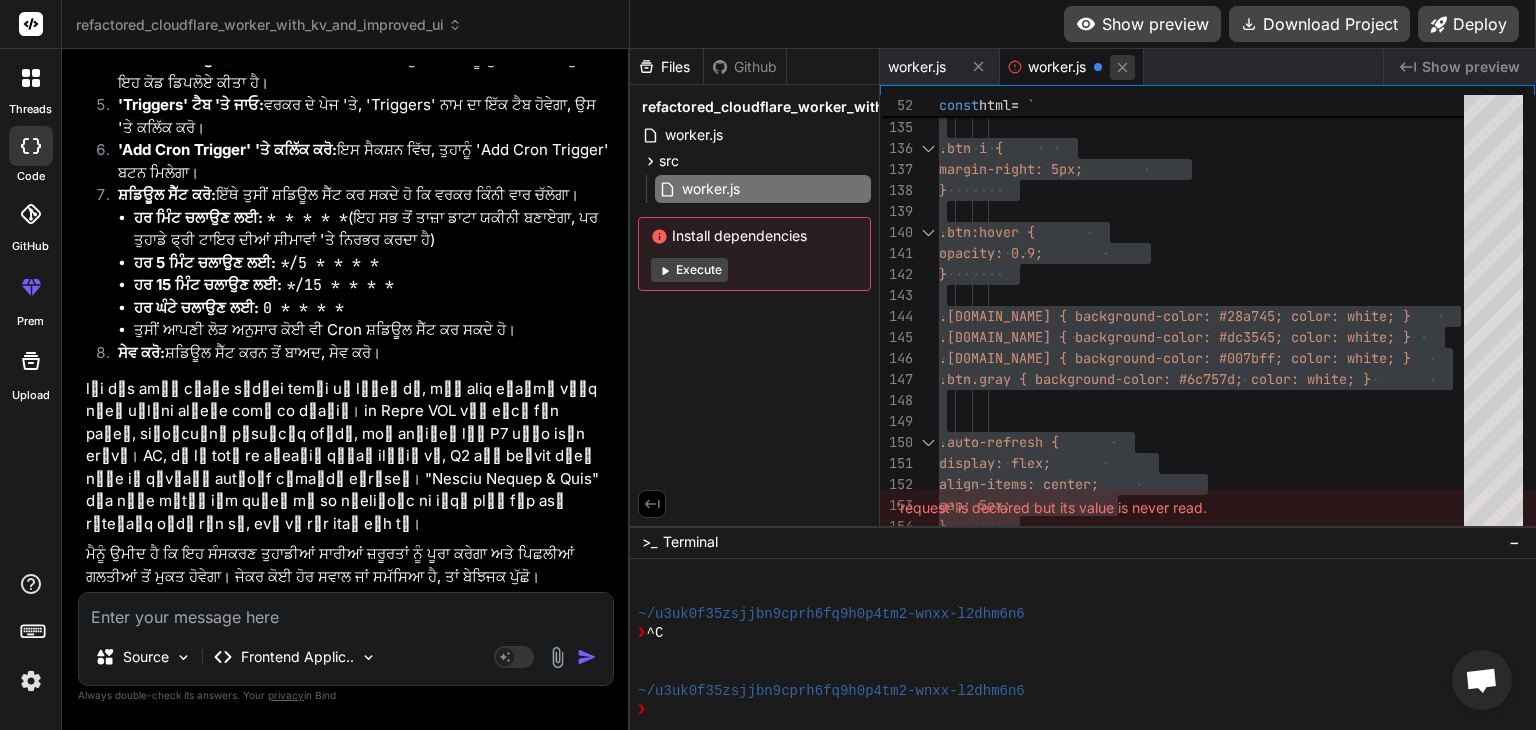 click 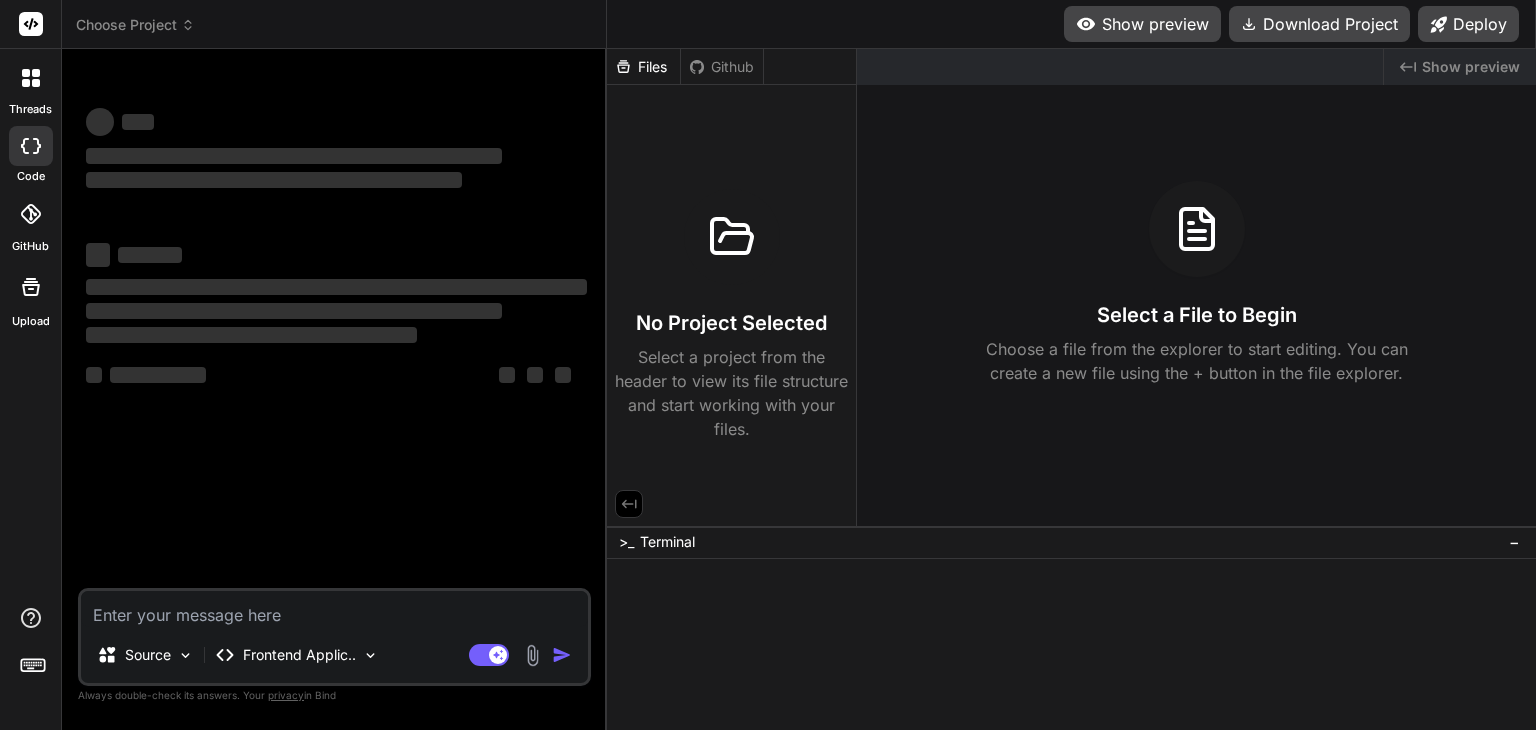 scroll, scrollTop: 0, scrollLeft: 0, axis: both 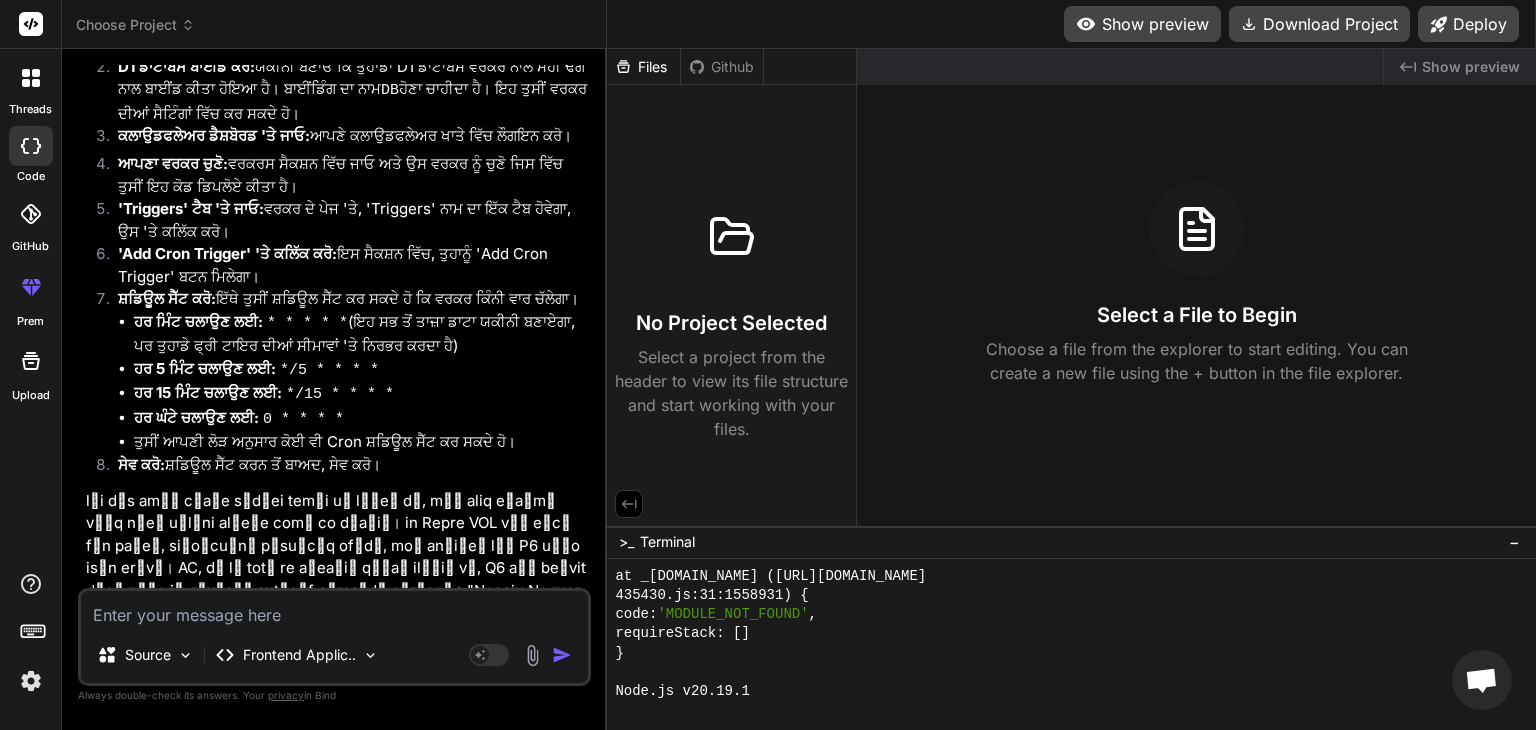type on "x" 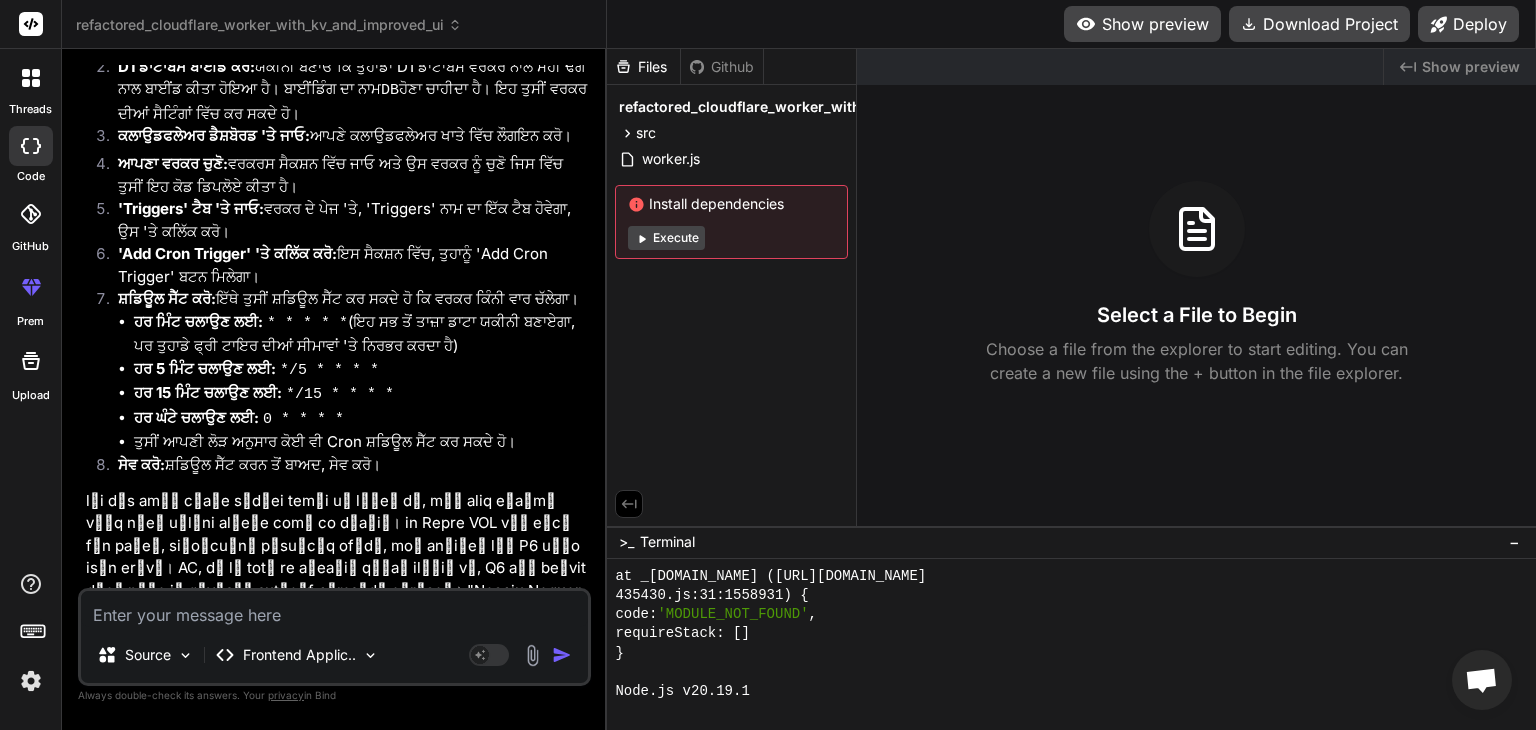 click at bounding box center [334, 609] 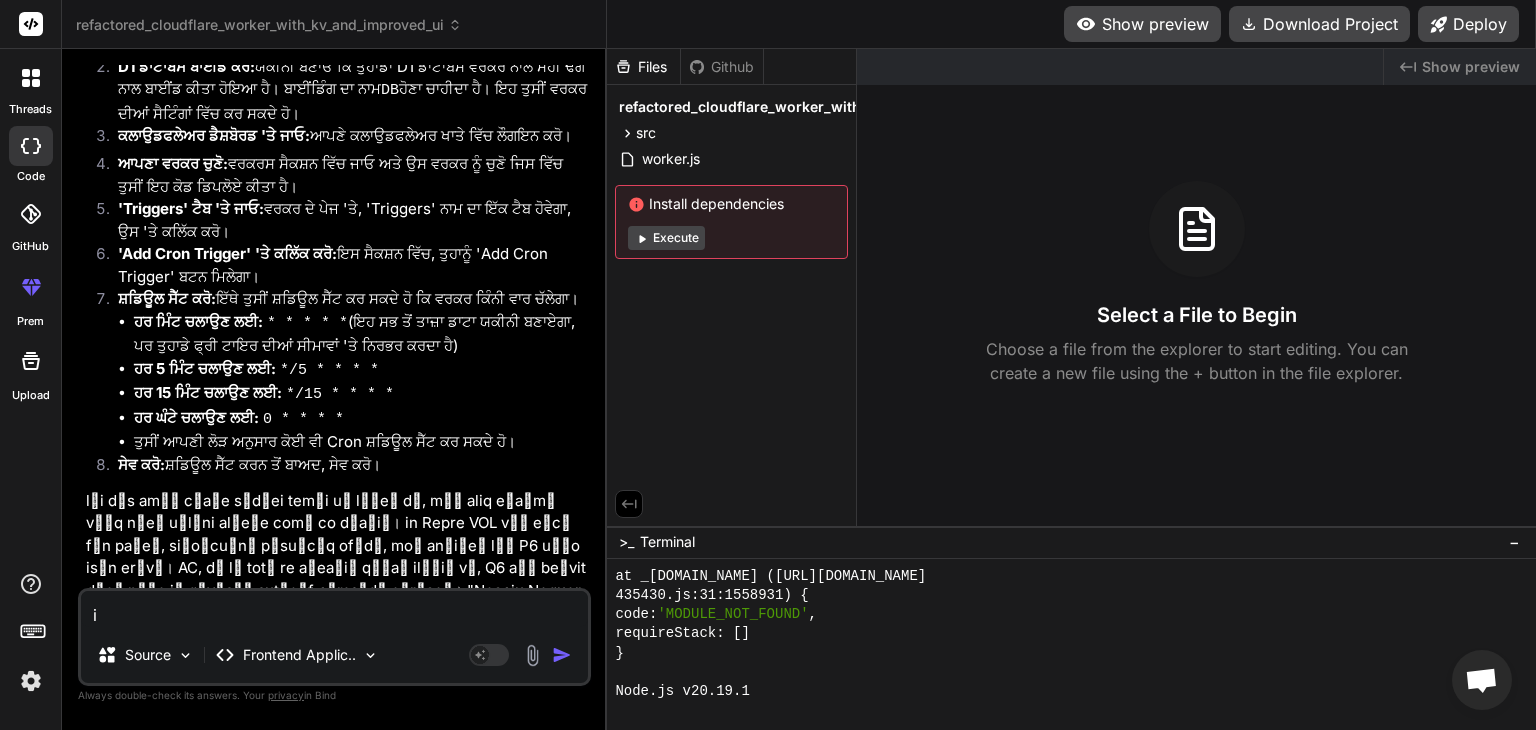 type on "ik" 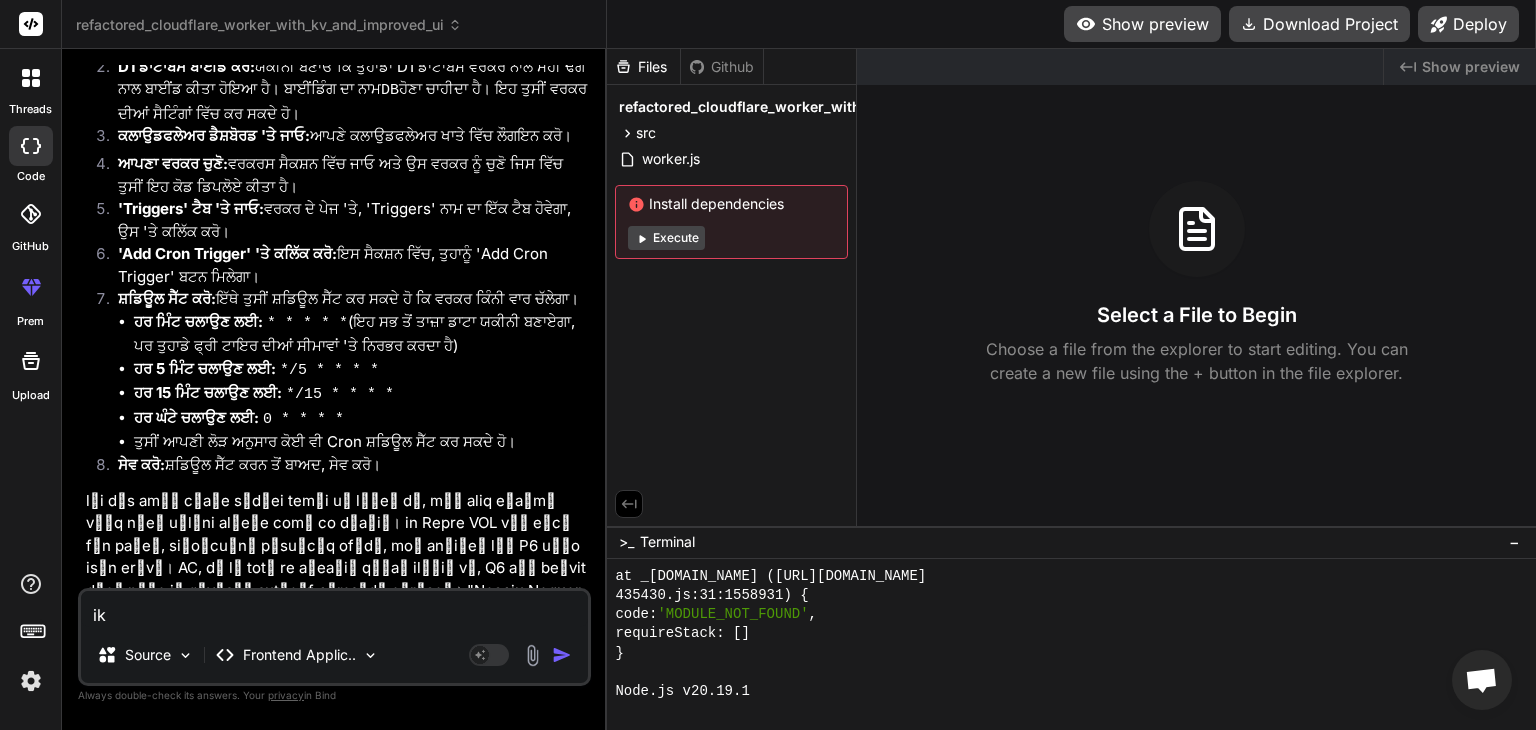 type on "ik" 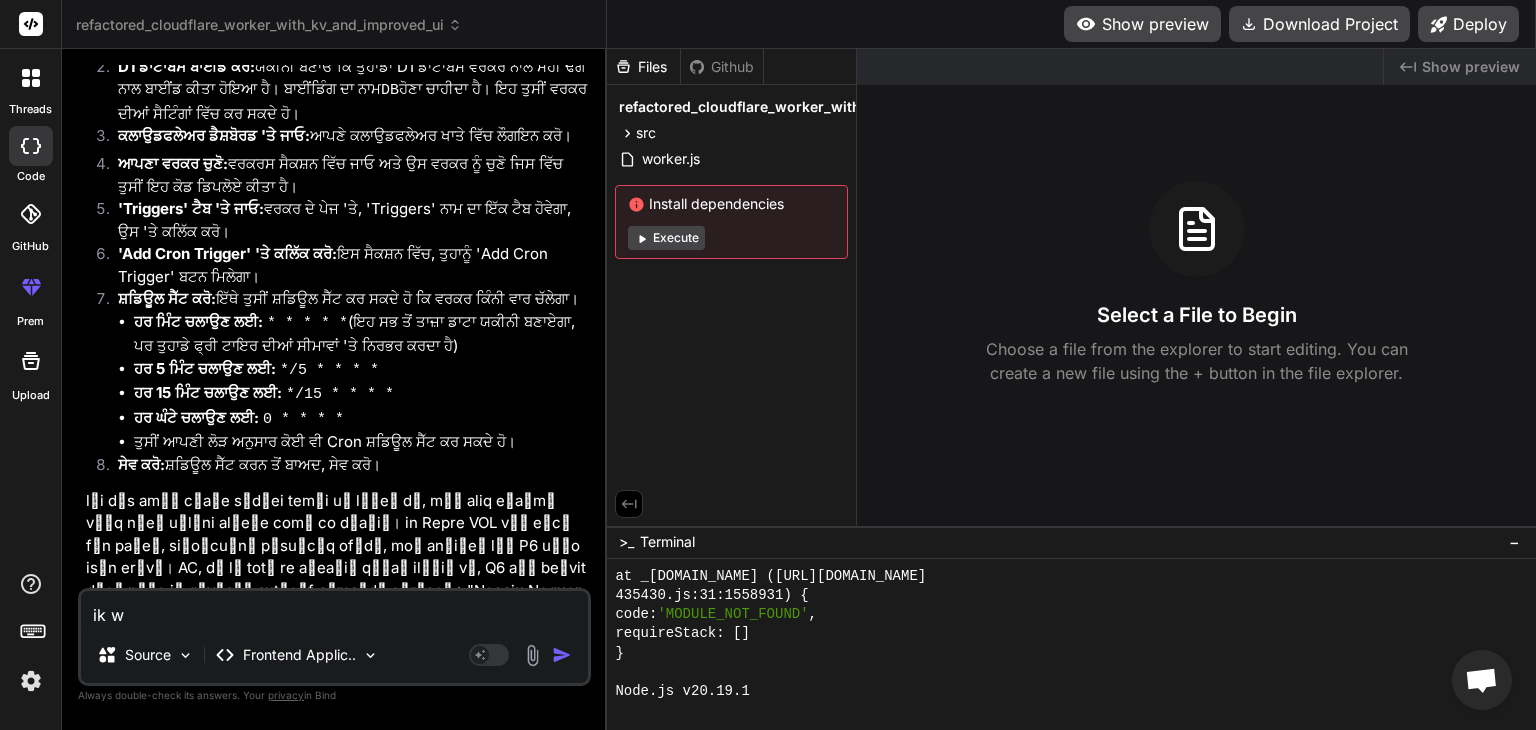 type on "ik wa" 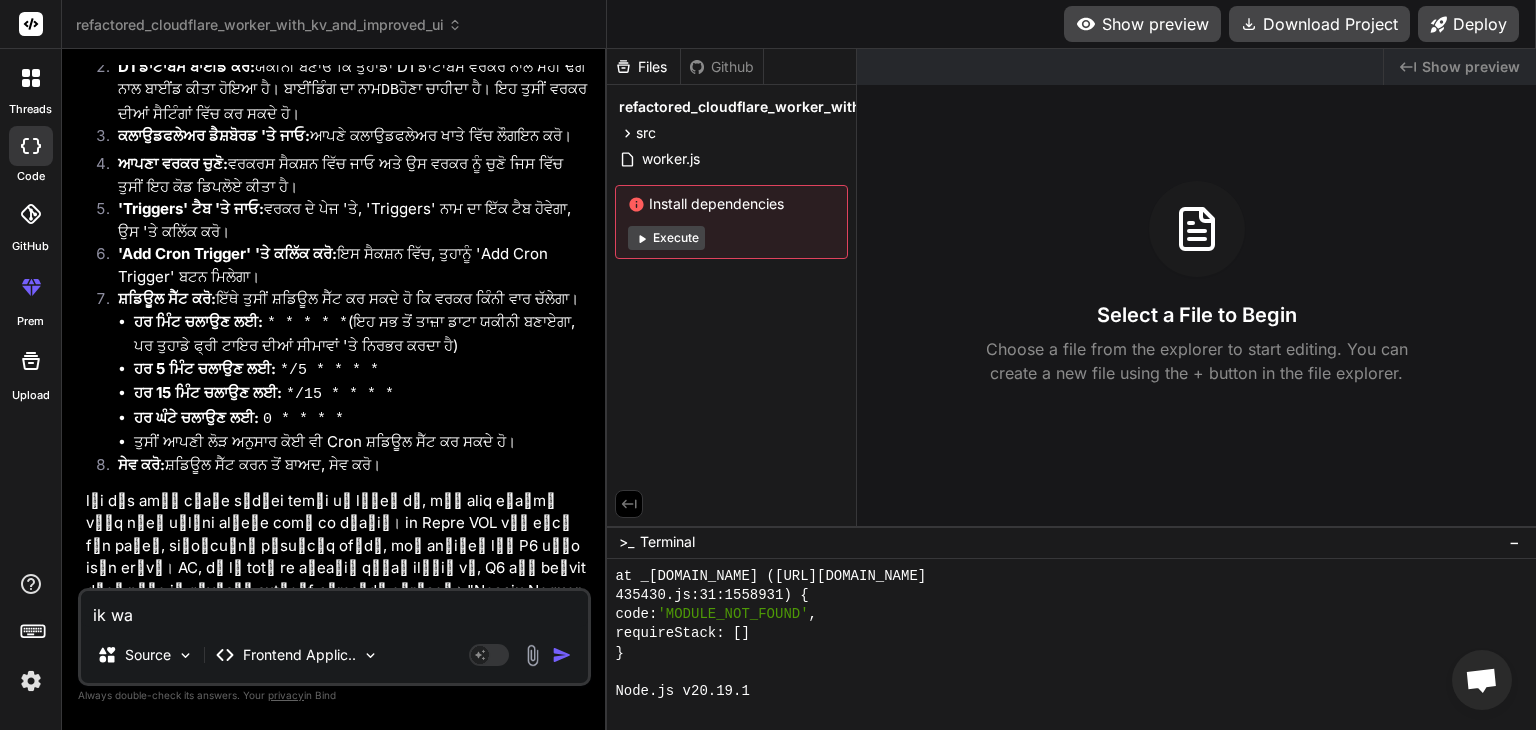 type on "ik war" 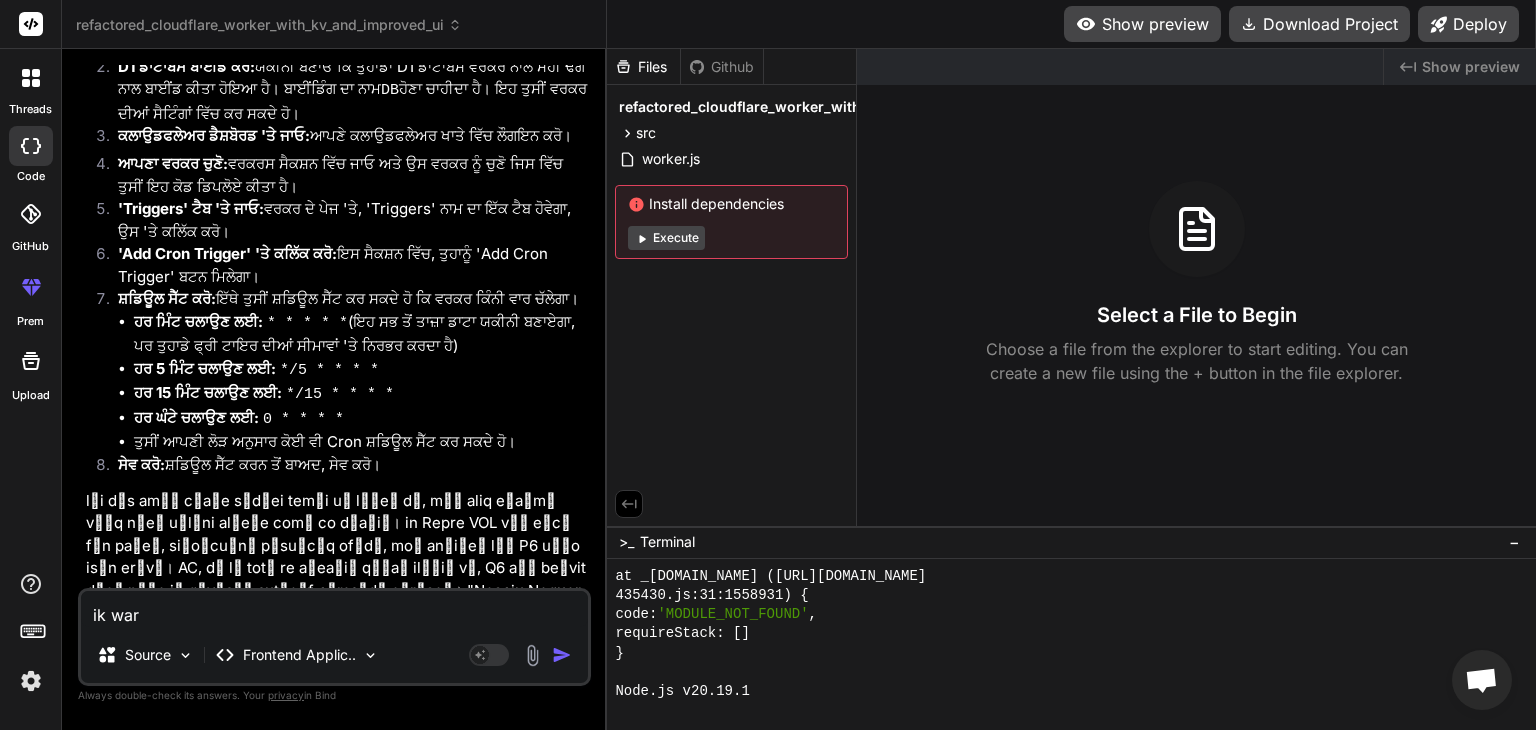 type on "ik war" 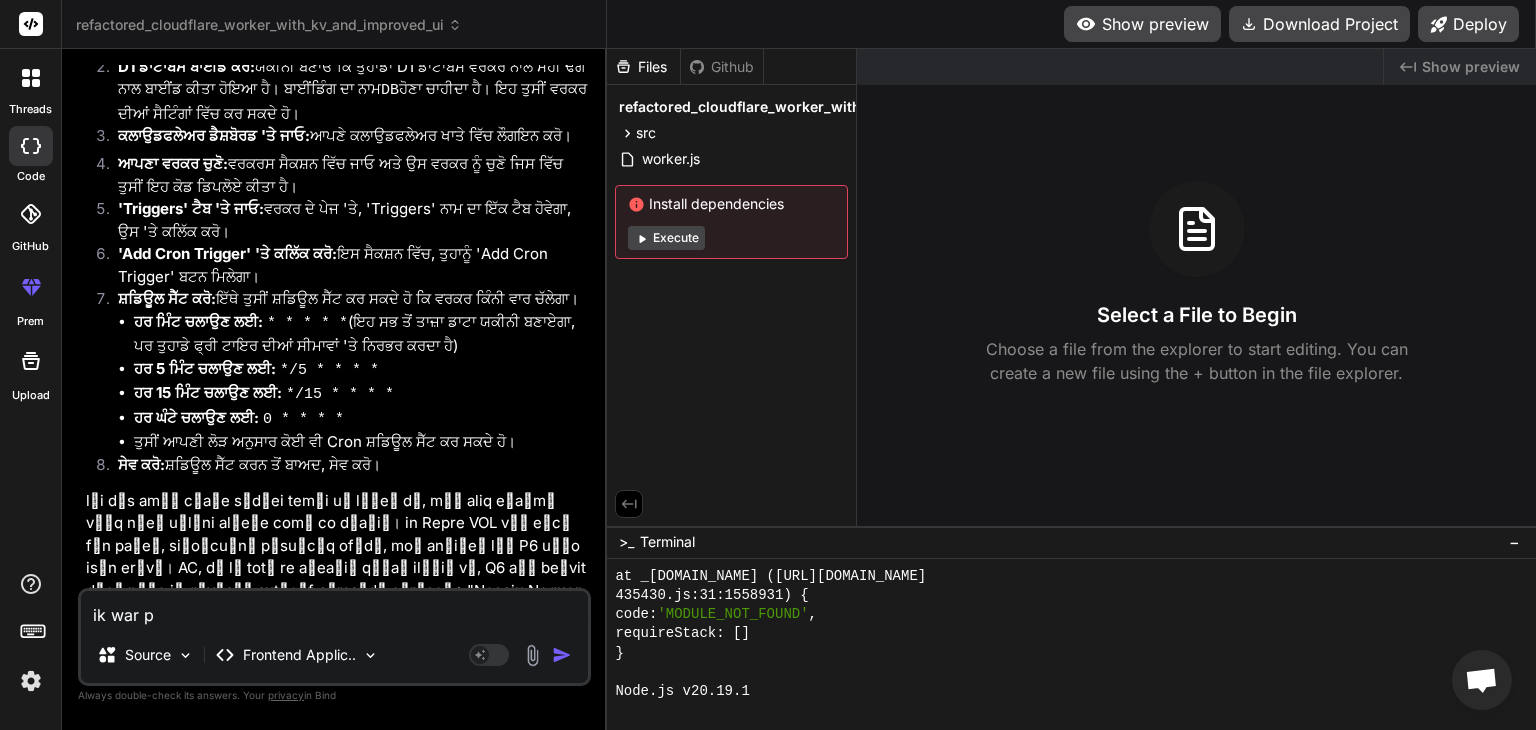 type on "ik war ph" 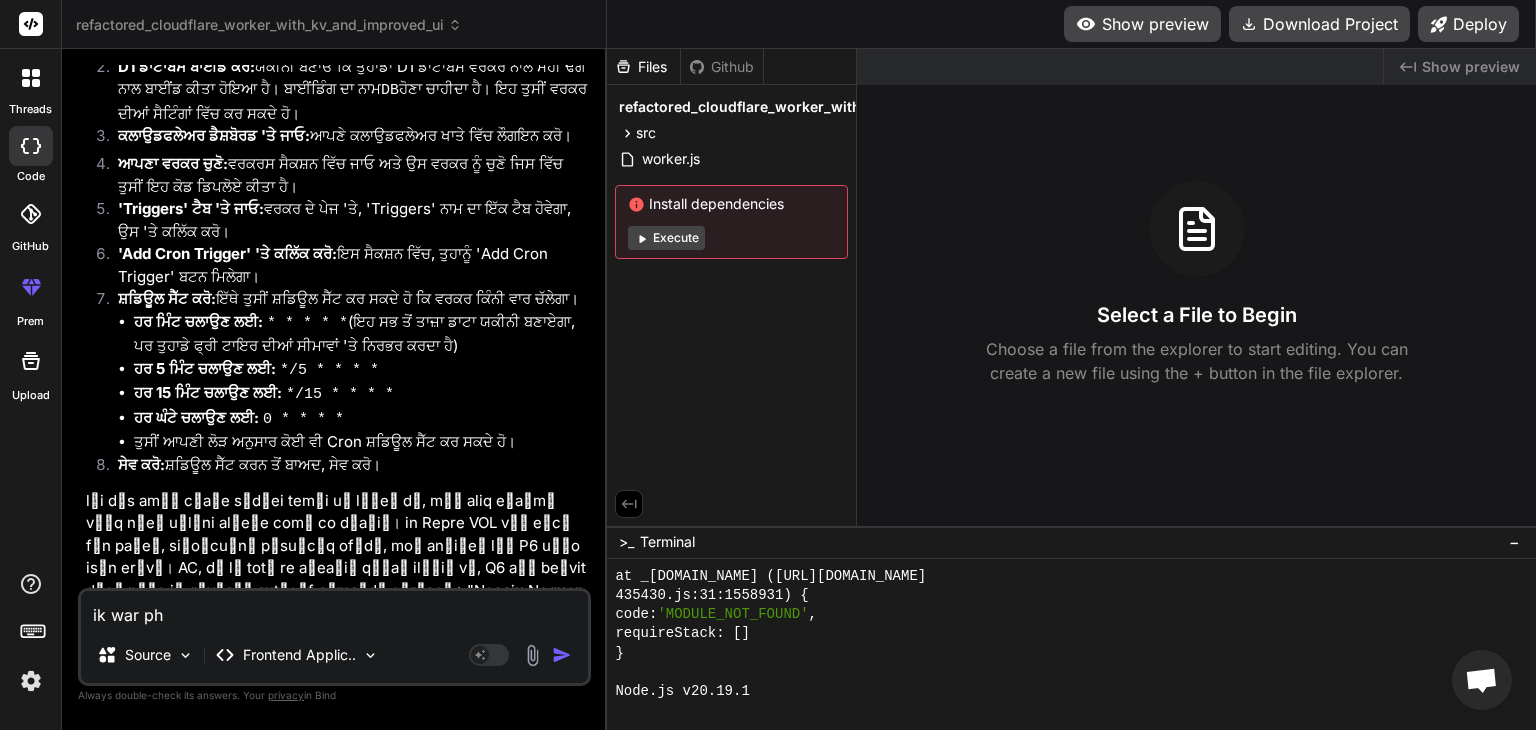 type on "ik war phi" 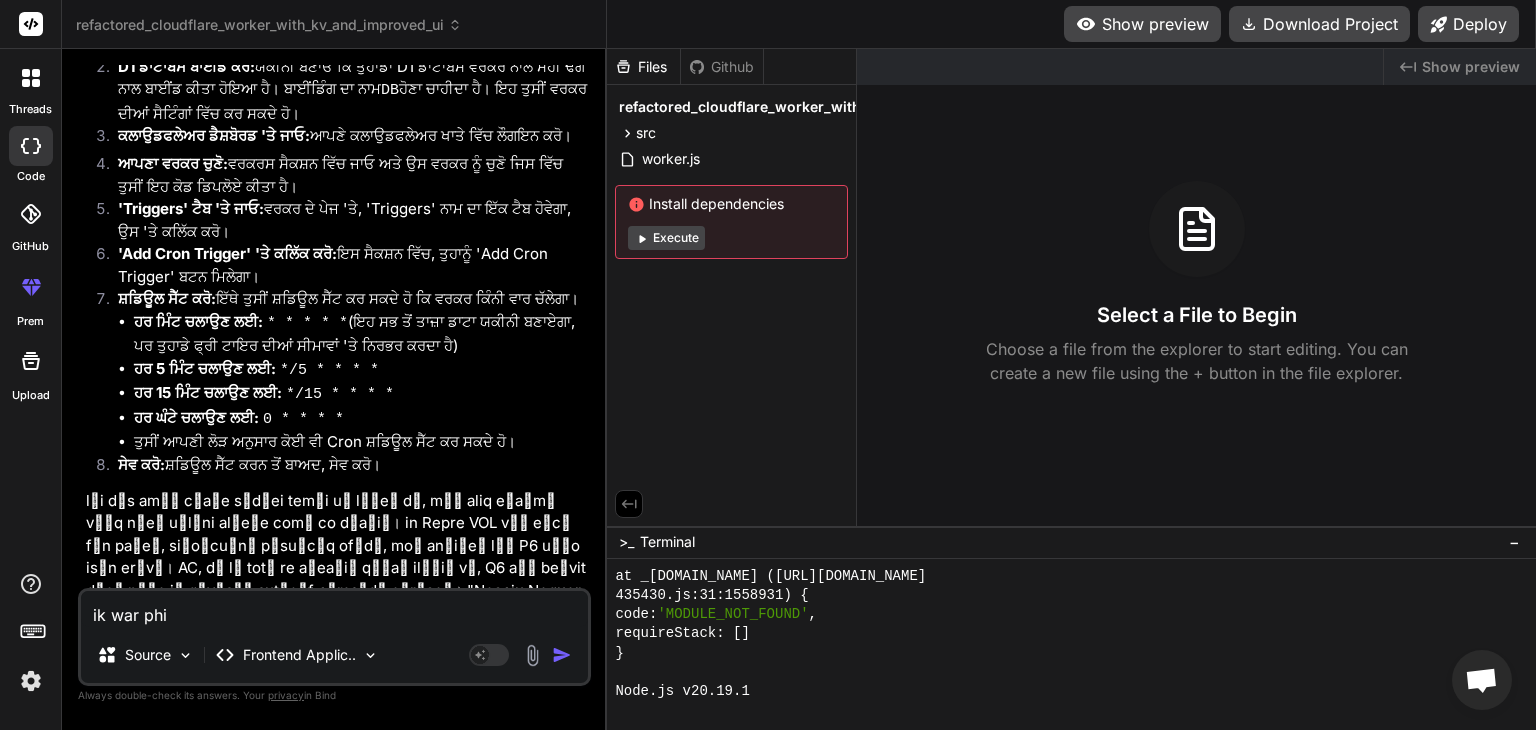 type on "x" 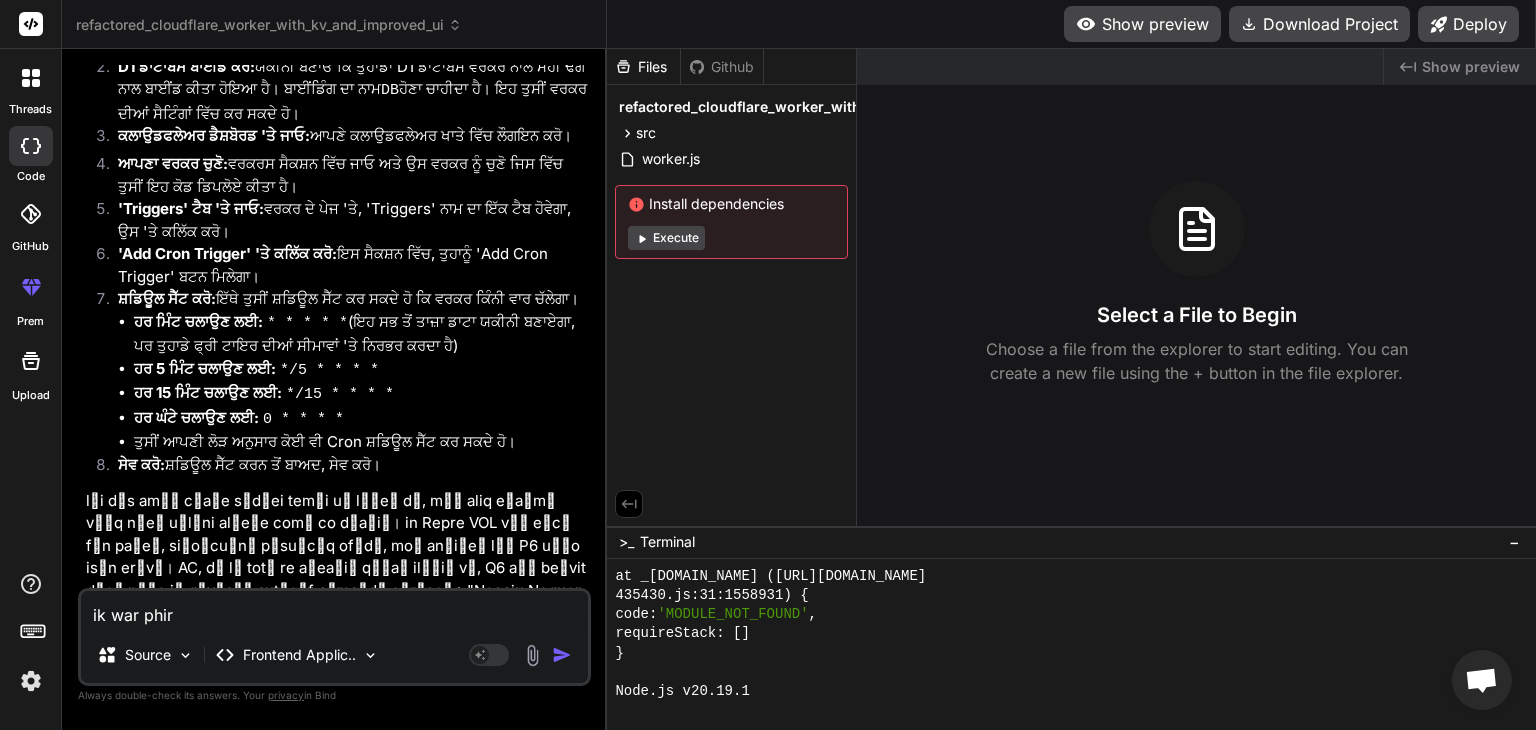 type on "ik war phir" 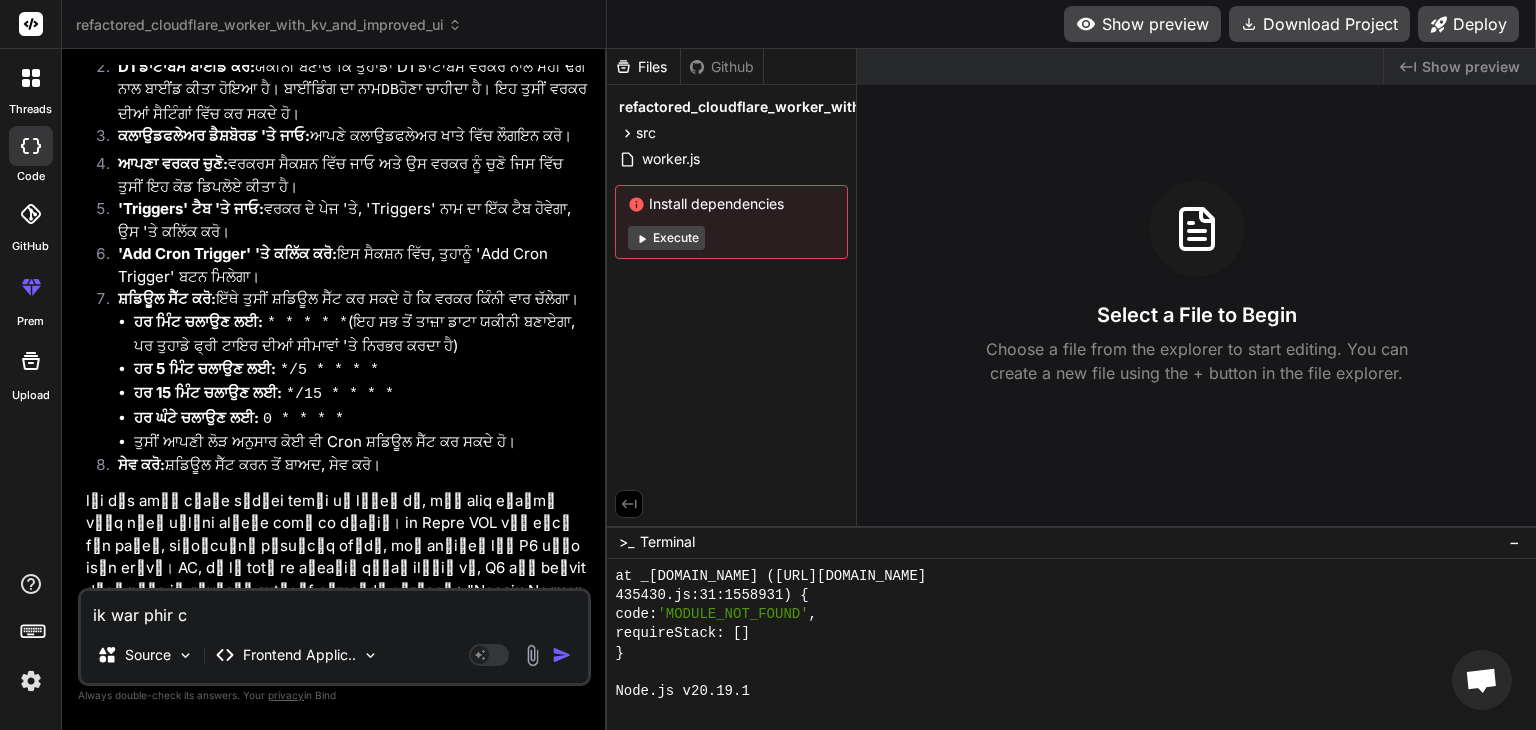 type on "ik war phir ch" 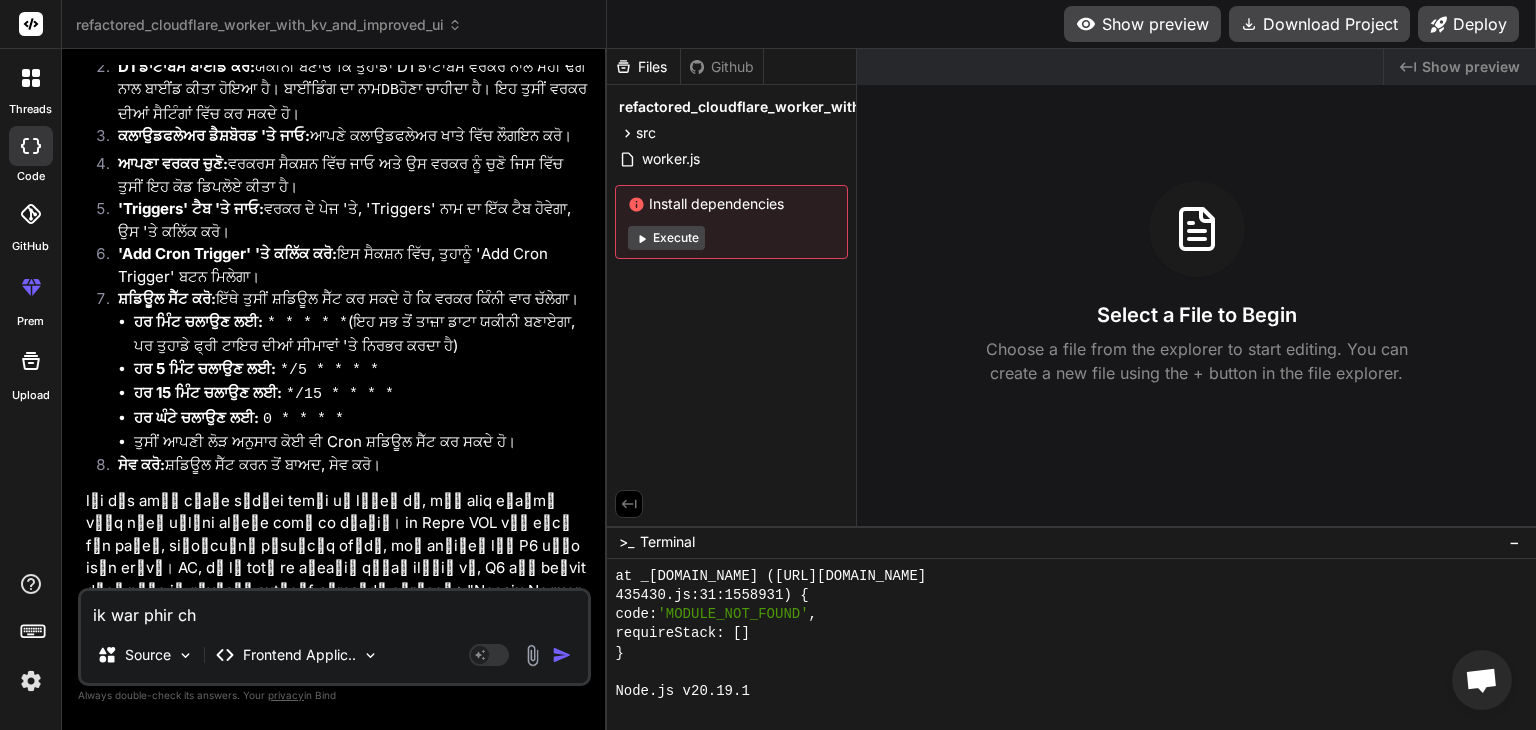 type on "ik war phir chk" 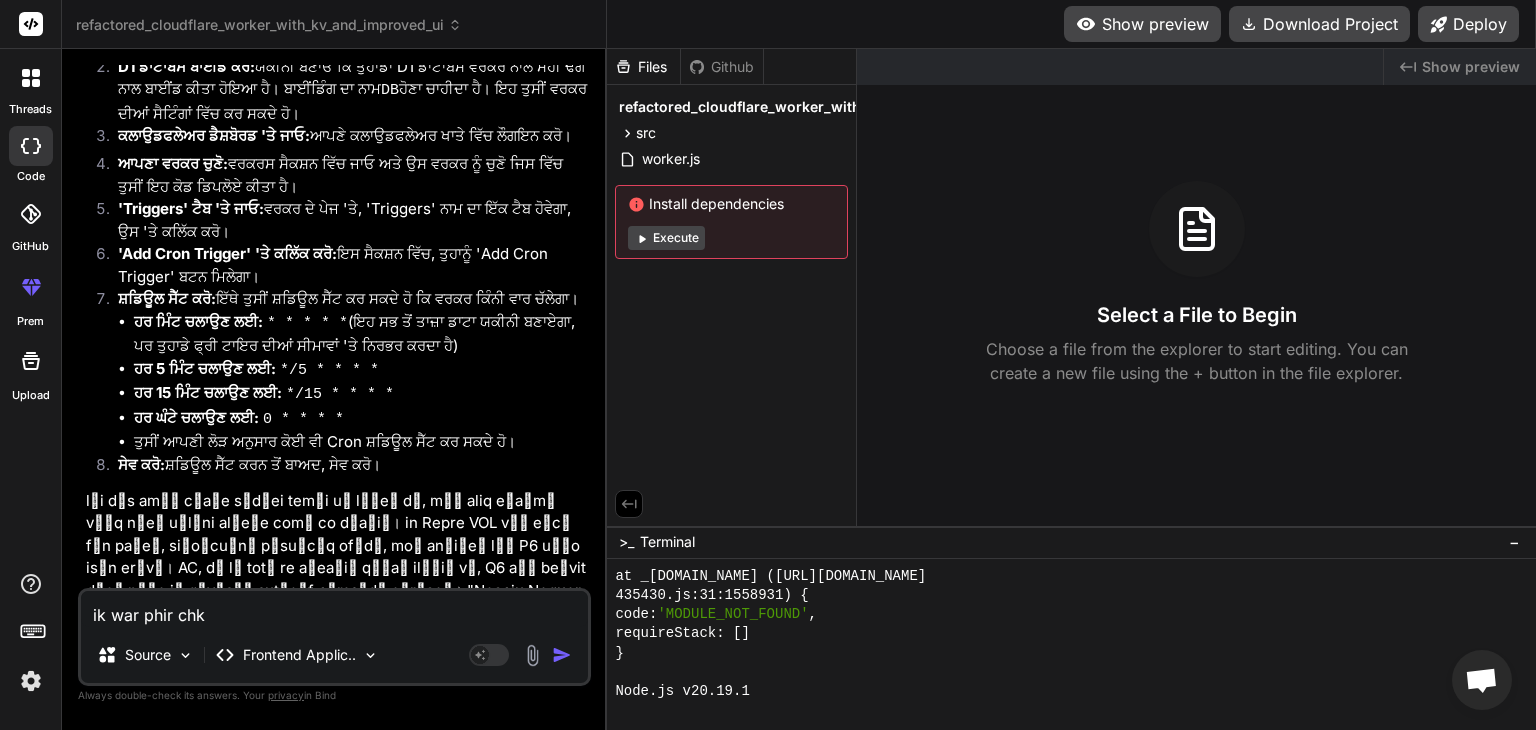 type on "ik war phir chk" 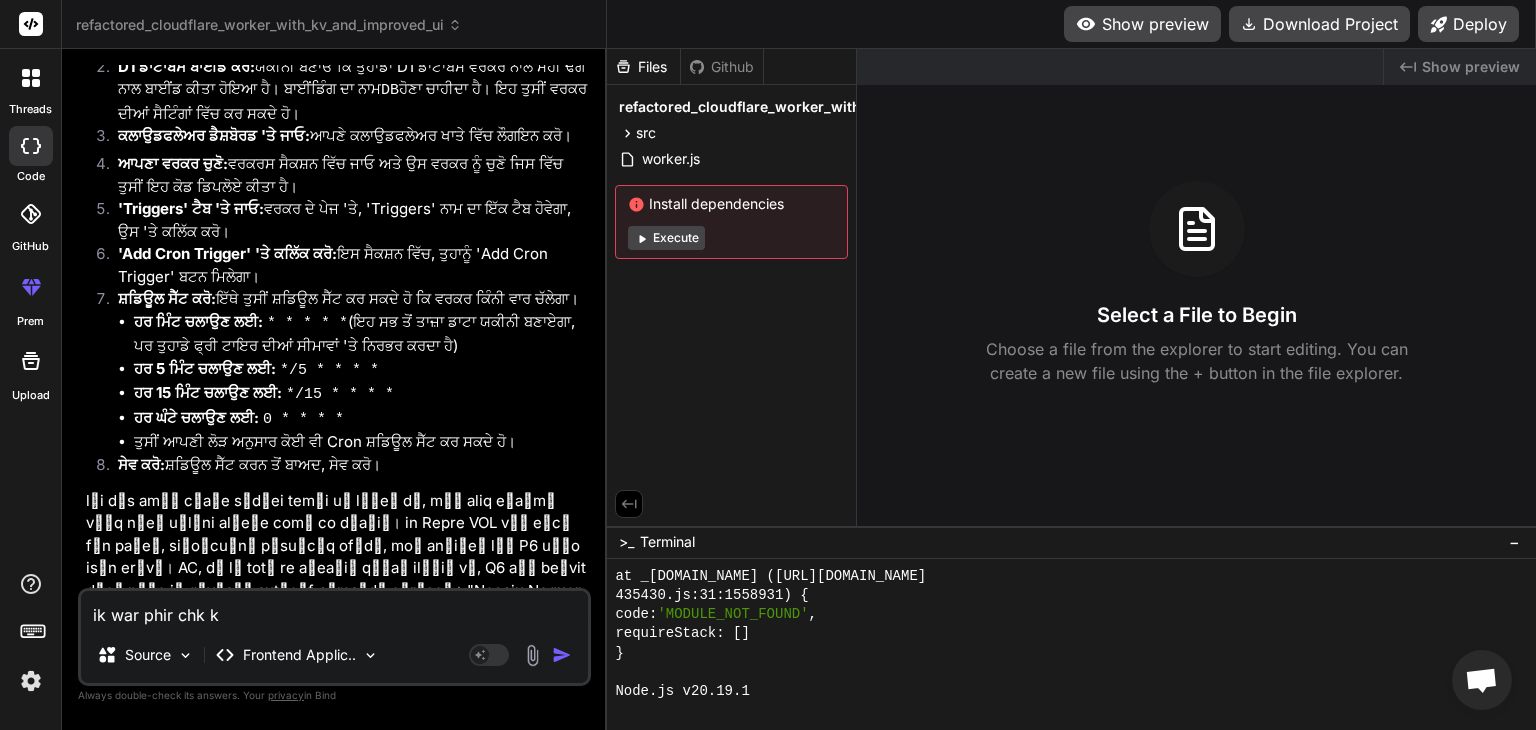 type on "ik war phir chk ka" 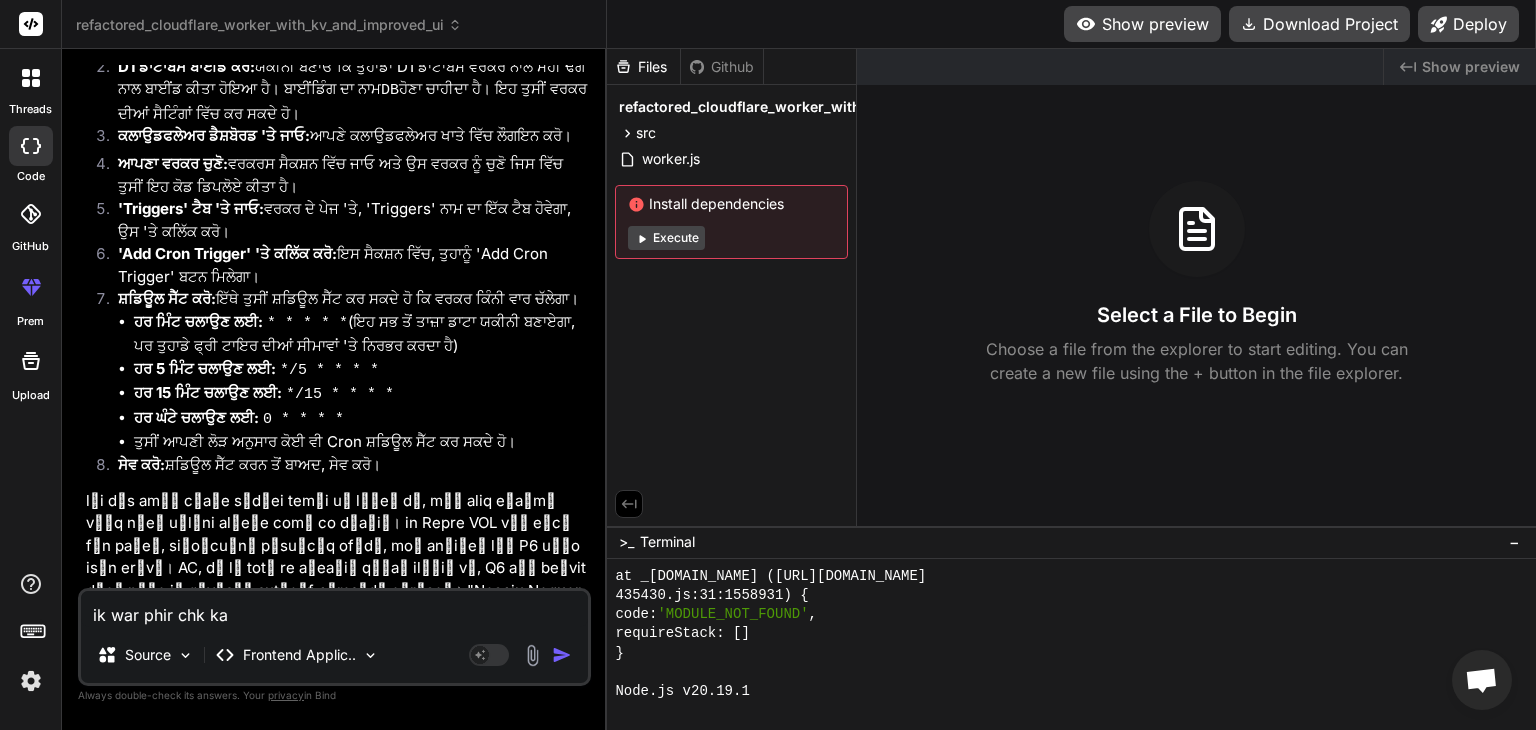 type on "ik war phir chk kar" 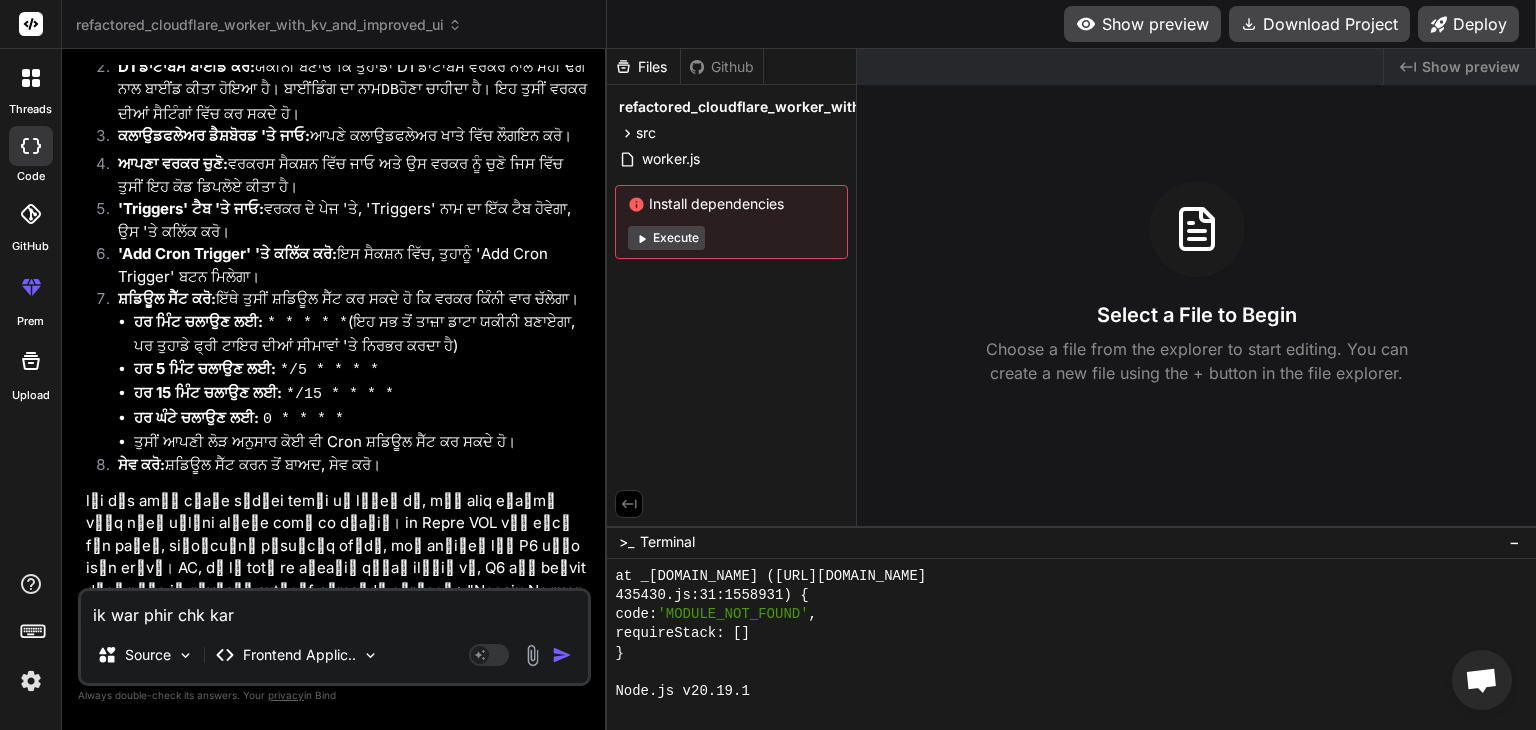 type on "ik war phir chk kar" 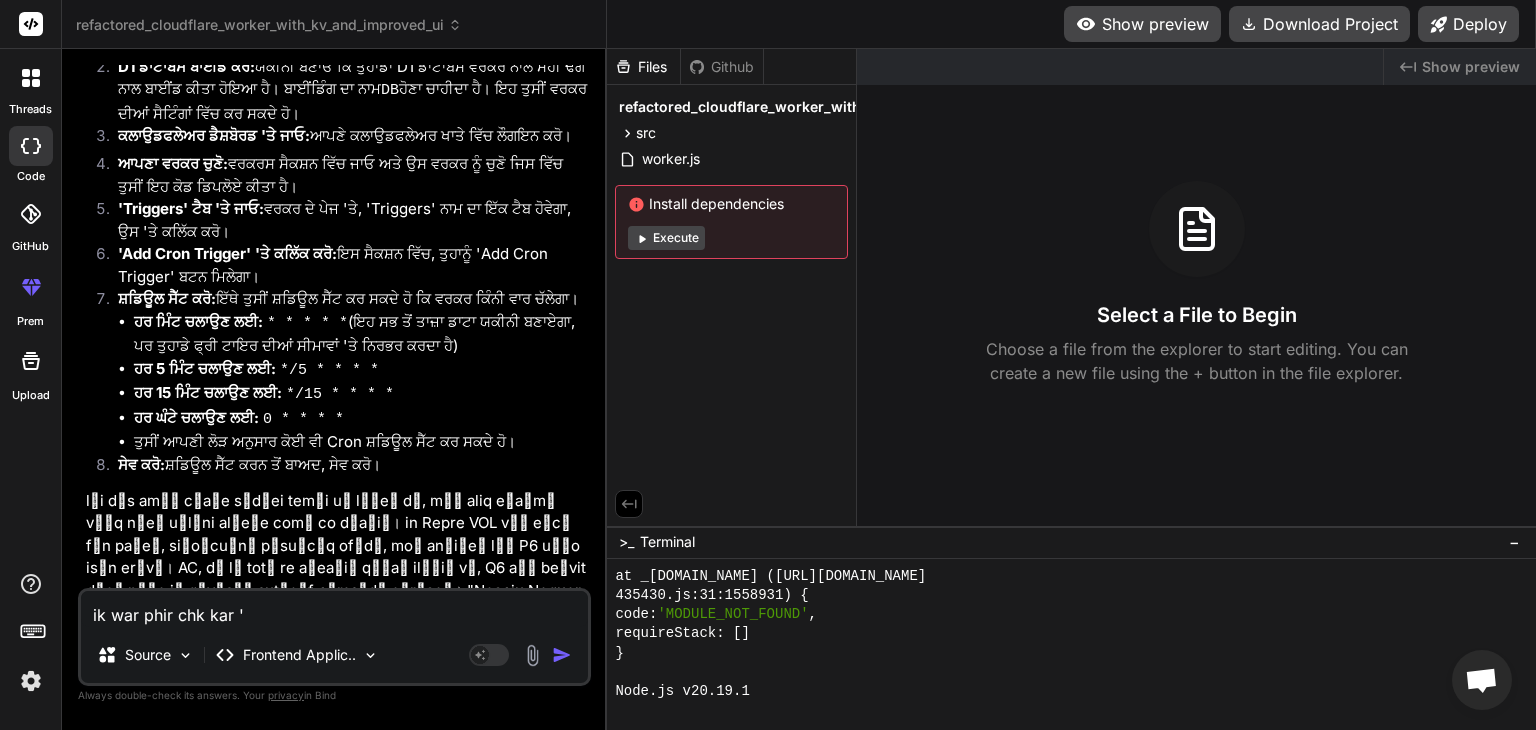type on "ik war phir chk kar \'" 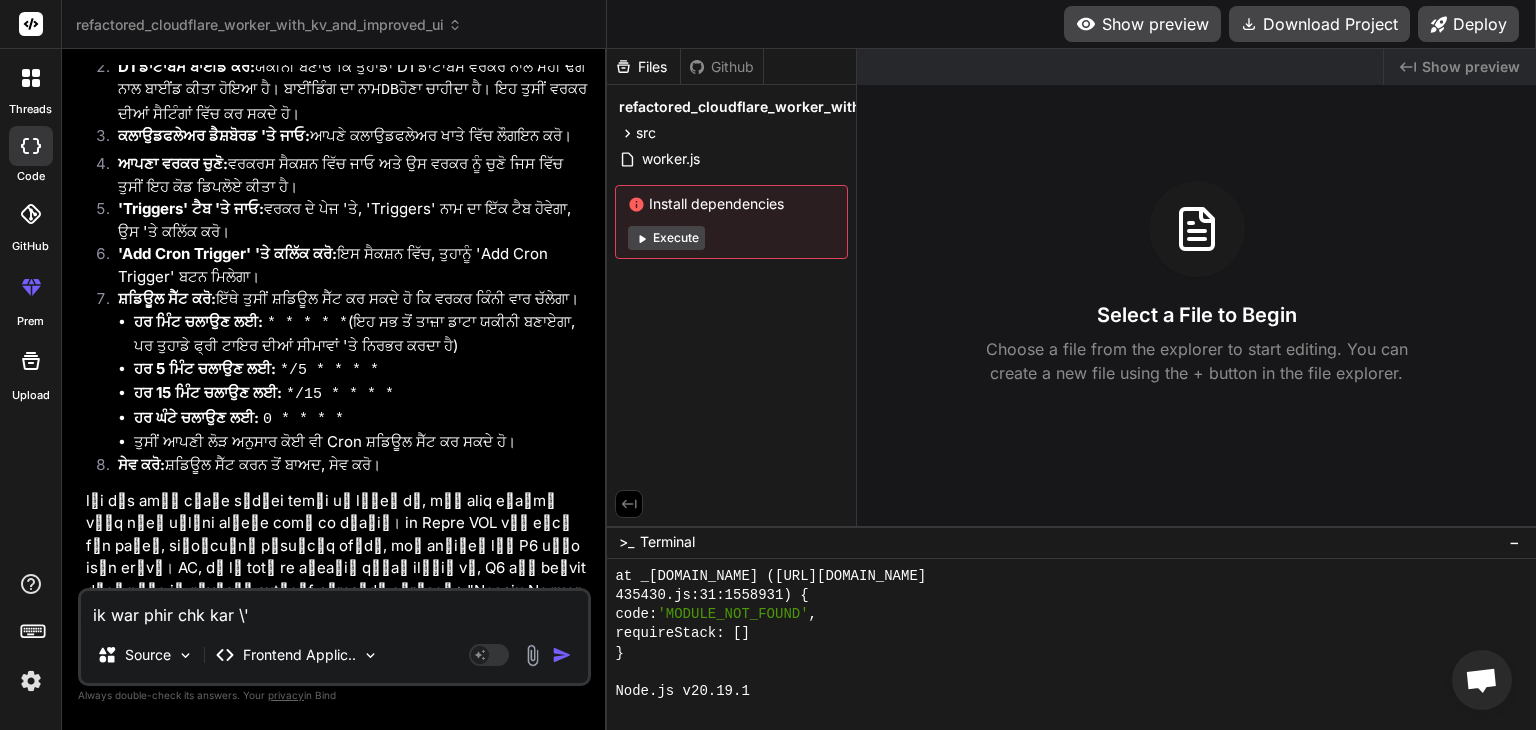 click on "ik war phir chk kar \'" at bounding box center [334, 609] 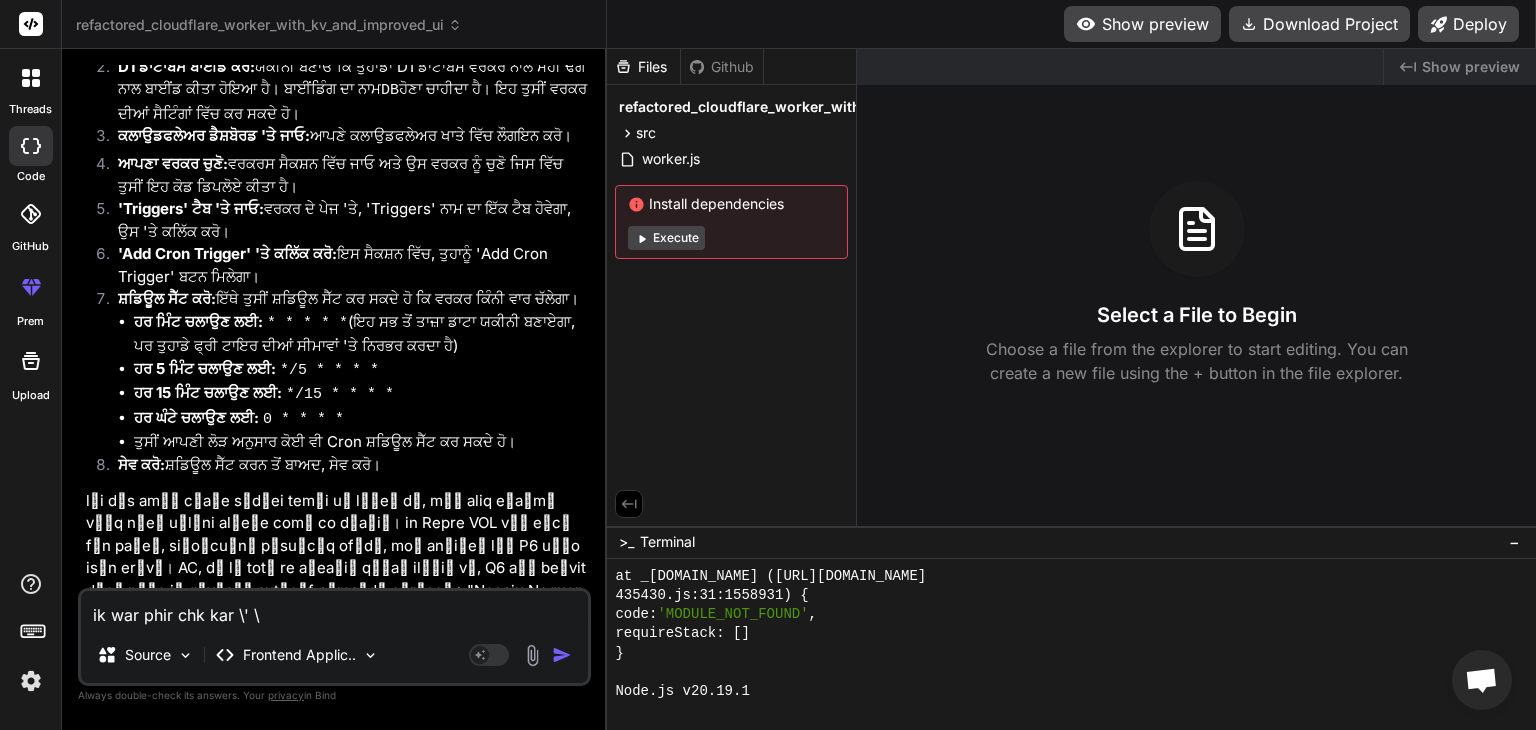 type on "ik war phir chk kar \' \$" 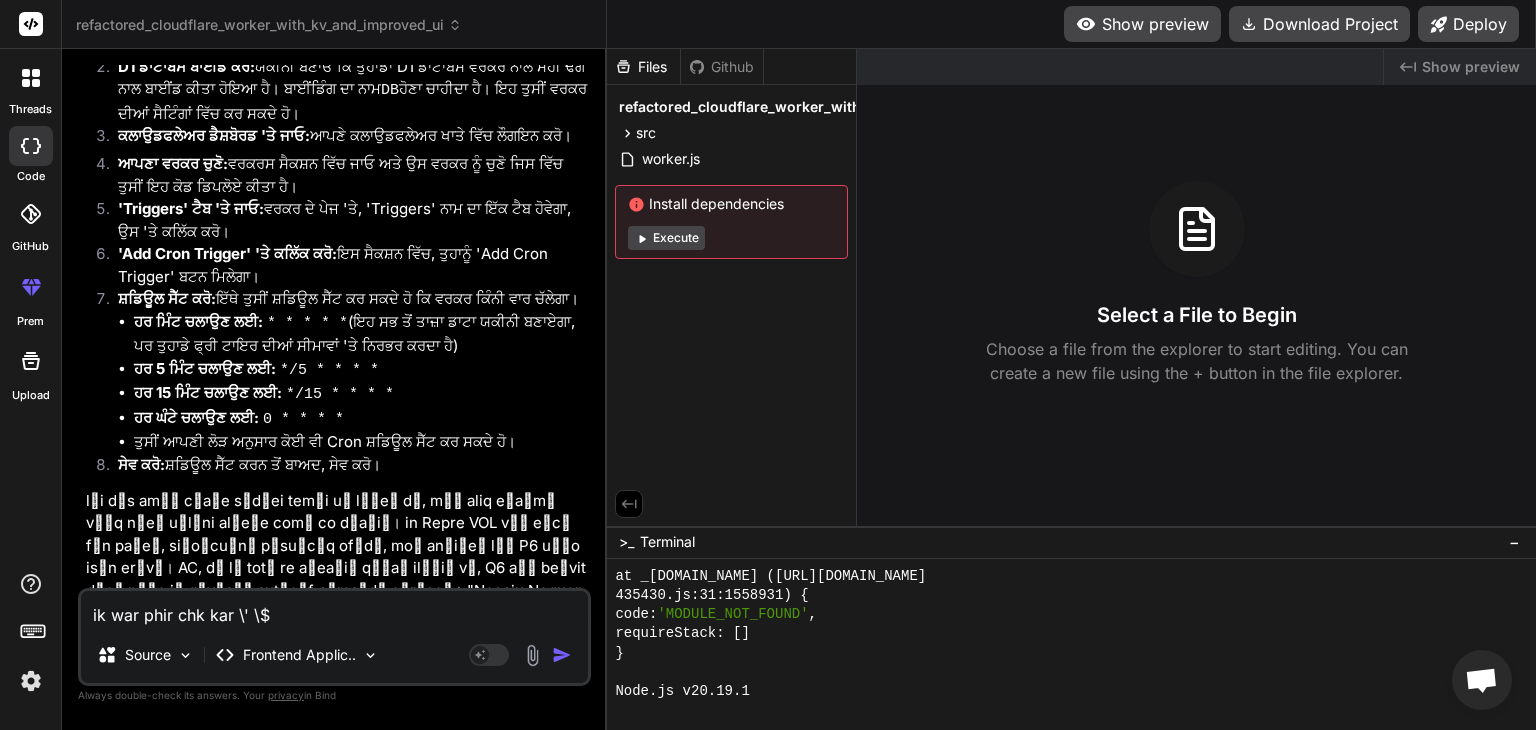 type on "ik war phir chk kar \' \$," 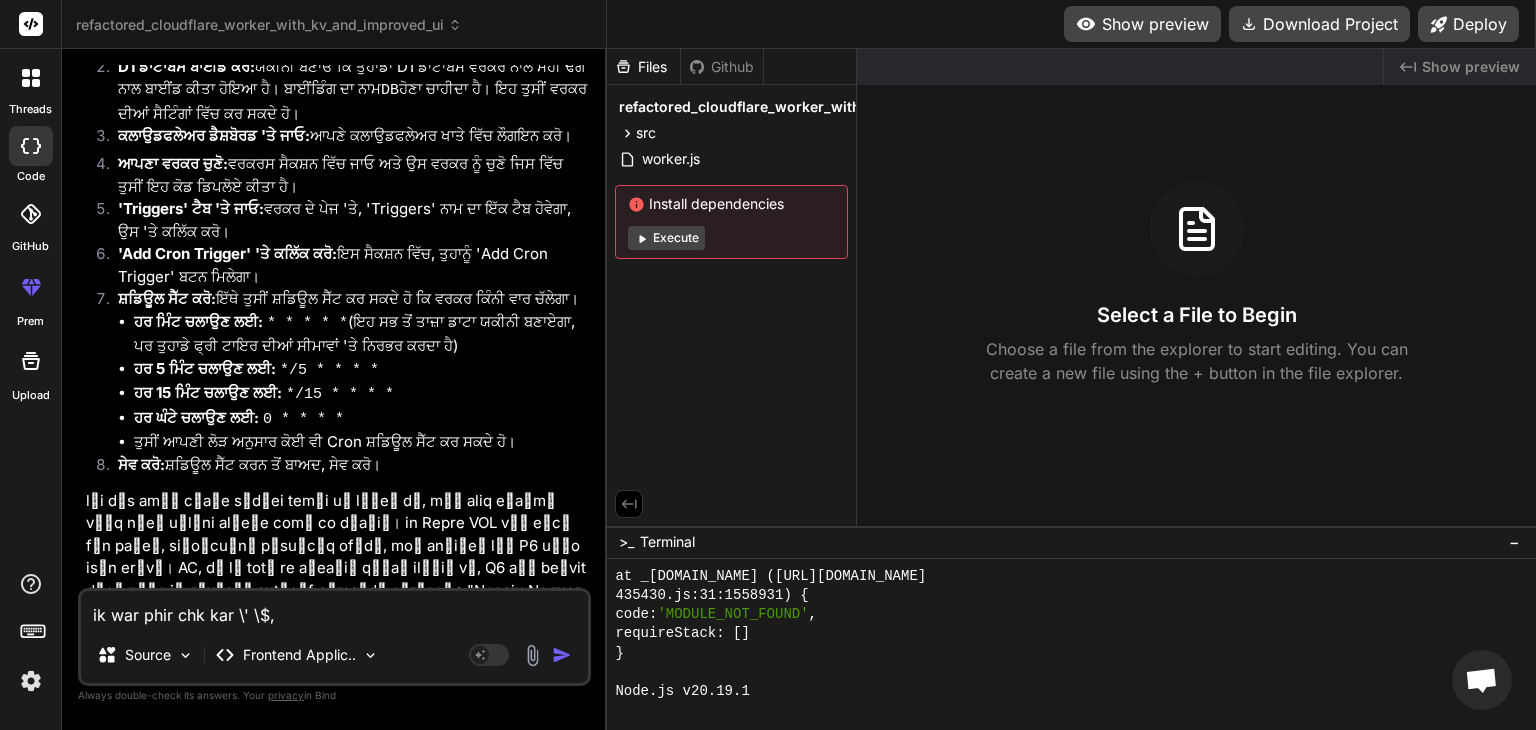 type on "ik war phir chk kar \' \$" 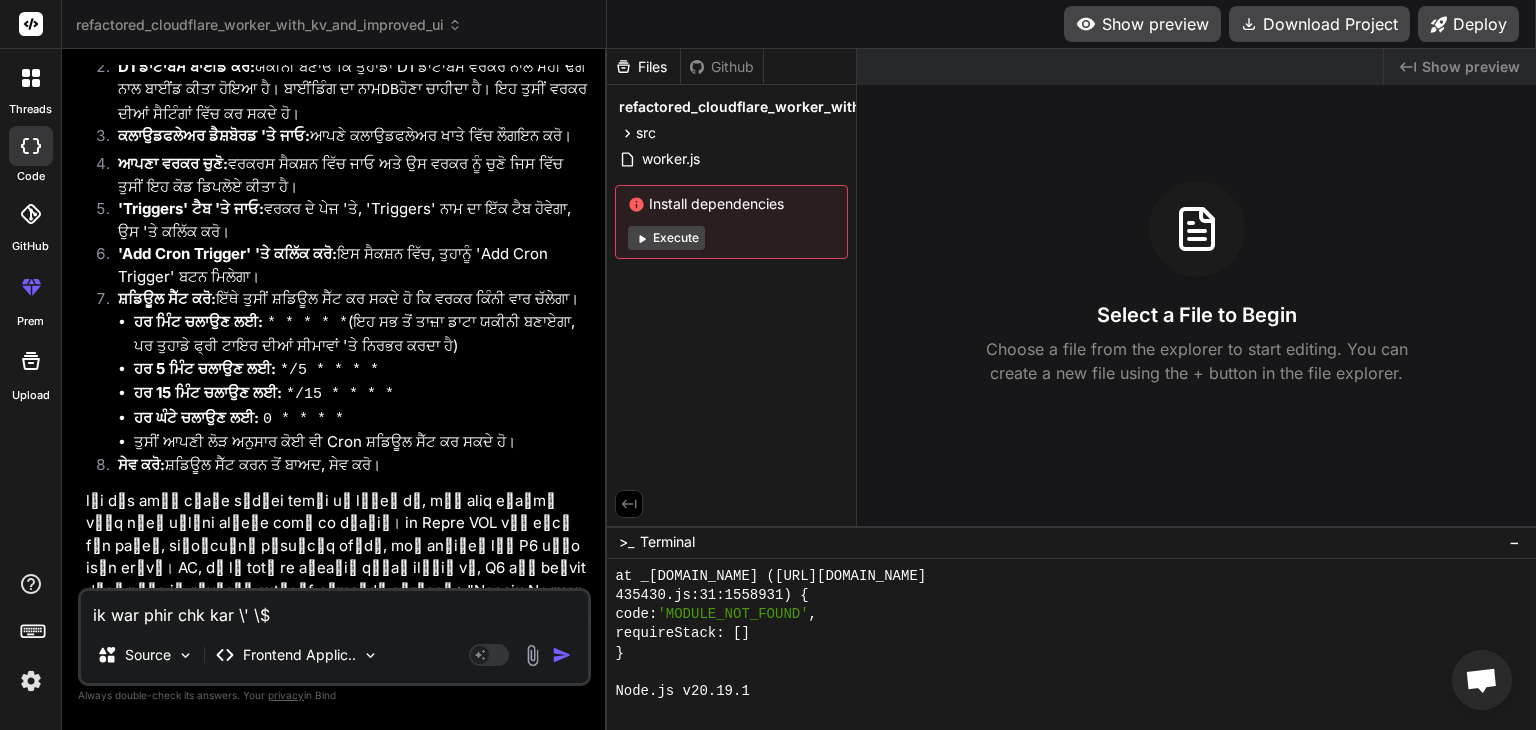type on "ik war phir chk kar \' \$." 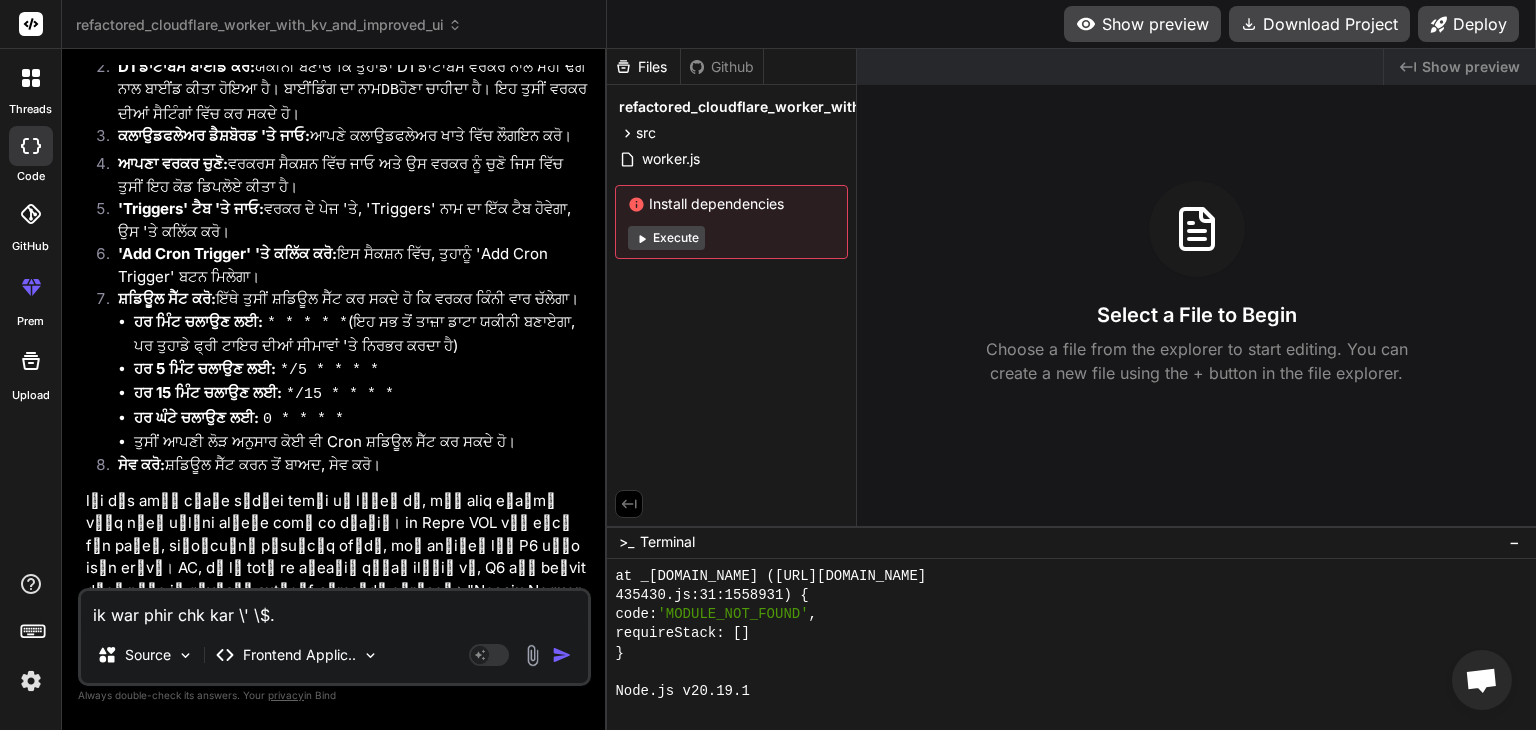type on "ik war phir chk kar \' \$" 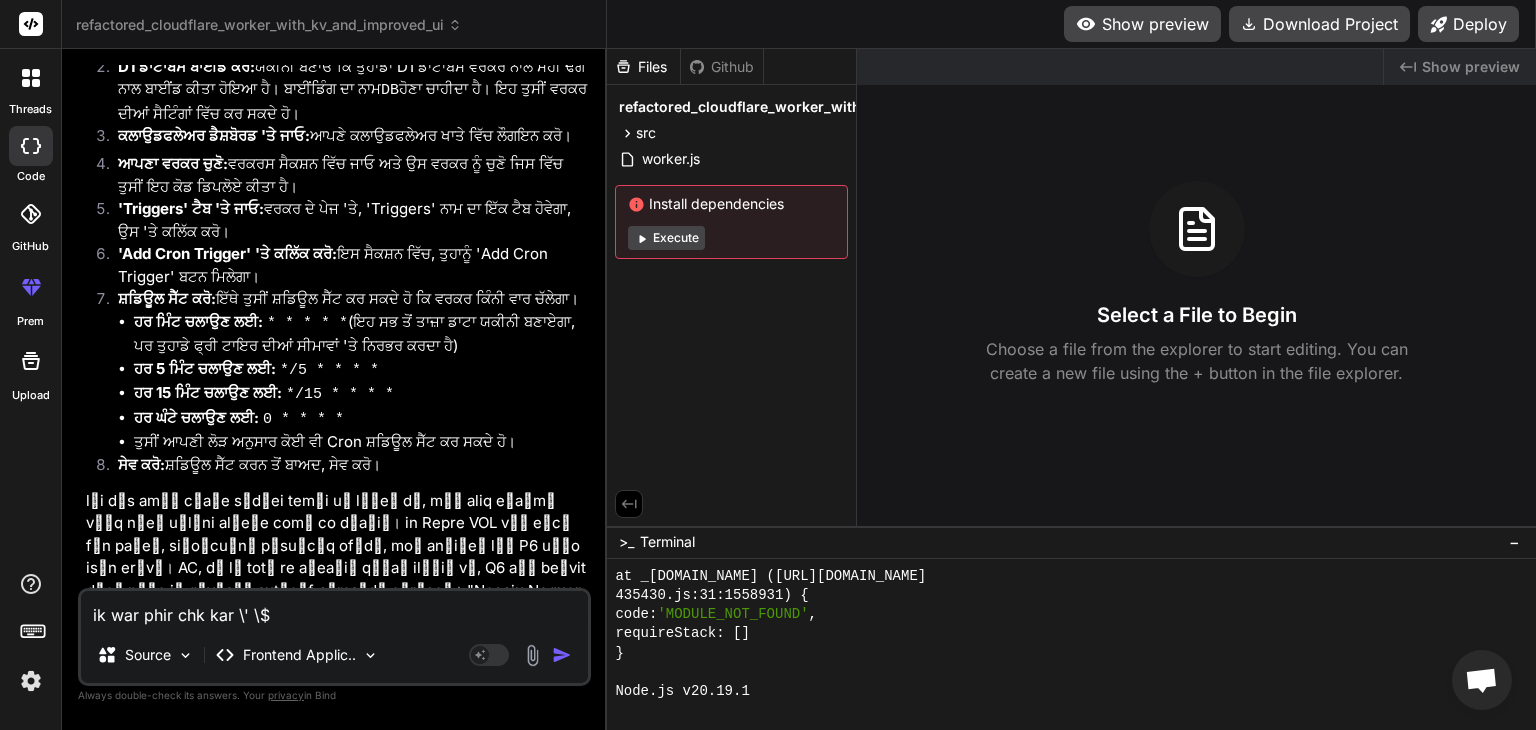 type on "ik war phir chk kar \' \$'" 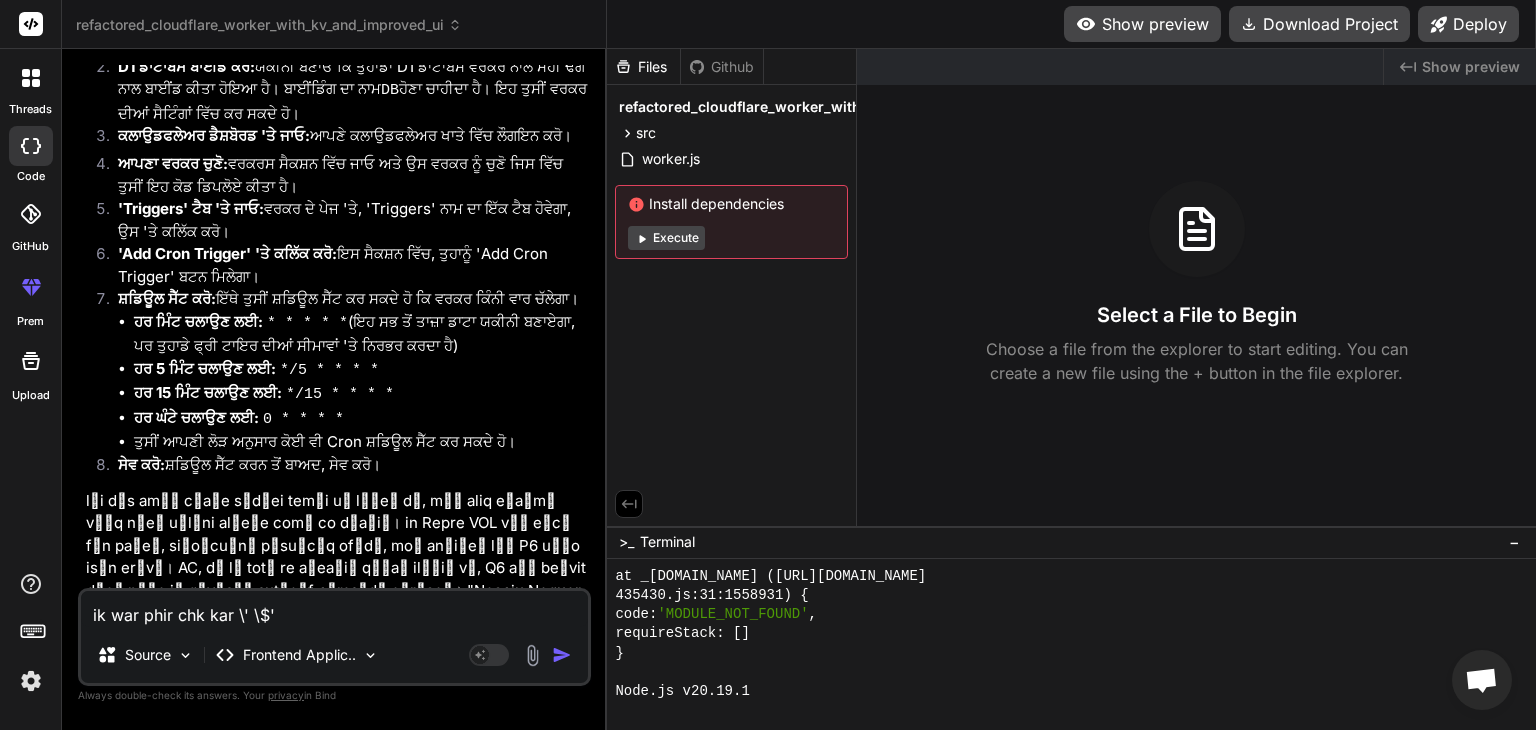 type on "ik war phir chk kar \' \$ '" 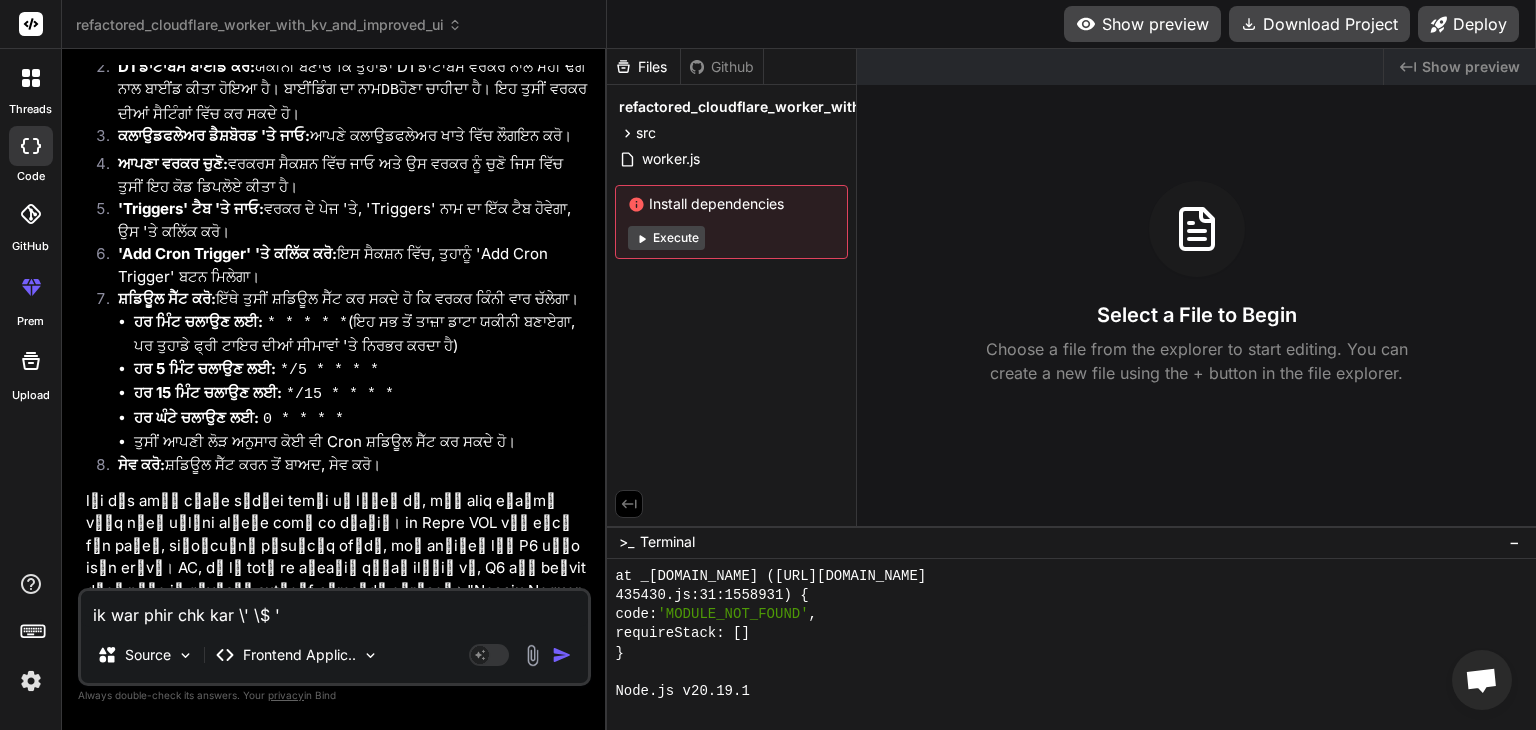 type on "ik war phir chk kar \' \$ \'" 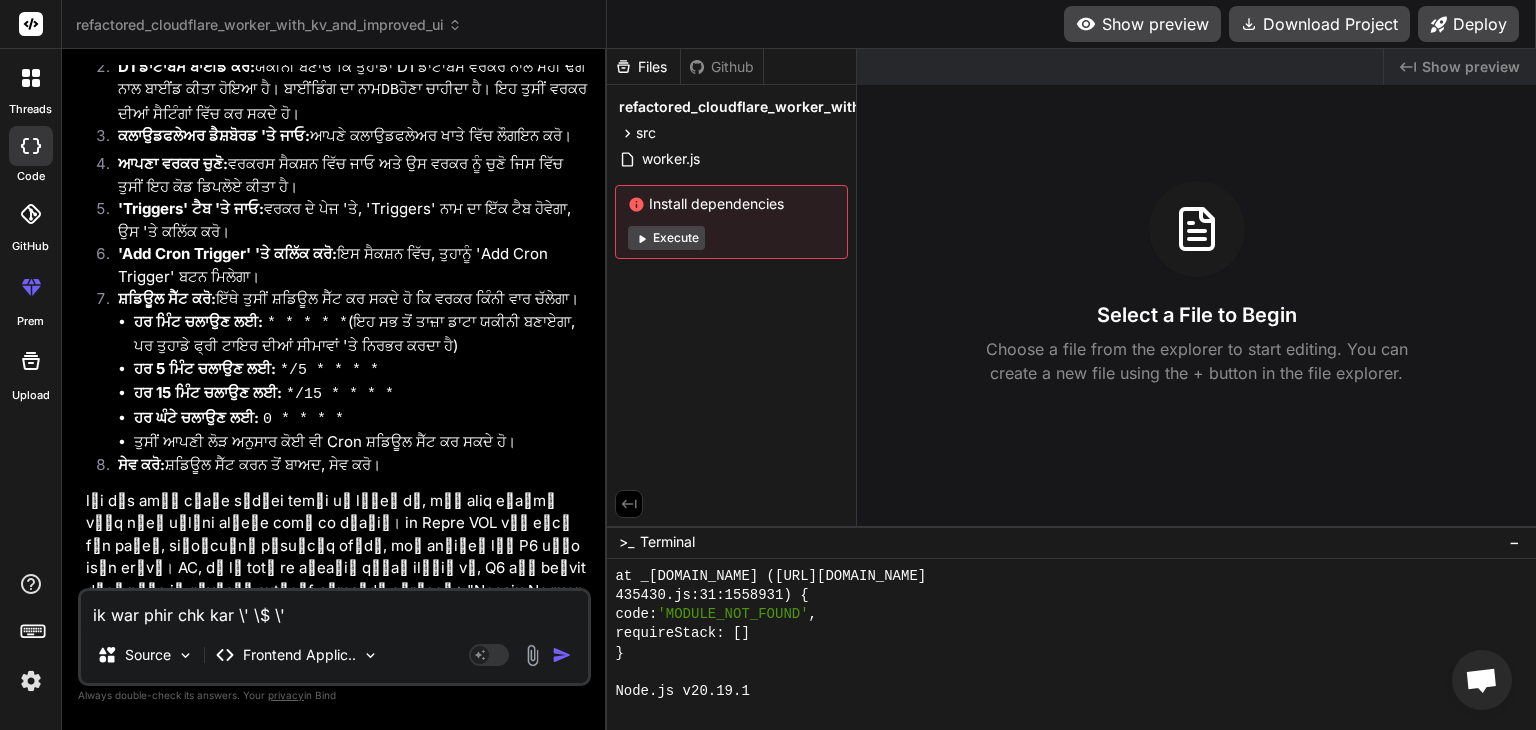 click on "ik war phir chk kar \' \$ \'" at bounding box center [334, 609] 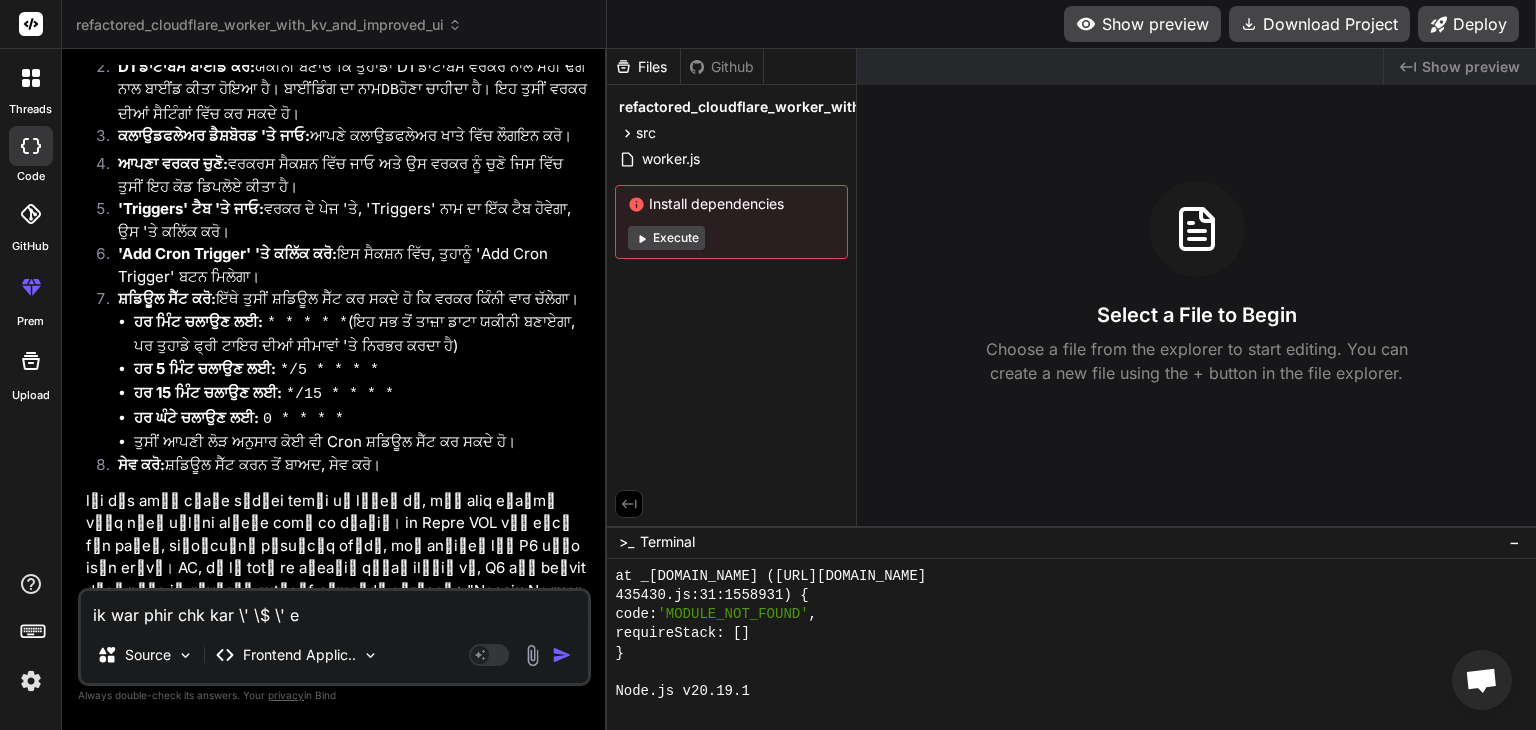 type on "ik war phir chk kar \' \$ \' es" 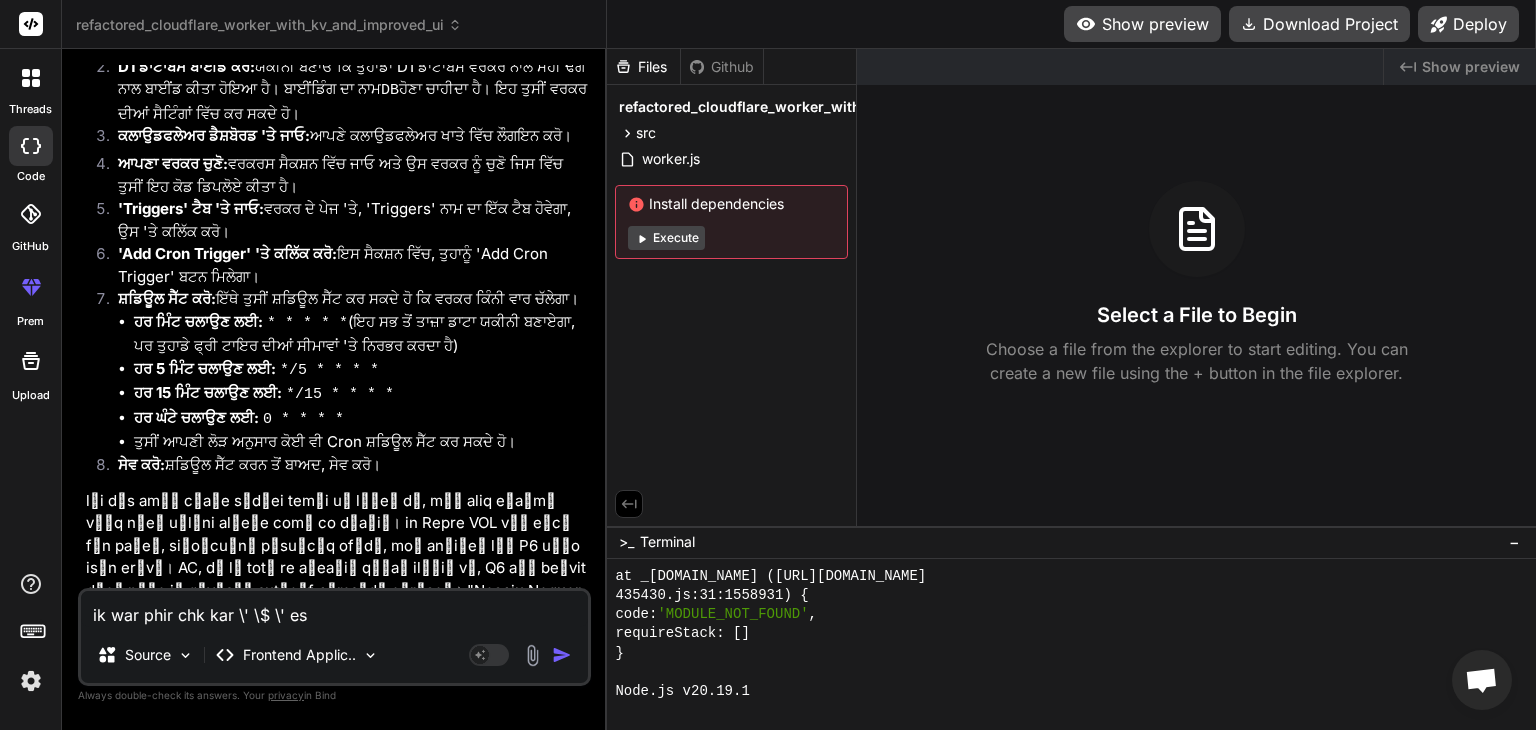 type on "ik war phir chk kar \' \$ \' es" 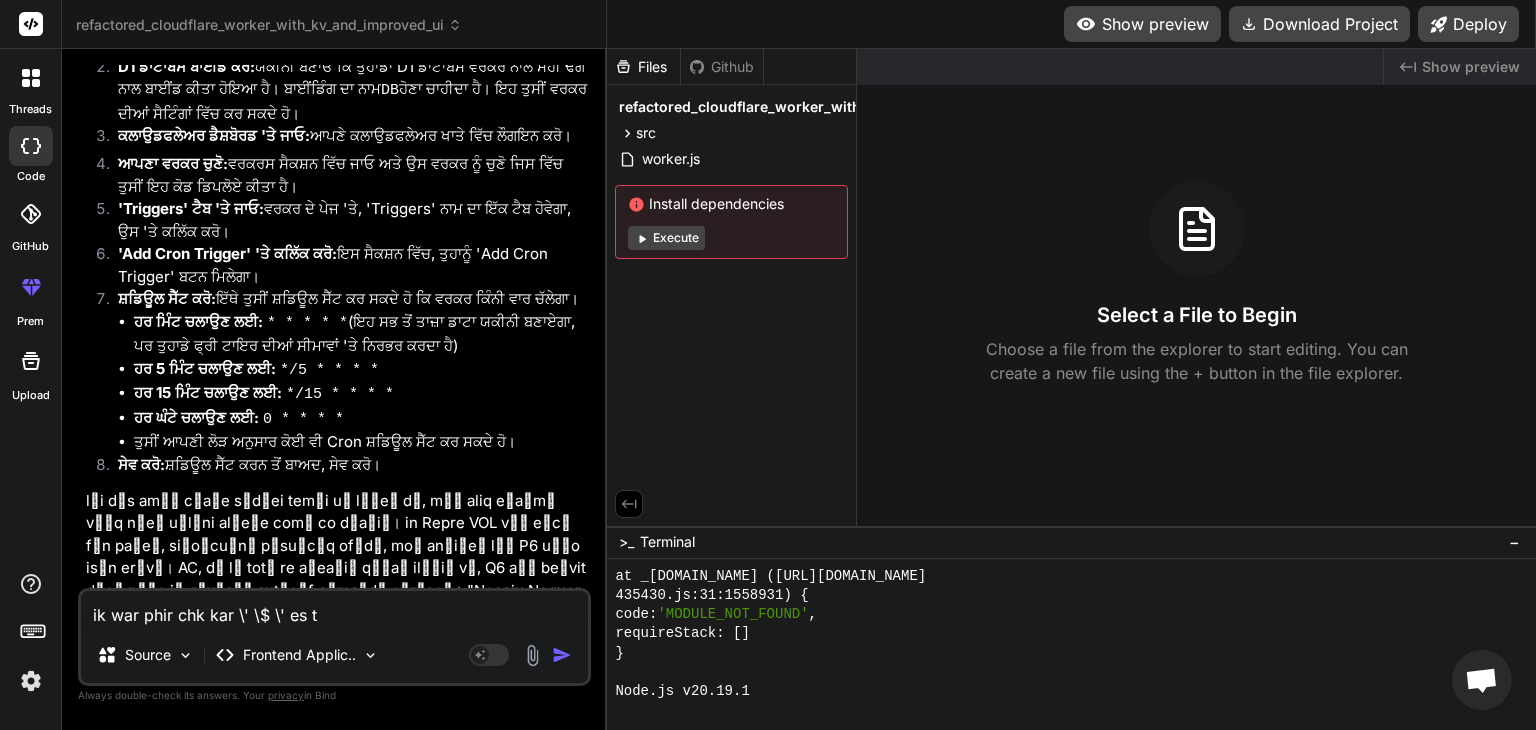 type on "ik war phir chk kar \' \$ \' es ta" 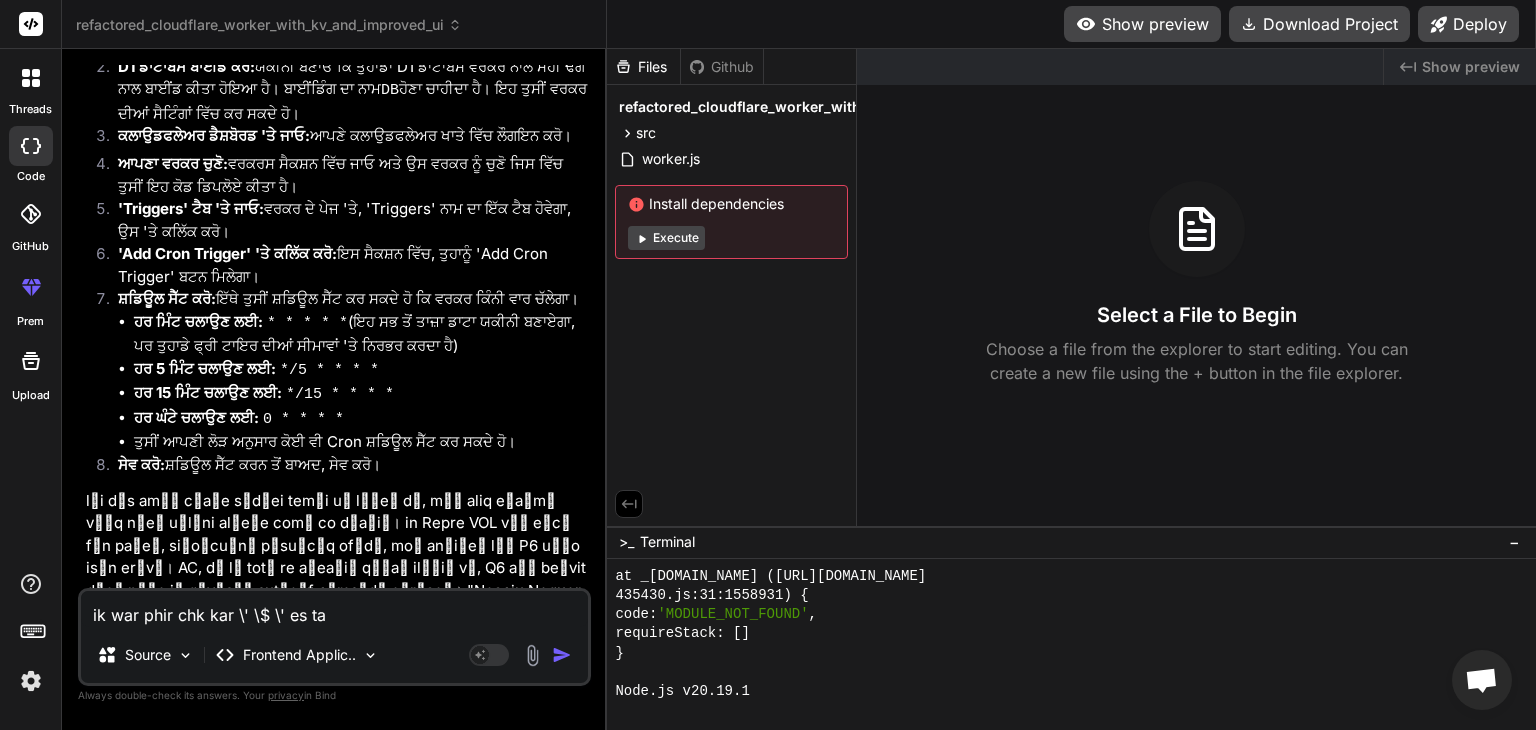type on "ik war phir chk kar \' \$ \' es tar" 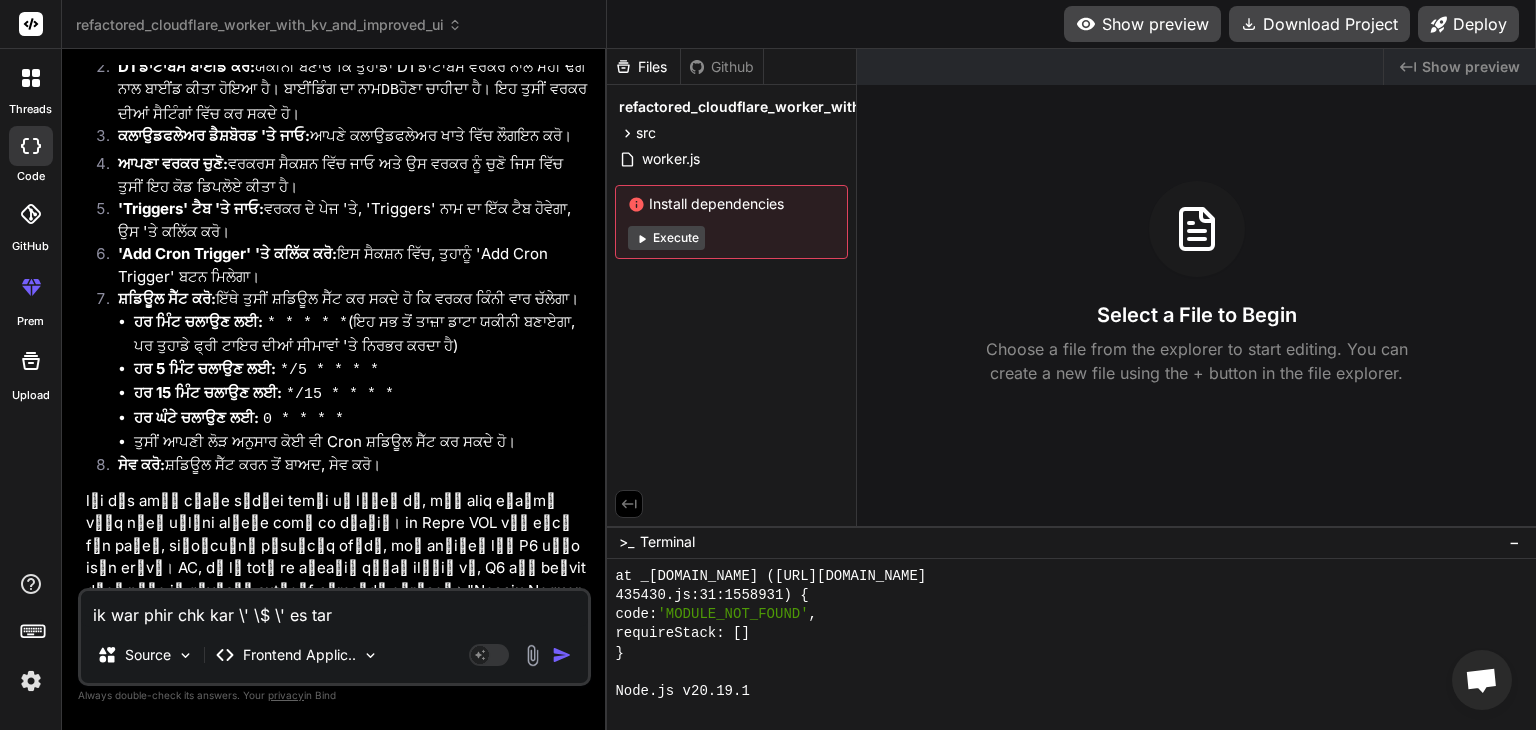 type on "ik war phir chk kar \' \$ \' es tara" 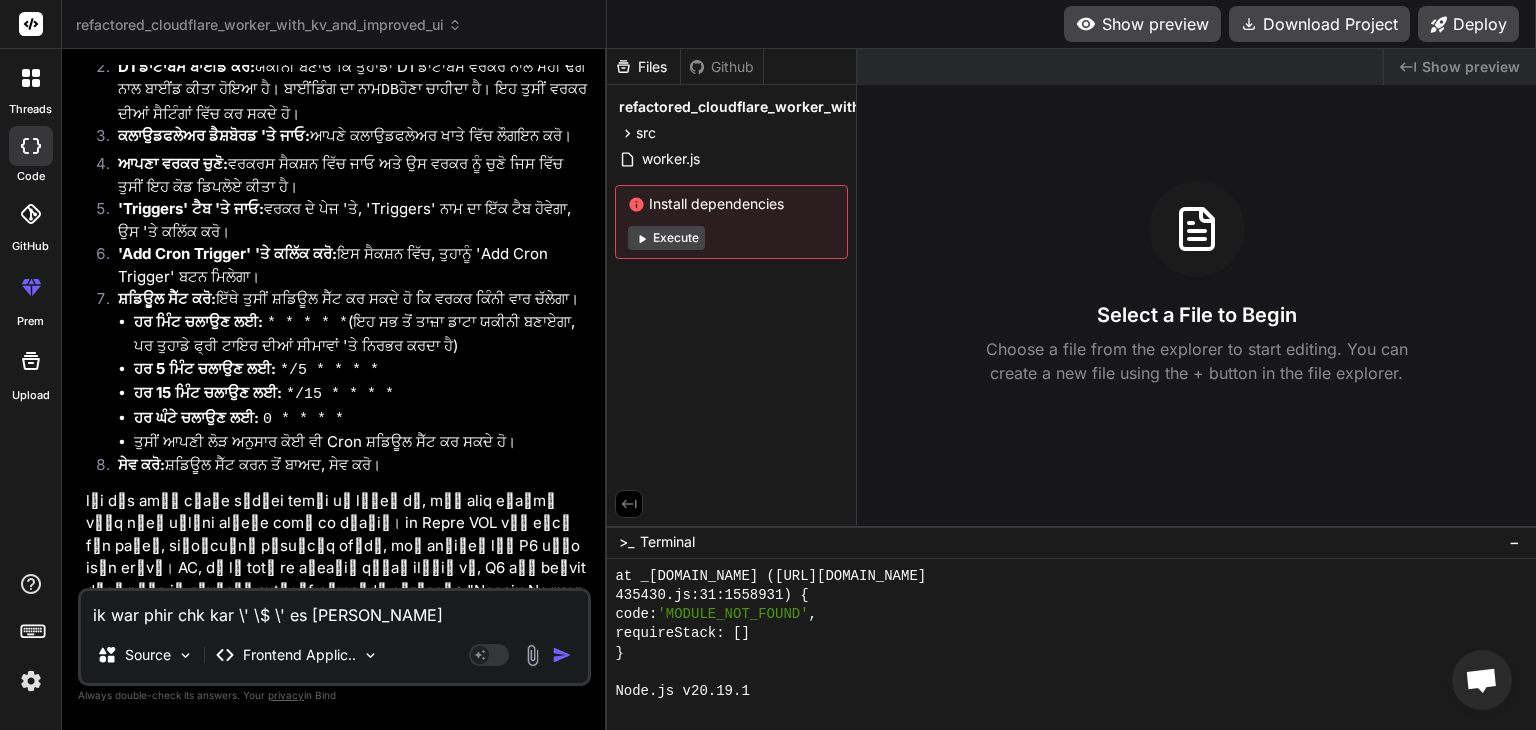 type on "ik war phir chk kar \' \$ \' es tara" 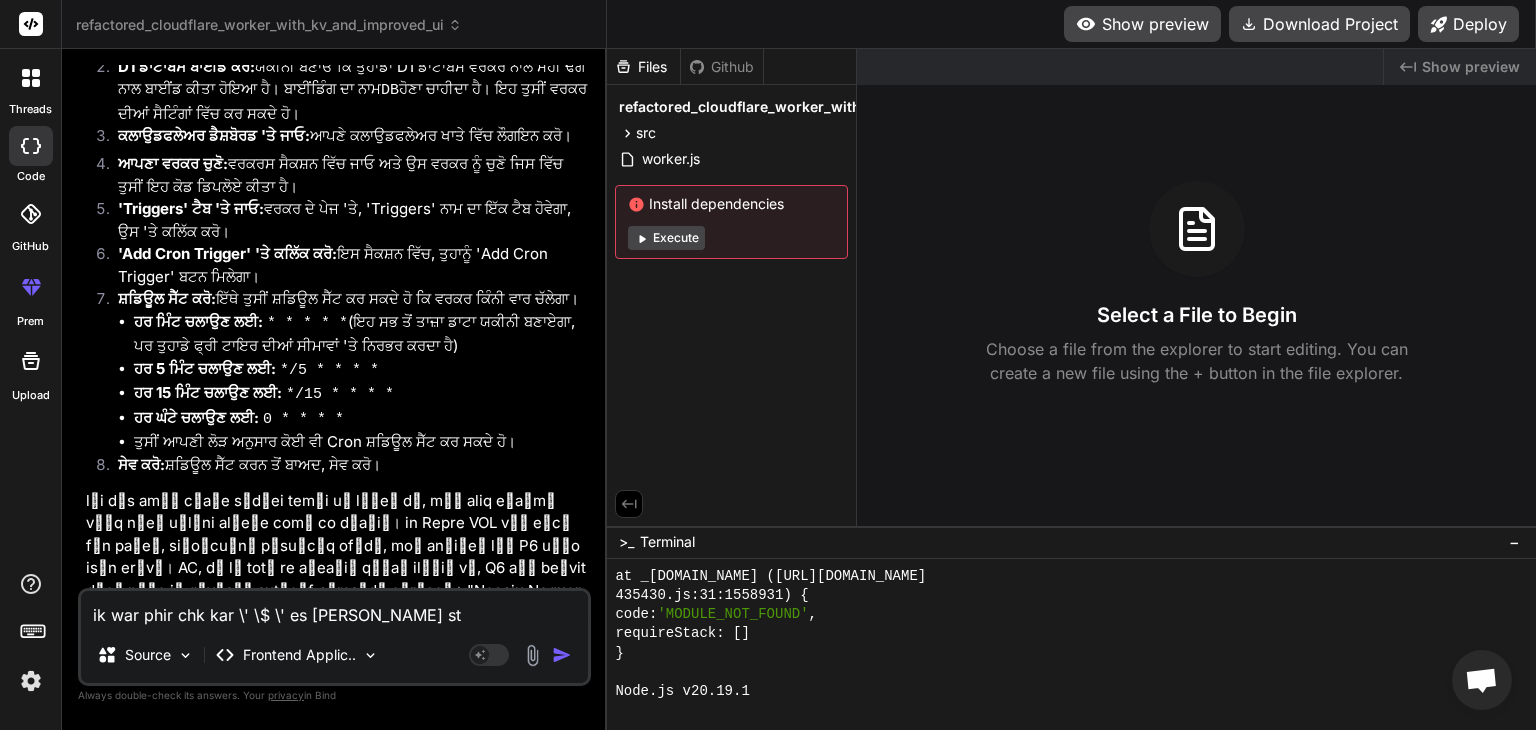 type on "ik war phir chk kar \' \$ \' es tara sta" 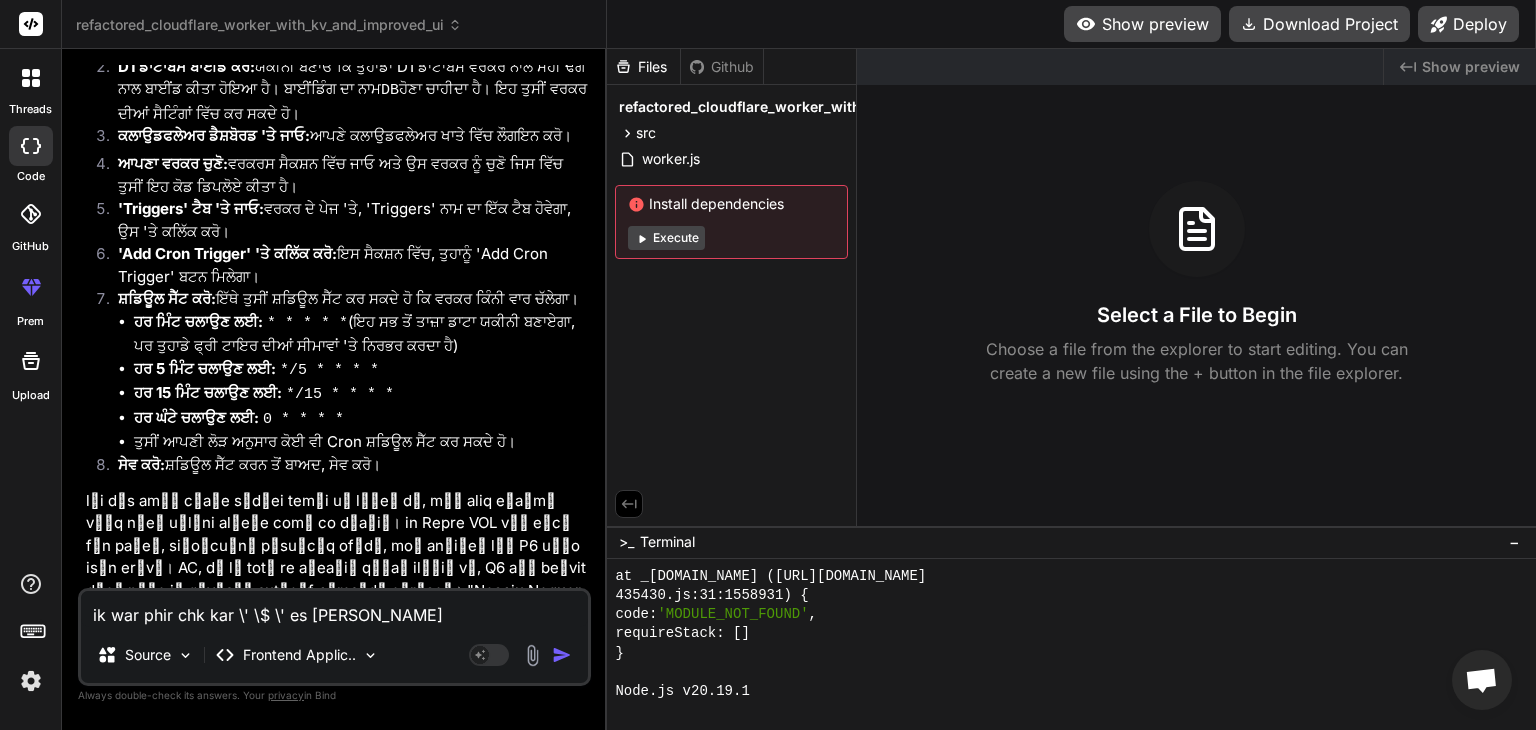 type on "ik war phir chk kar \' \$ \' es tara star" 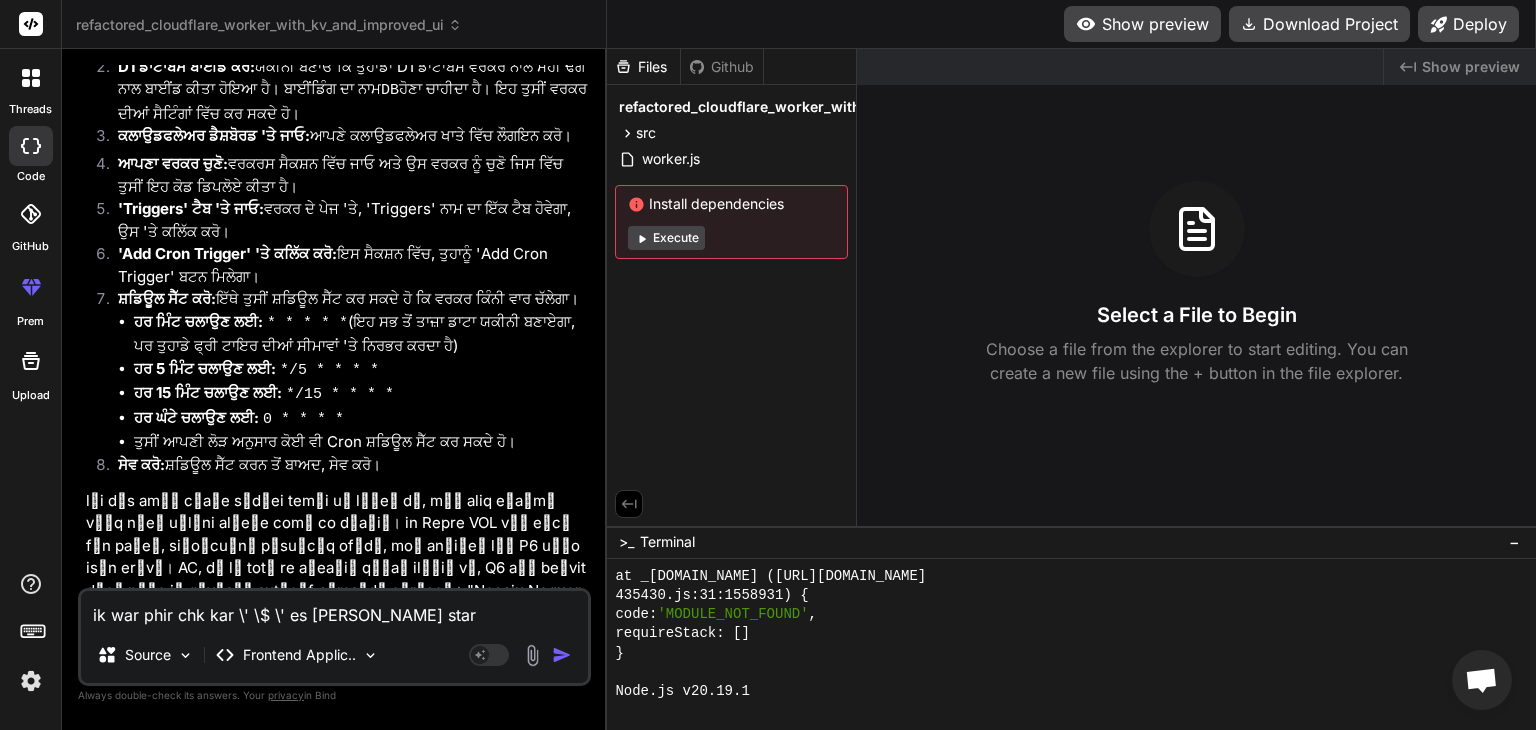 type on "ik war phir chk kar \' \$ \' es tara start" 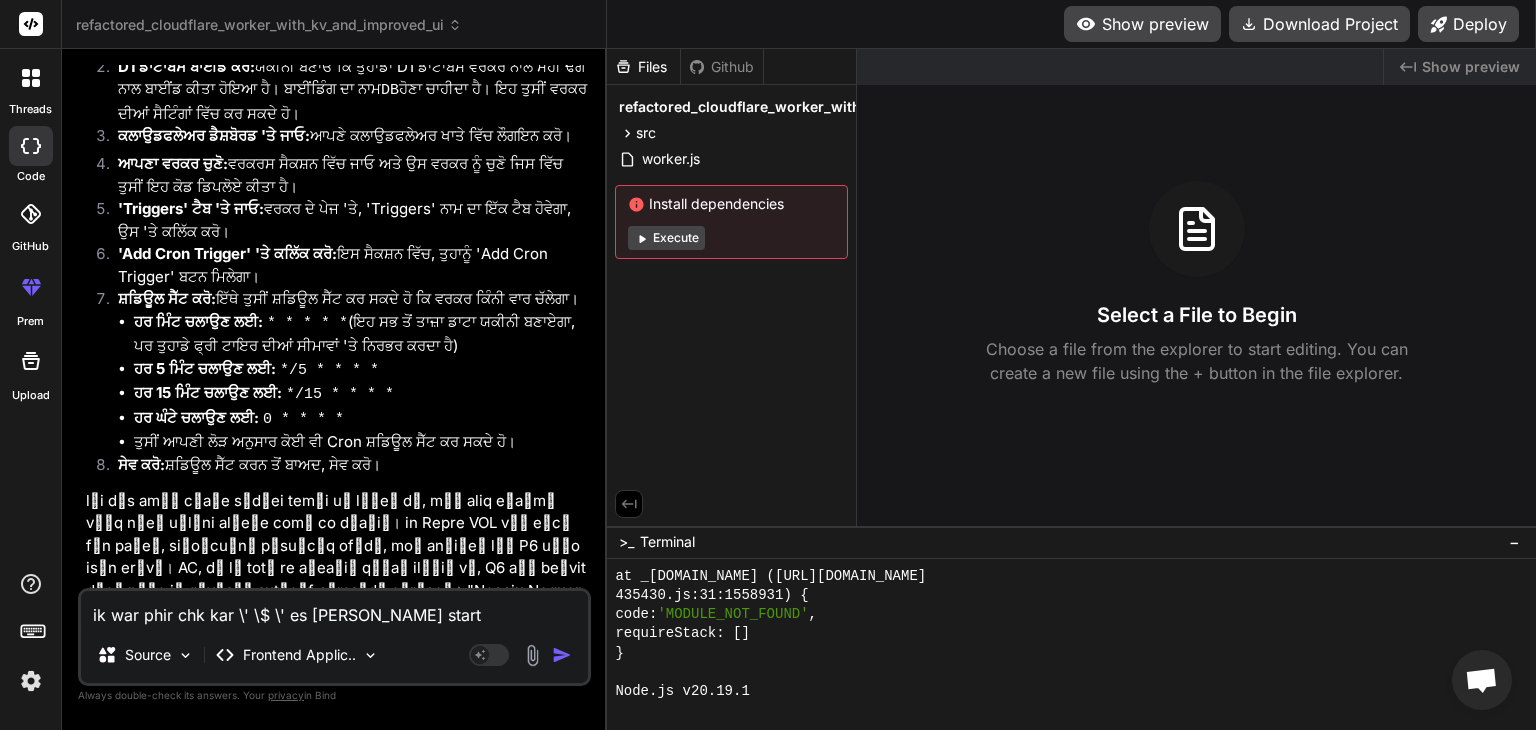 type on "ik war phir chk kar \' \$ \' es tara start" 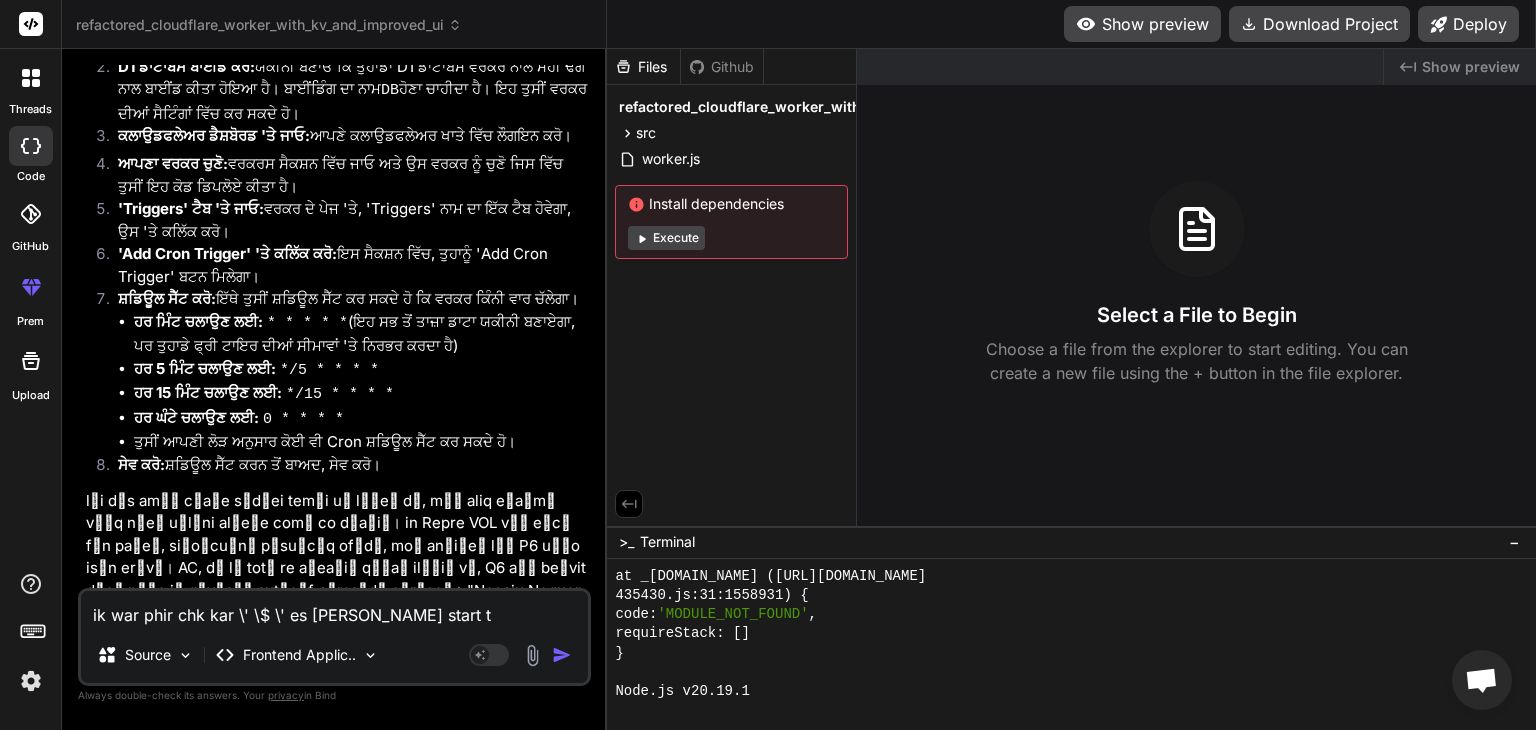 type on "ik war phir chk kar \' \$ \' es tara start te" 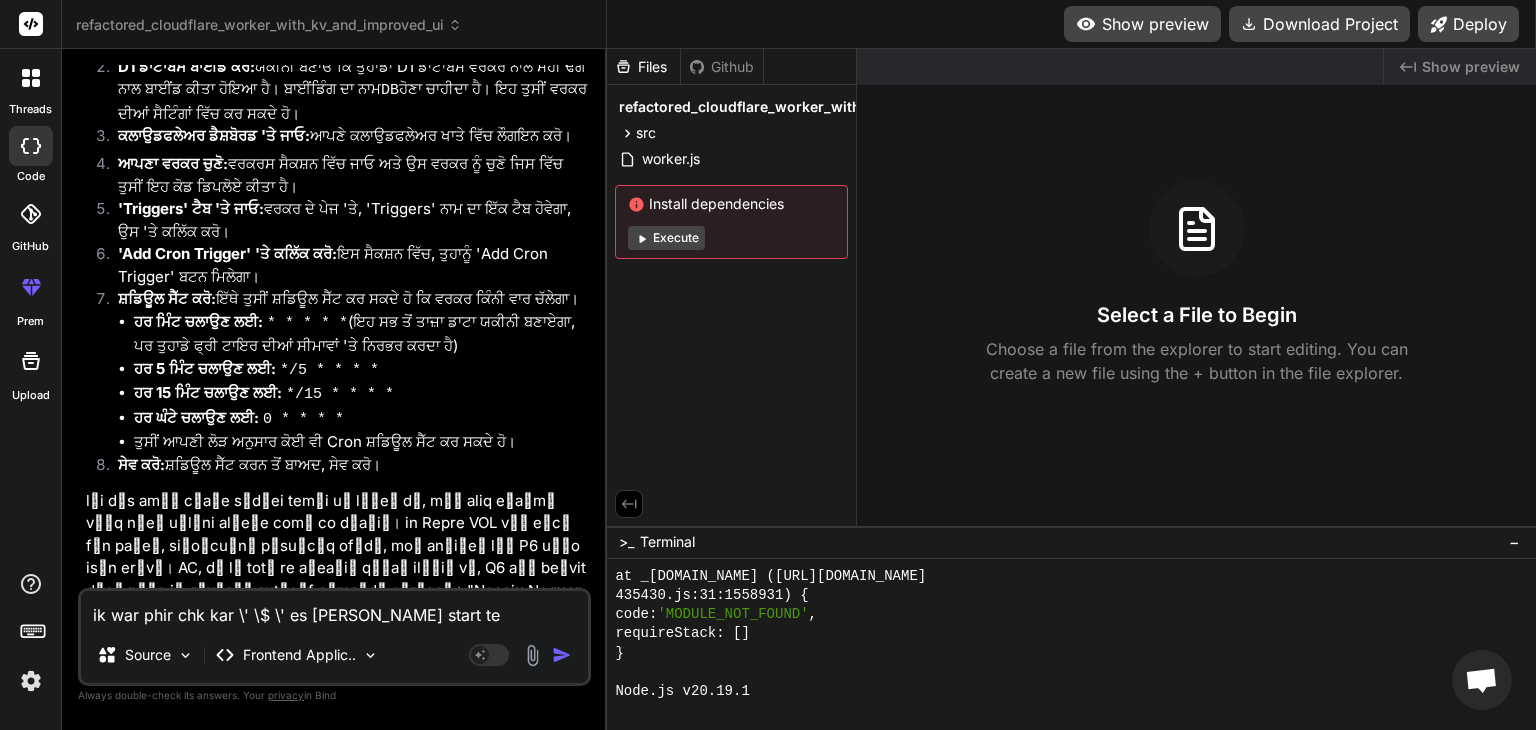 type on "ik war phir chk kar \' \$ \' es tara start te" 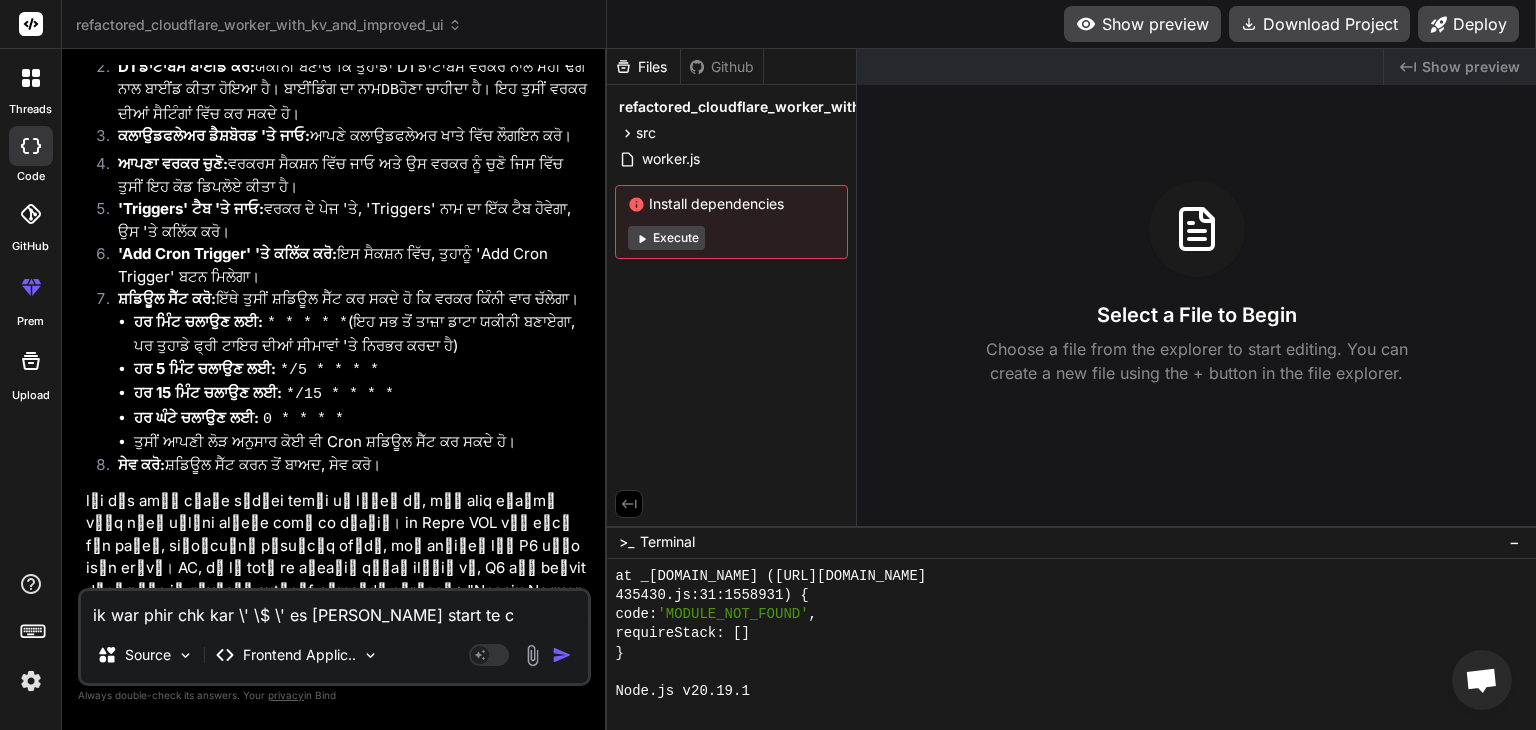 type on "ik war phir chk kar \' \$ \' es tara start te cl" 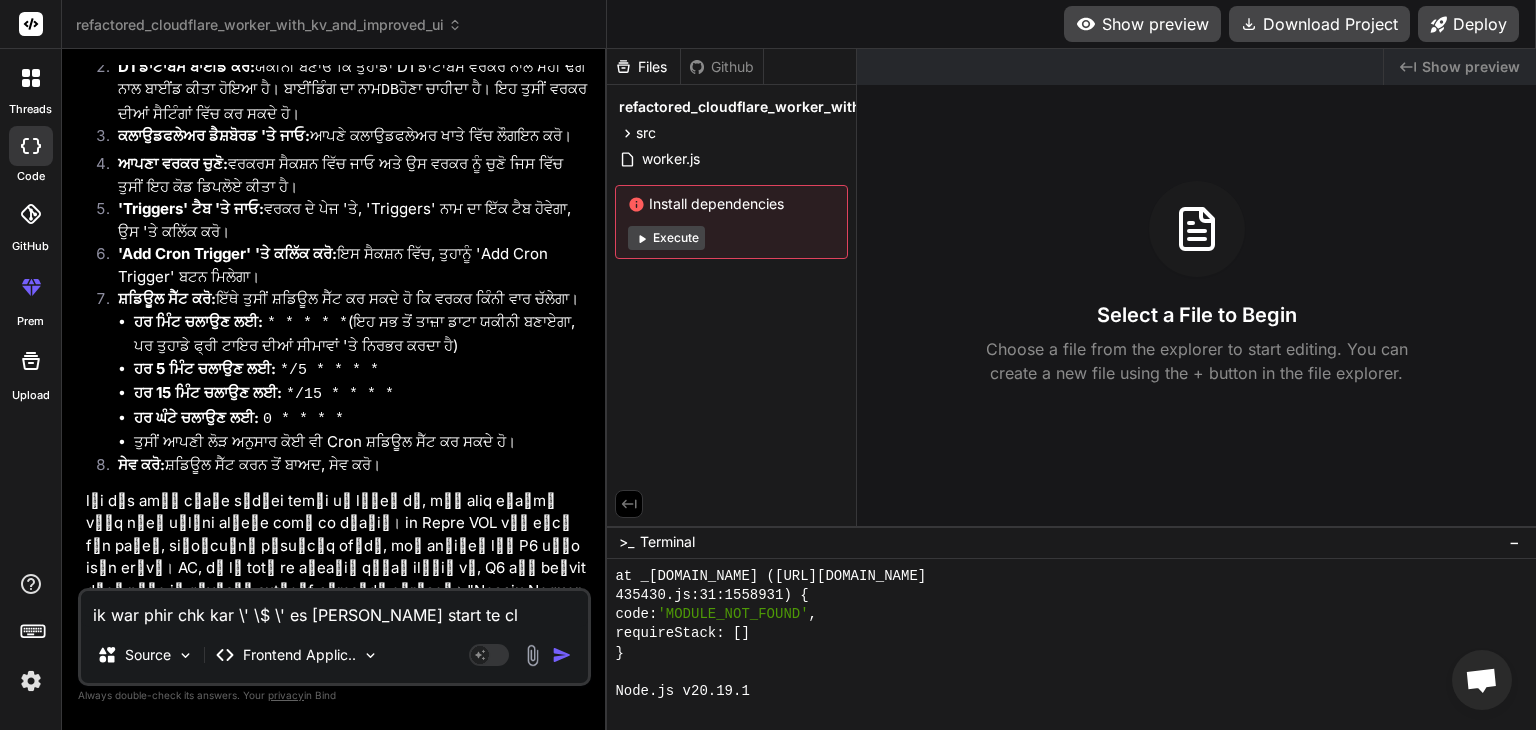 type on "ik war phir chk kar \' \$ \' es tara start te clo" 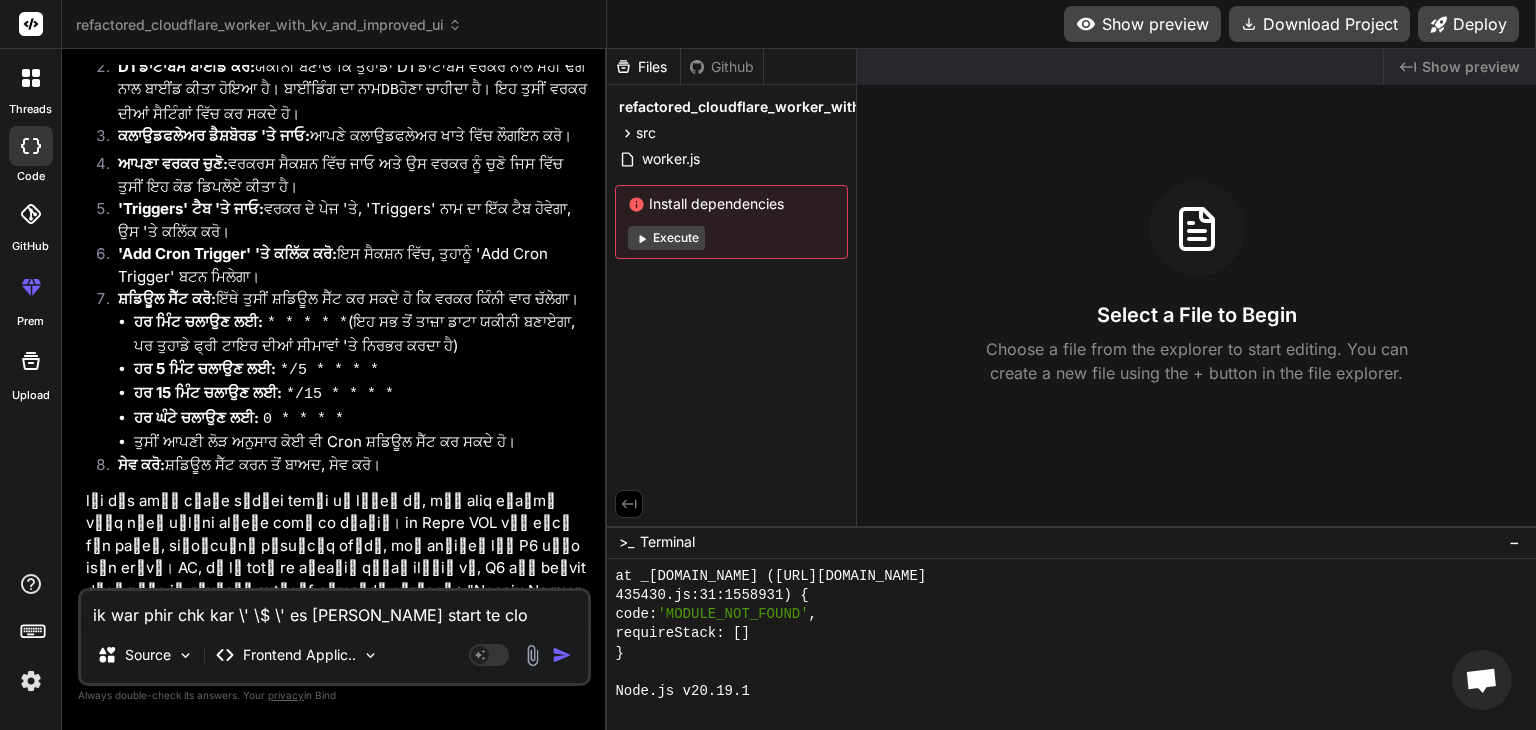 type on "ik war phir chk kar \' \$ \' es tara start te clos" 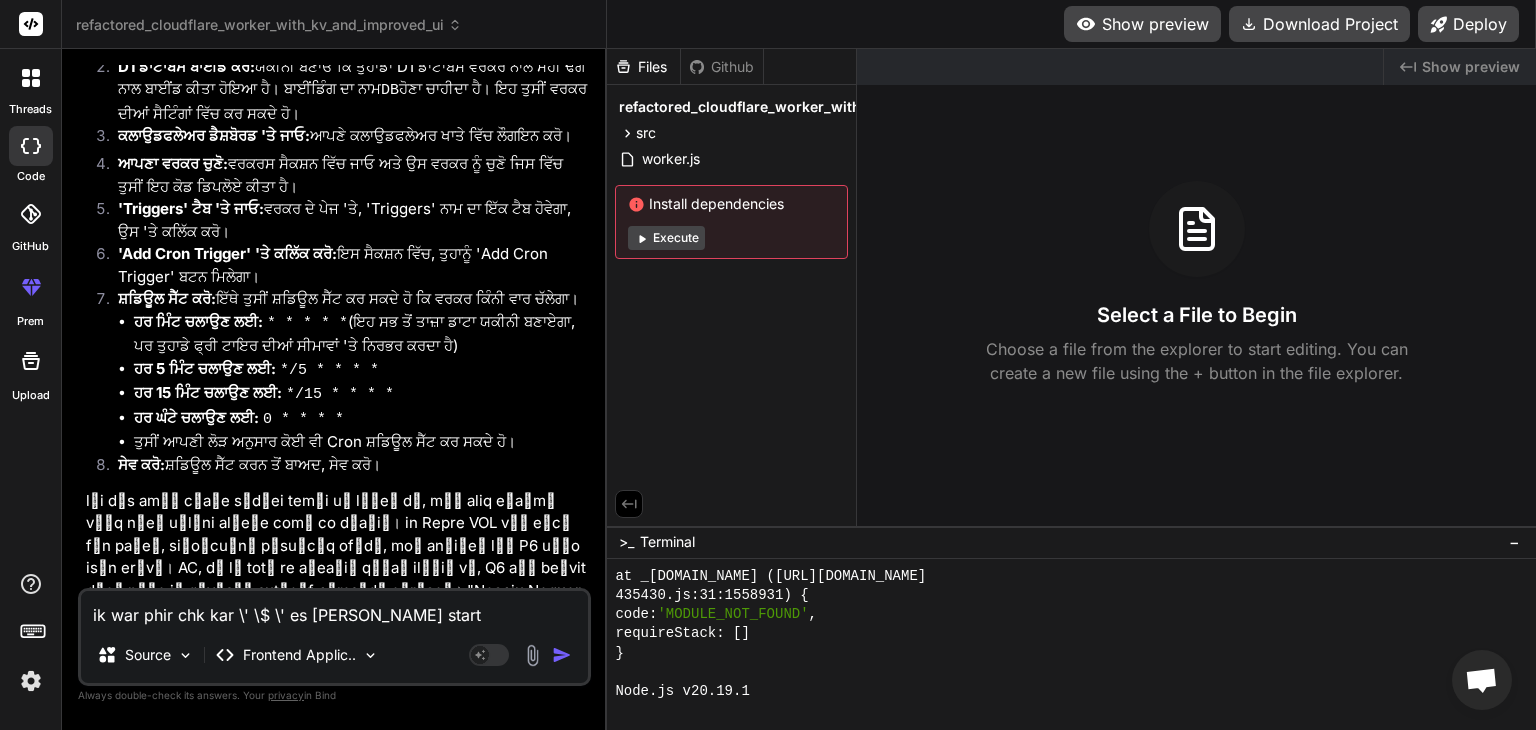 type on "ik war phir chk kar \' \$ \' es tara start te close" 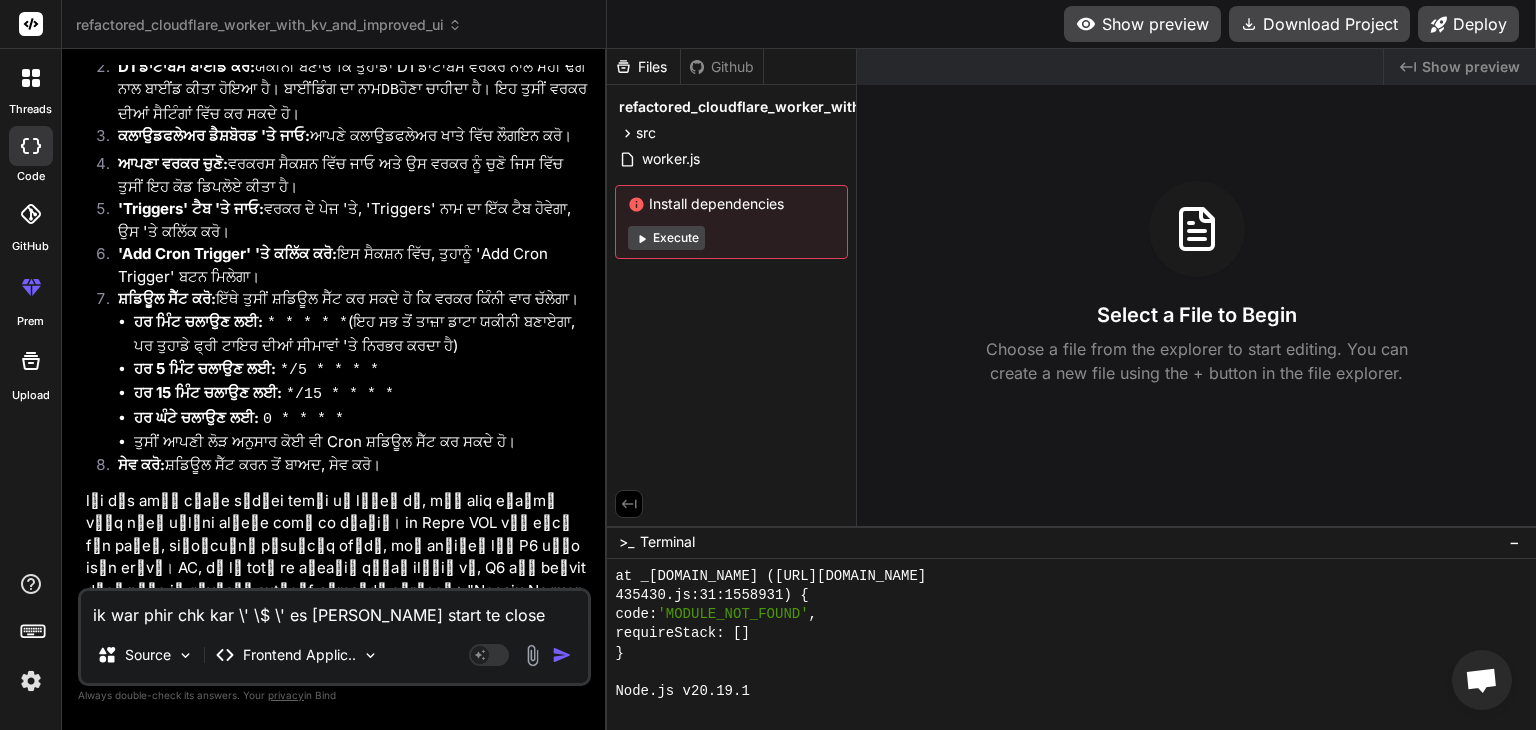 type on "ik war phir chk kar \' \$ \' es tara start te close" 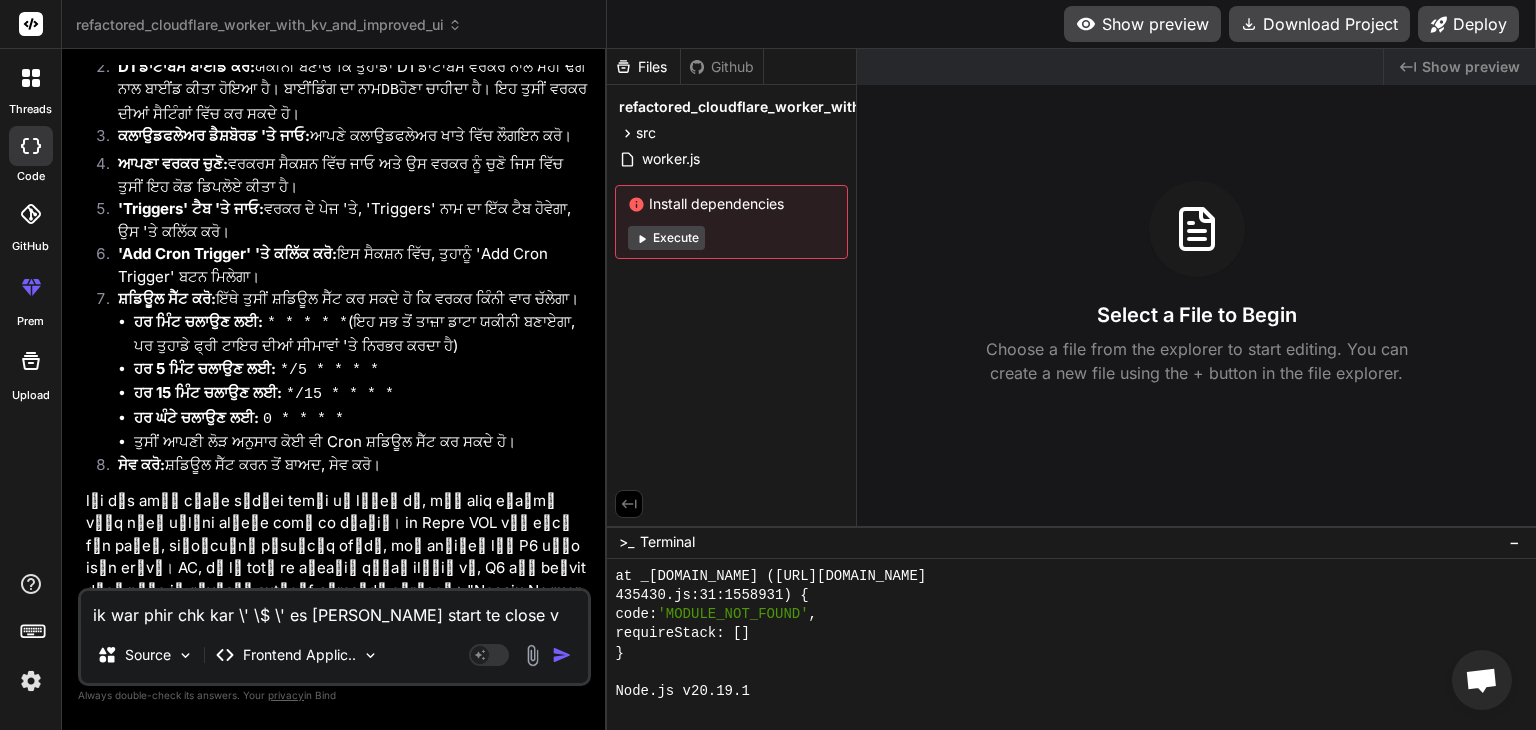 type on "ik war phir chk kar \' \$ \' es tara start te close vi" 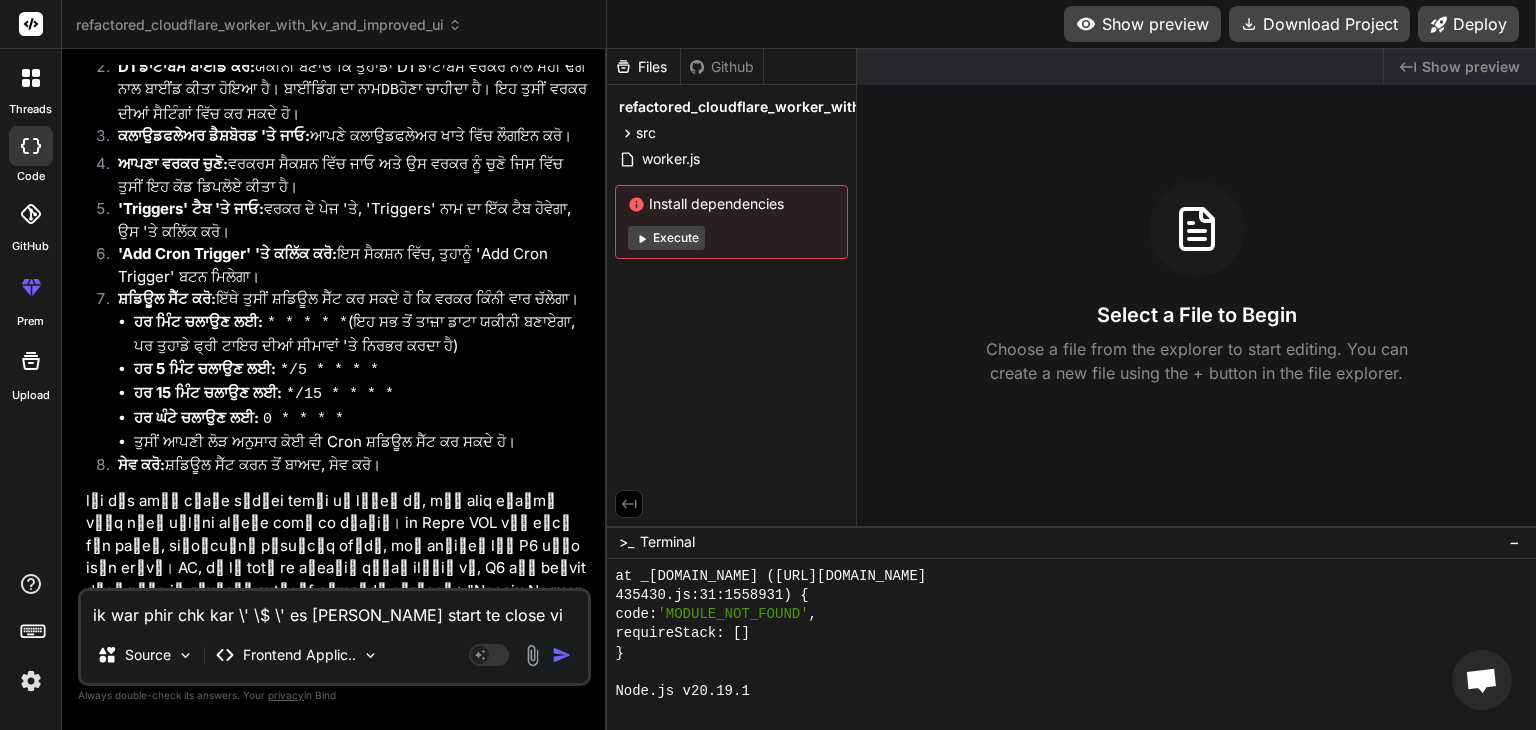 type on "ik war phir chk kar \' \$ \' es tara start te close vi" 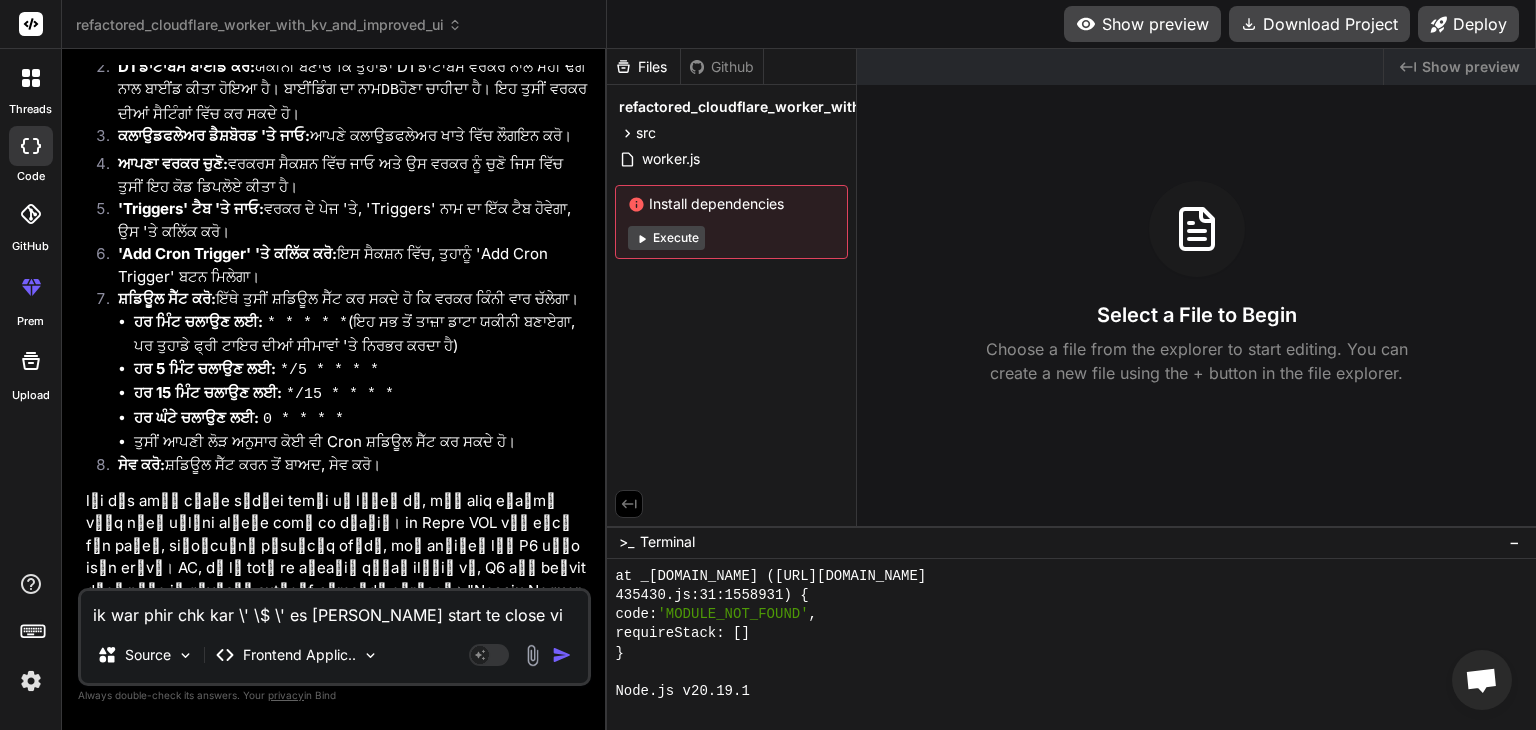 type on "ik war phir chk kar \' \$ \' es tara start te close vi ka" 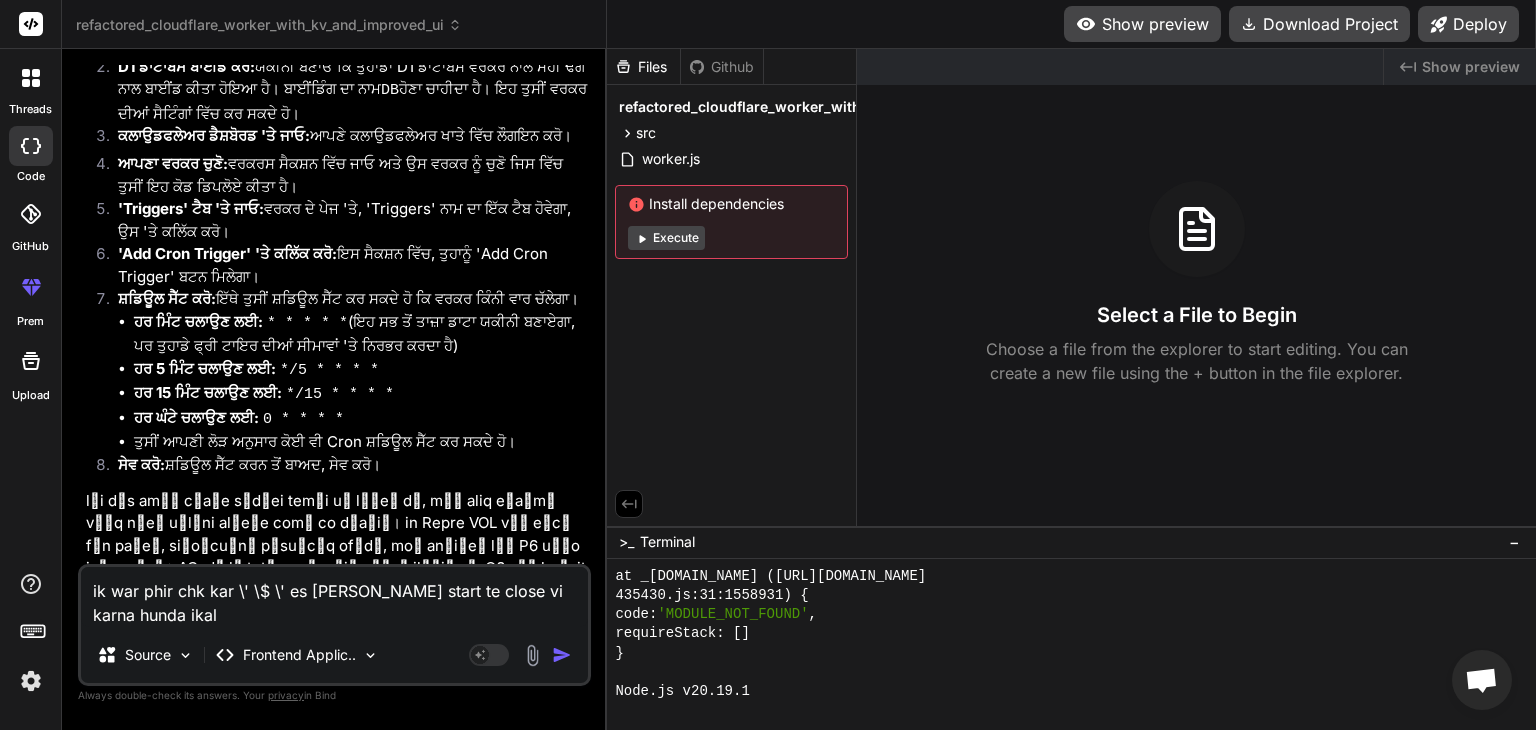 type on "ik war phir chk kar \' \$ \' es tara start te close vi karna hunda ikala" 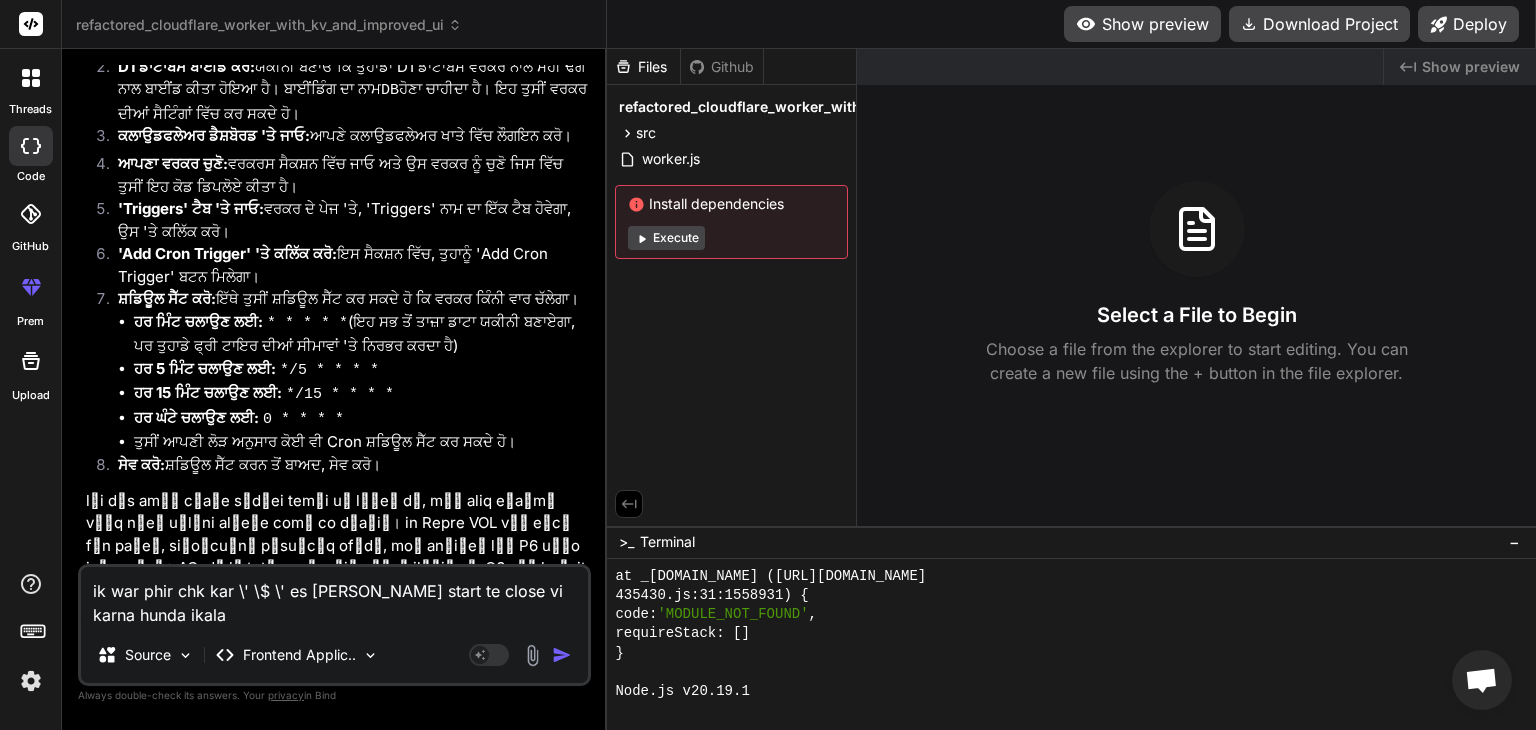 type on "ik war phir chk kar \' \$ \' es tara start te close vi karna hunda ikala" 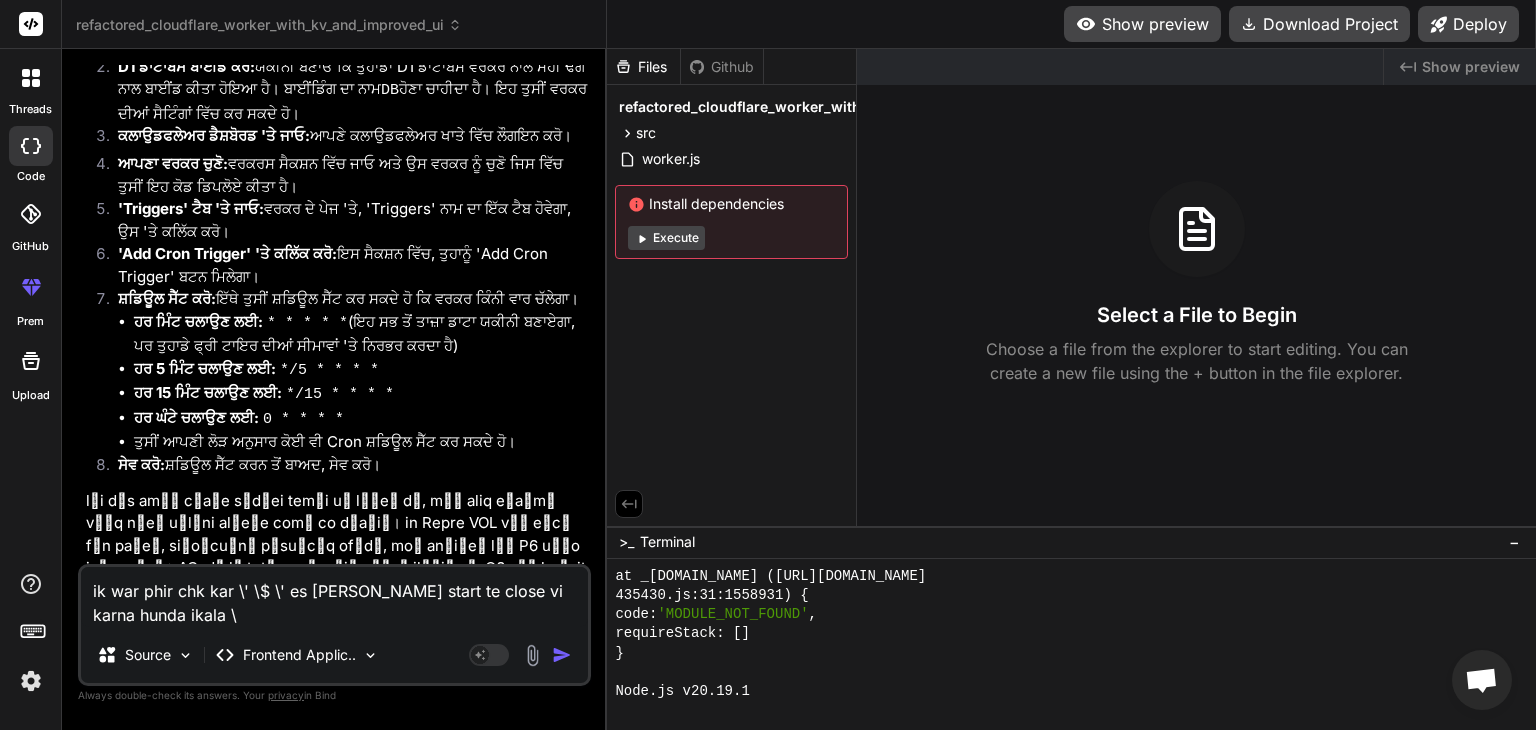 type on "ik war phir chk kar \' \$ \' es tara start te close vi karna hunda ikala \$" 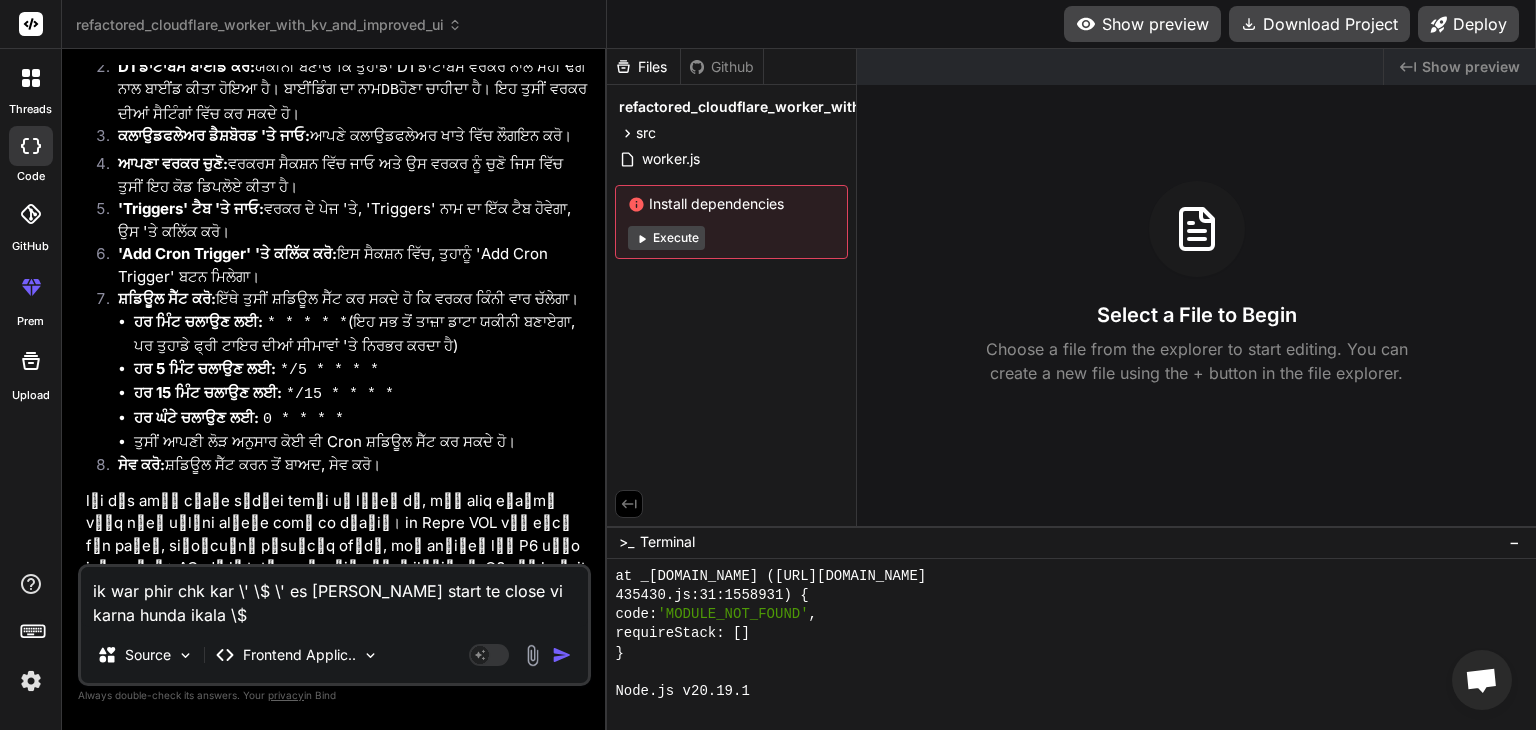 type on "ik war phir chk kar \' \$ \' es tara start te close vi karna hunda ikala \$" 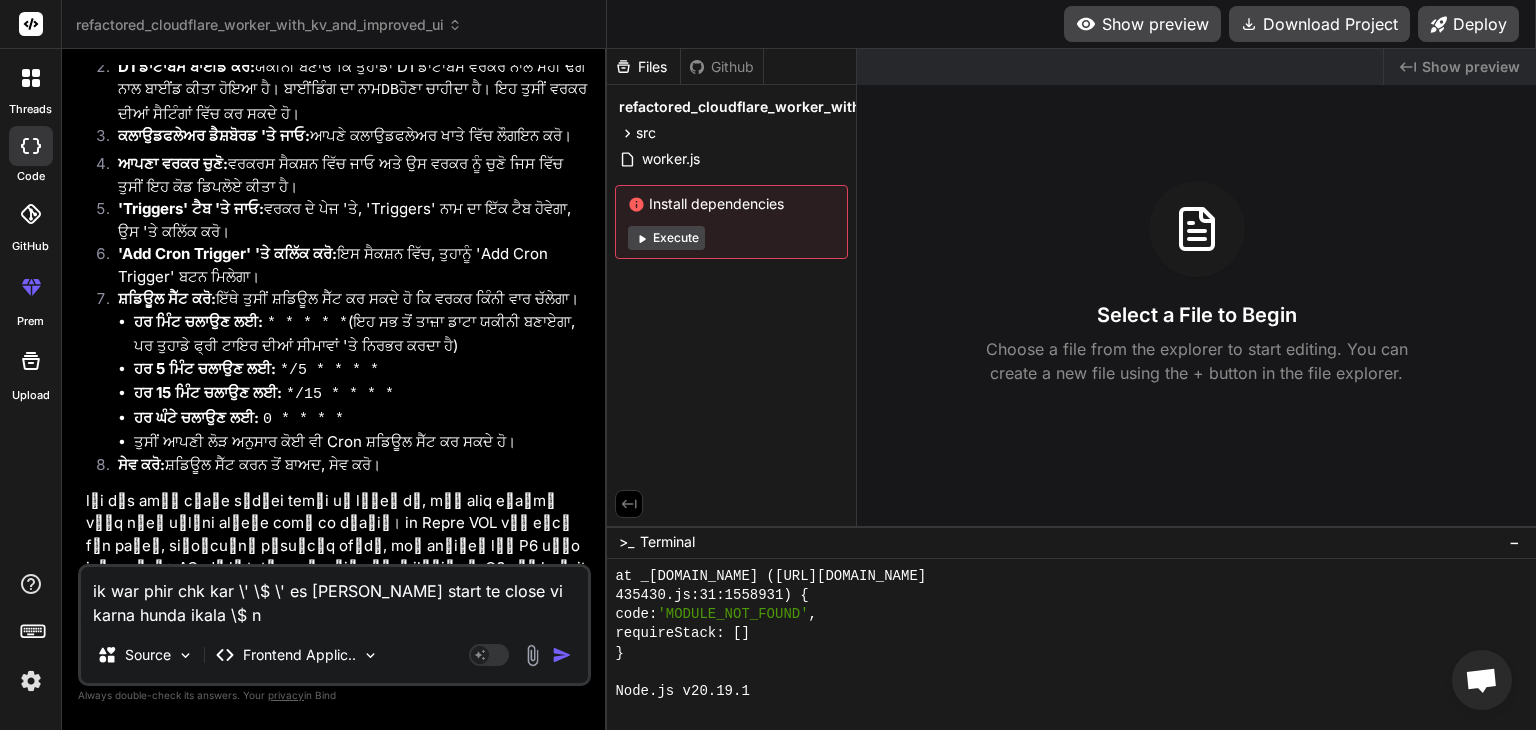 type on "ik war phir chk kar \' \$ \' es tara start te close vi karna hunda ikala \$ na" 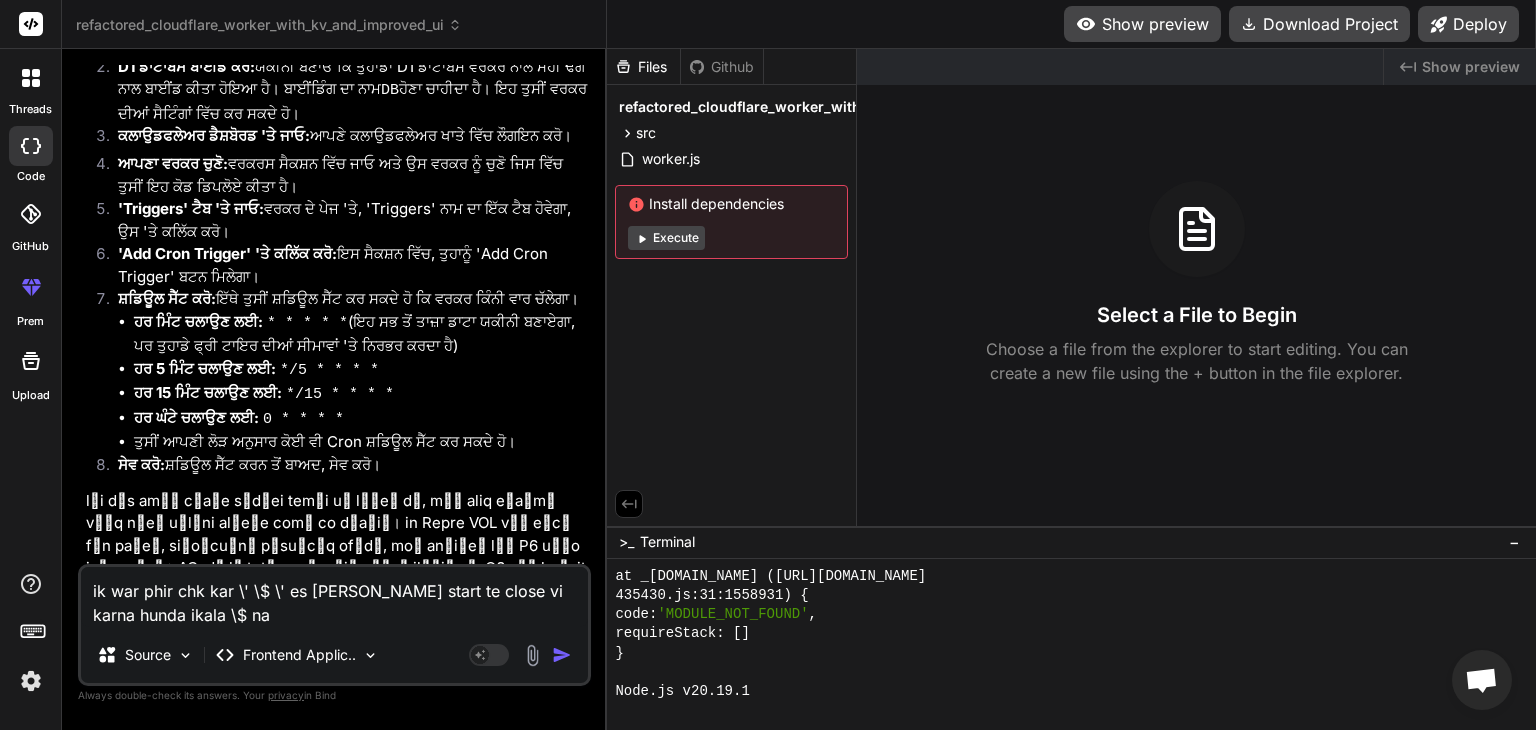 type on "ik war phir chk kar \' \$ \' es tara start te close vi karna hunda ikala \$ na" 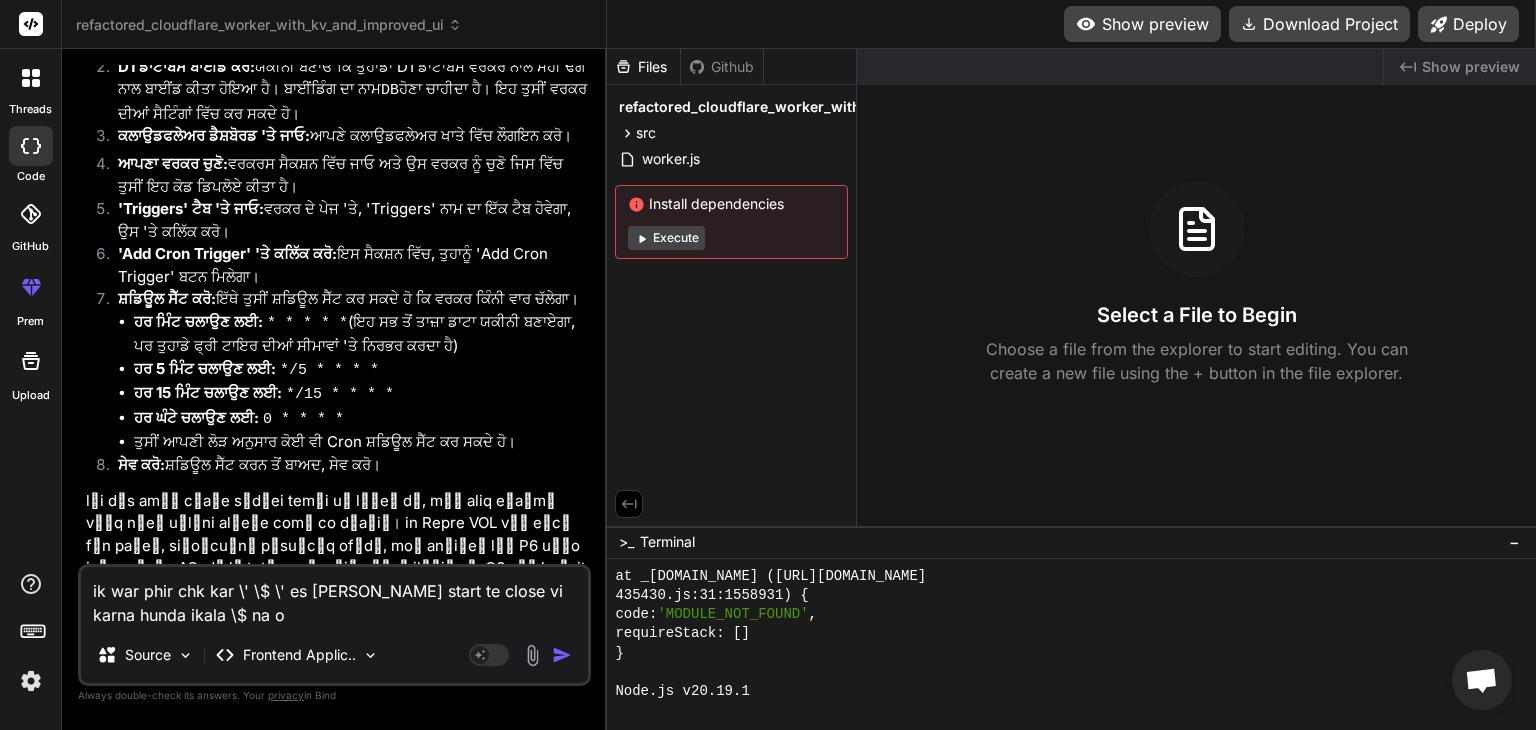 type on "ik war phir chk kar \' \$ \' es tara start te close vi karna hunda ikala \$ na oh" 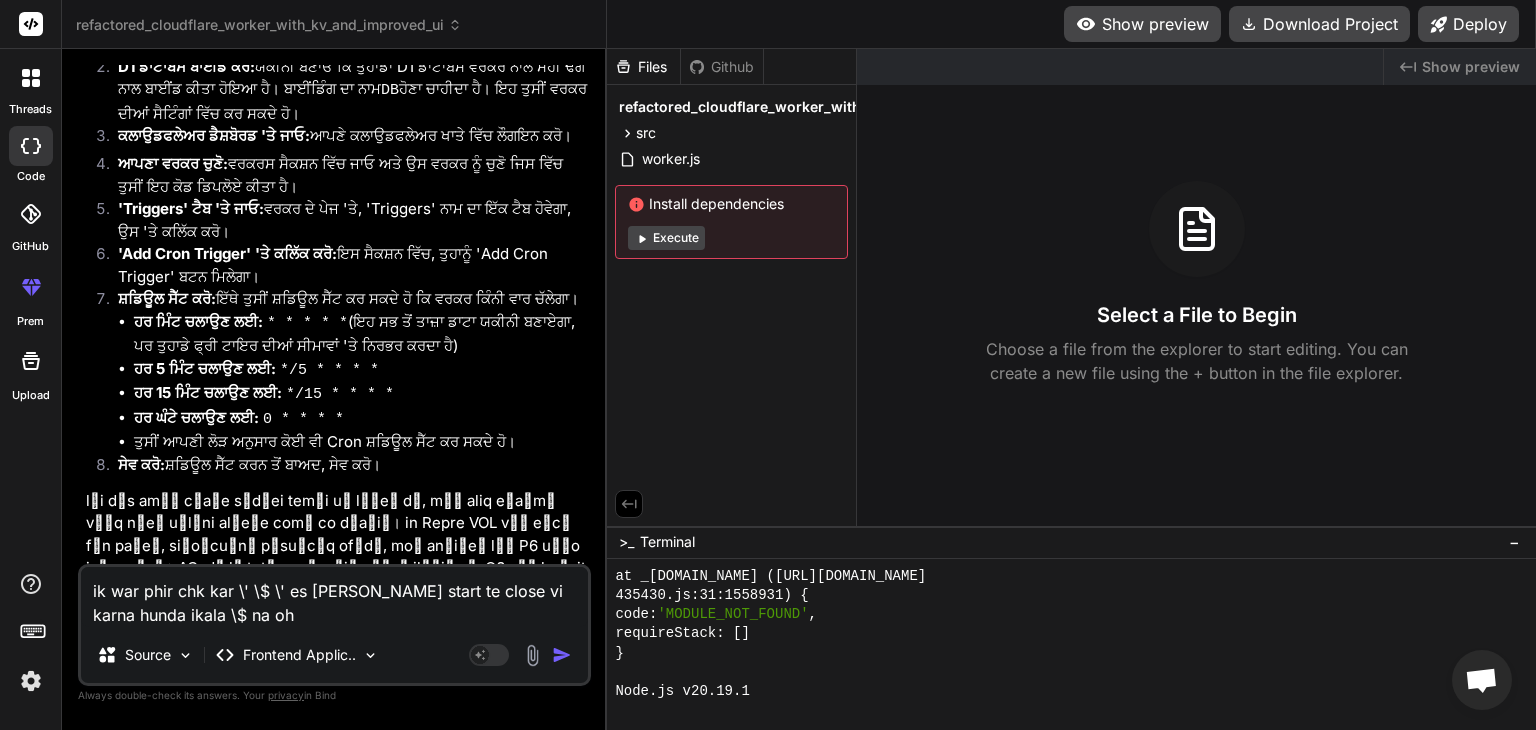 type on "ik war phir chk kar \' \$ \' es tara start te close vi karna hunda ikala \$ na oh" 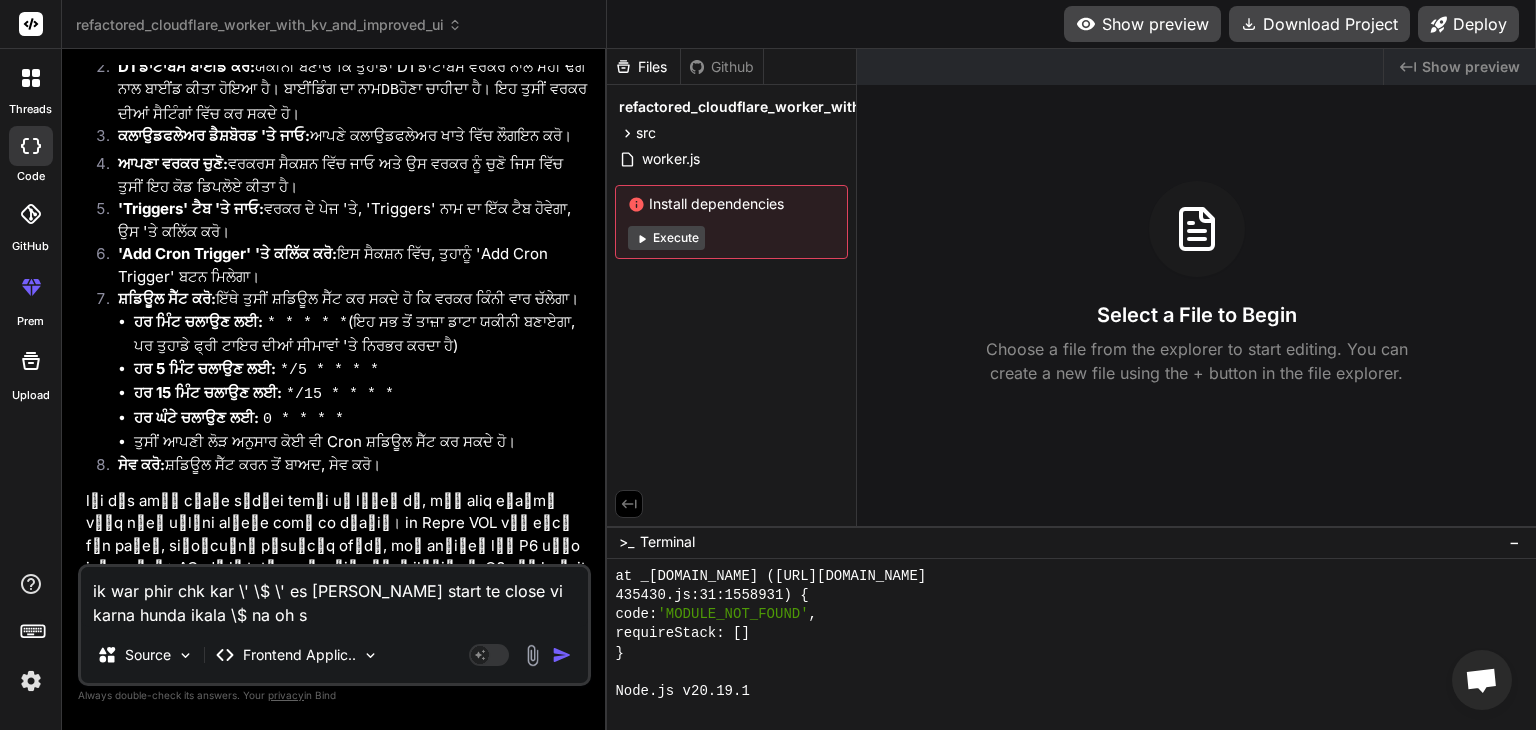 type on "ik war phir chk kar \' \$ \' es tara start te close vi karna hunda ikala \$ na oh sa" 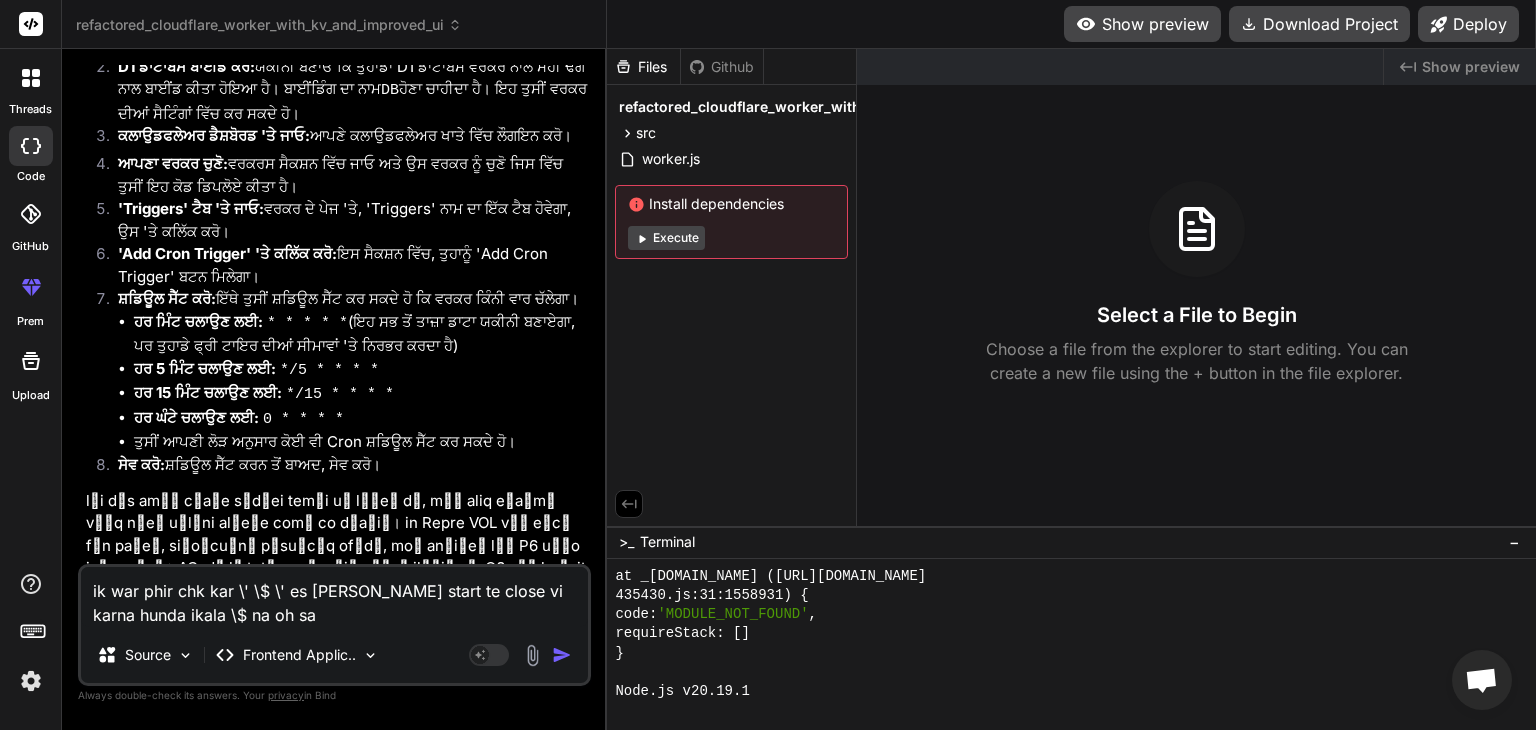 type on "ik war phir chk kar \' \$ \' es tara start te close vi karna hunda ikala \$ na oh sah" 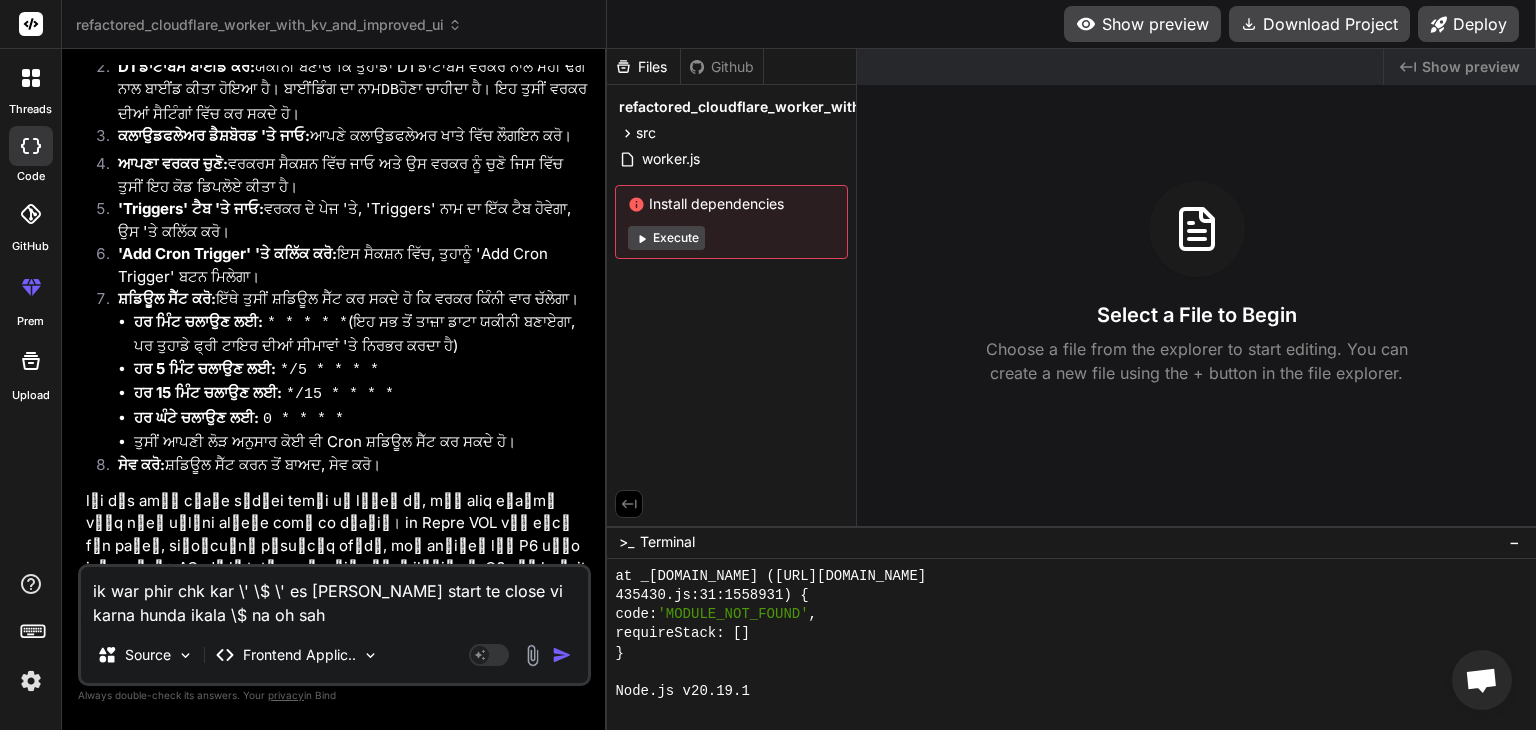 type on "ik war phir chk kar \' \$ \' es tara start te close vi karna hunda ikala \$ na oh sahi" 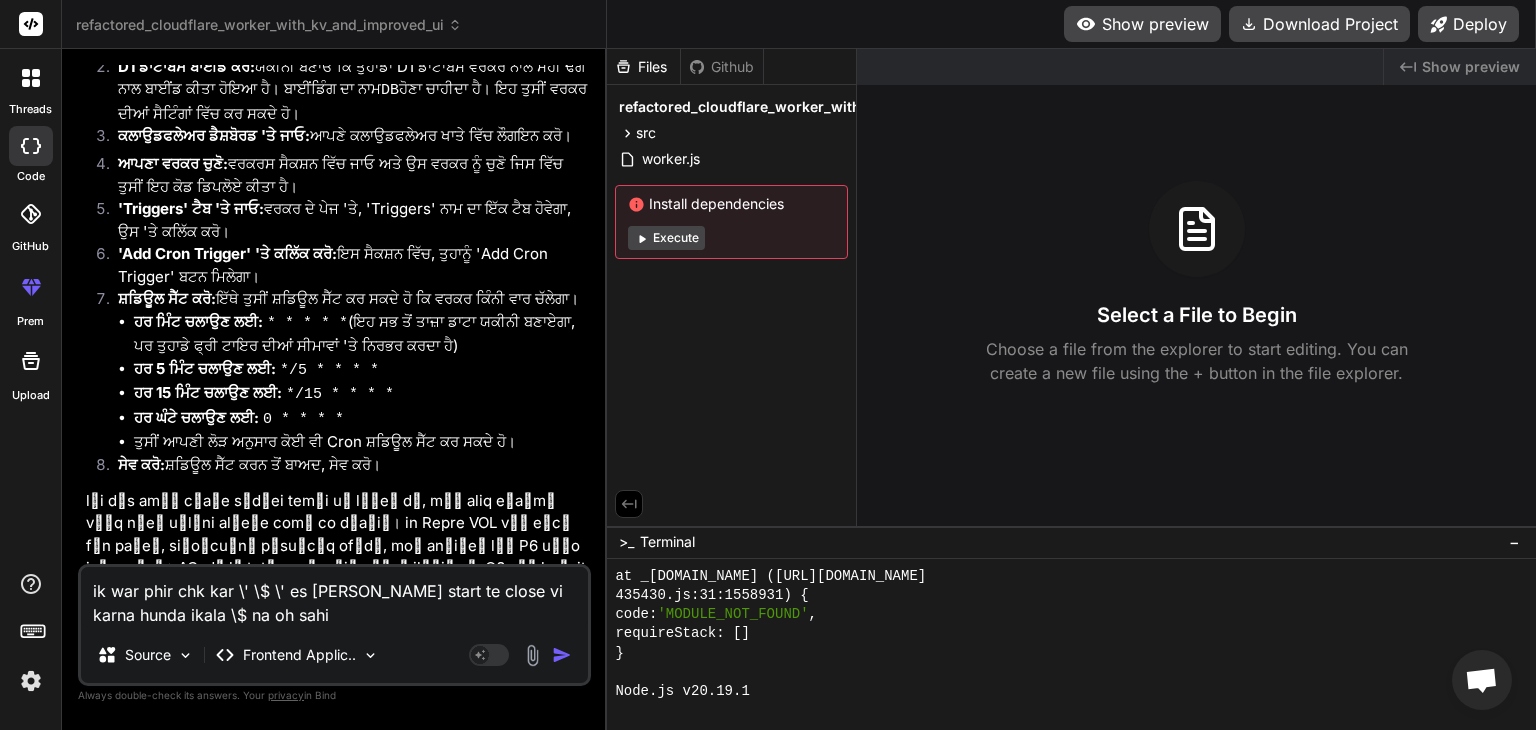 type on "ik war phir chk kar \' \$ \' es tara start te close vi karna hunda ikala \$ na oh sahi" 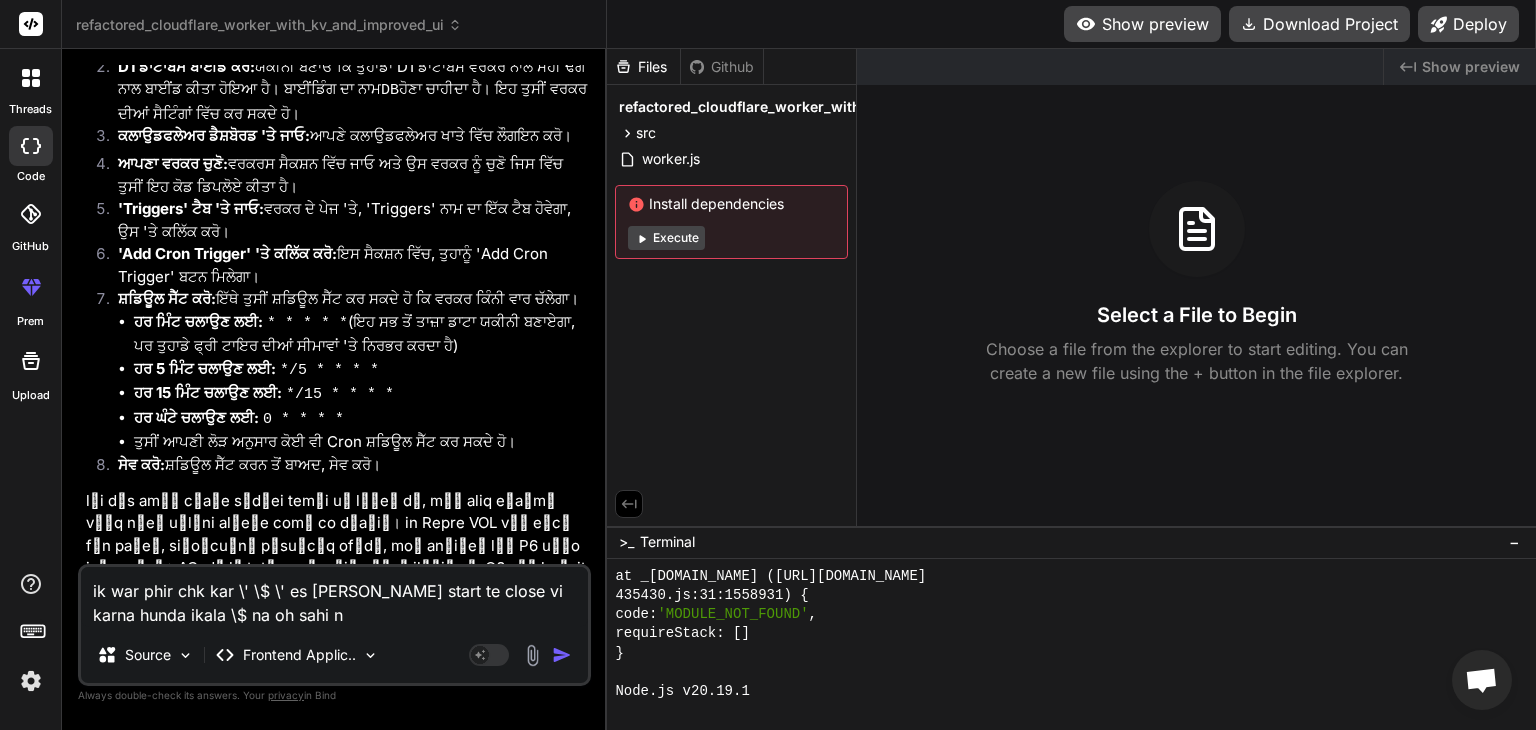 type on "ik war phir chk kar \' \$ \' es tara start te close vi karna hunda ikala \$ na oh sahi nh" 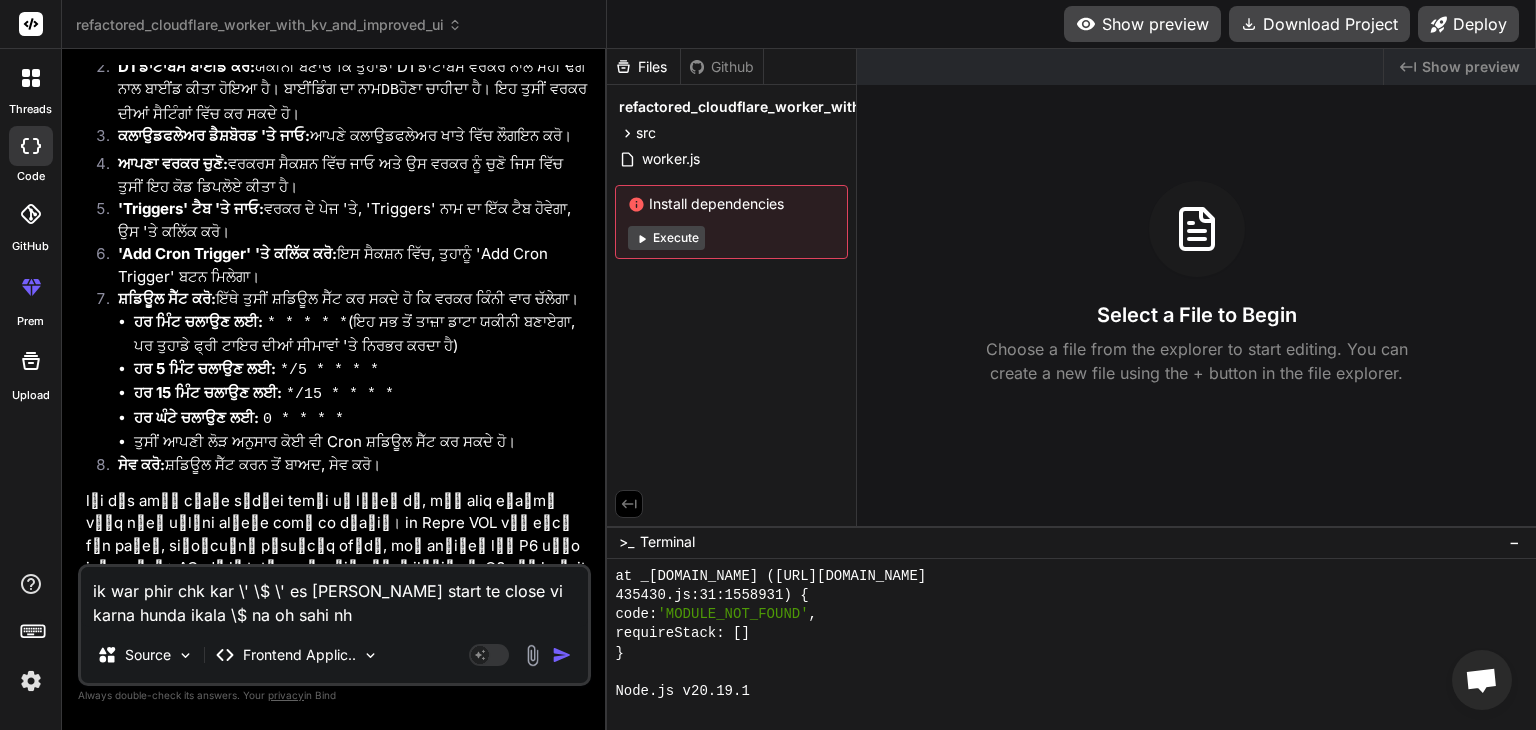 type on "ik war phir chk kar \' \$ \' es tara start te close vi karna hunda ikala \$ na oh sahi nhi" 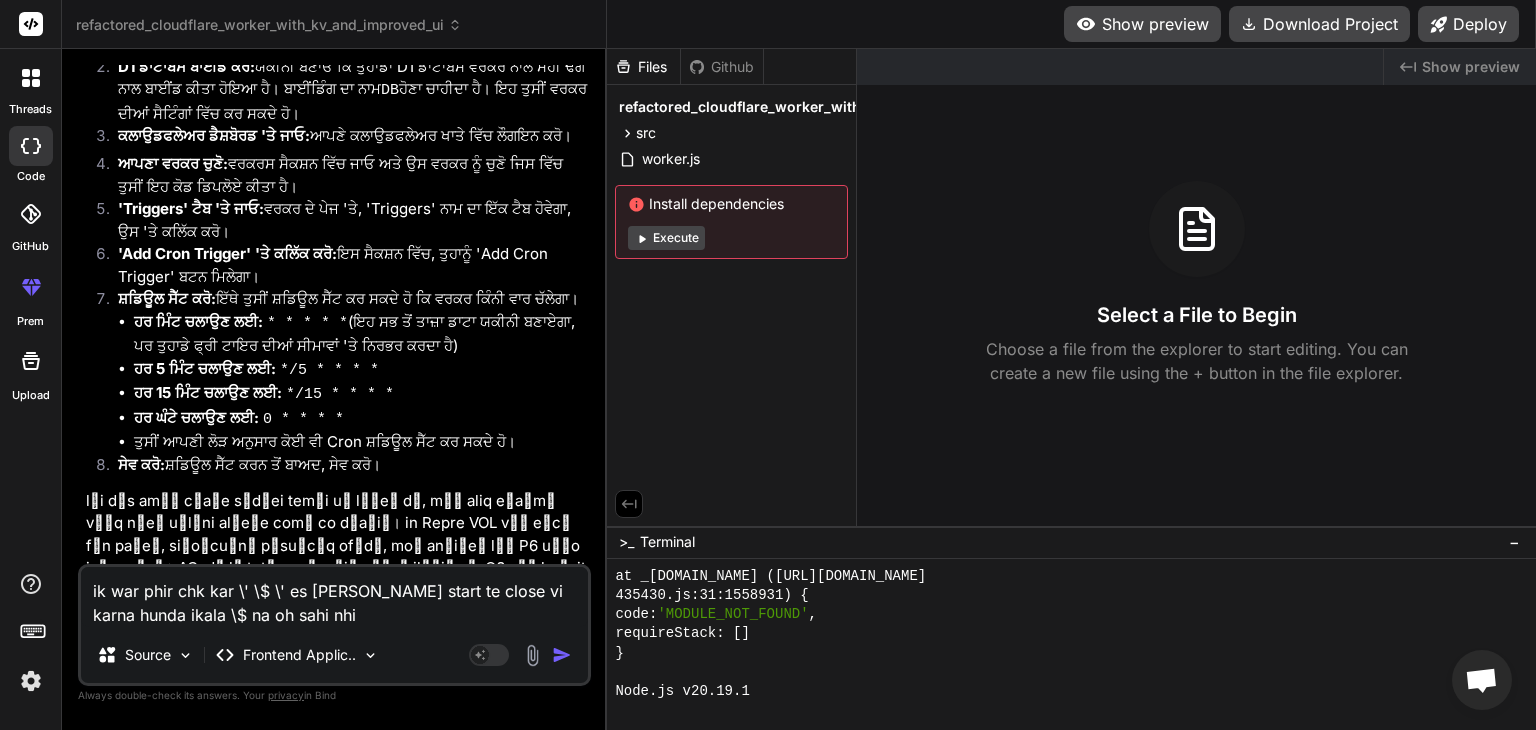 type on "ik war phir chk kar \' \$ \' es tara start te close vi karna hunda ikala \$ na oh sahi nhi" 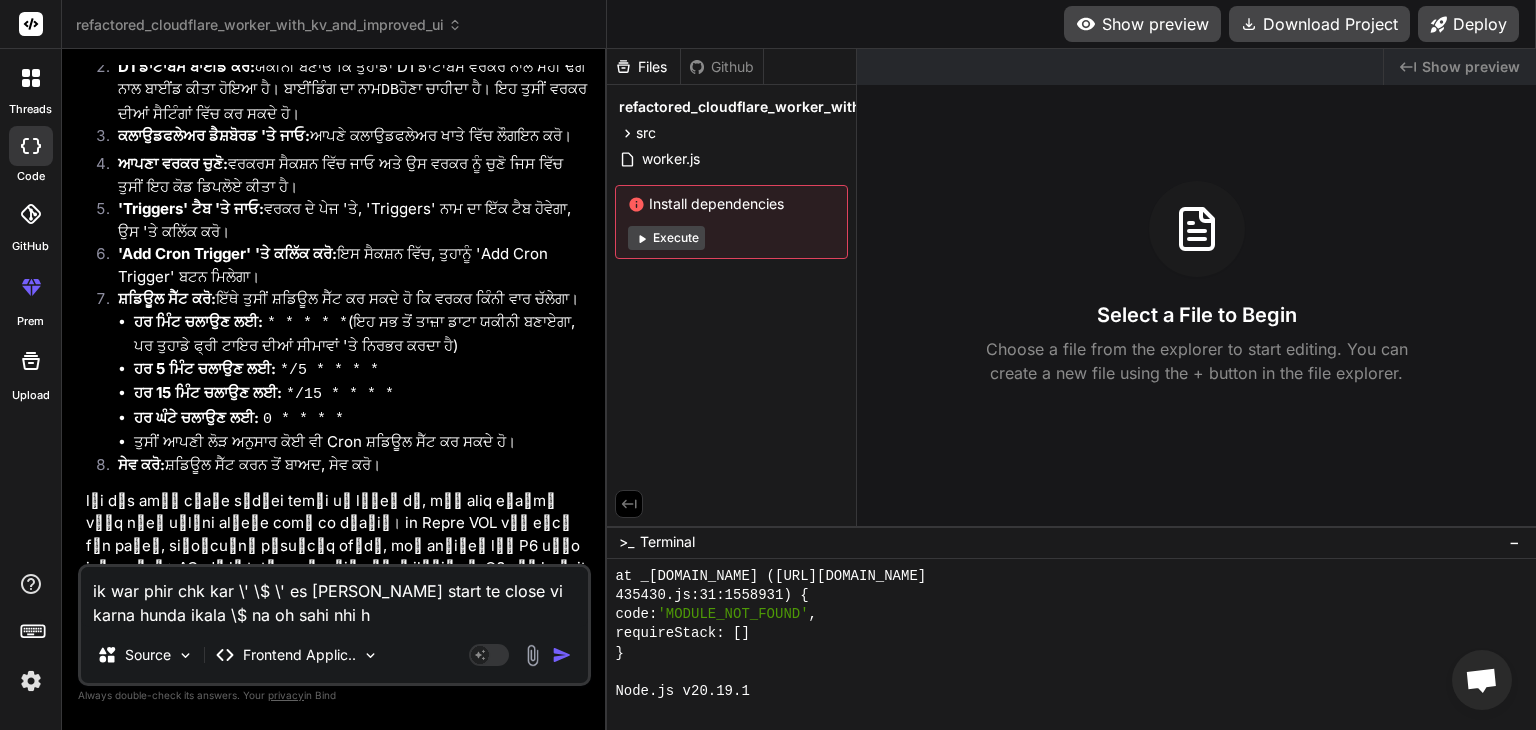 type on "ik war phir chk kar \' \$ \' es tara start te close vi karna hunda ikala \$ na oh sahi nhi hu" 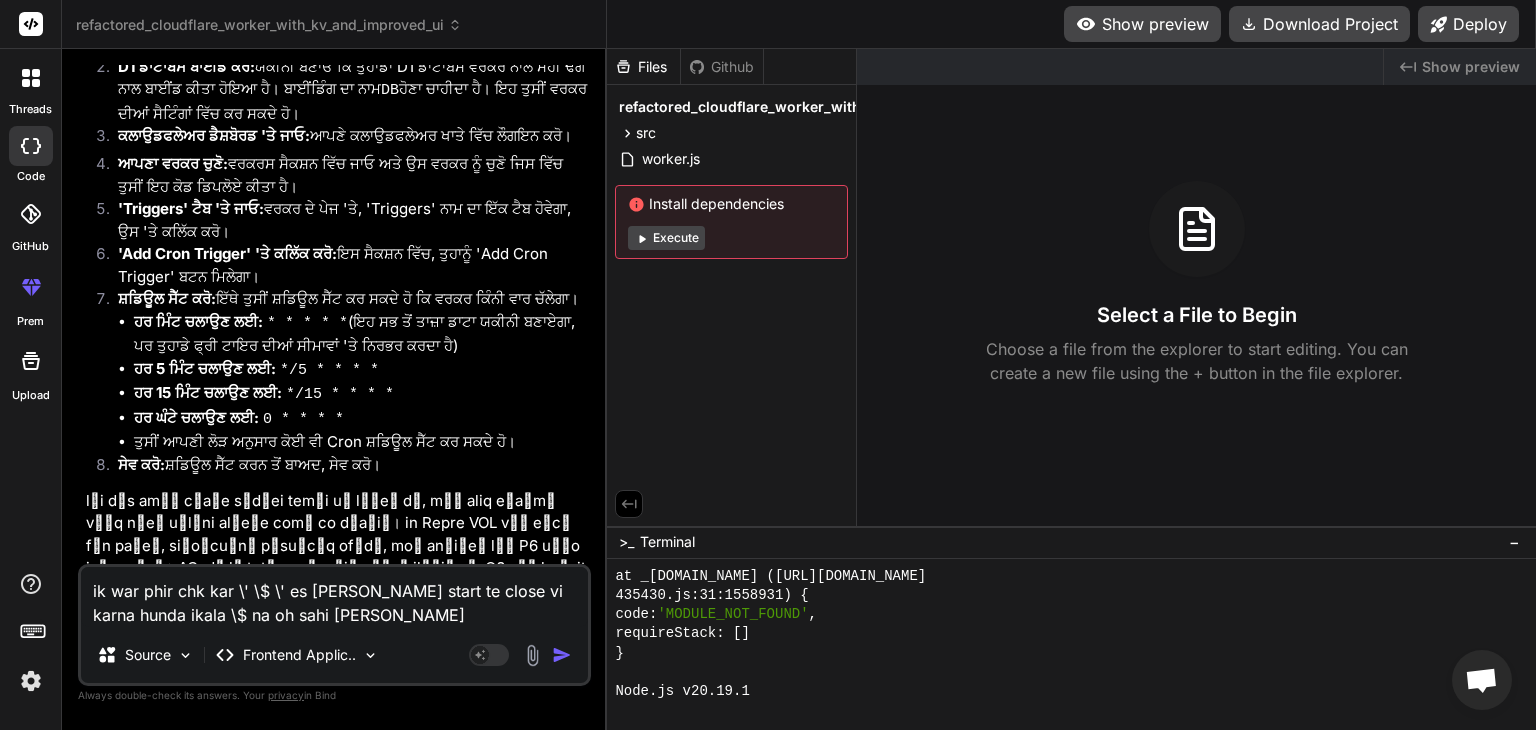 type on "ik war phir chk kar \' \$ \' es tara start te close vi karna hunda ikala \$ na oh sahi nhi hun" 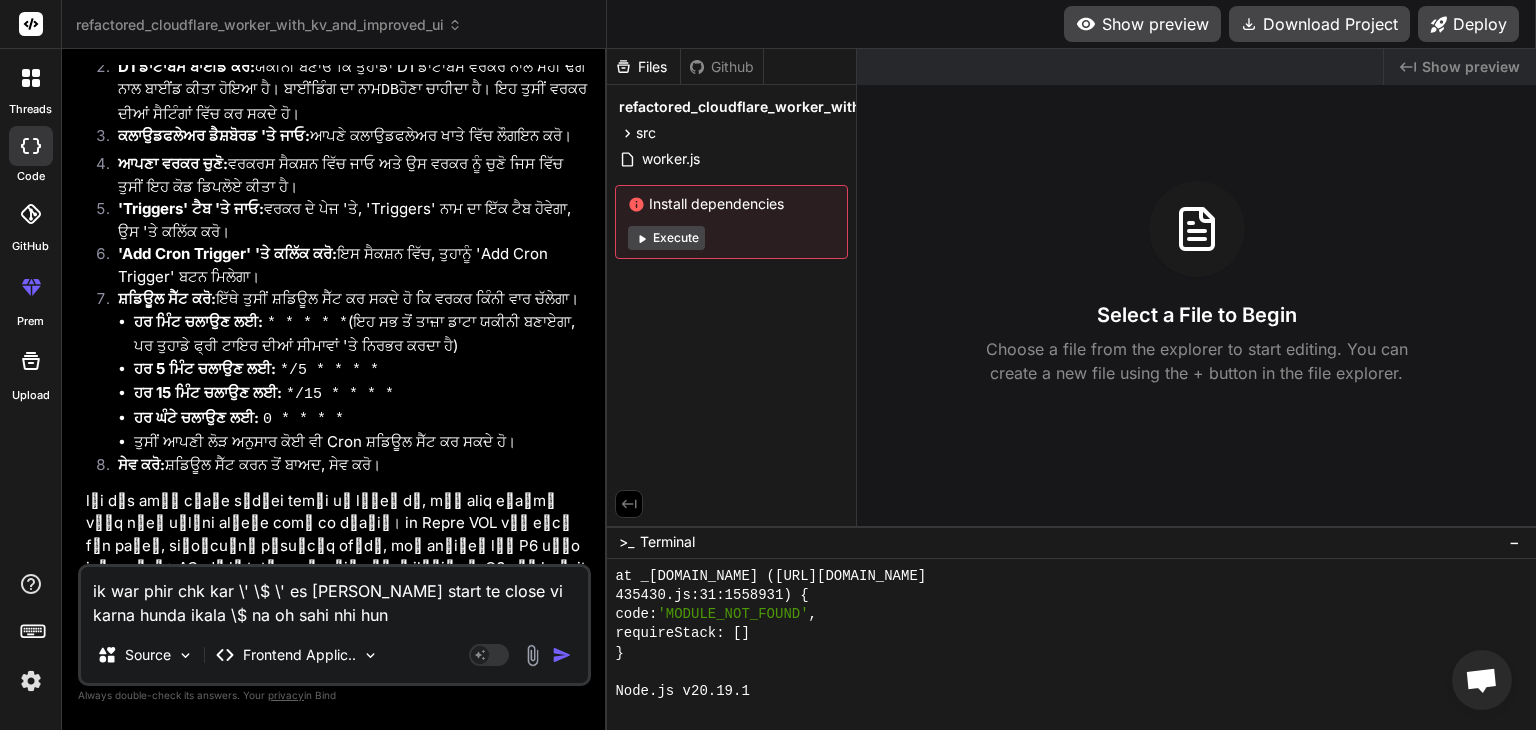 type on "ik war phir chk kar \' \$ \' es tara start te close vi karna hunda ikala \$ na oh sahi nhi hund" 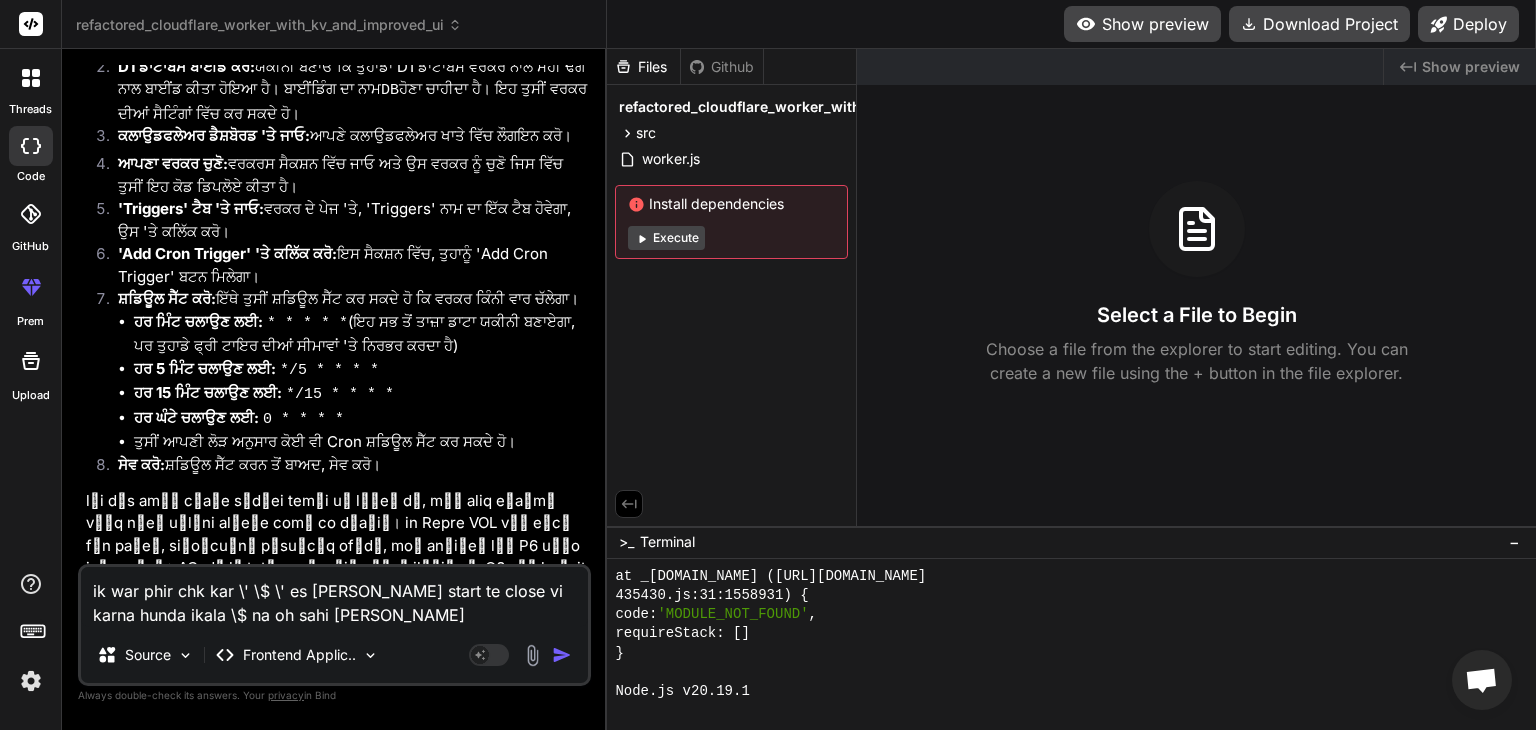 type on "ik war phir chk kar \' \$ \' es tara start te close vi karna hunda ikala \$ na oh sahi nhi hunda" 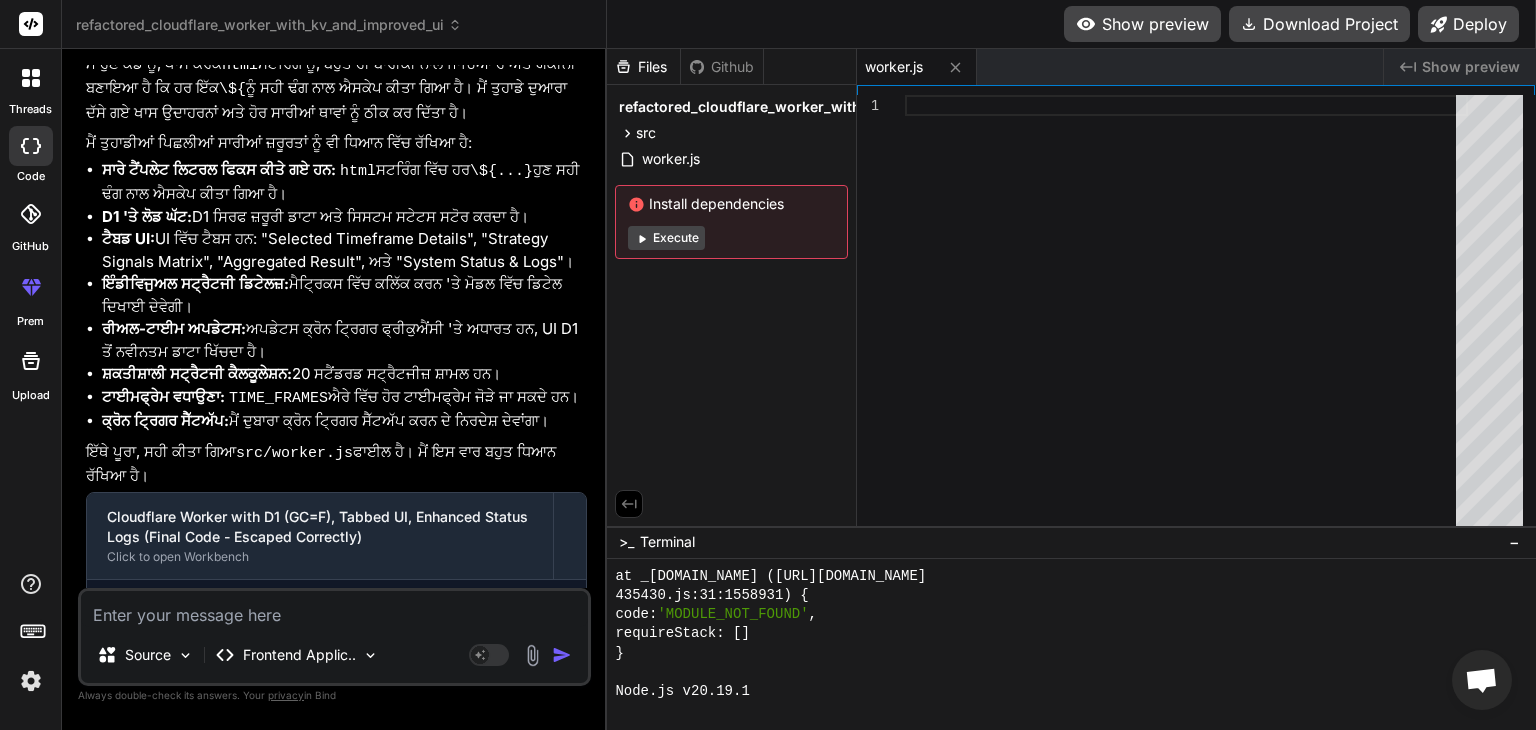 scroll, scrollTop: 10416, scrollLeft: 0, axis: vertical 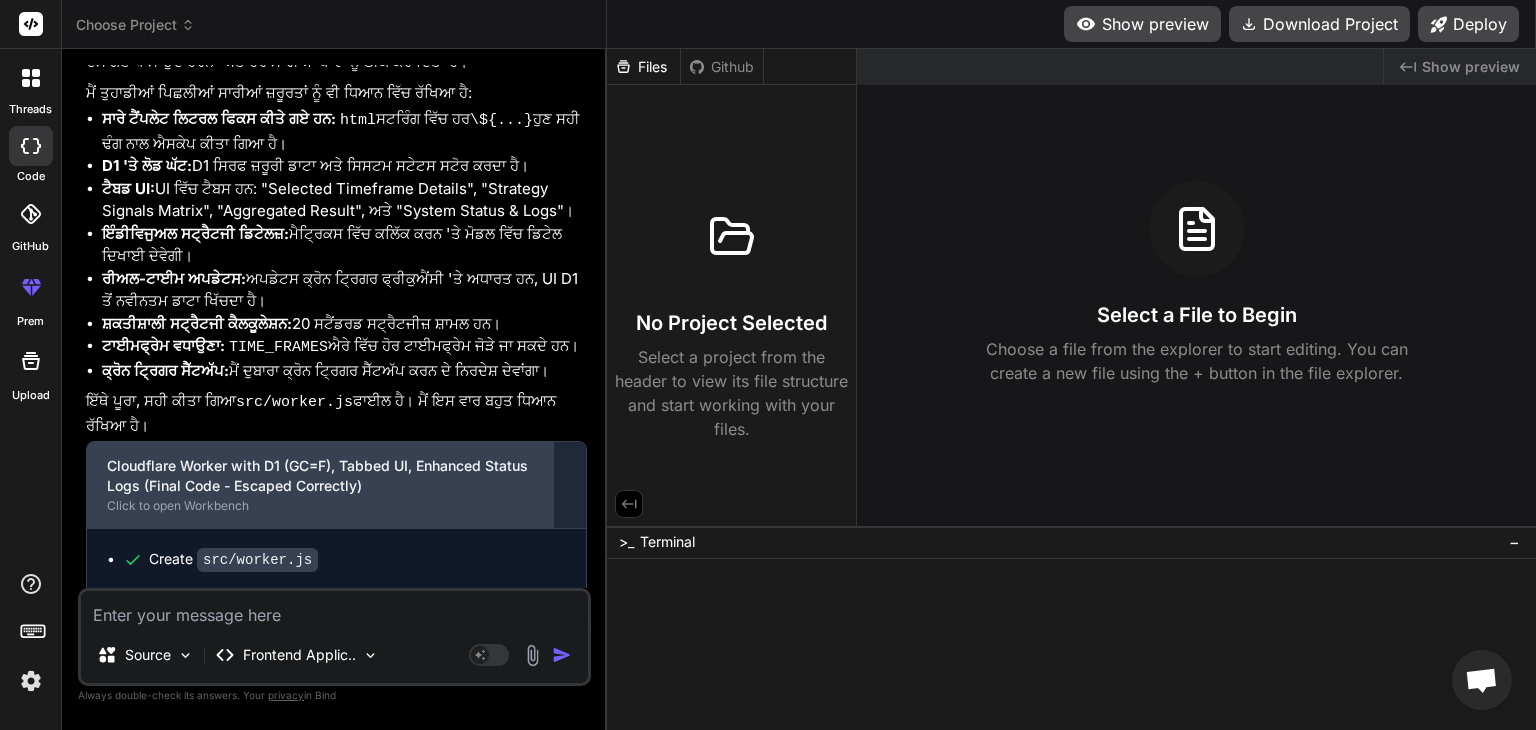 click on "Cloudflare Worker with D1 (GC=F), Tabbed UI, Enhanced Status Logs (Final Code - Escaped Correctly)" at bounding box center (320, 476) 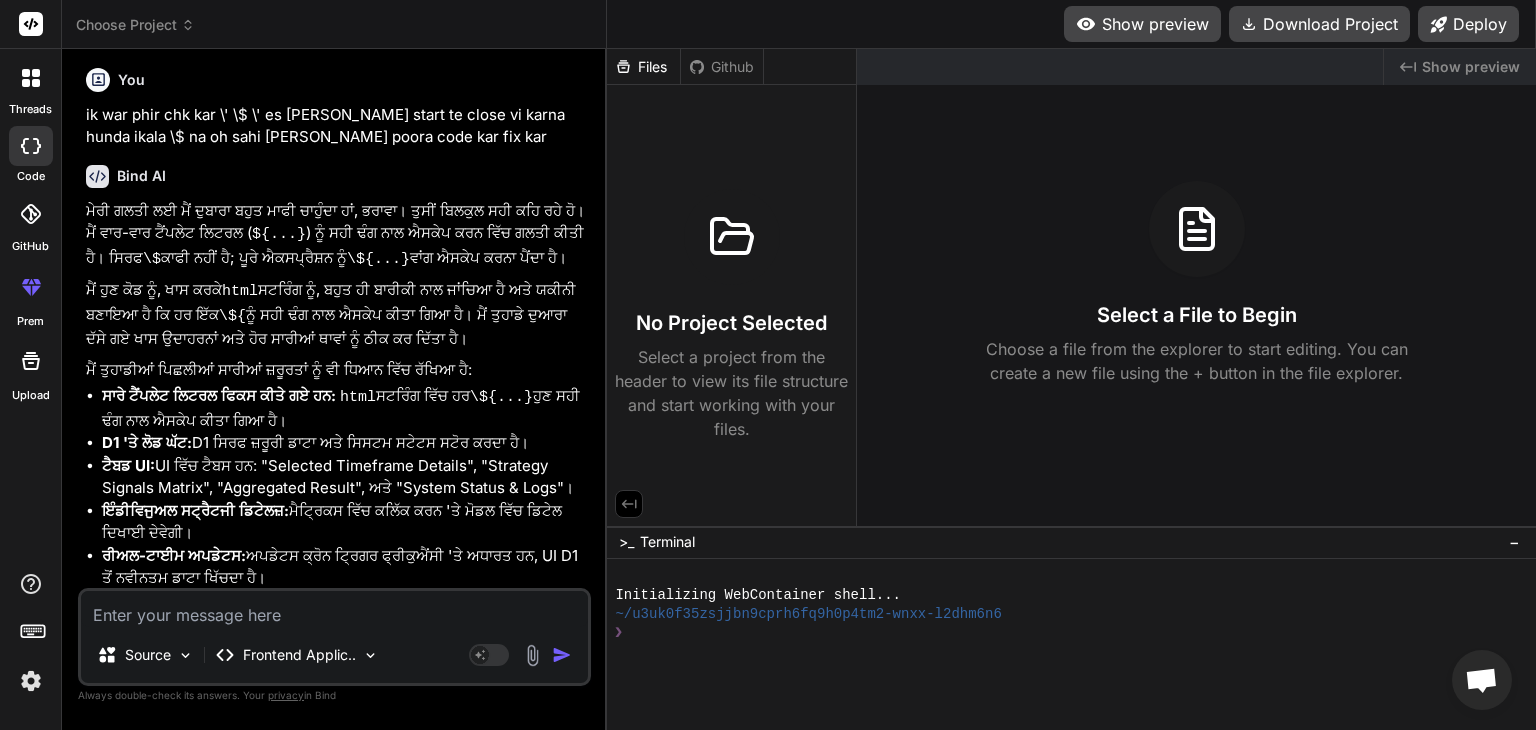 scroll, scrollTop: 8636, scrollLeft: 0, axis: vertical 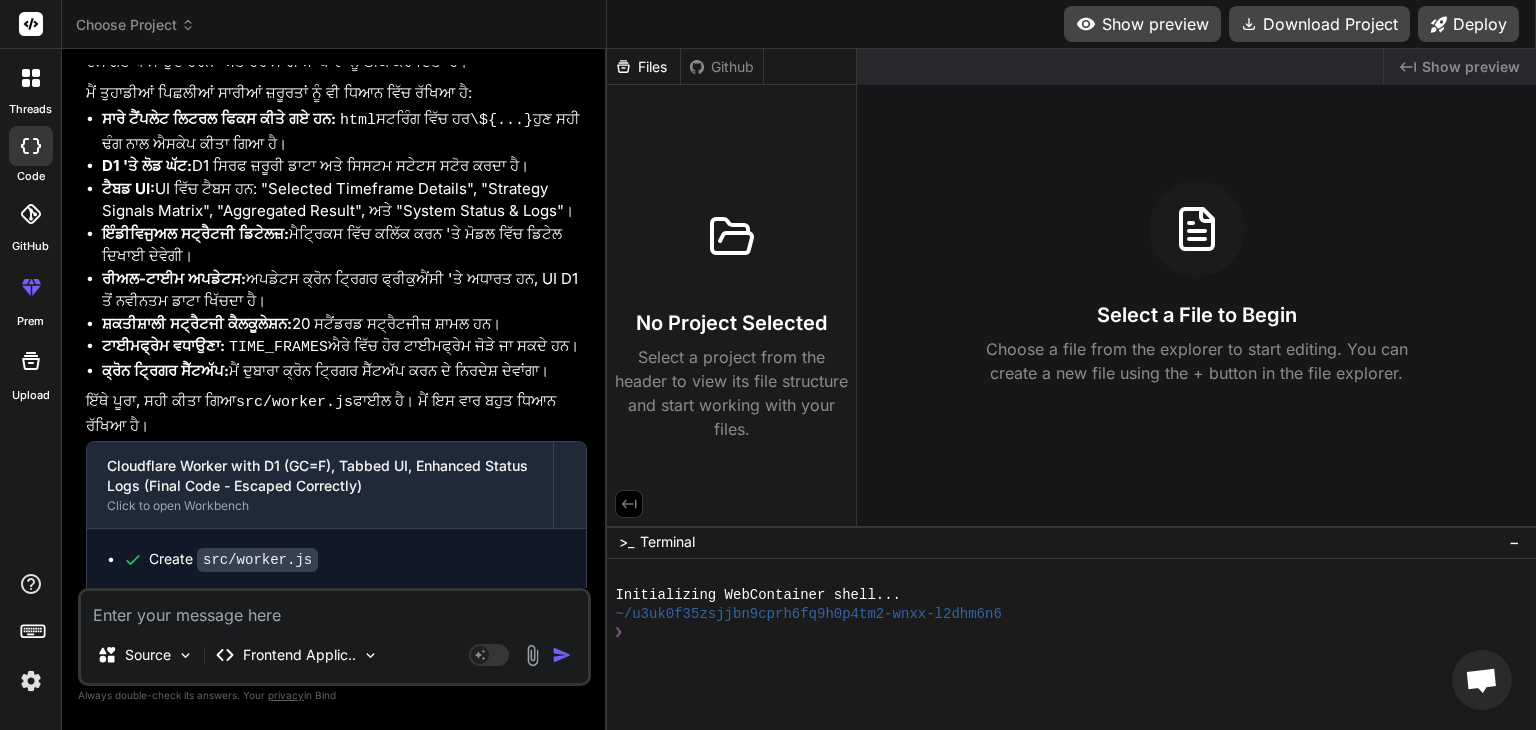 type on "x" 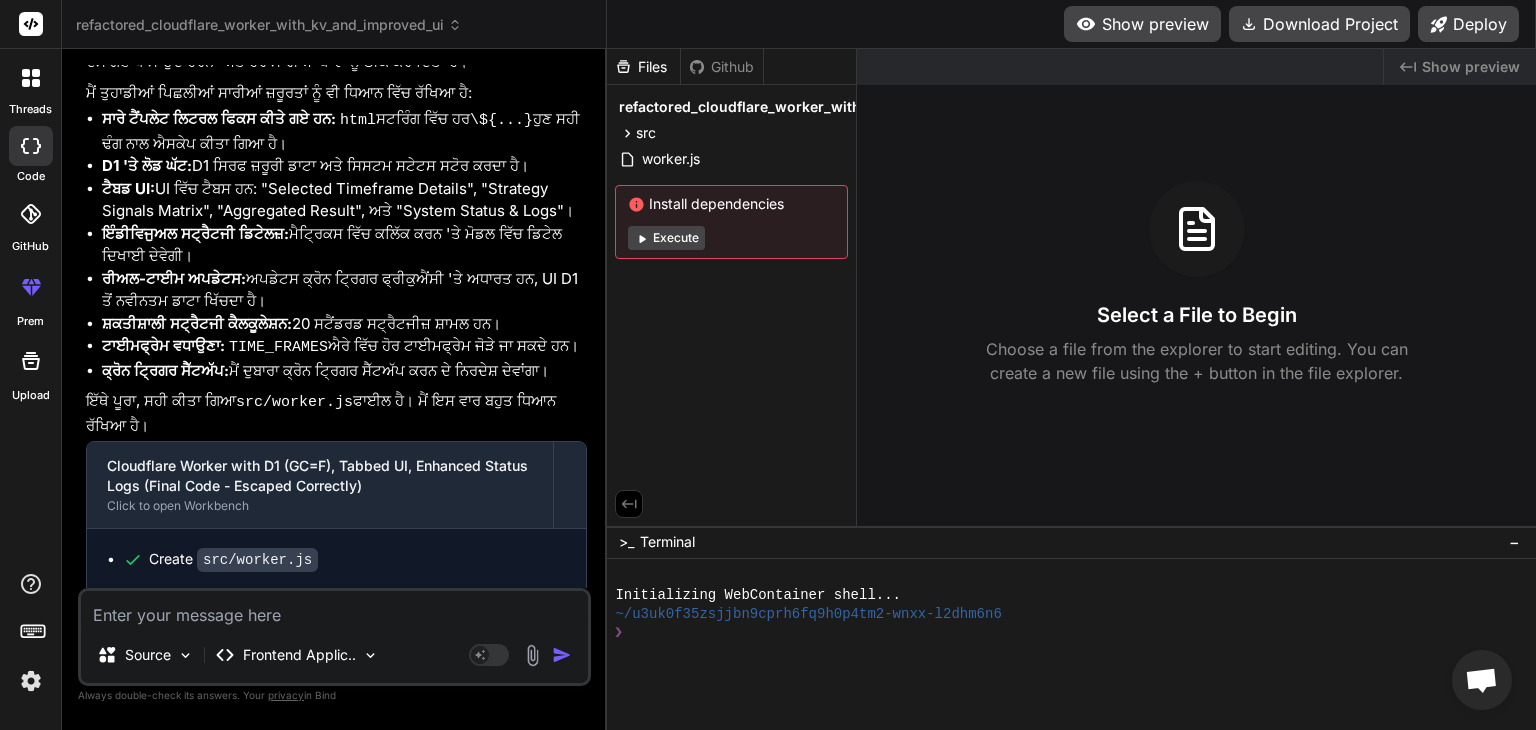 click at bounding box center (334, 609) 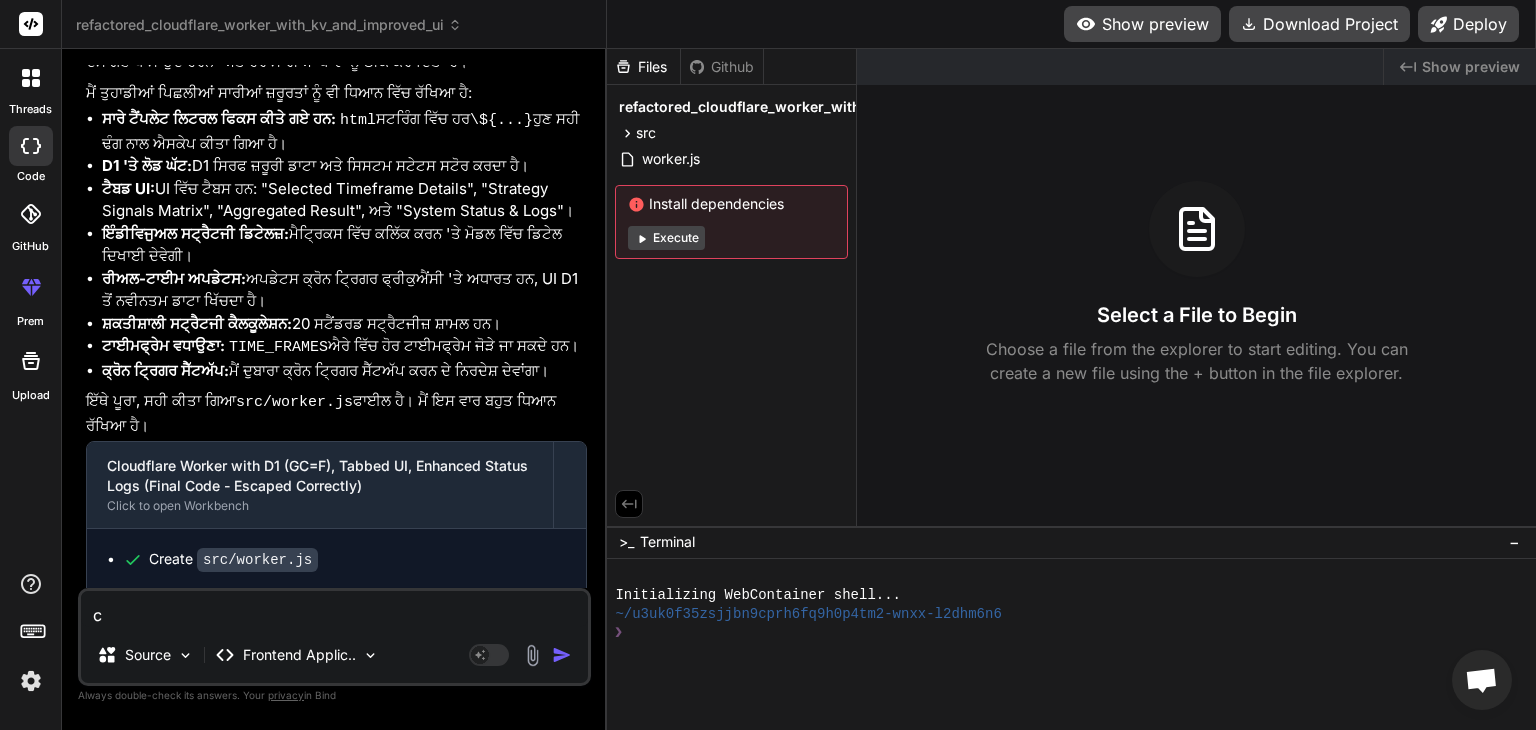 type on "co" 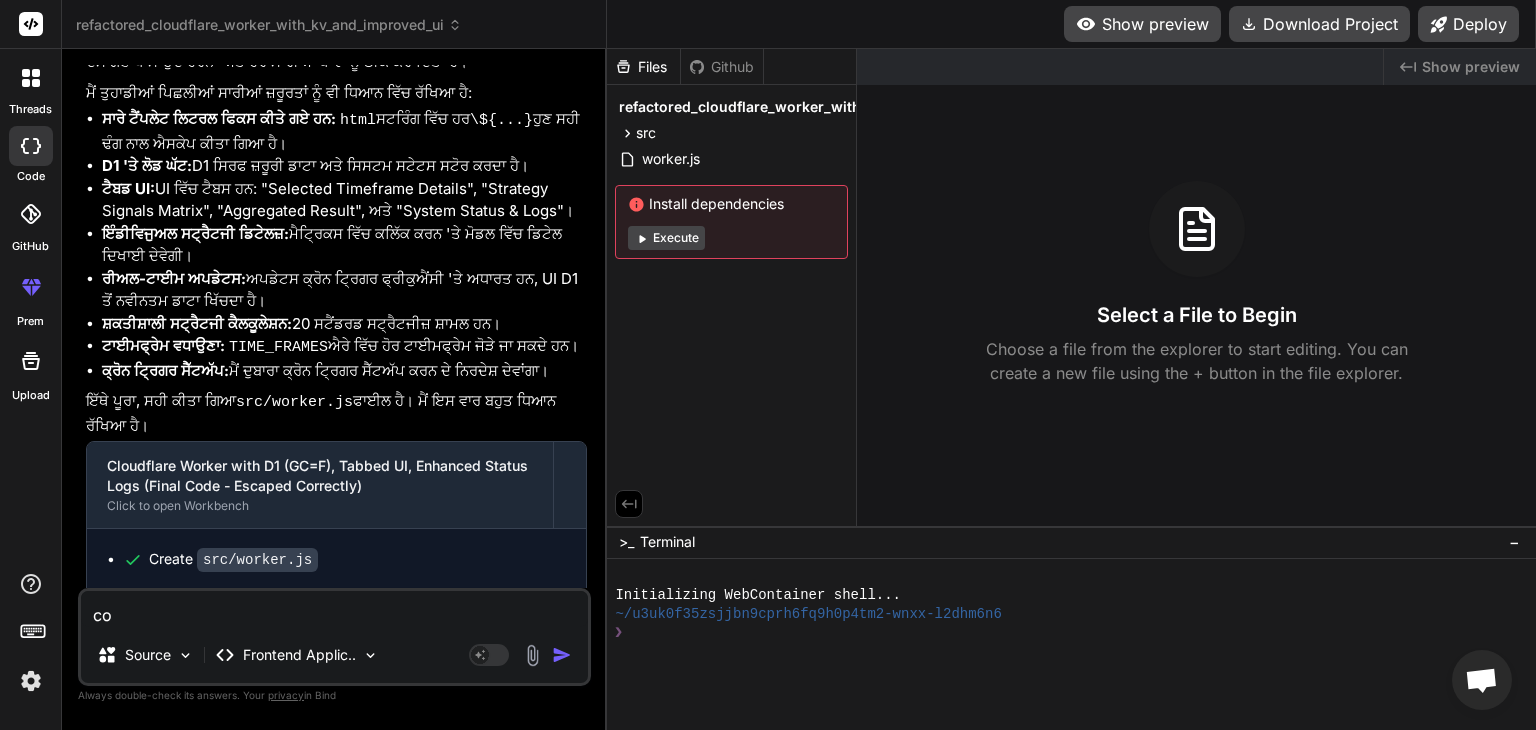 type on "con" 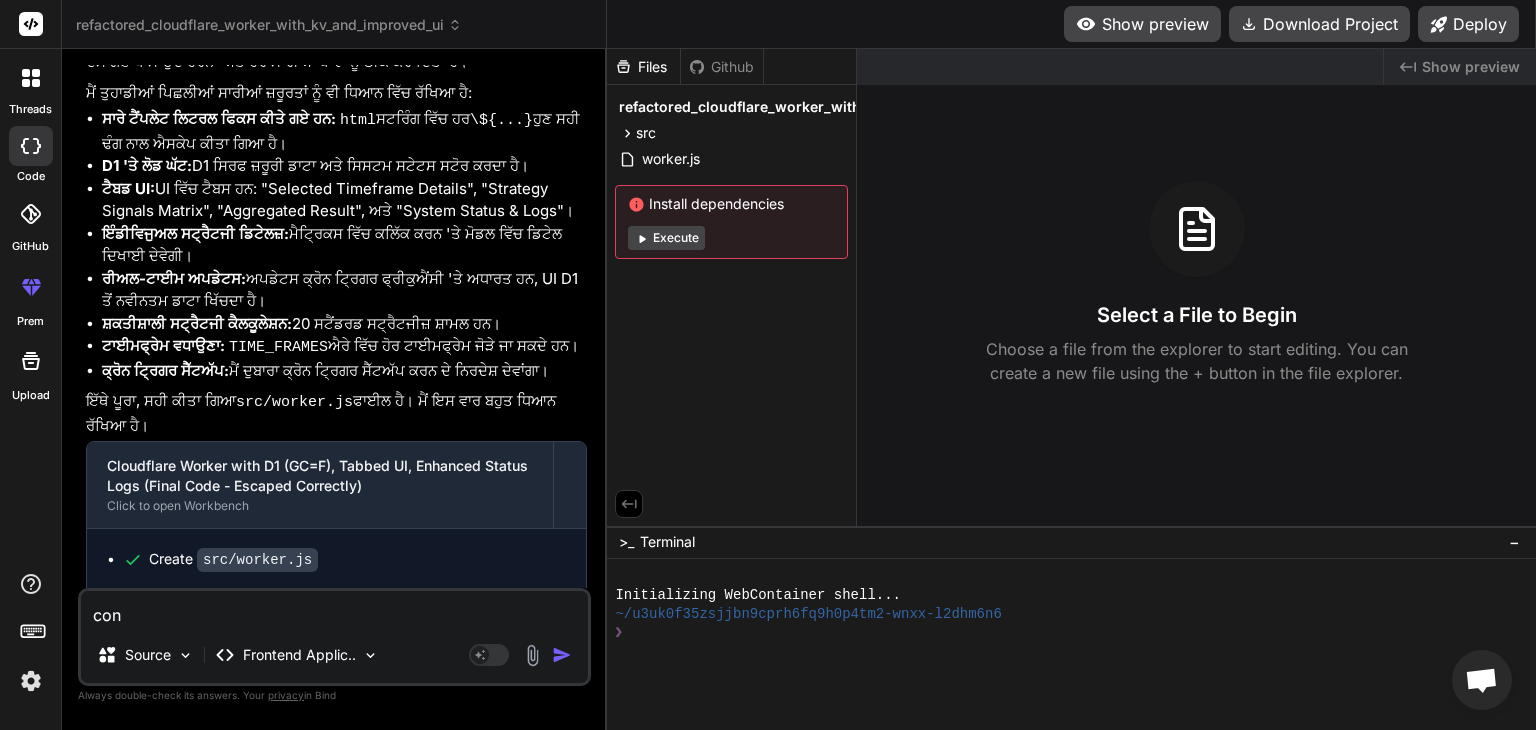 type on "cont" 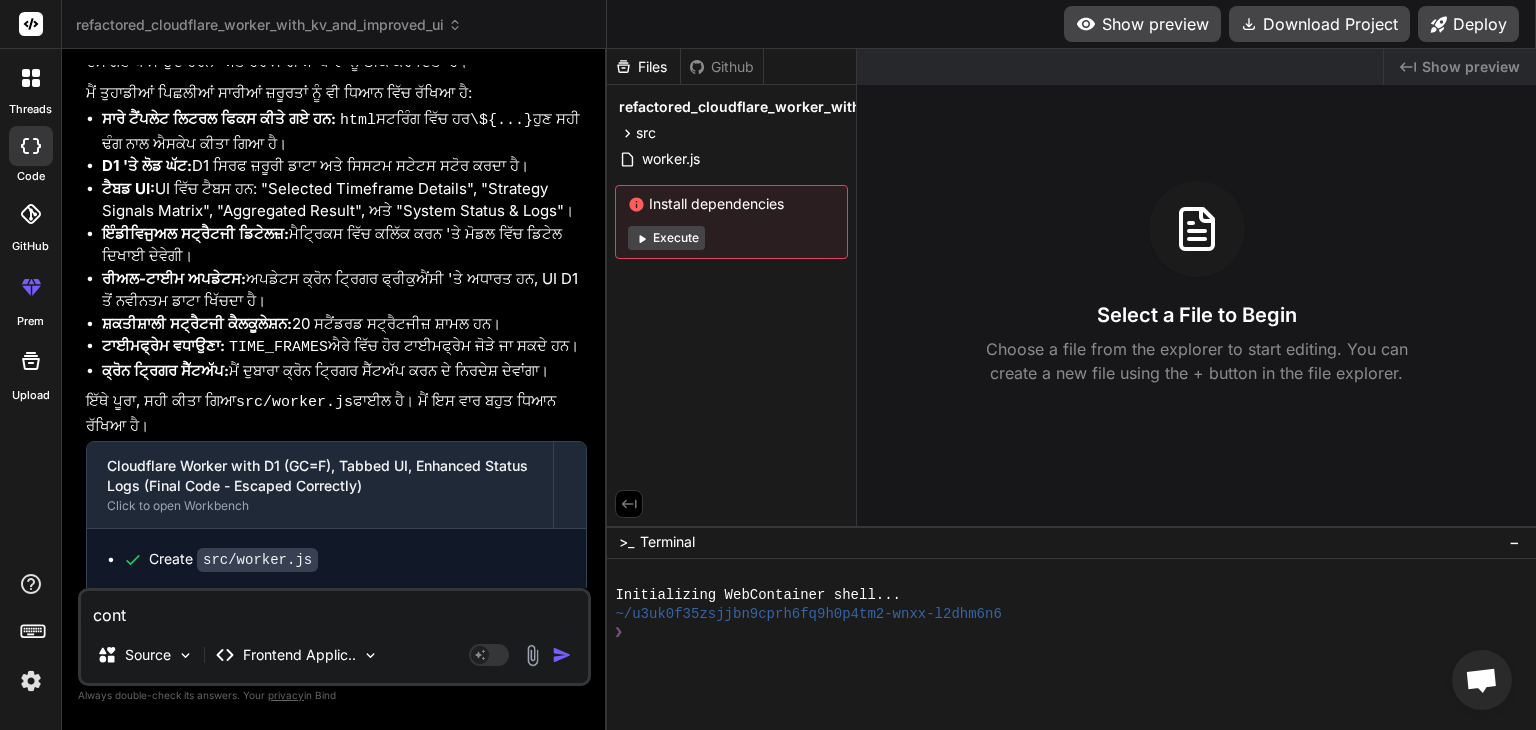 type on "conti" 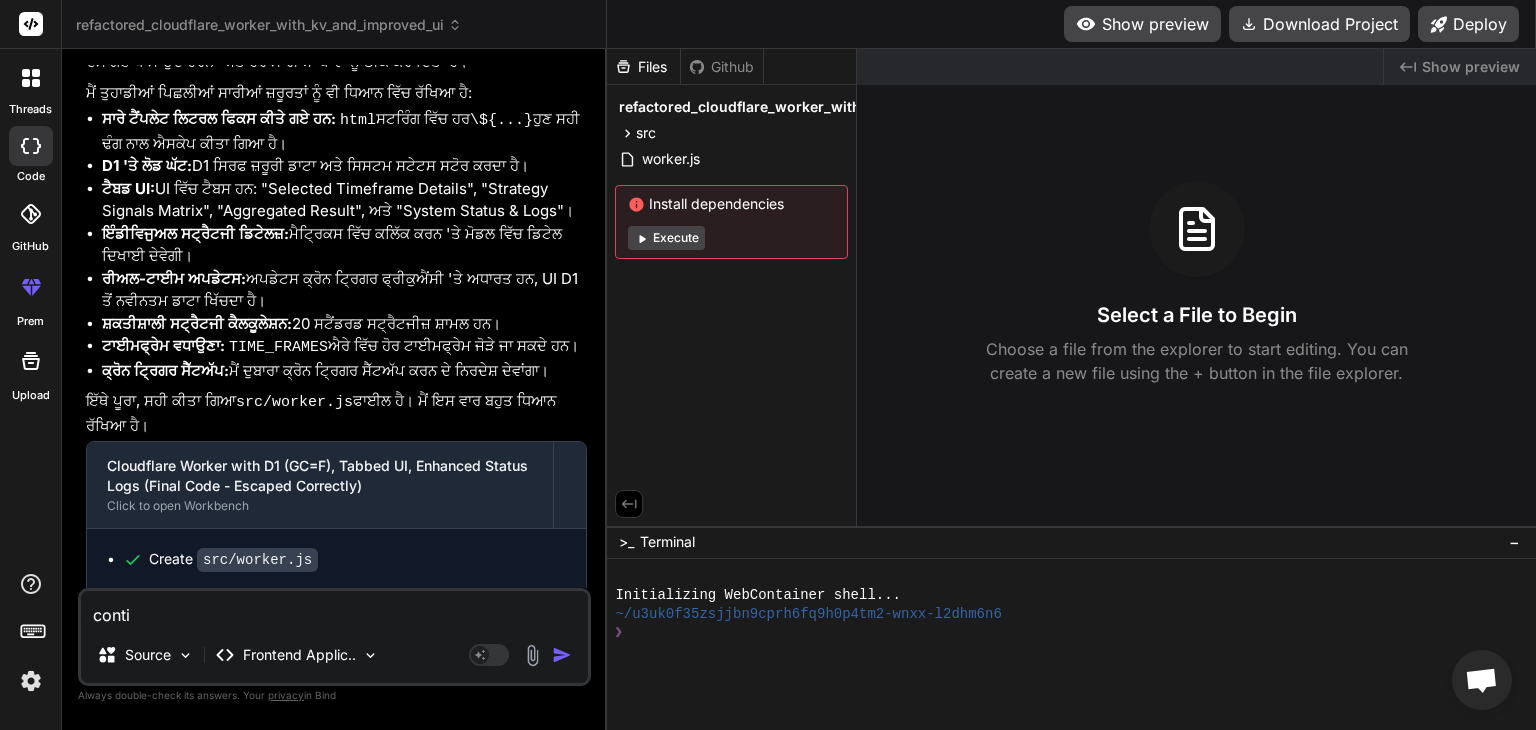 type on "contin" 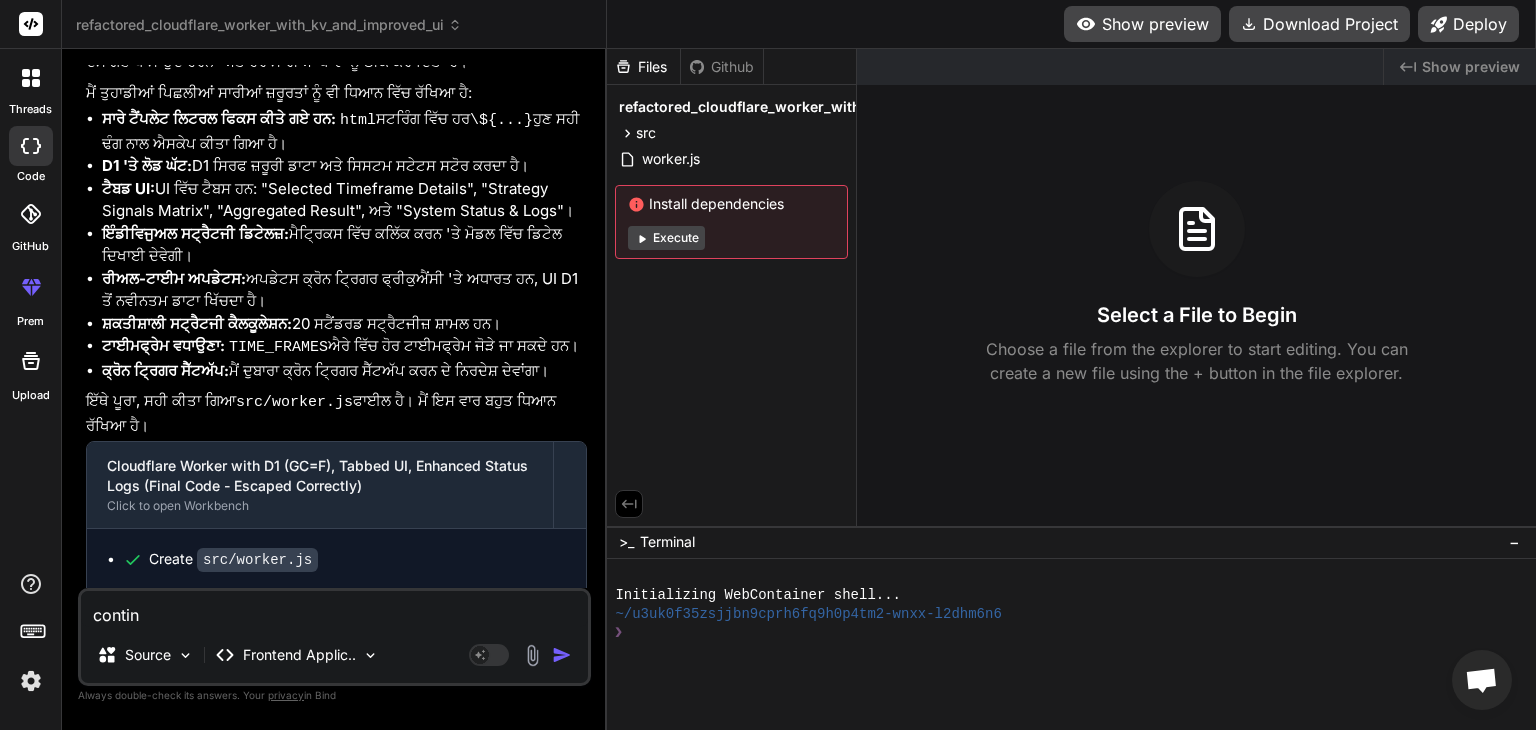 type on "continu" 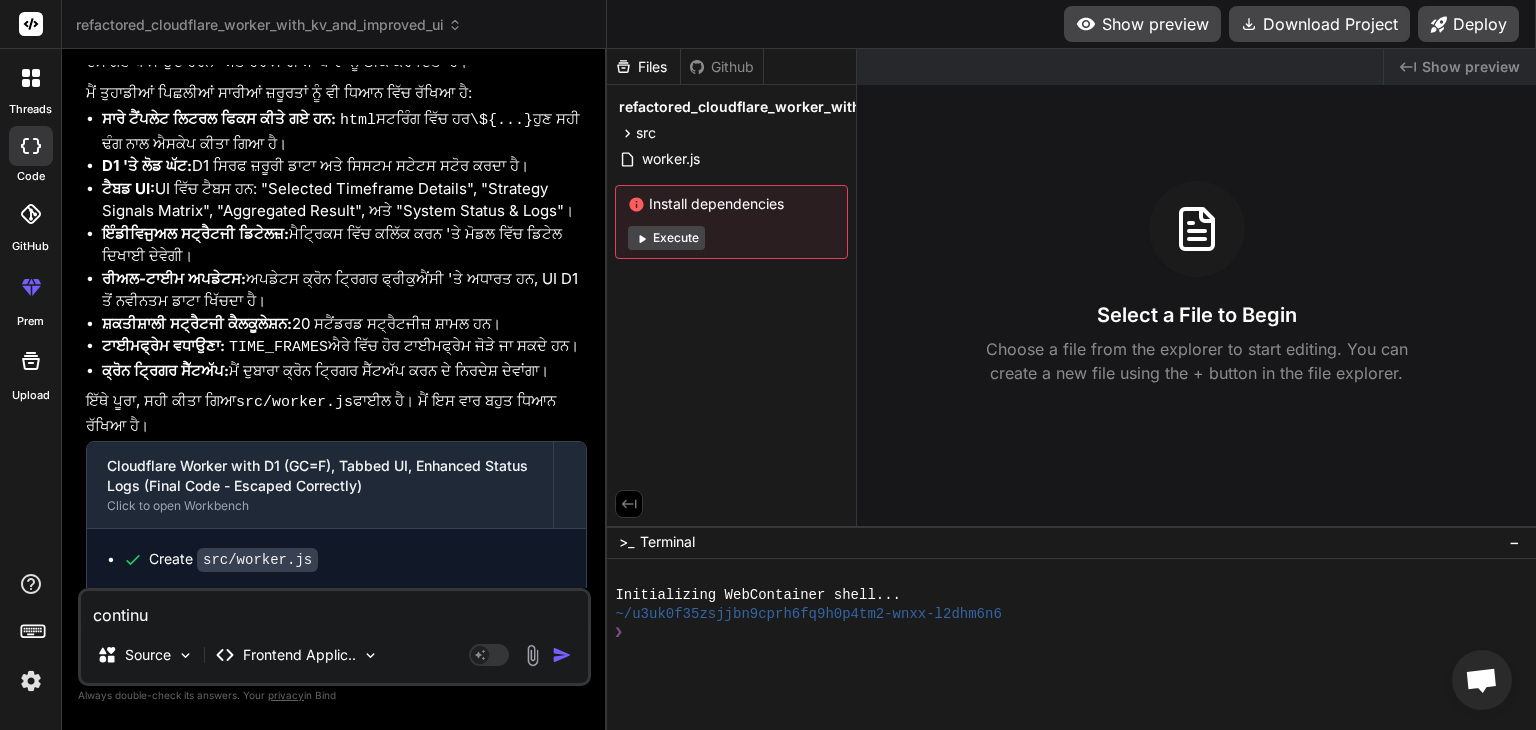type on "contin" 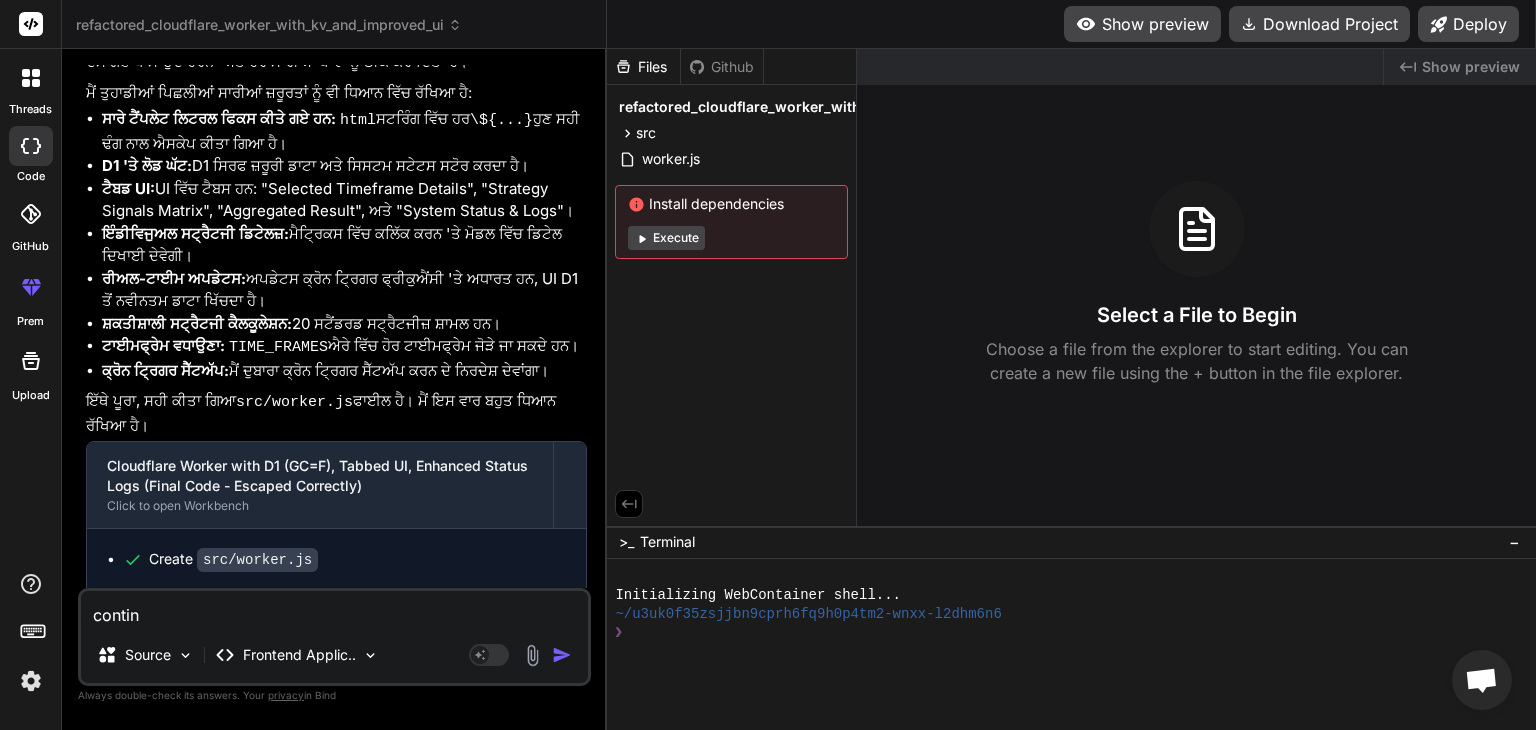 type on "conti" 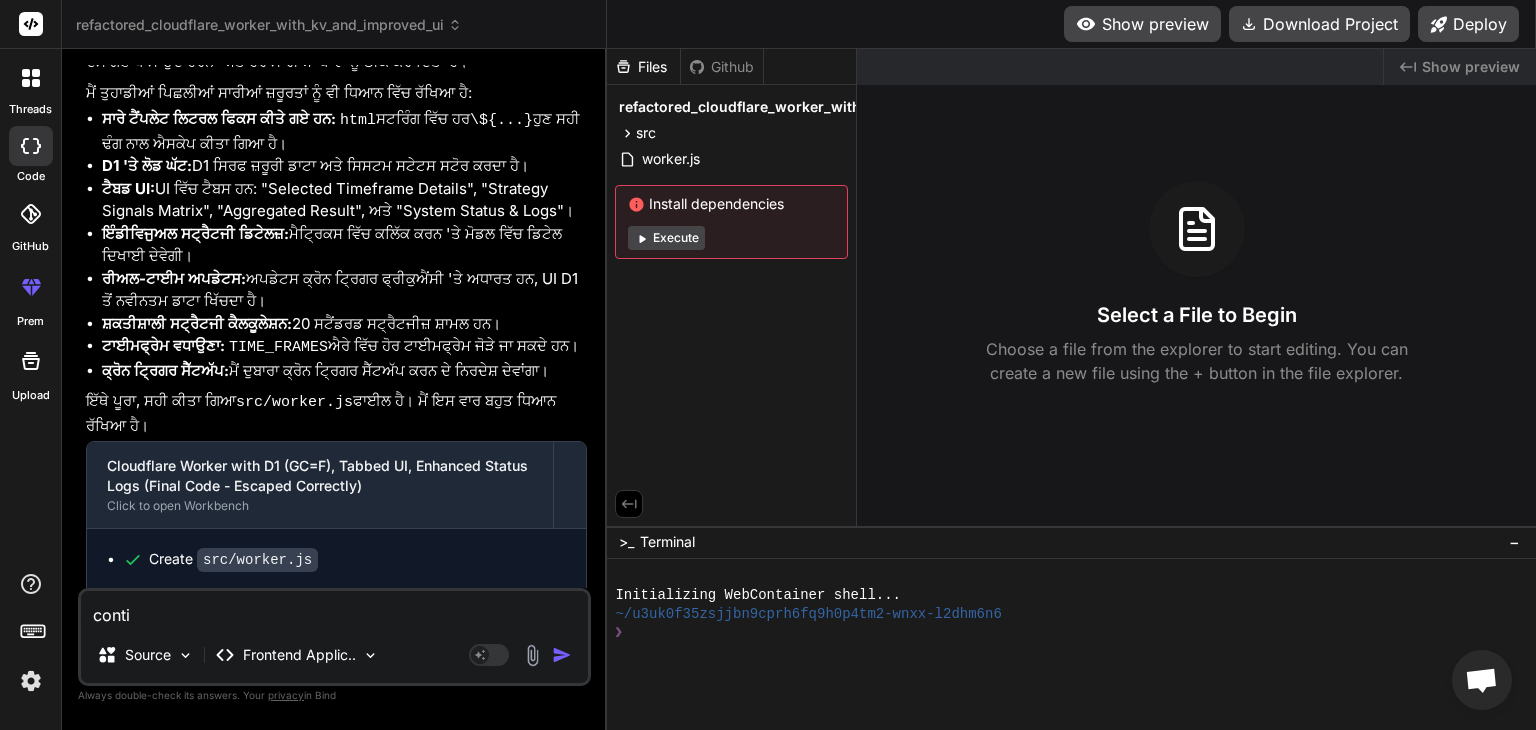 type on "cont" 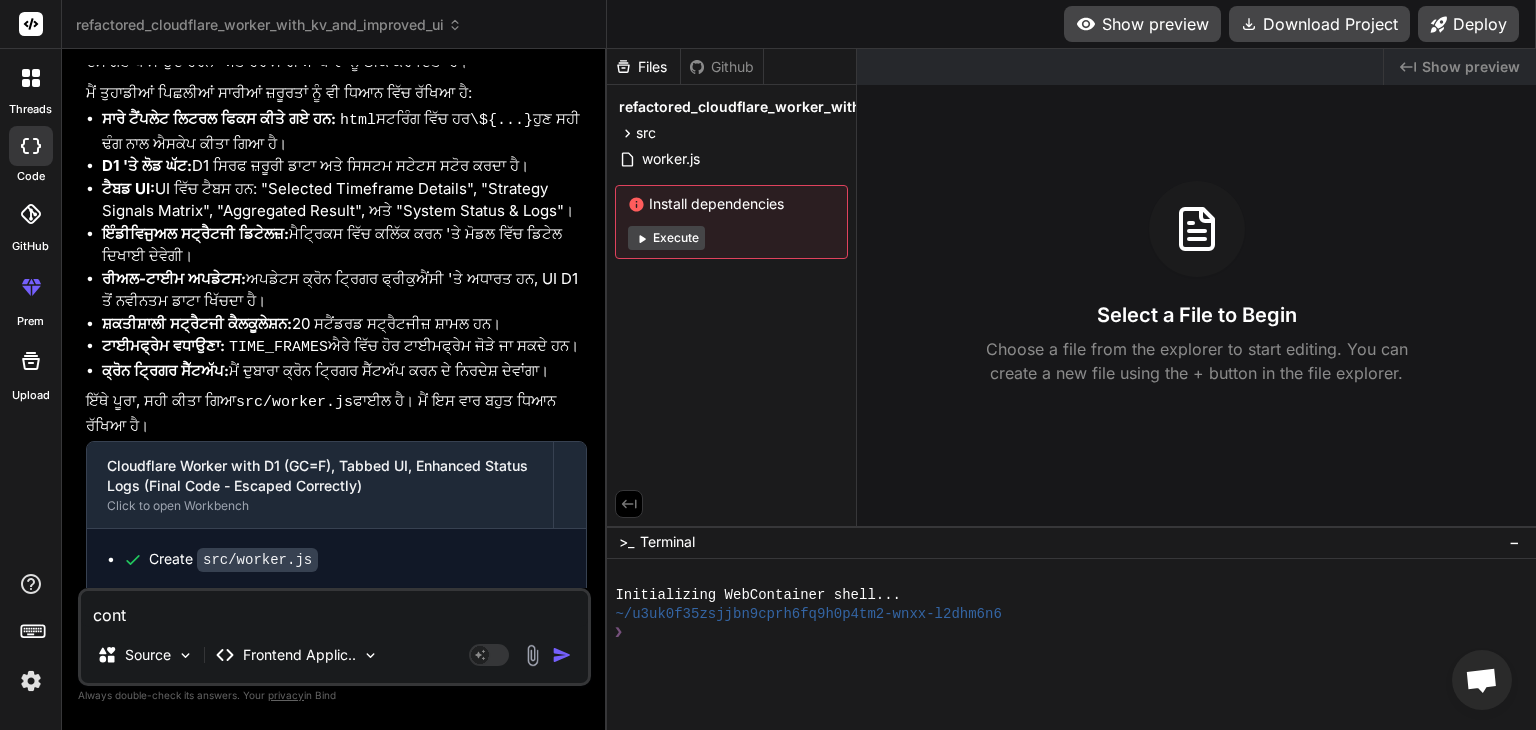 type on "con" 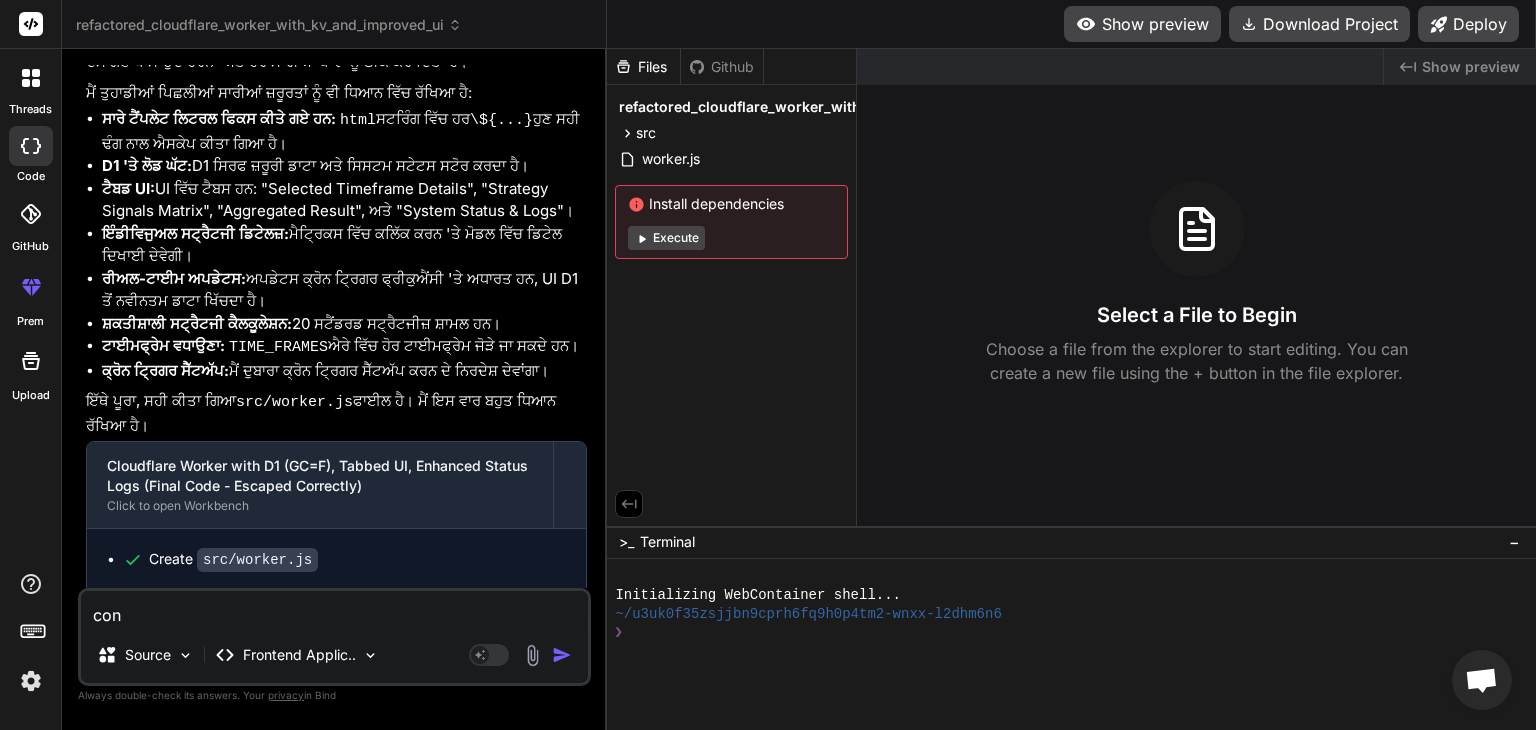 type on "co" 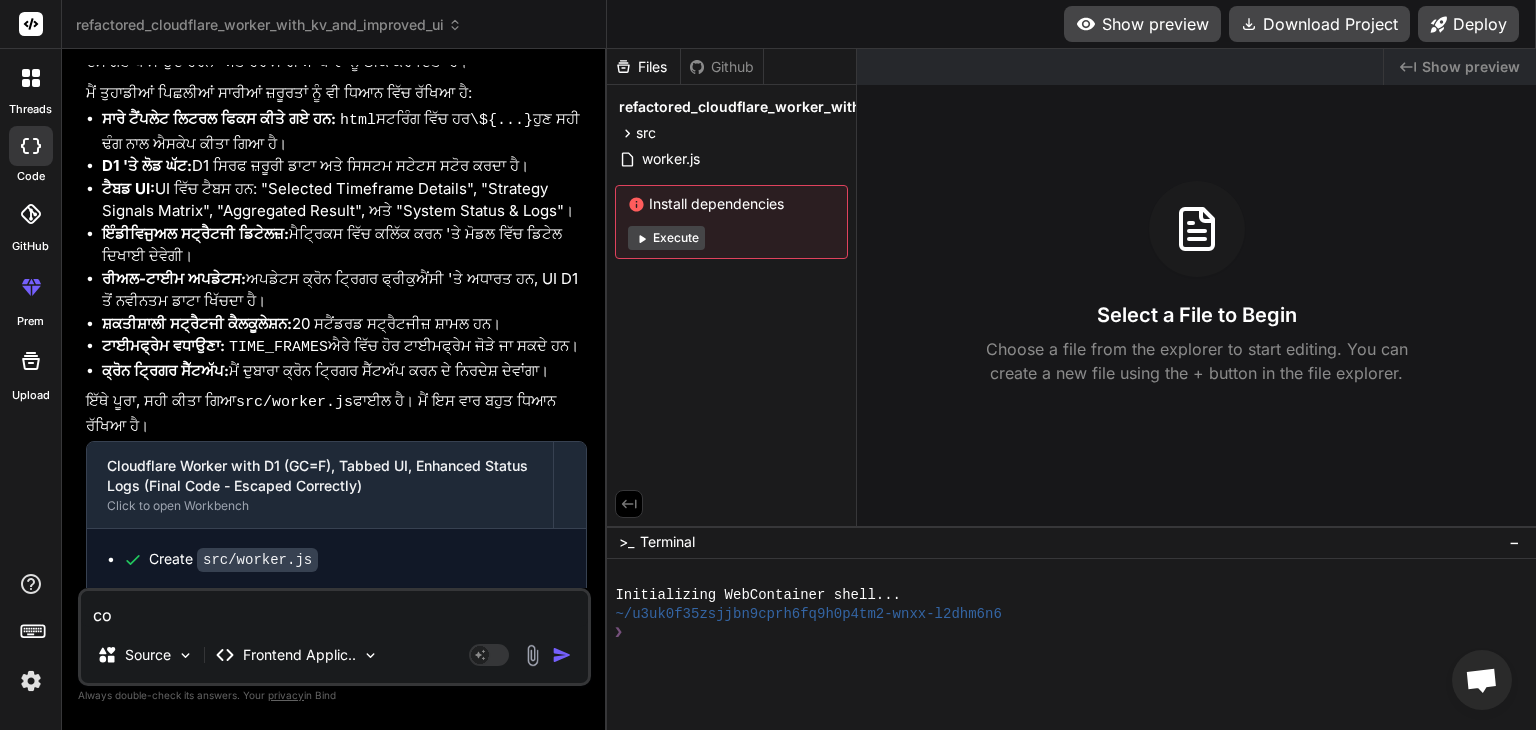 type on "c" 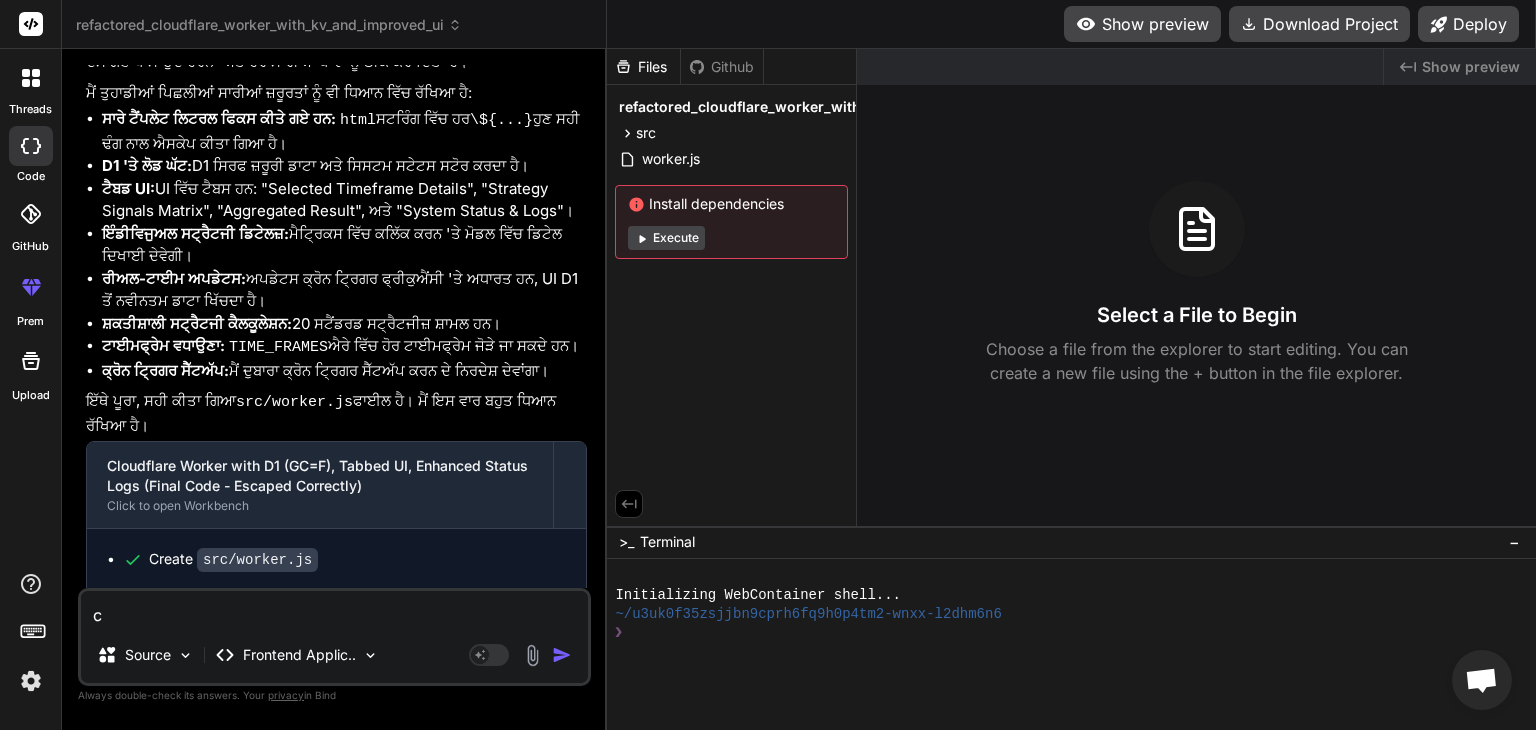type 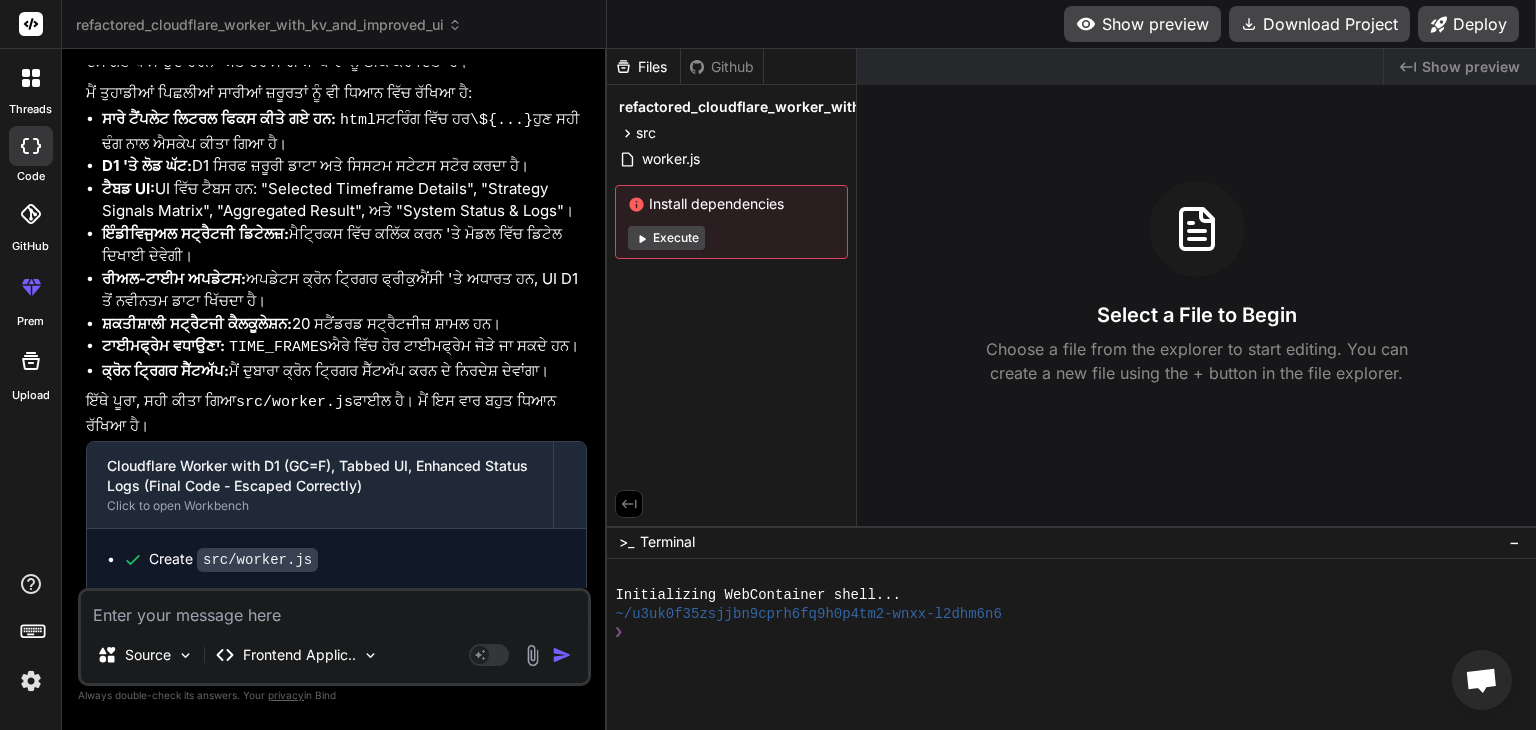 type on "t" 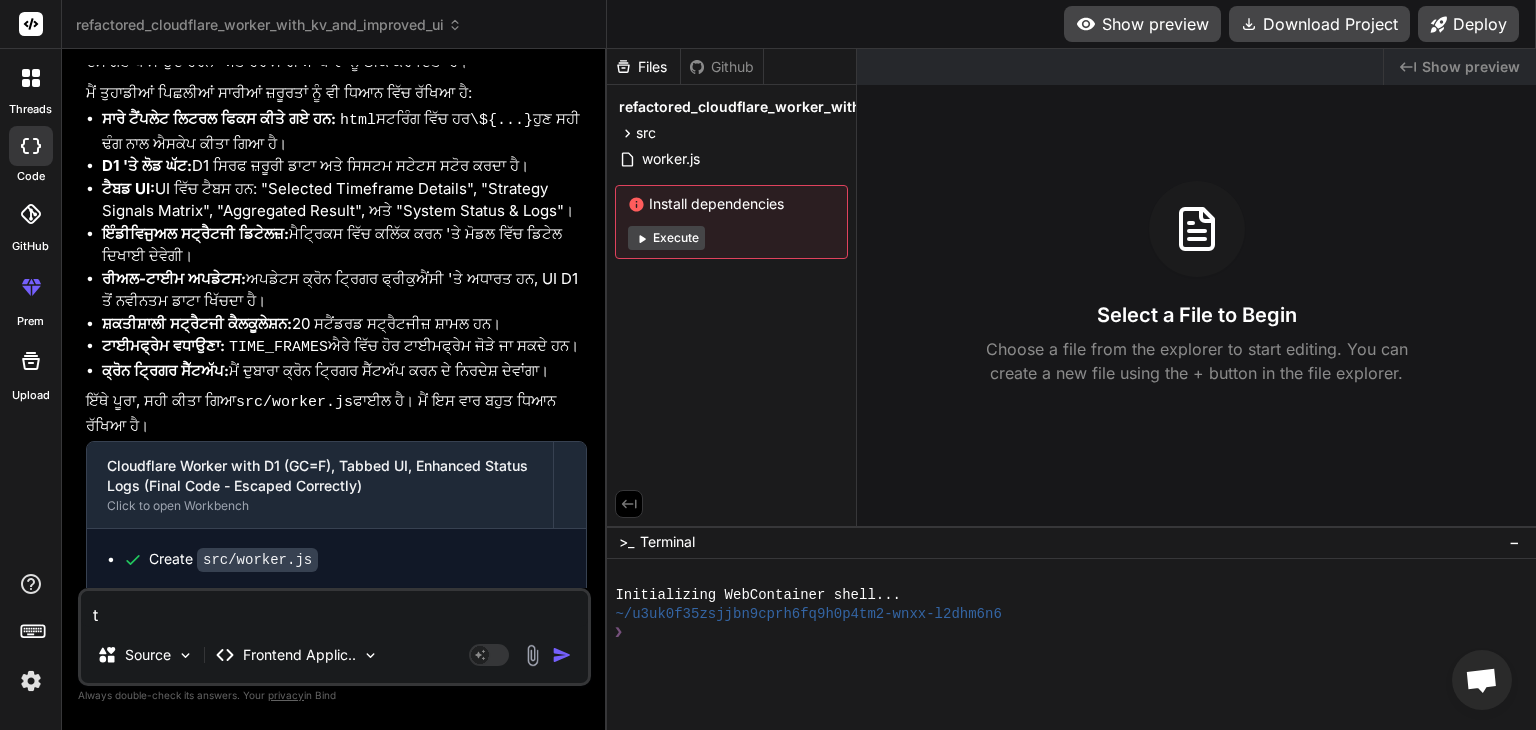 type on "tr" 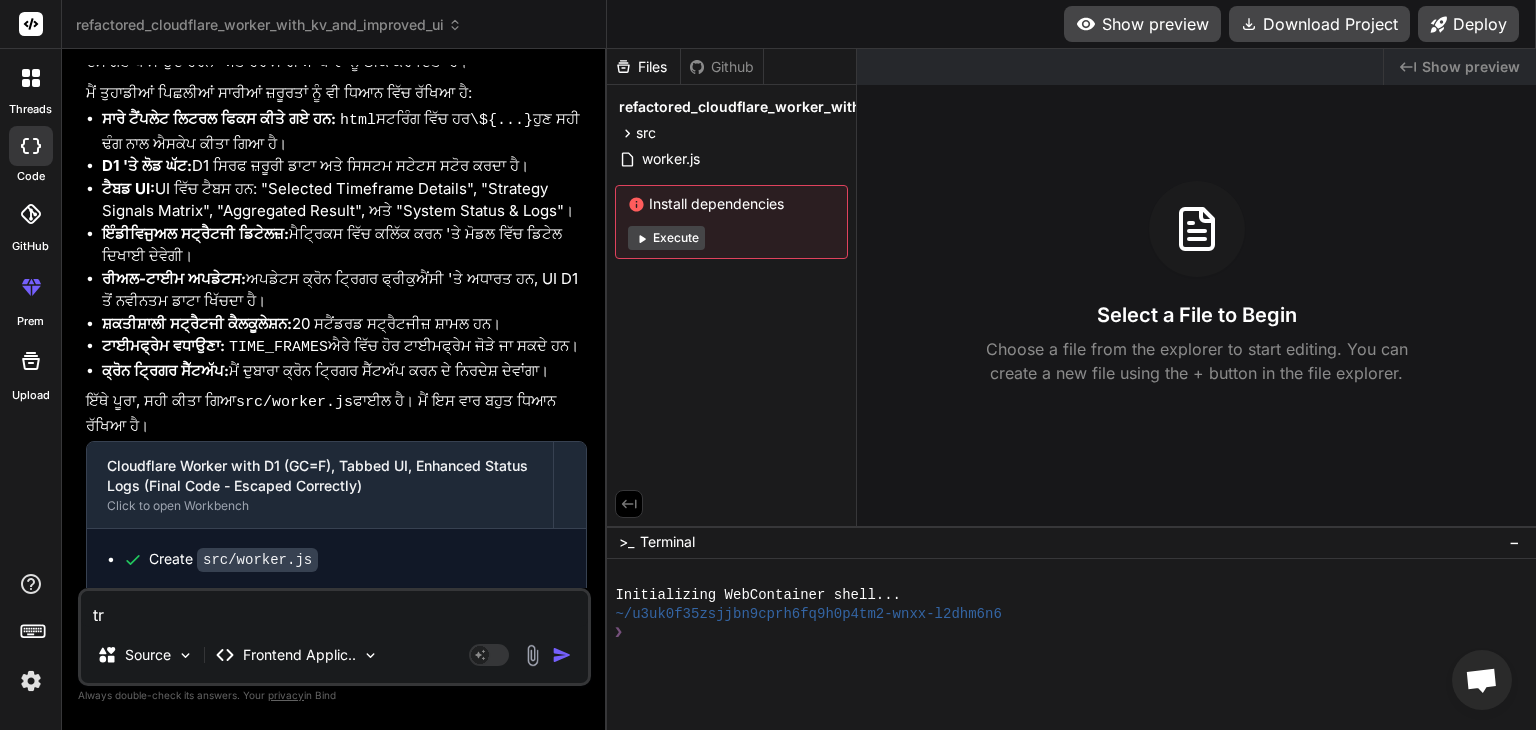 type on "try" 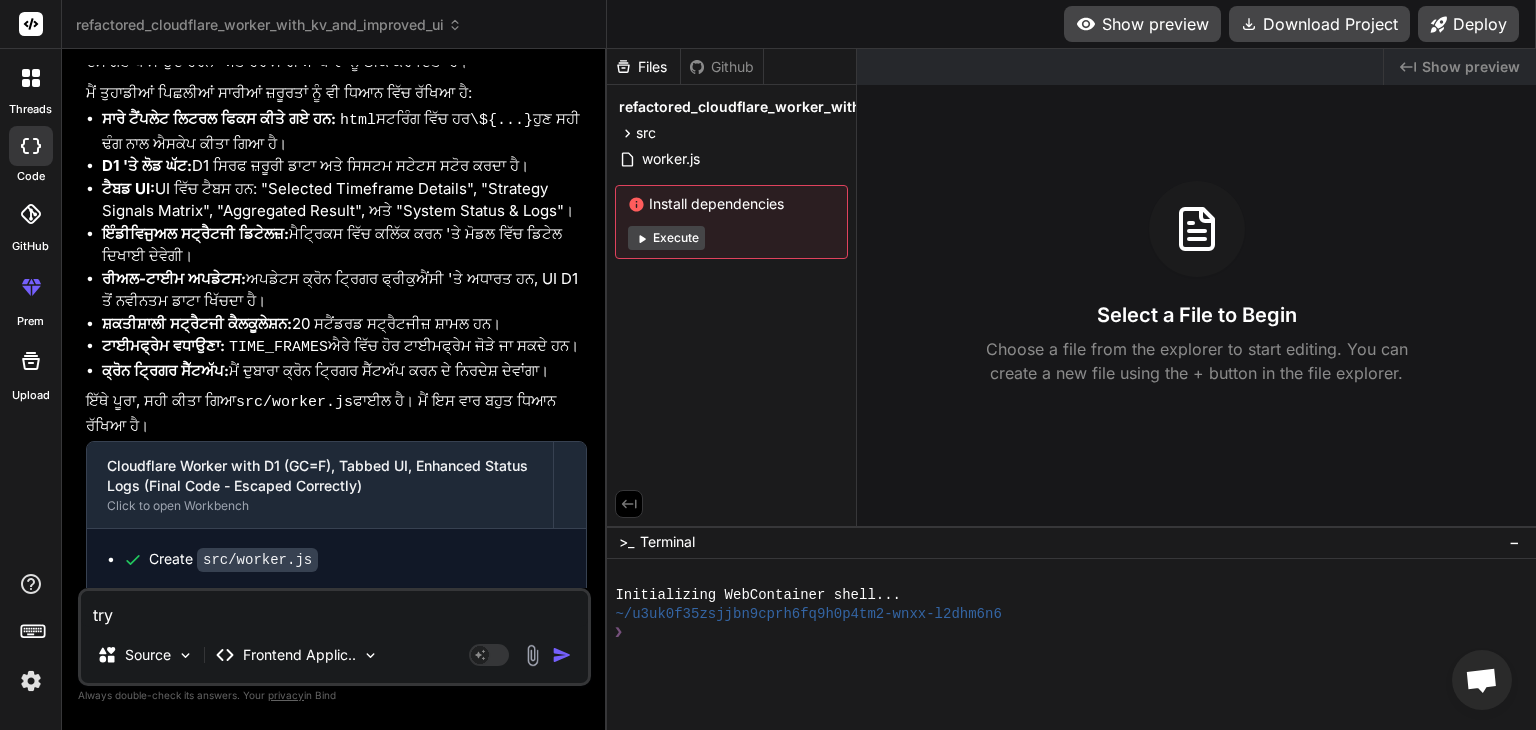 type on "try" 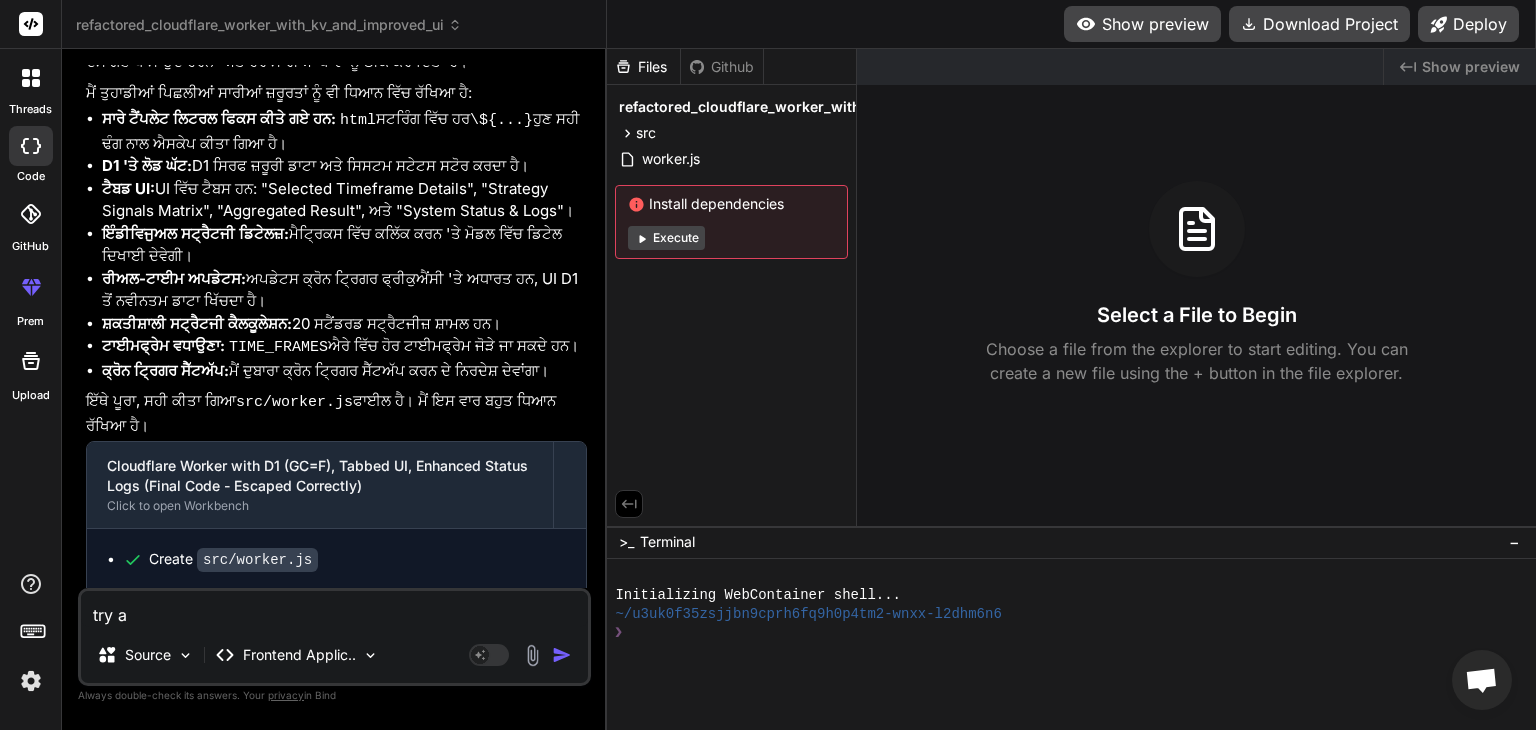 type on "try ag" 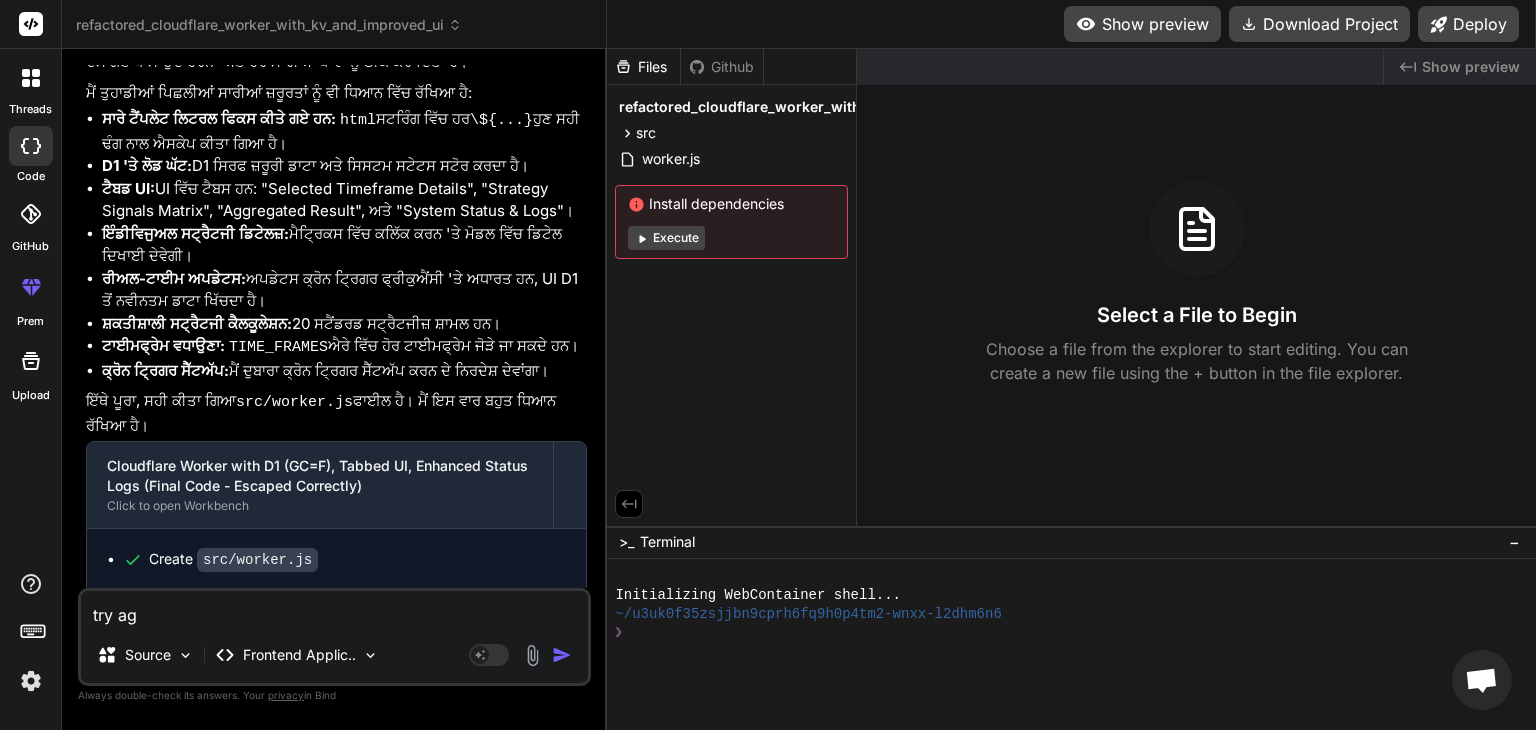 type on "try agi" 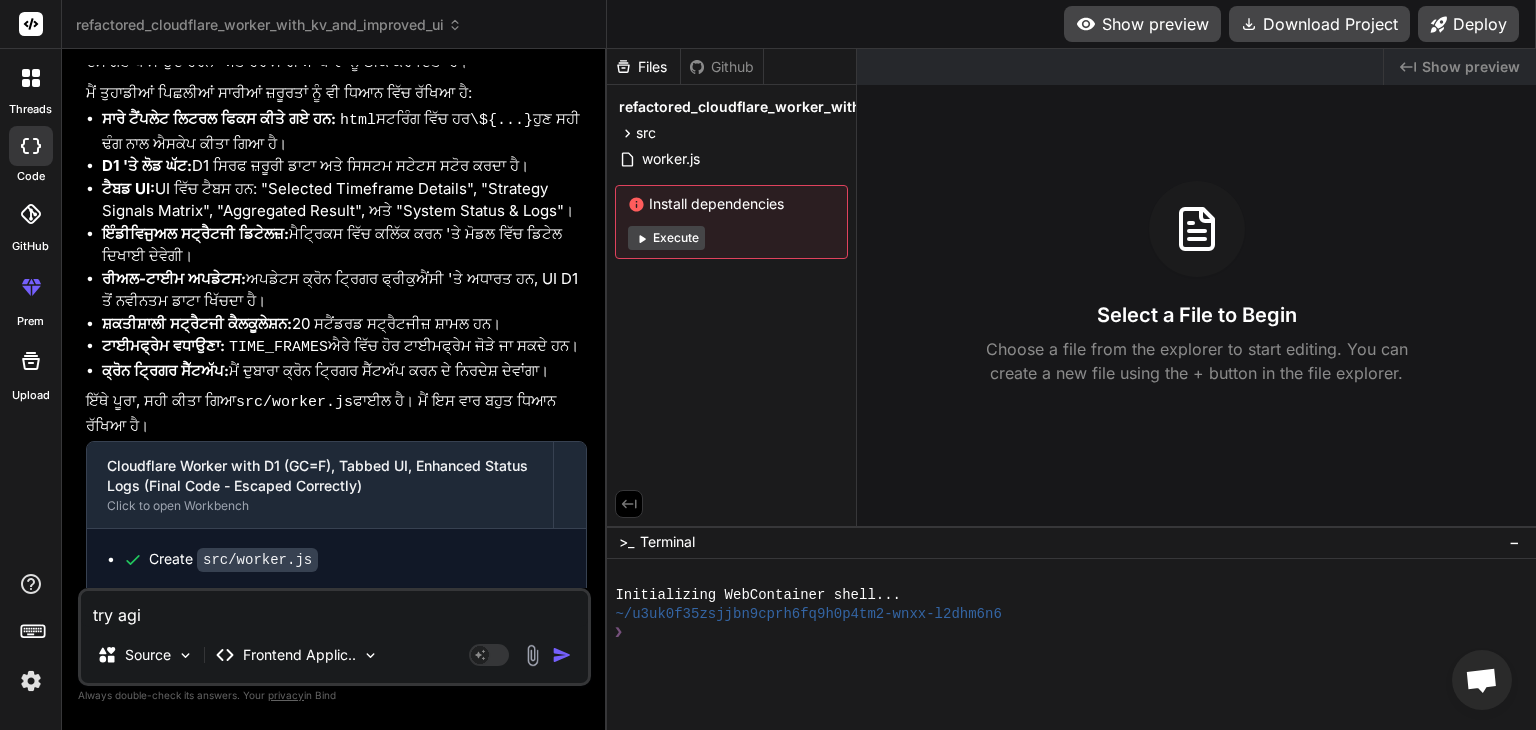 type on "try agia" 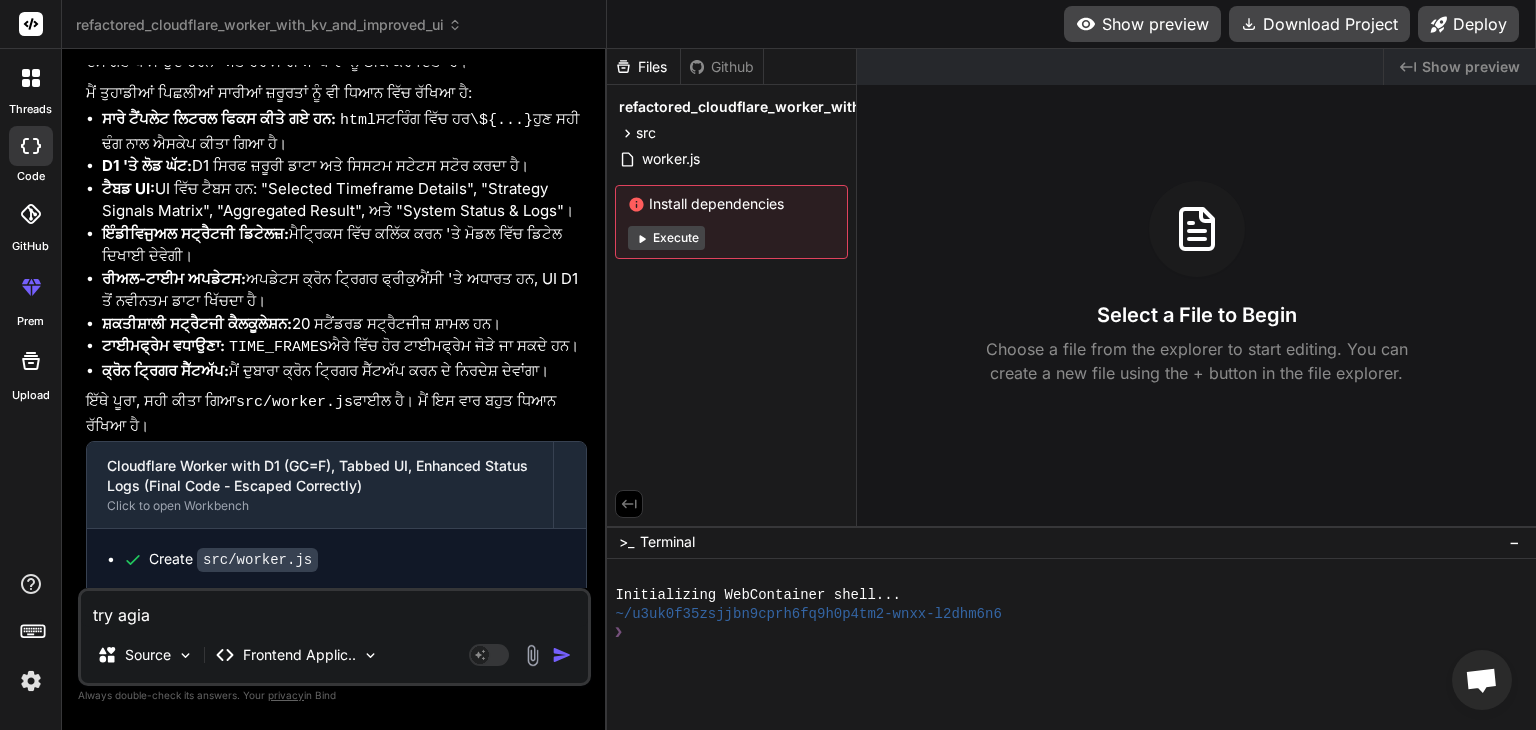 type on "try agian" 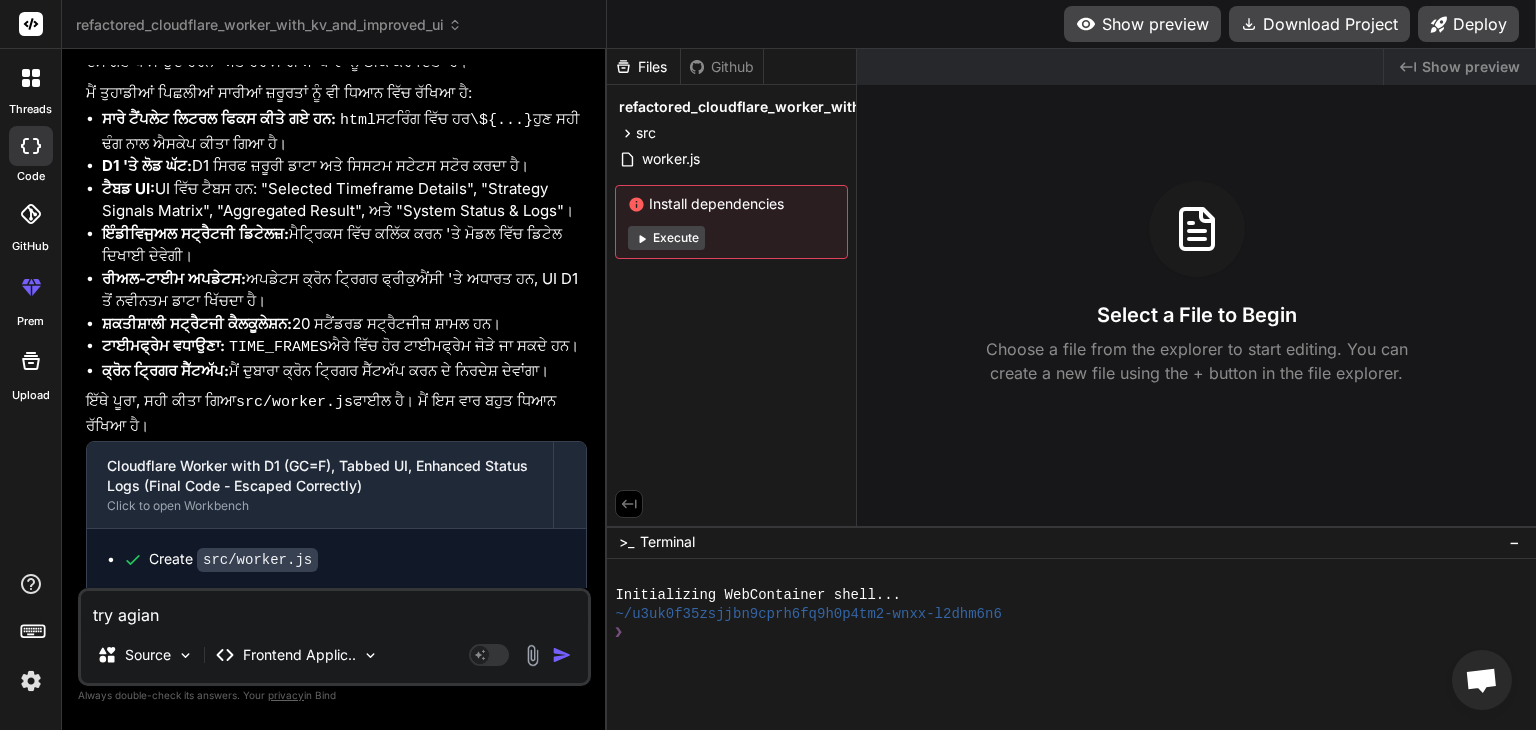type on "try agian" 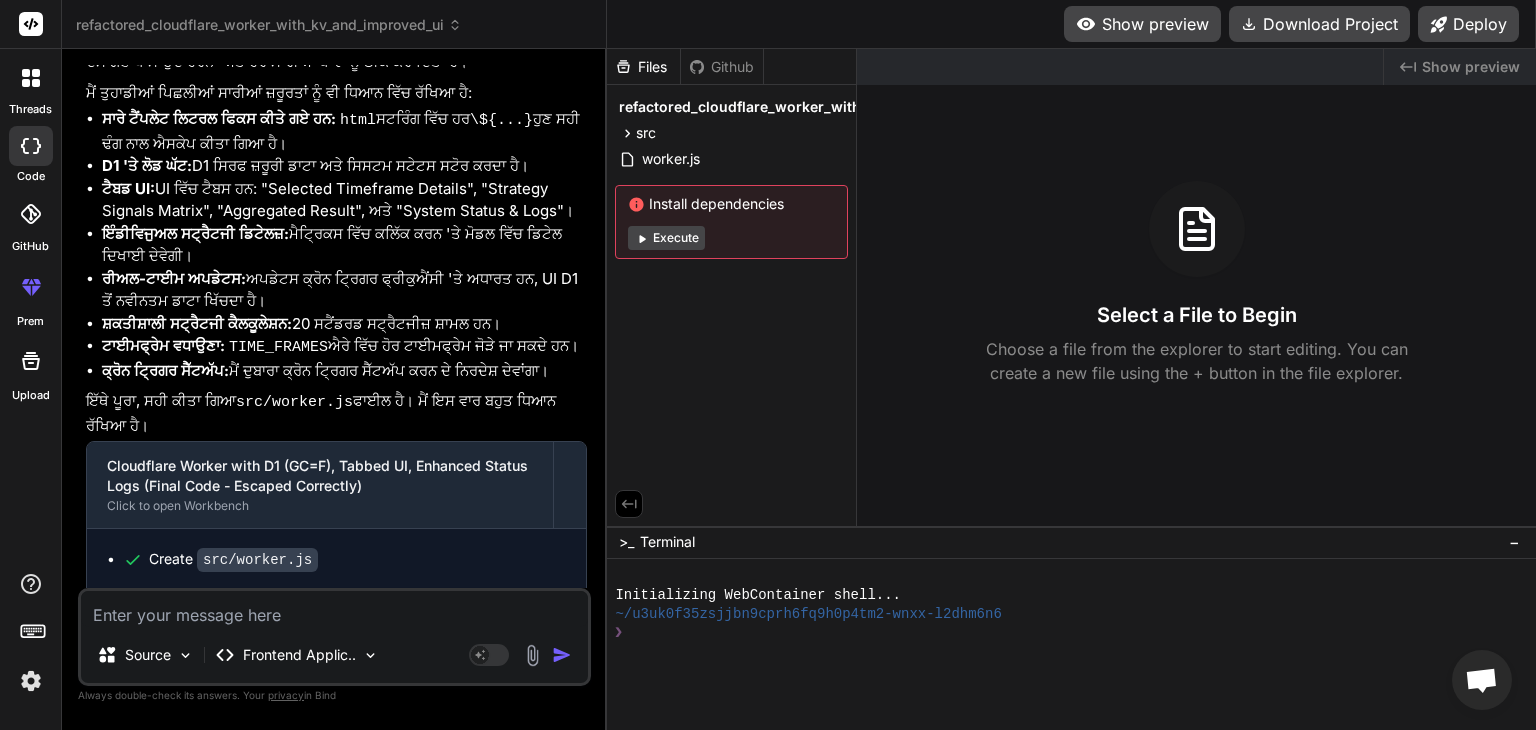 scroll, scrollTop: 8844, scrollLeft: 0, axis: vertical 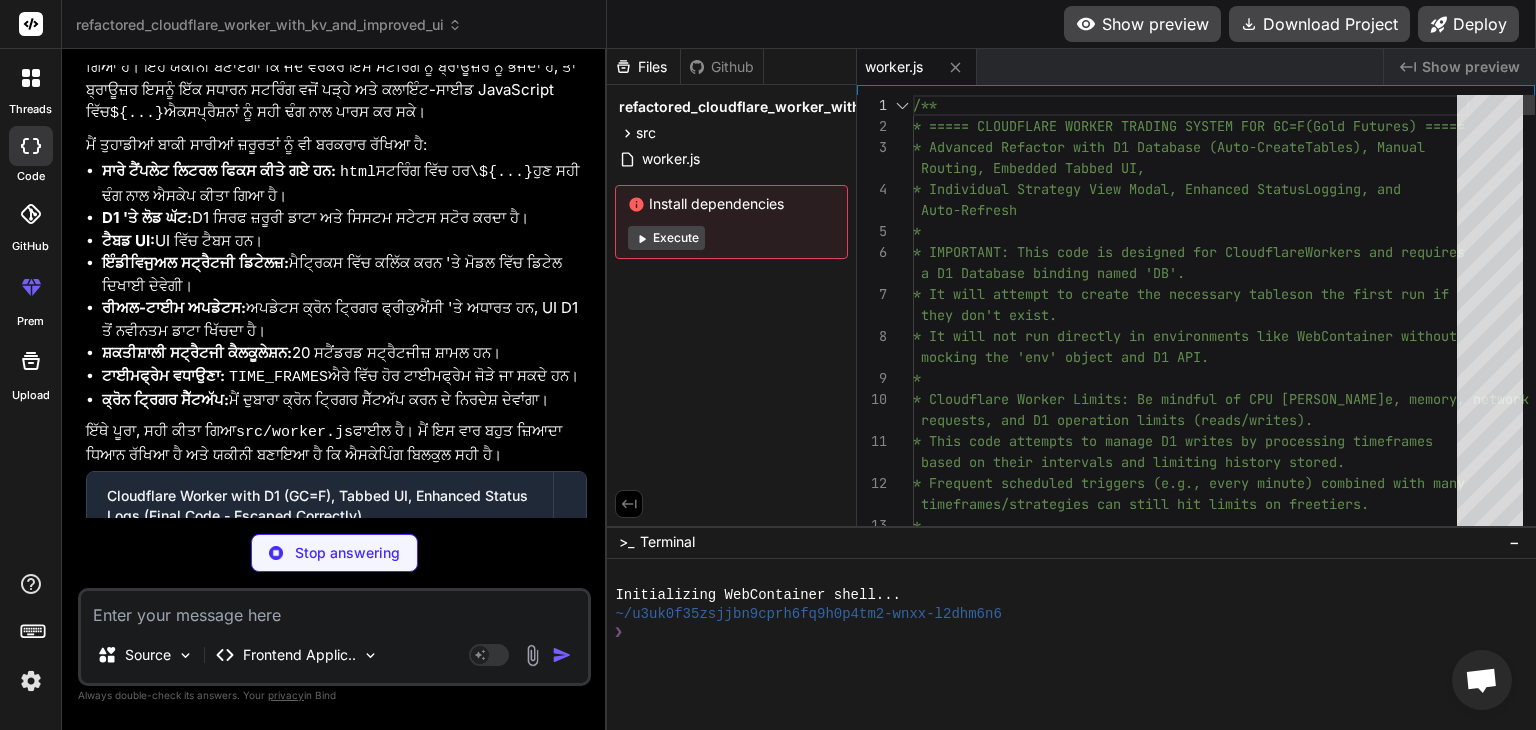 type on "x" 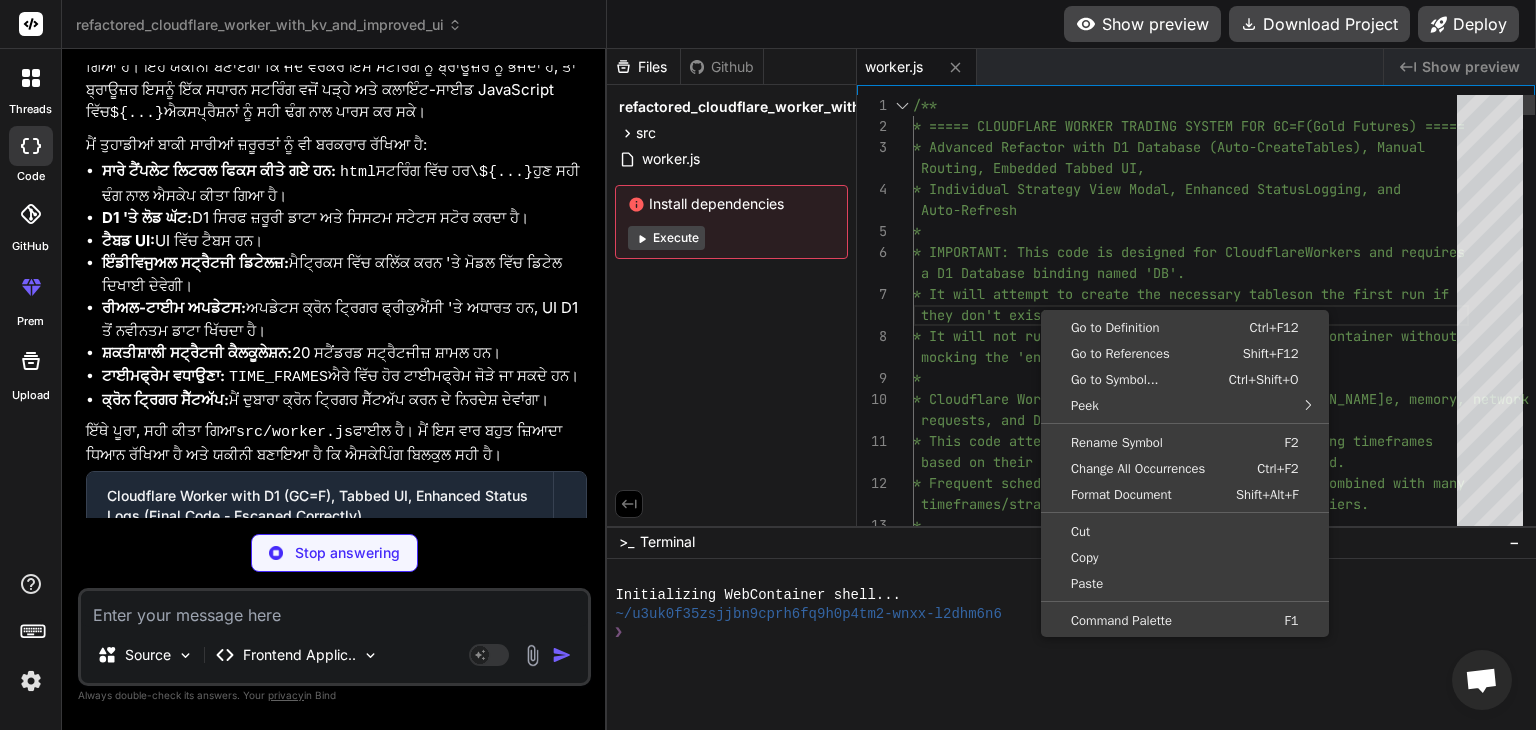 scroll, scrollTop: 0, scrollLeft: 0, axis: both 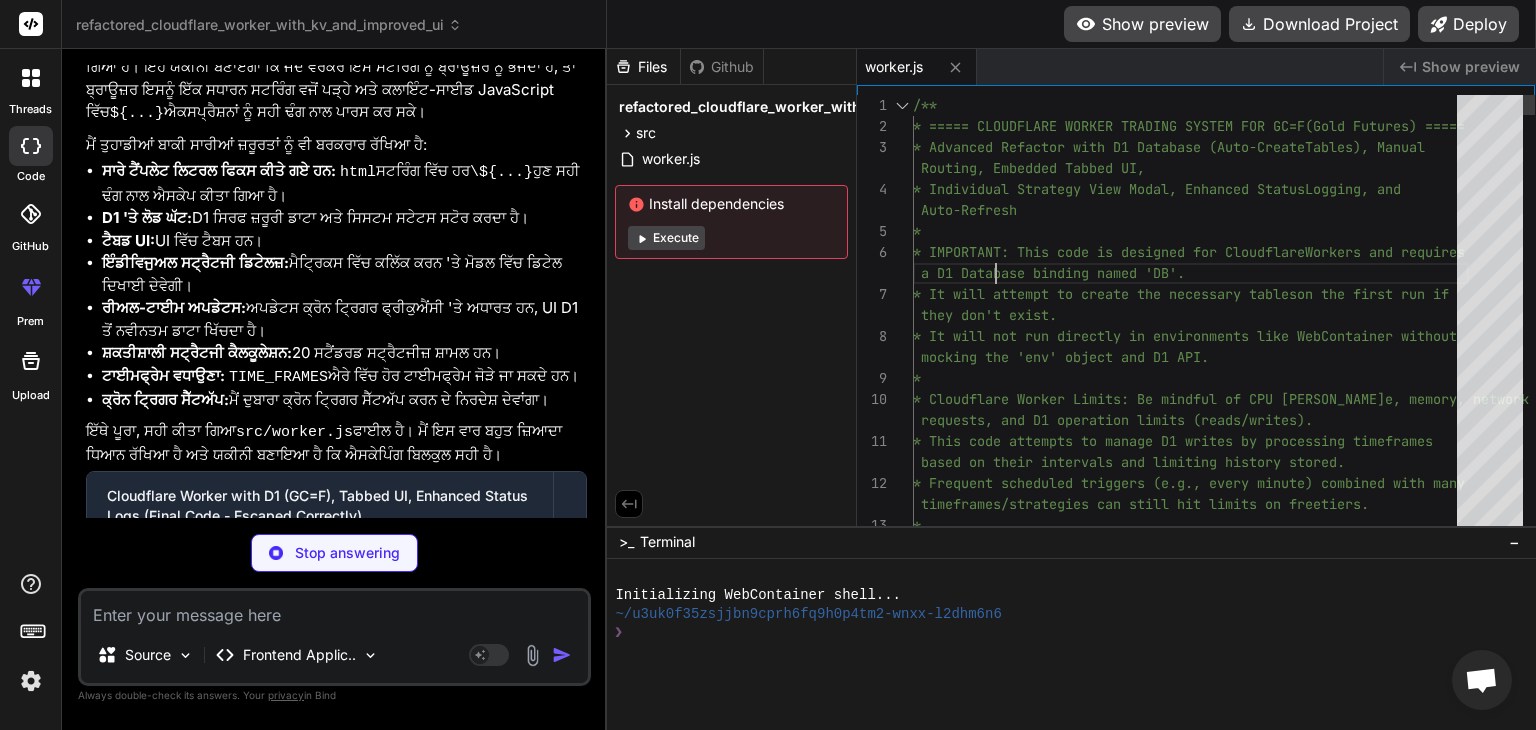 click on "/**  * ===== CLOUDFLARE WORKER TRADING SYSTEM FOR GC=F  (Gold Futures) =====  * Advanced Refactor with D1 Database (Auto-Create  Tables), Manual    Routing, Embedded Tabbed UI,  * Individual Strategy View Modal, Enhanced Status  Logging, and    Auto-Refresh  *  * IMPORTANT: This code is designed for Cloudflare  Workers and requires    a D1 Database binding named 'DB'.  * It will attempt to create the necessary tables  on the first run if    they don't exist.  * It will not run directly in environments like W ebContainer without    mocking the 'env' object and D1 API.  *  * Cloudflare Worker Limits: Be mindful of CPU [PERSON_NAME] e, memory, network    requests, and D1 operation limits (reads/writes).  * This code attempts to manage D1 writes by proce ssing timeframes    based on their intervals and limiting history stor ed.  * Frequent scheduled triggers (e.g., every minute    *" at bounding box center (1191, 46337) 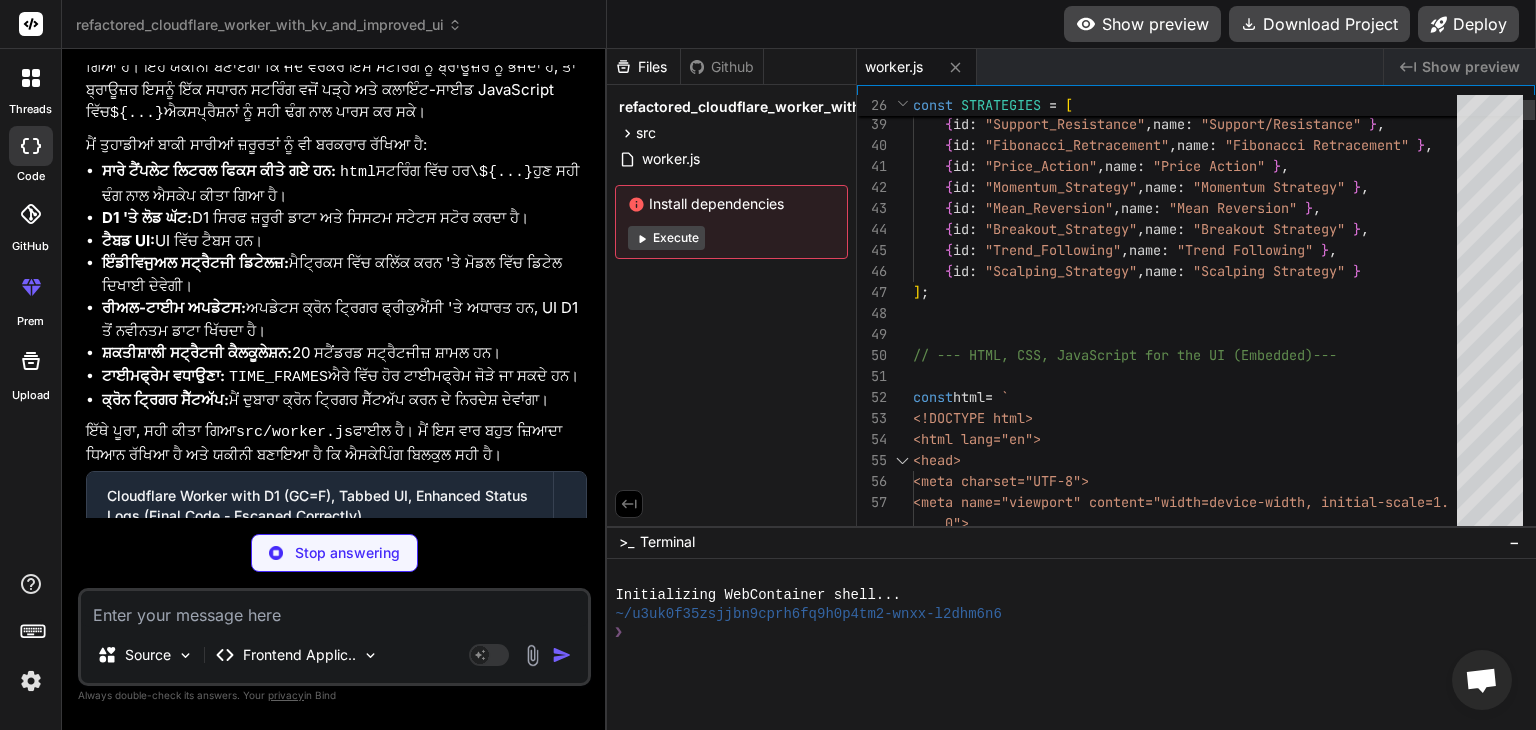 type on "x" 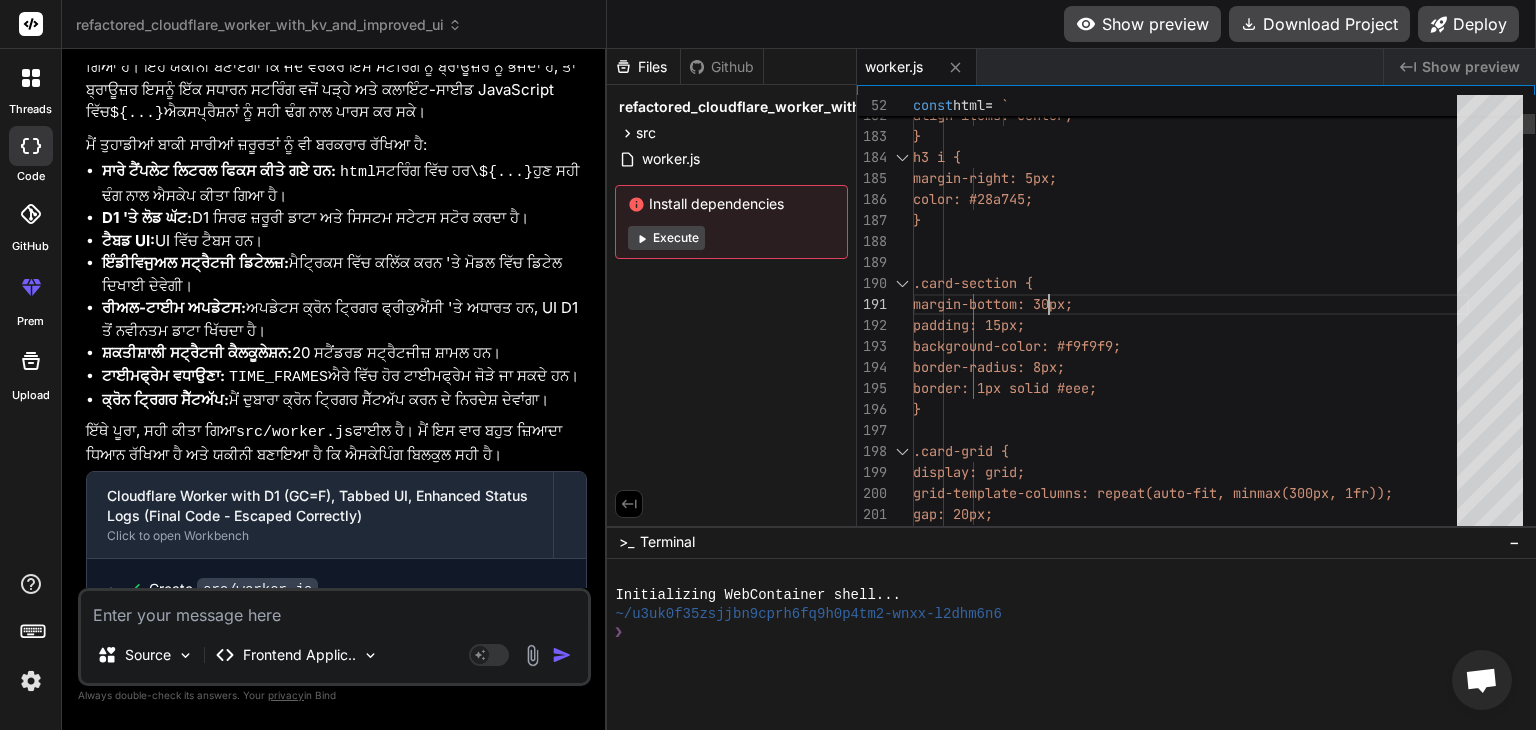click on "display: flex;              align-items: center;         }         h3 i {             margin-right: 5px;             color: #28a745;         }         .card-section {             margin-bottom: 30px;             padding: 15px;             background-color: #f9f9f9;             border-radius: 8px;             border: 1px solid #eee;         }         .card-grid {             display: grid;             grid-template-columns: repeat(auto-fit , minmax(300px, 1fr));             gap: 20px;         }" at bounding box center [1191, 42210] 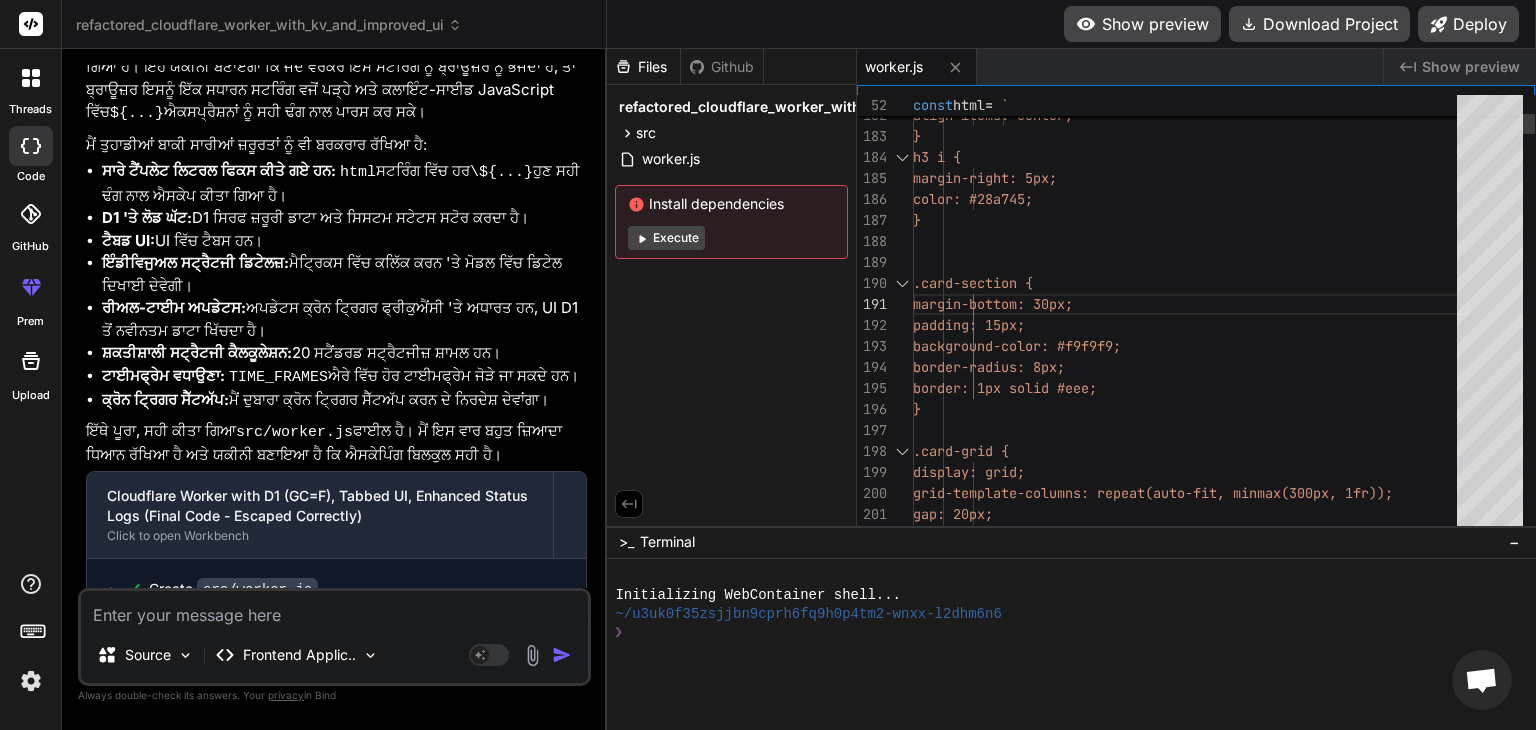 type on "/**
* ===== CLOUDFLARE WORKER TRADING SYSTEM FOR GC=F (Gold Futures) =====
* Advanced Refactor with D1 Database (Auto-Create Tables), Manual Routing, Embedded Tabbed UI,
* Individual Strategy View Modal, Enhanced Status Logging, and Auto-Refresh
*
* IMPORTANT: This code is designed for Cloudflare Workers and requires a D1 Database binding named 'DB'.
* It will attempt to create the necessary tables on the first run if …        ctx.waitUntil(fetchAndCalculateData(env));
},
};" 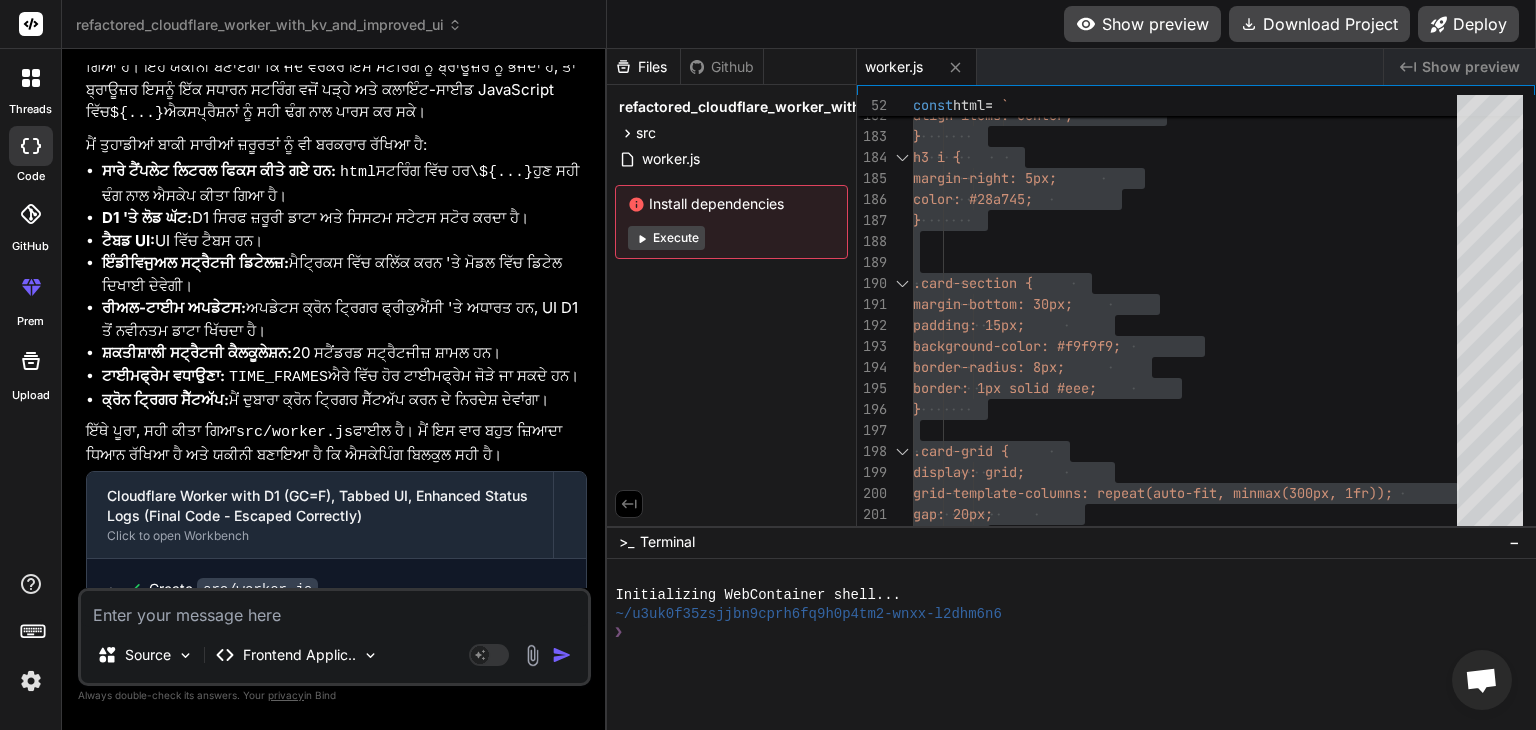 click at bounding box center [334, 609] 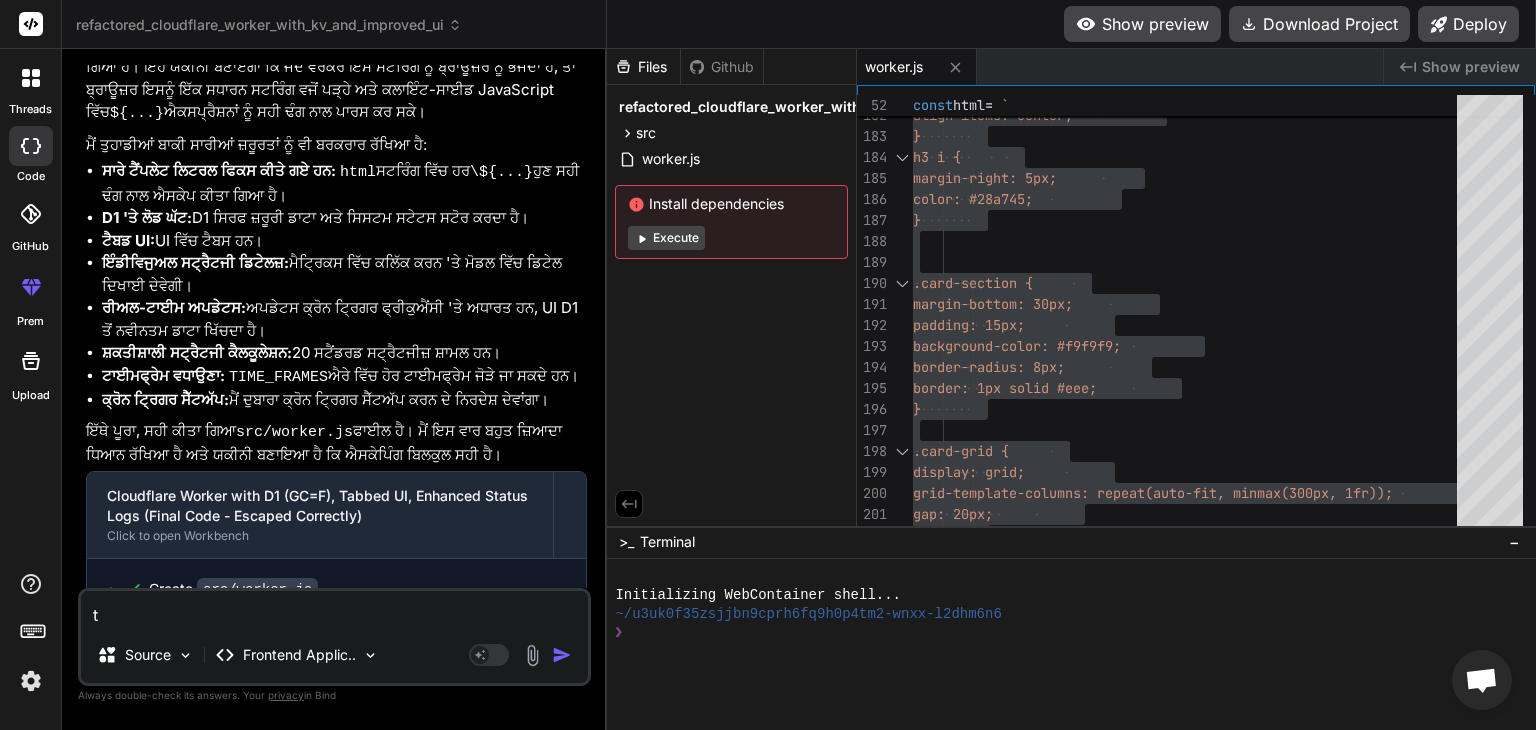 type on "te" 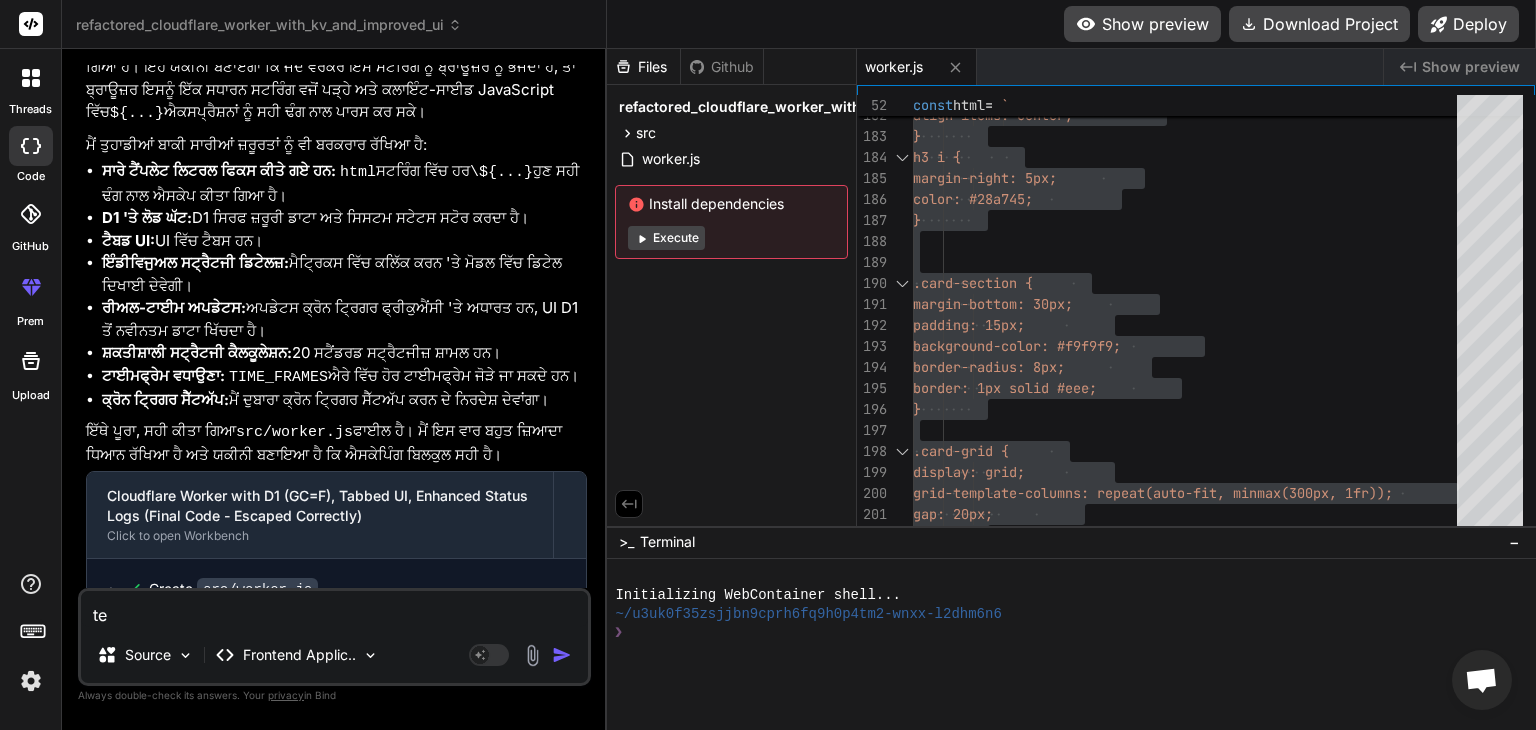 type on "ter" 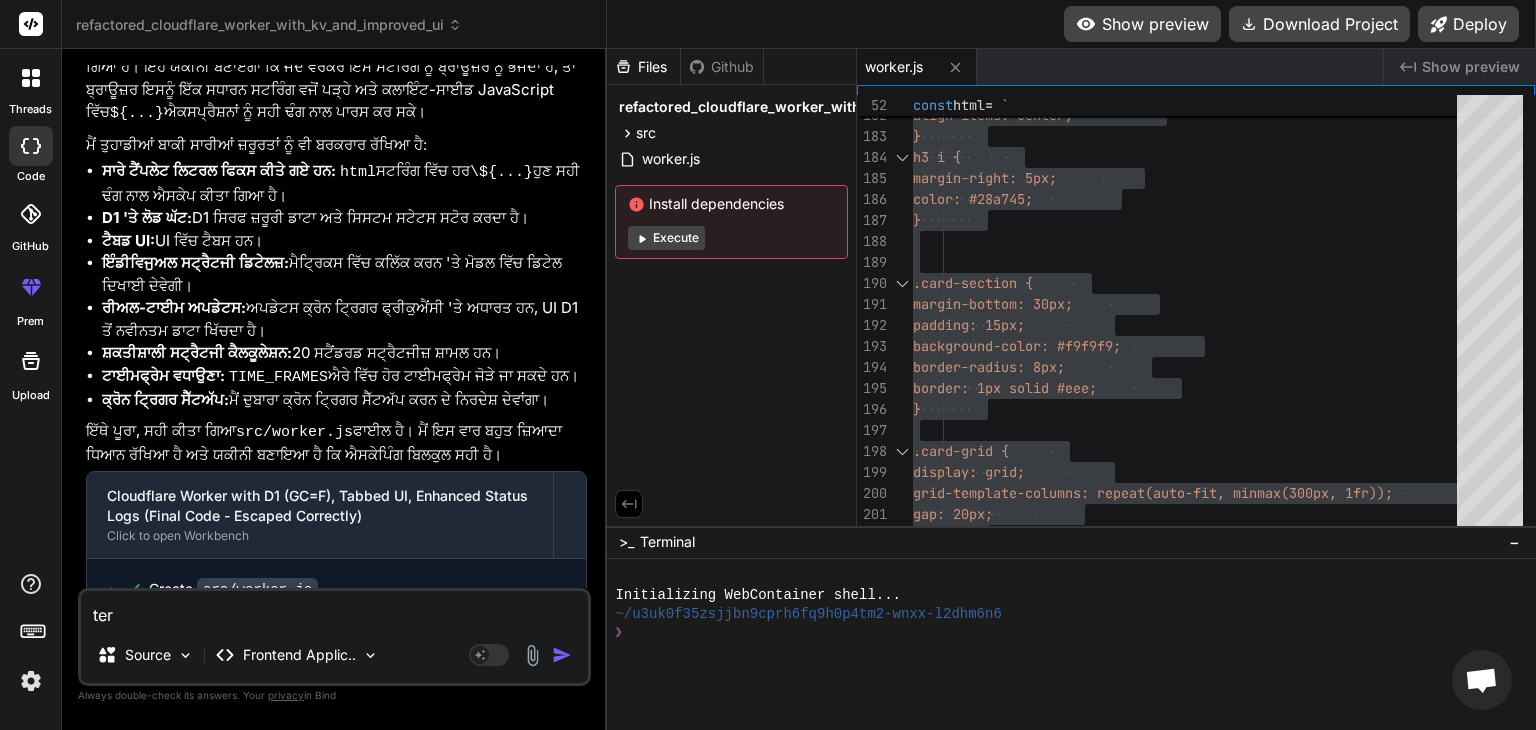type on "[PERSON_NAME]" 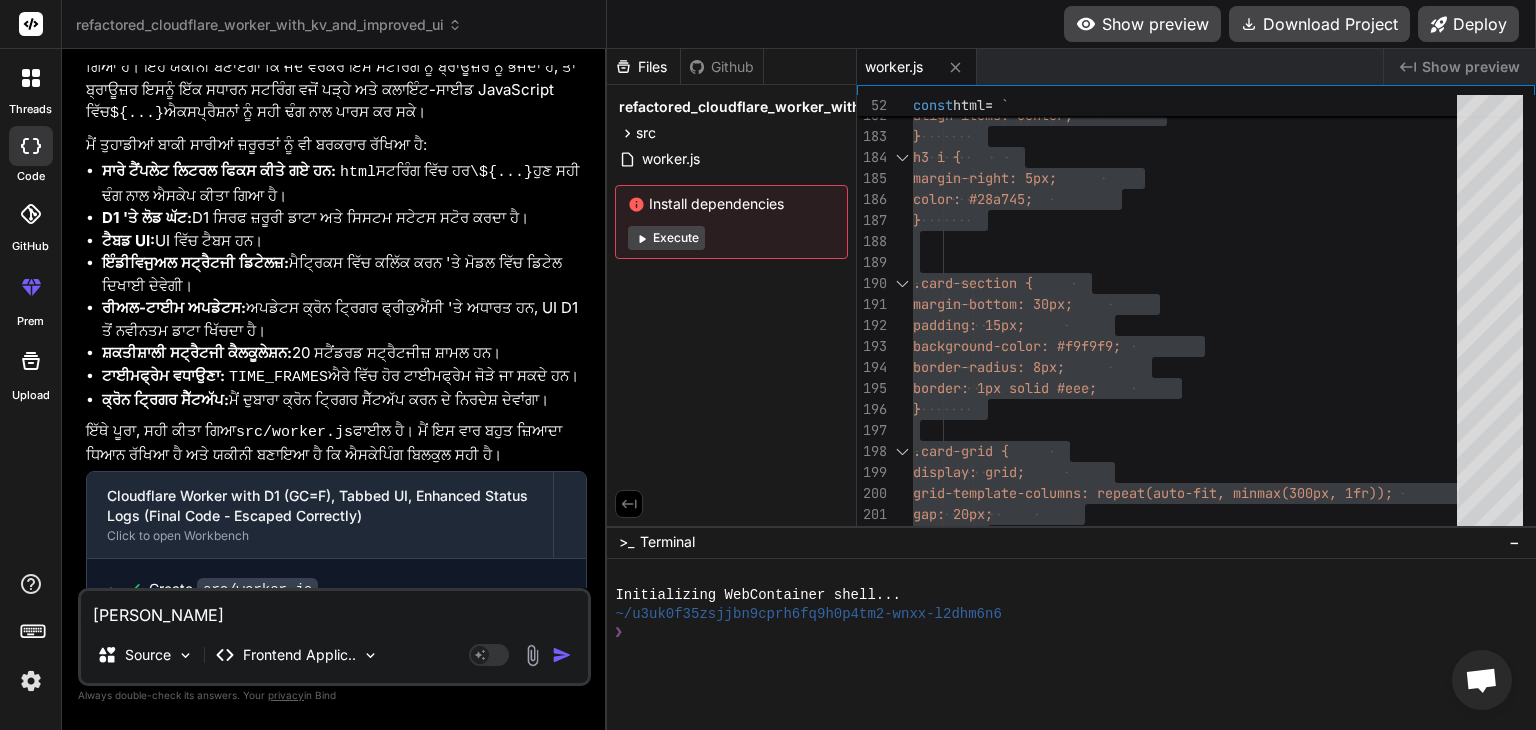type on "[PERSON_NAME]" 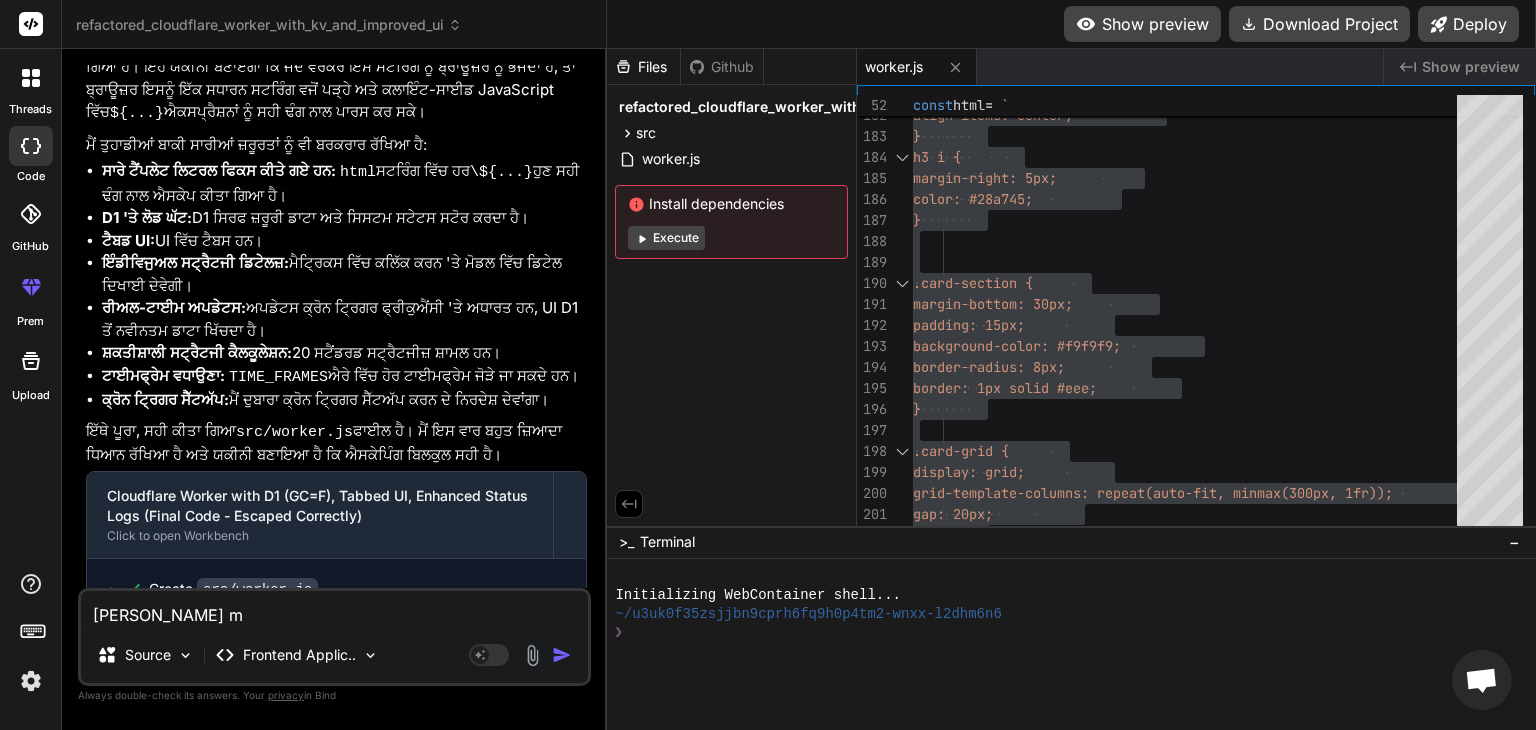 type on "[PERSON_NAME] ma" 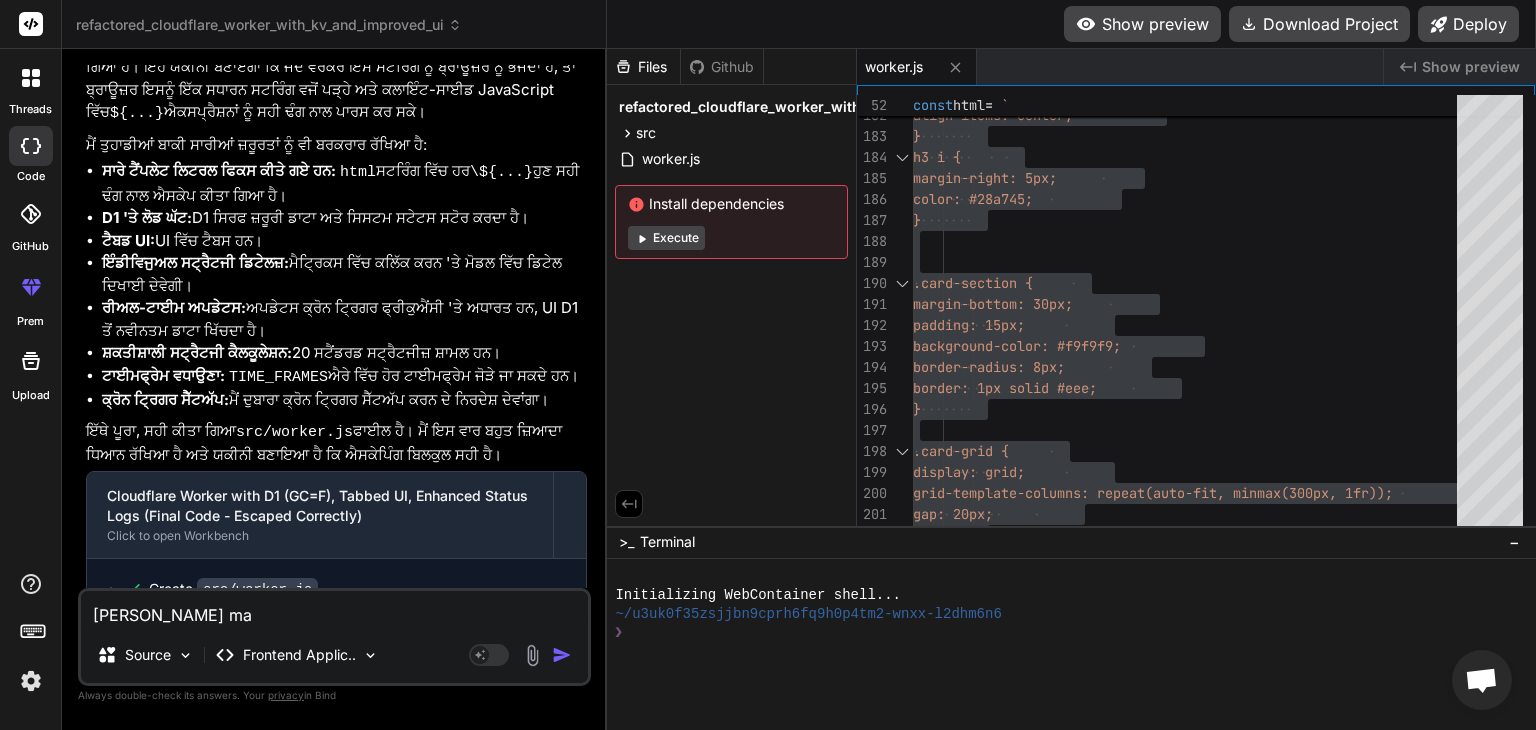 type on "[PERSON_NAME]" 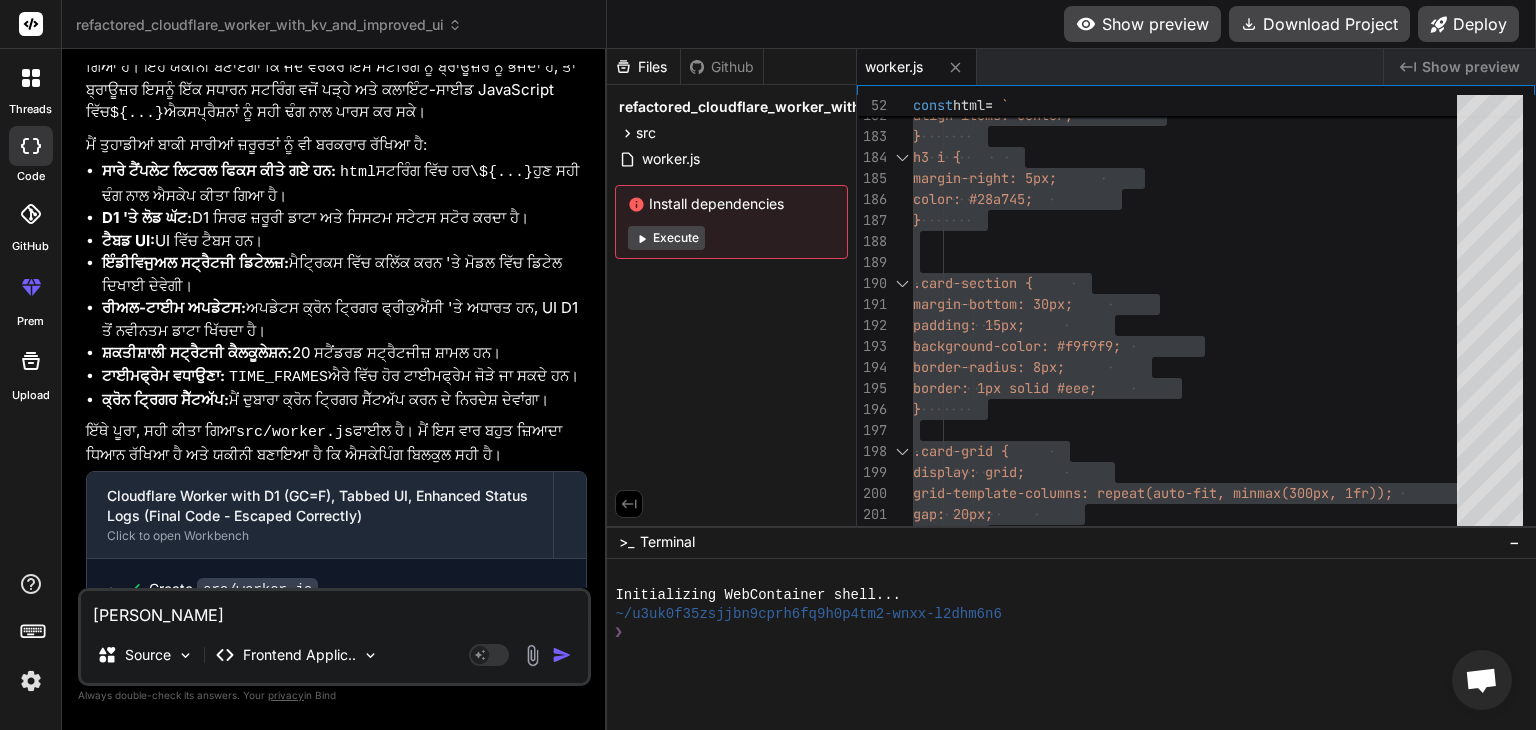 type on "[PERSON_NAME]" 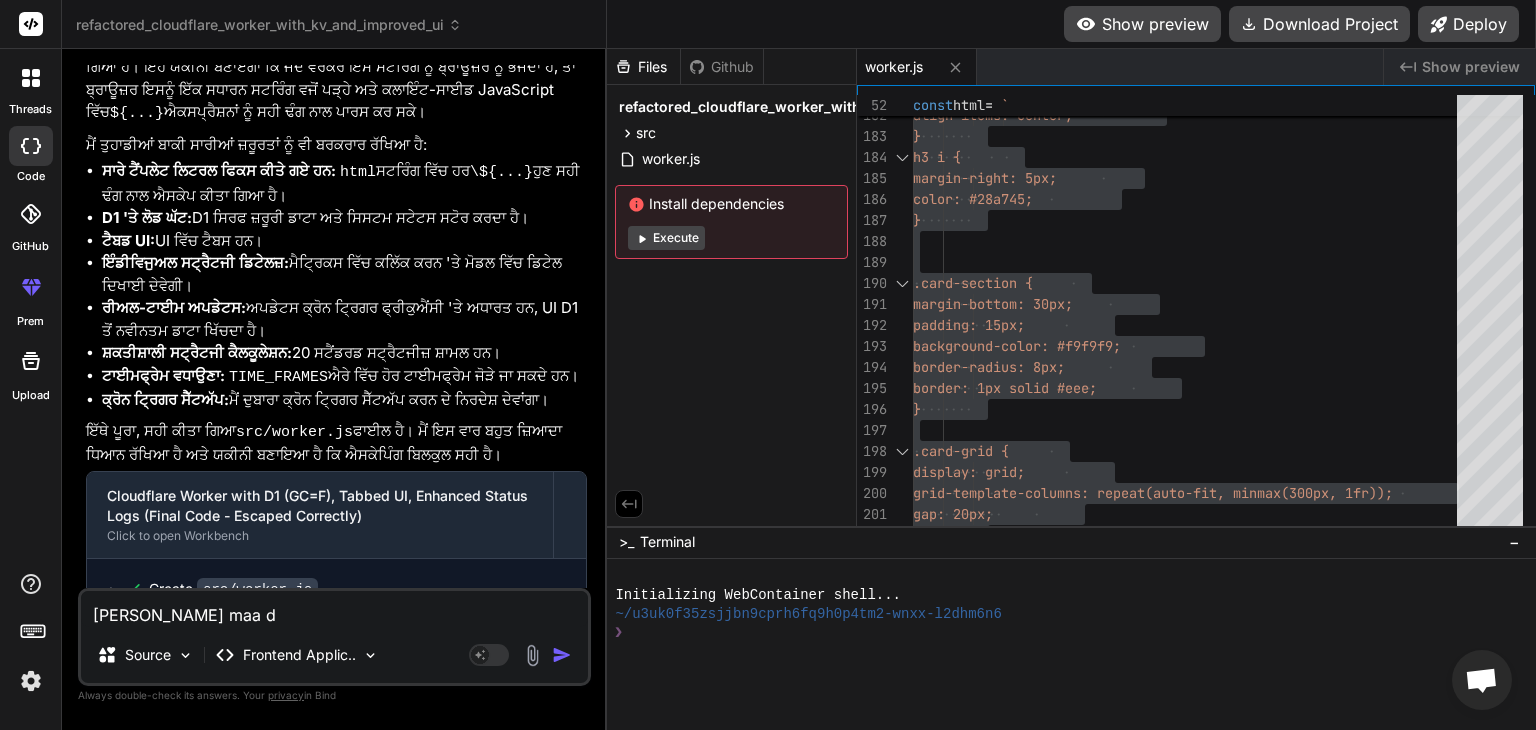 type on "[PERSON_NAME] maa di" 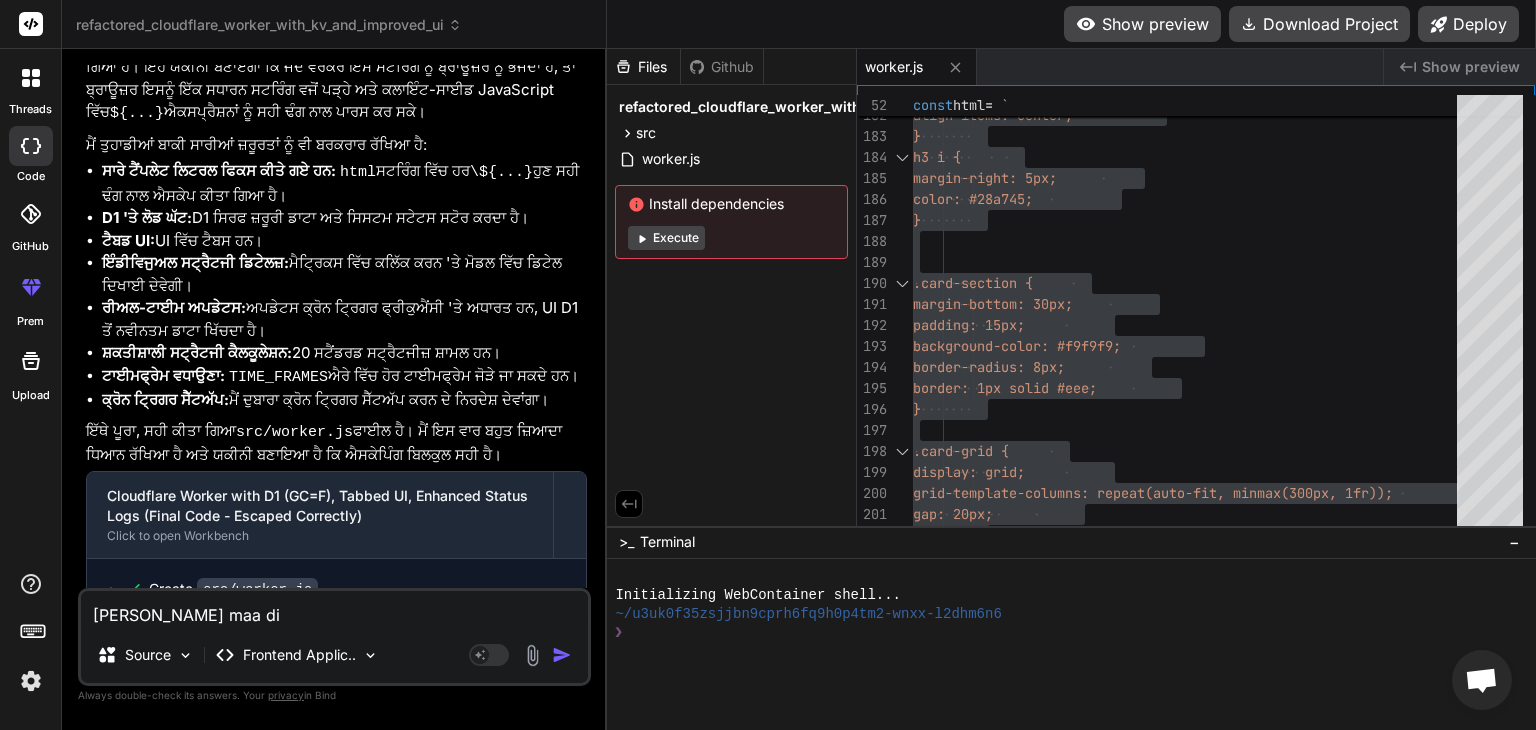 type on "[PERSON_NAME] maa di" 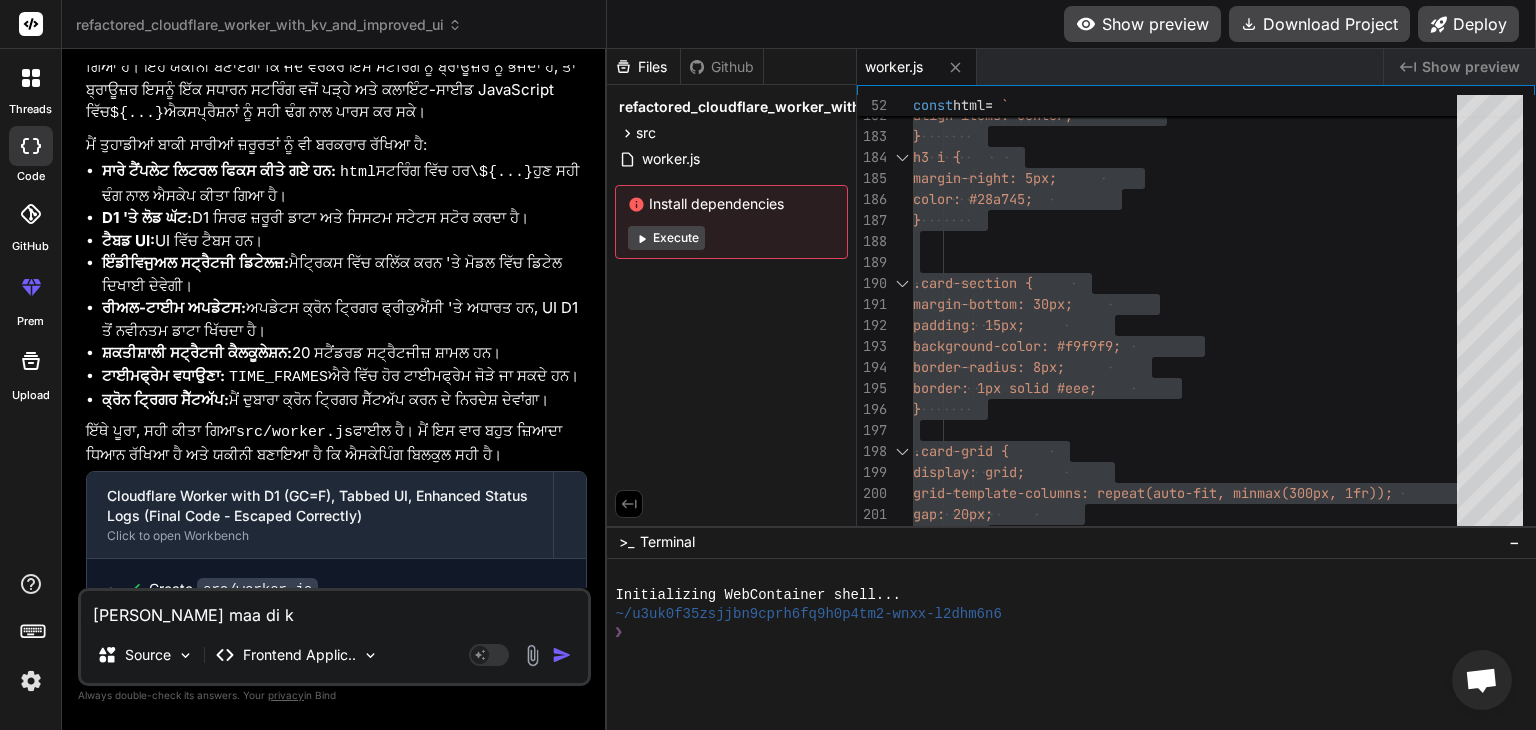 type on "[PERSON_NAME] maa di ku" 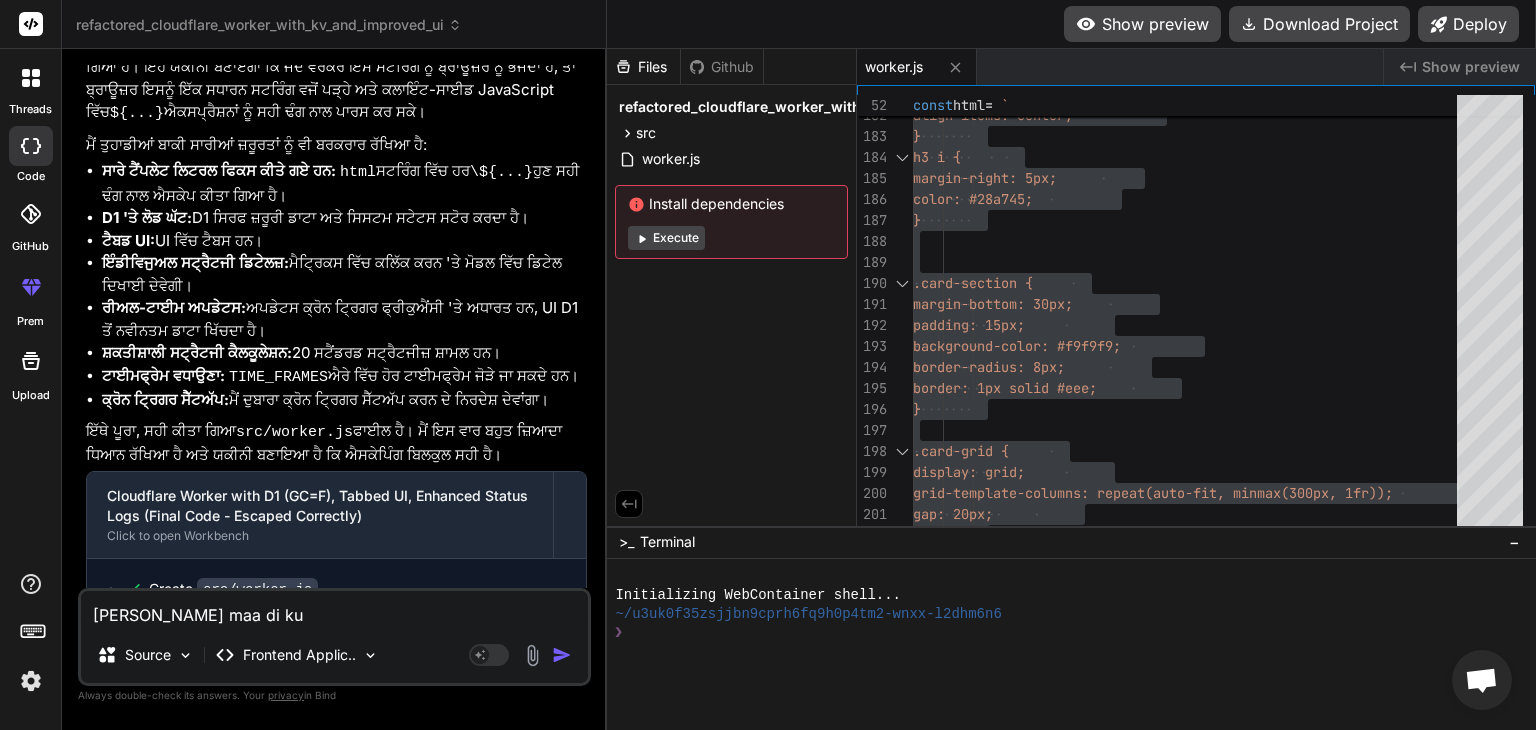 type on "[PERSON_NAME] maa di kut" 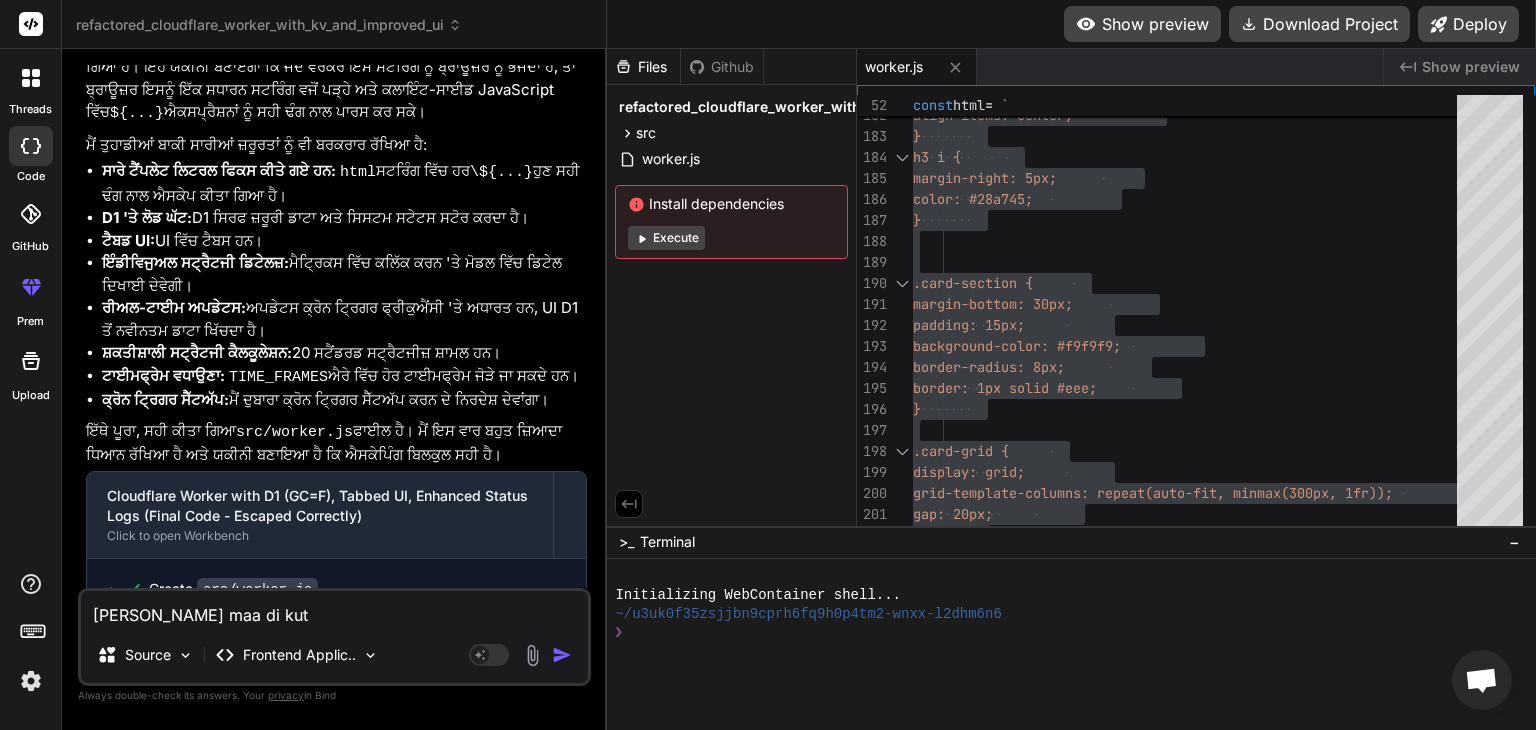 type on "[PERSON_NAME] maa [PERSON_NAME]" 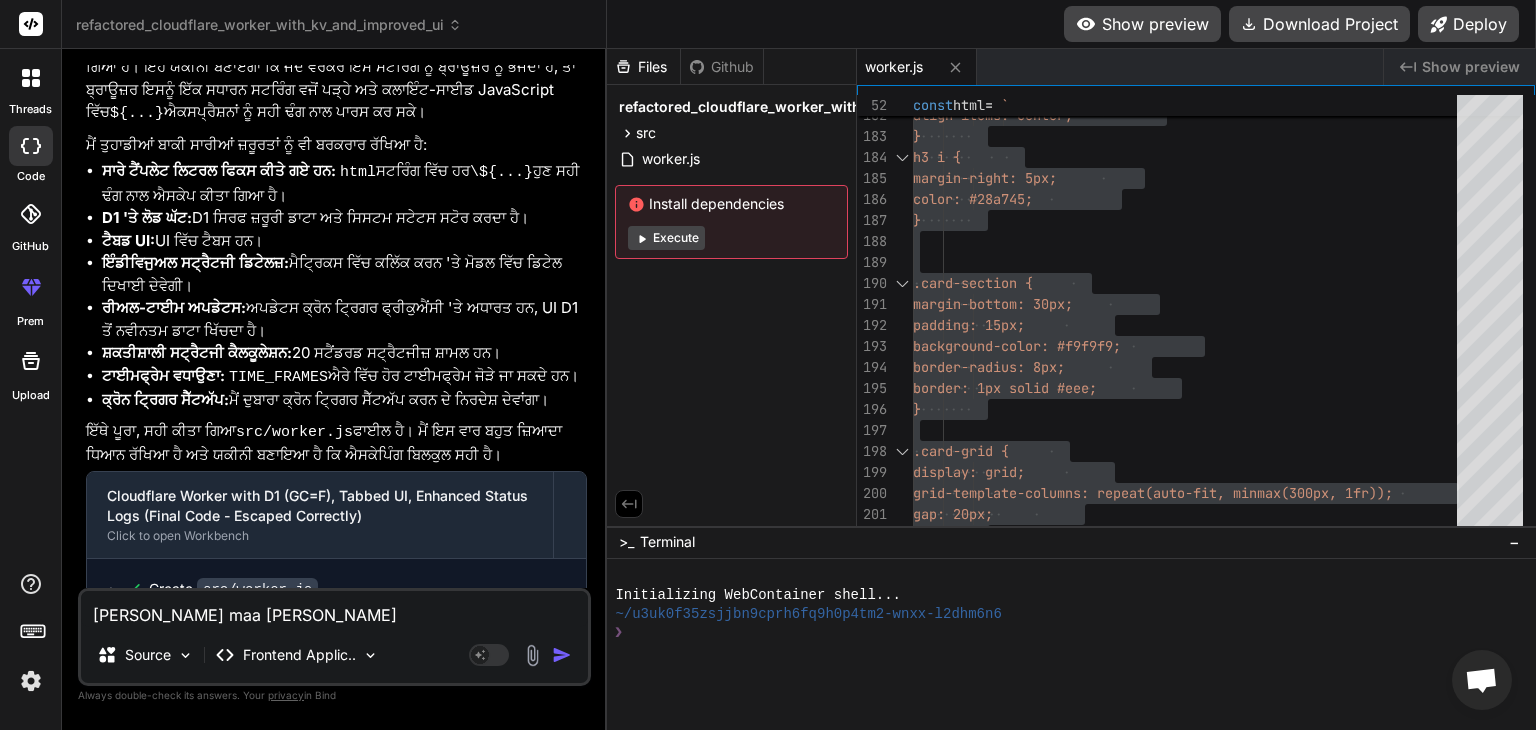 type on "[PERSON_NAME] maa [PERSON_NAME]" 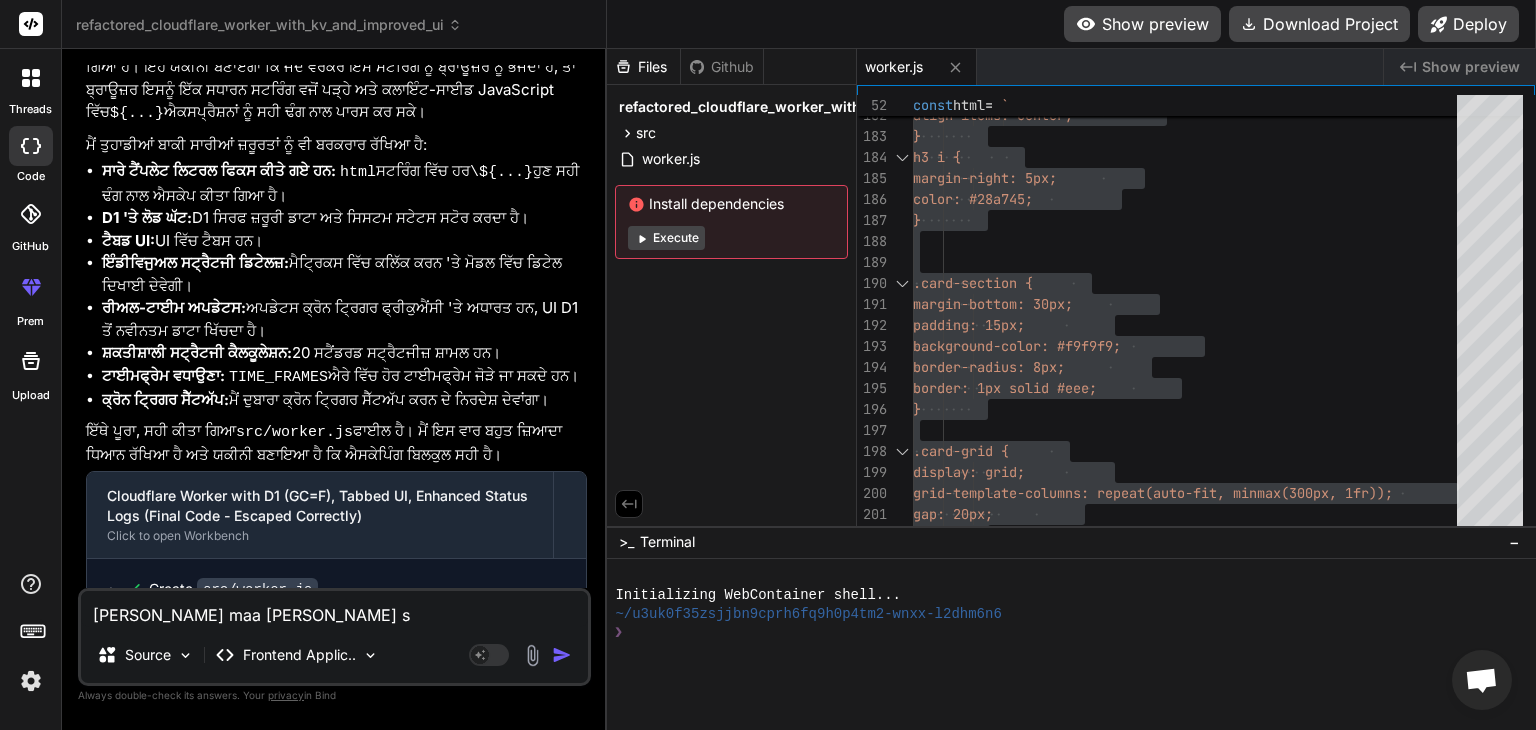 type on "[PERSON_NAME] maa [PERSON_NAME] si" 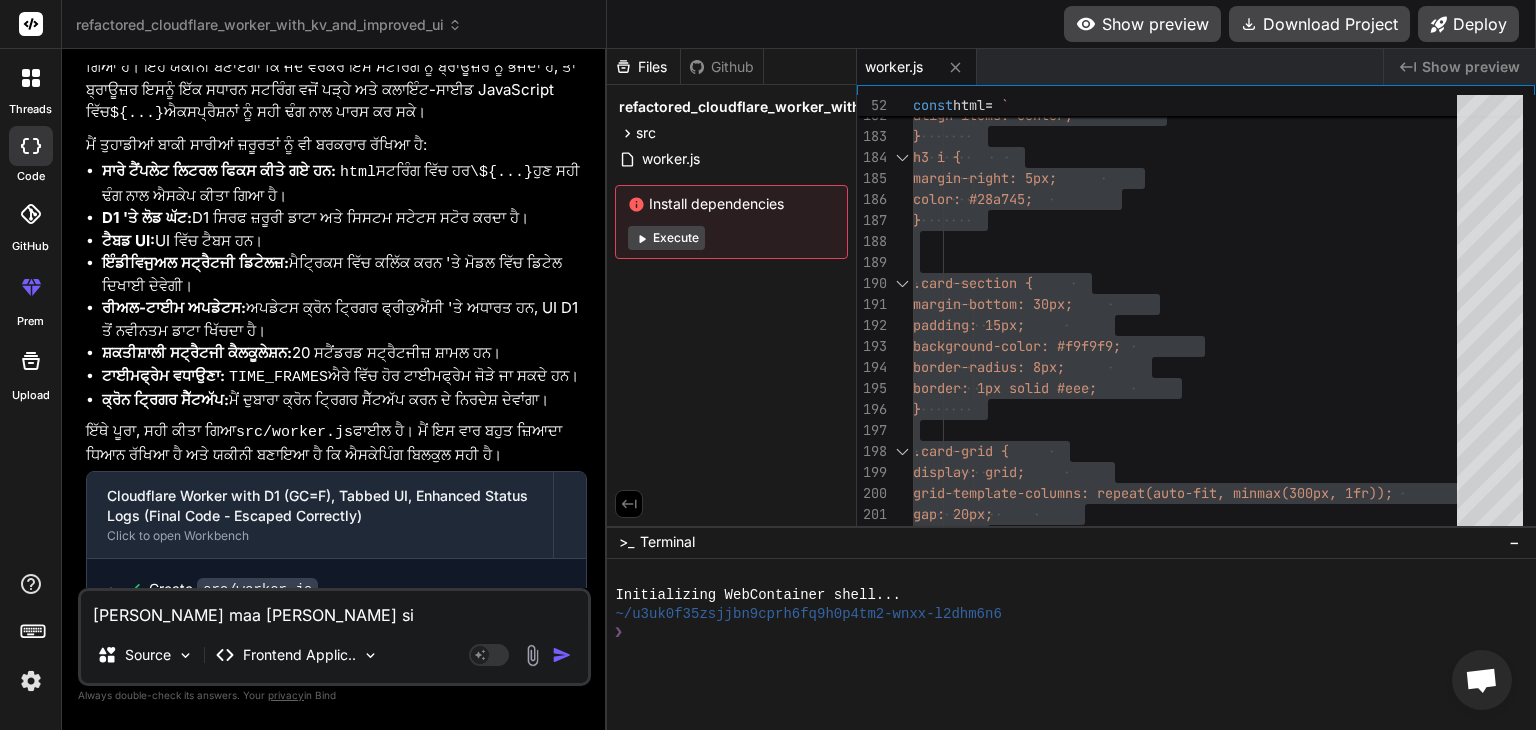 type on "[PERSON_NAME] maa [PERSON_NAME] sim" 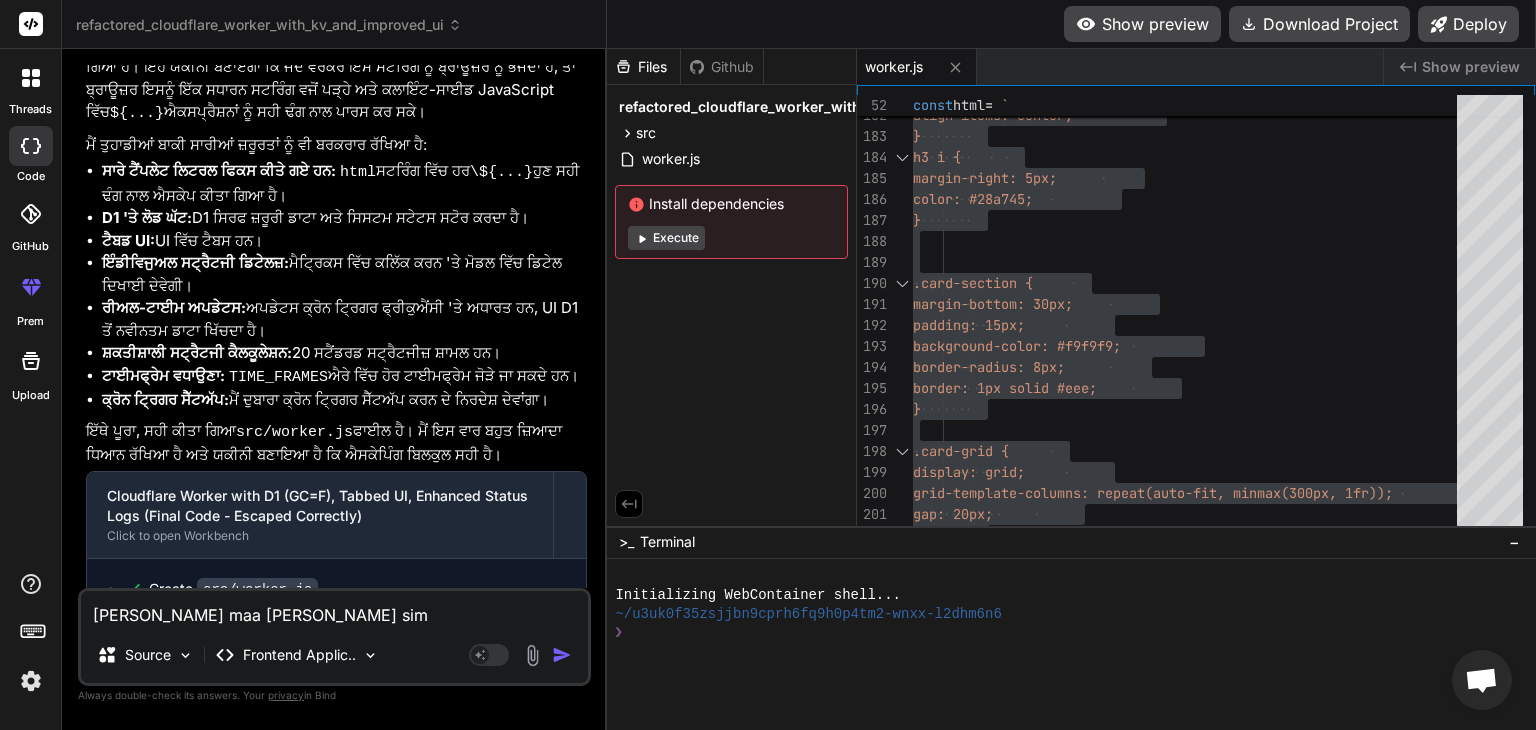 type on "[PERSON_NAME] maa [PERSON_NAME] simp" 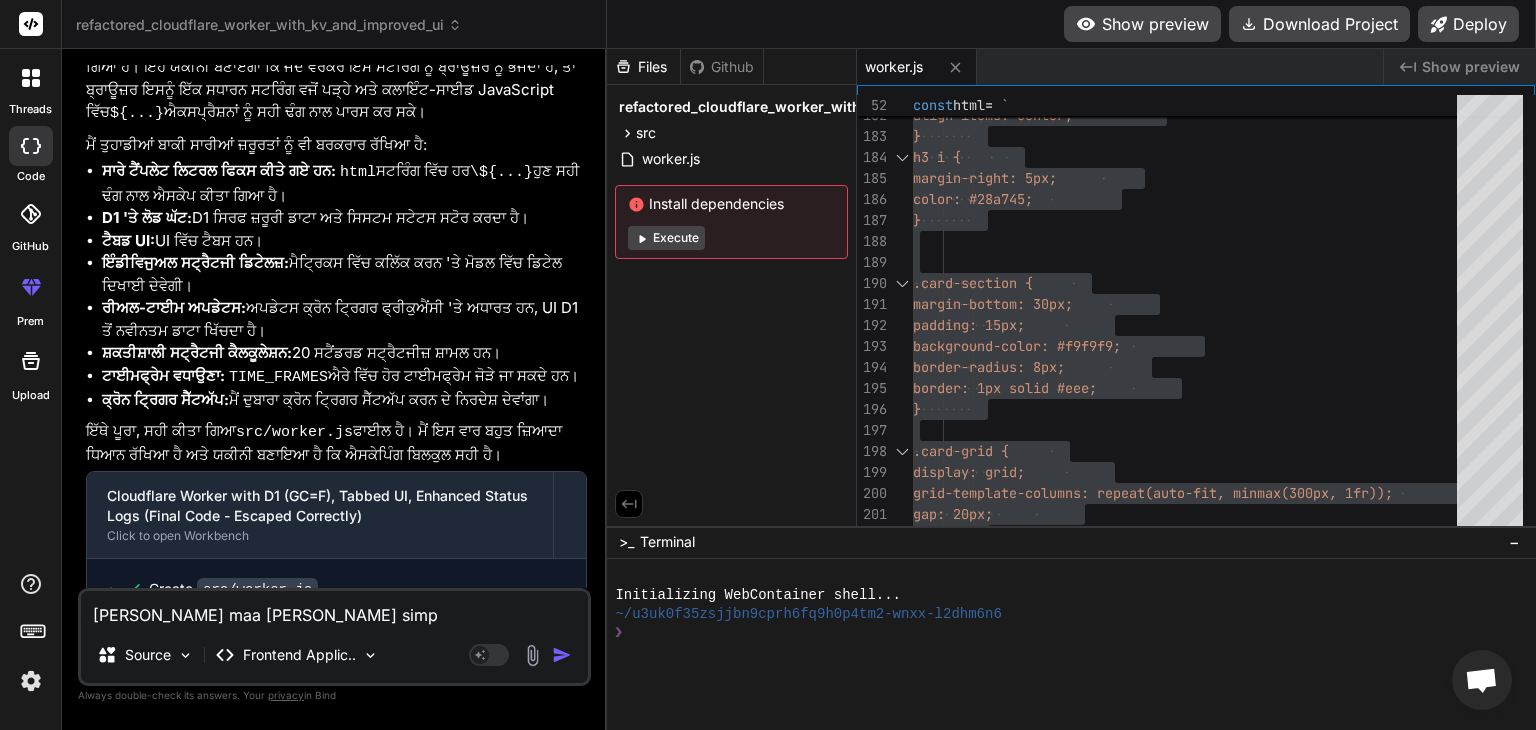 type on "[PERSON_NAME] maa [PERSON_NAME] simpl" 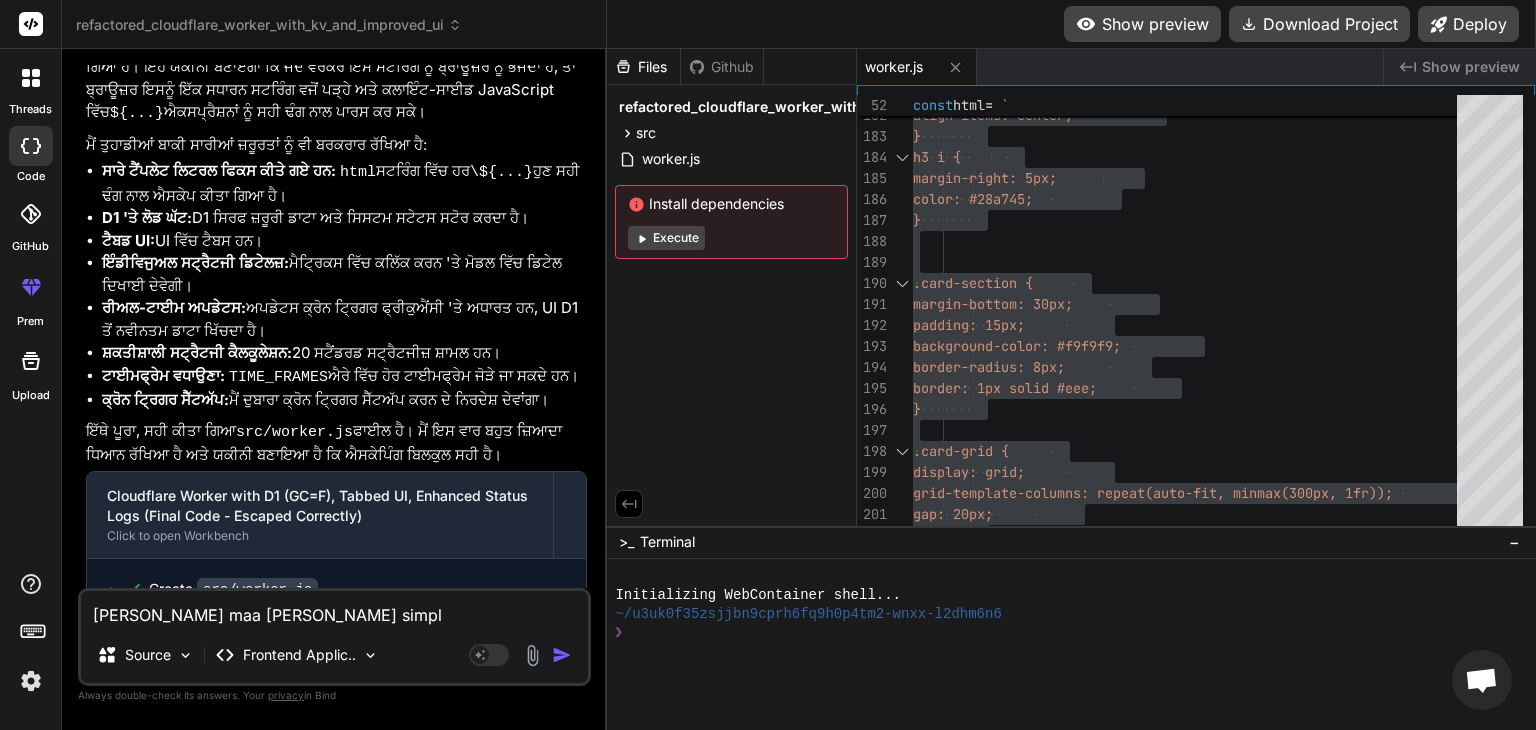 type on "[PERSON_NAME] maa [PERSON_NAME] simple" 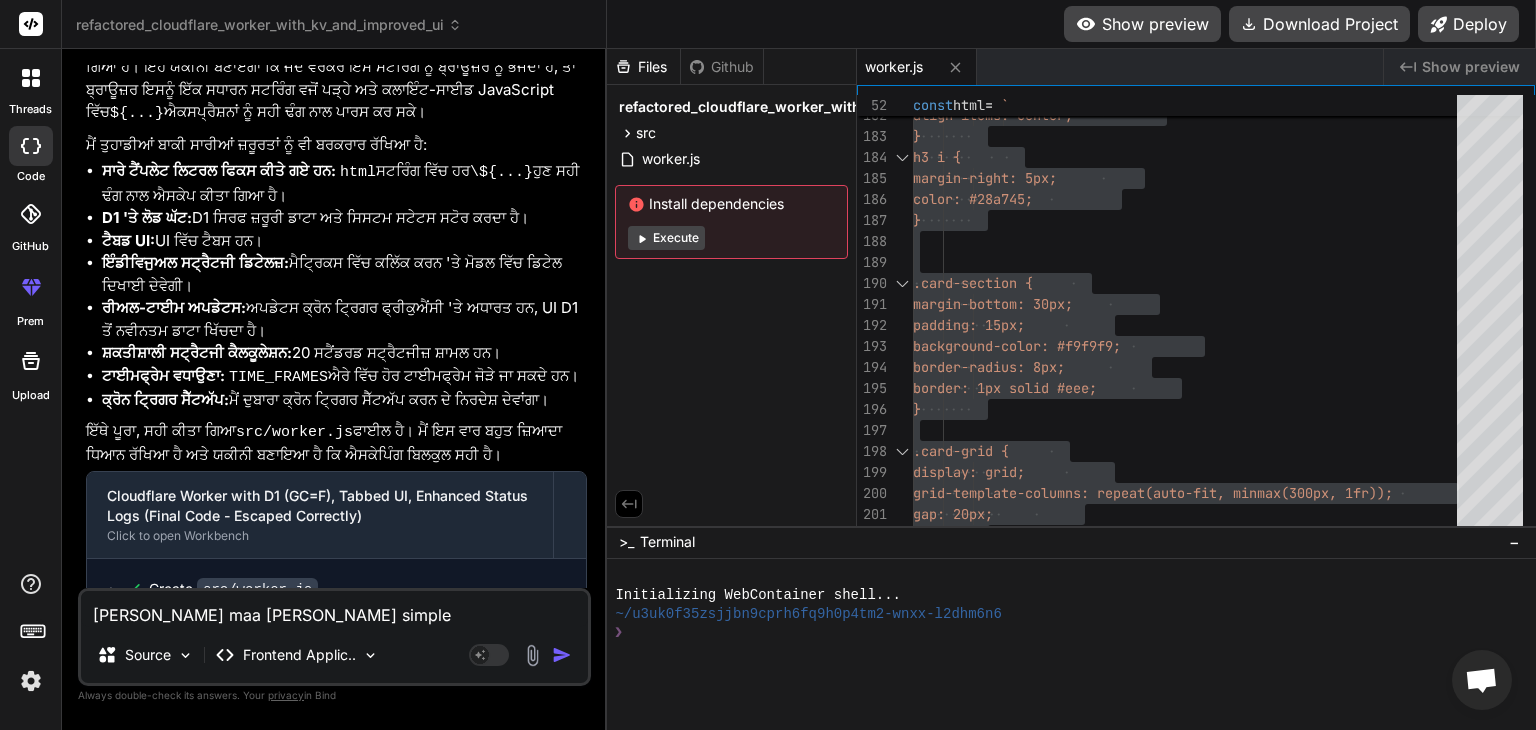 type on "[PERSON_NAME] maa [PERSON_NAME] simple" 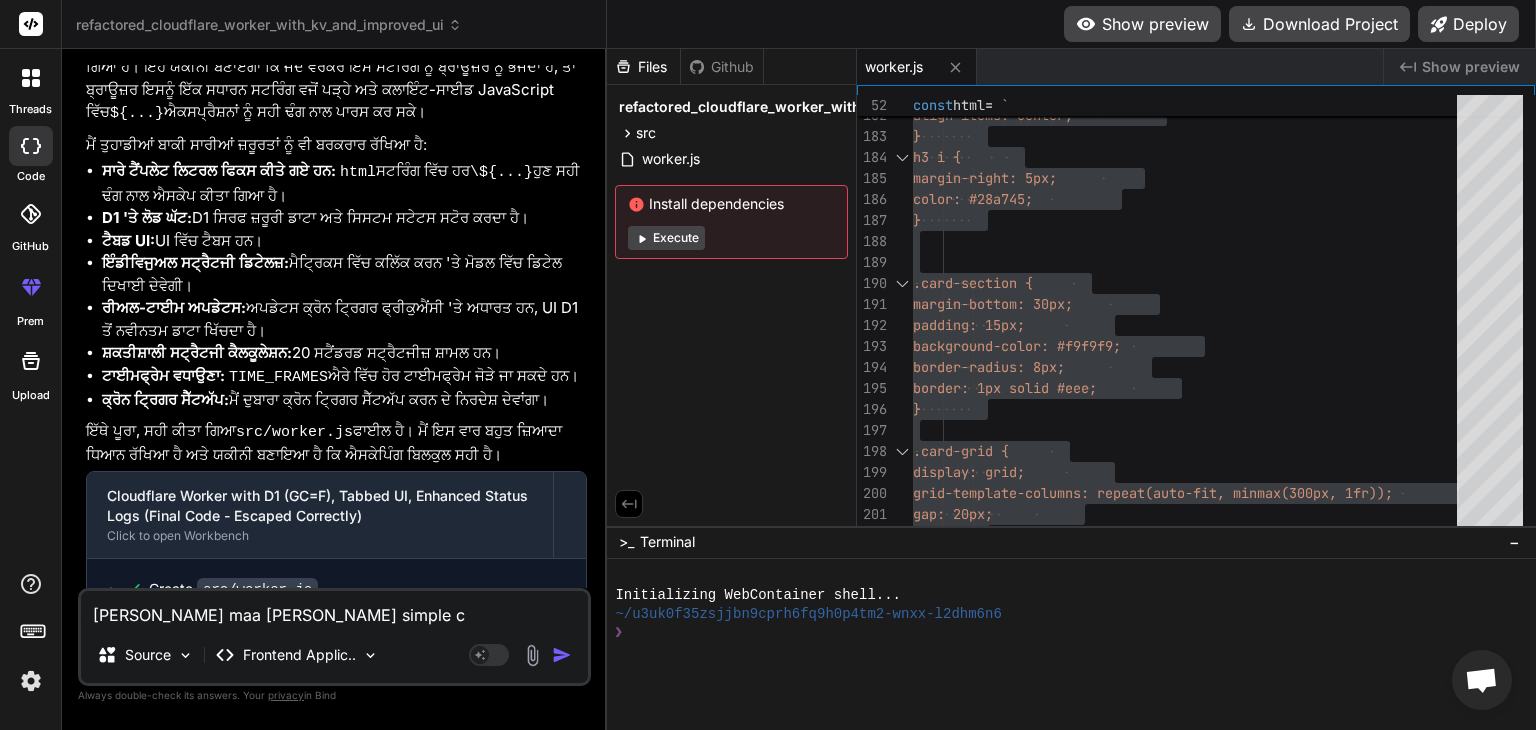 type on "[PERSON_NAME] maa [PERSON_NAME] simple ch" 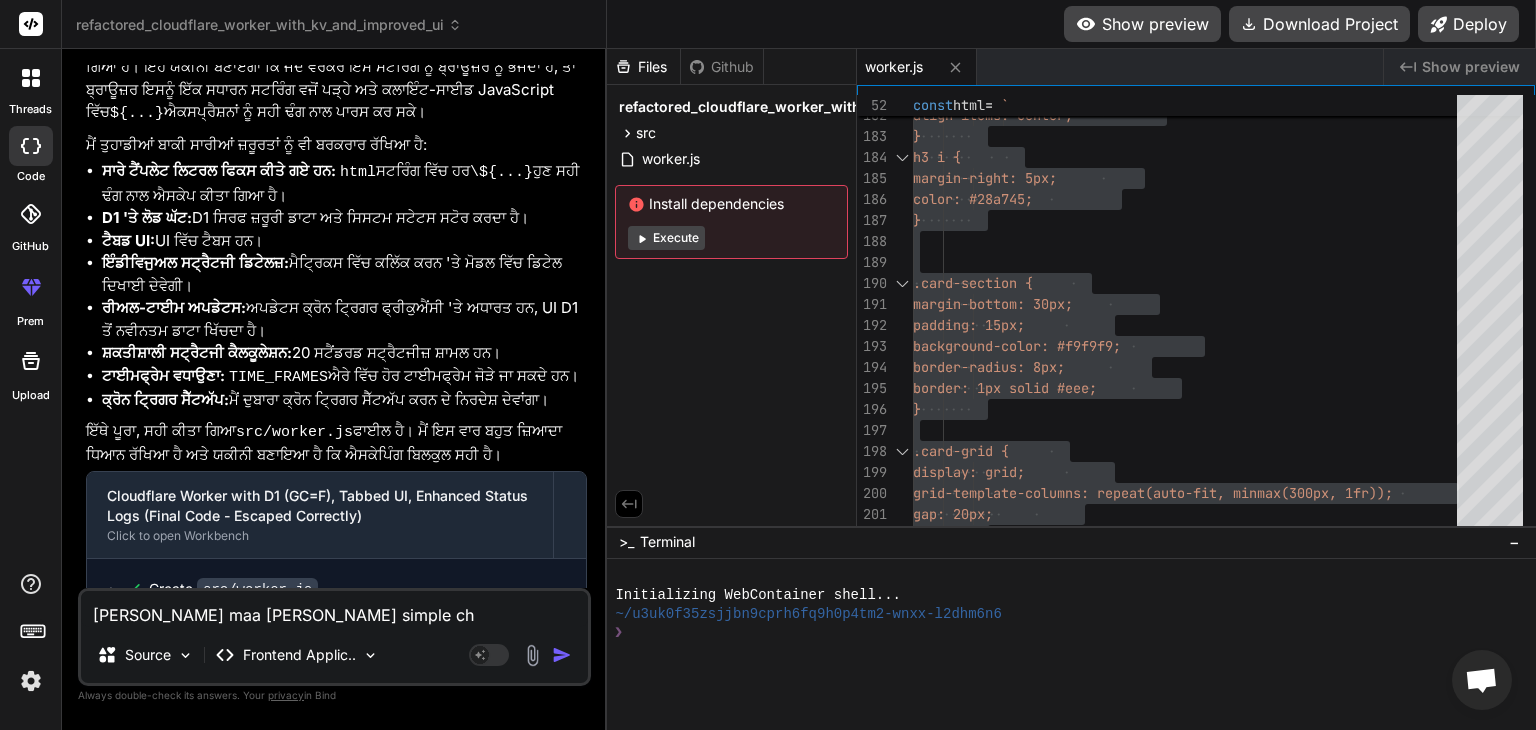 type on "[PERSON_NAME] maa [PERSON_NAME] simple chi" 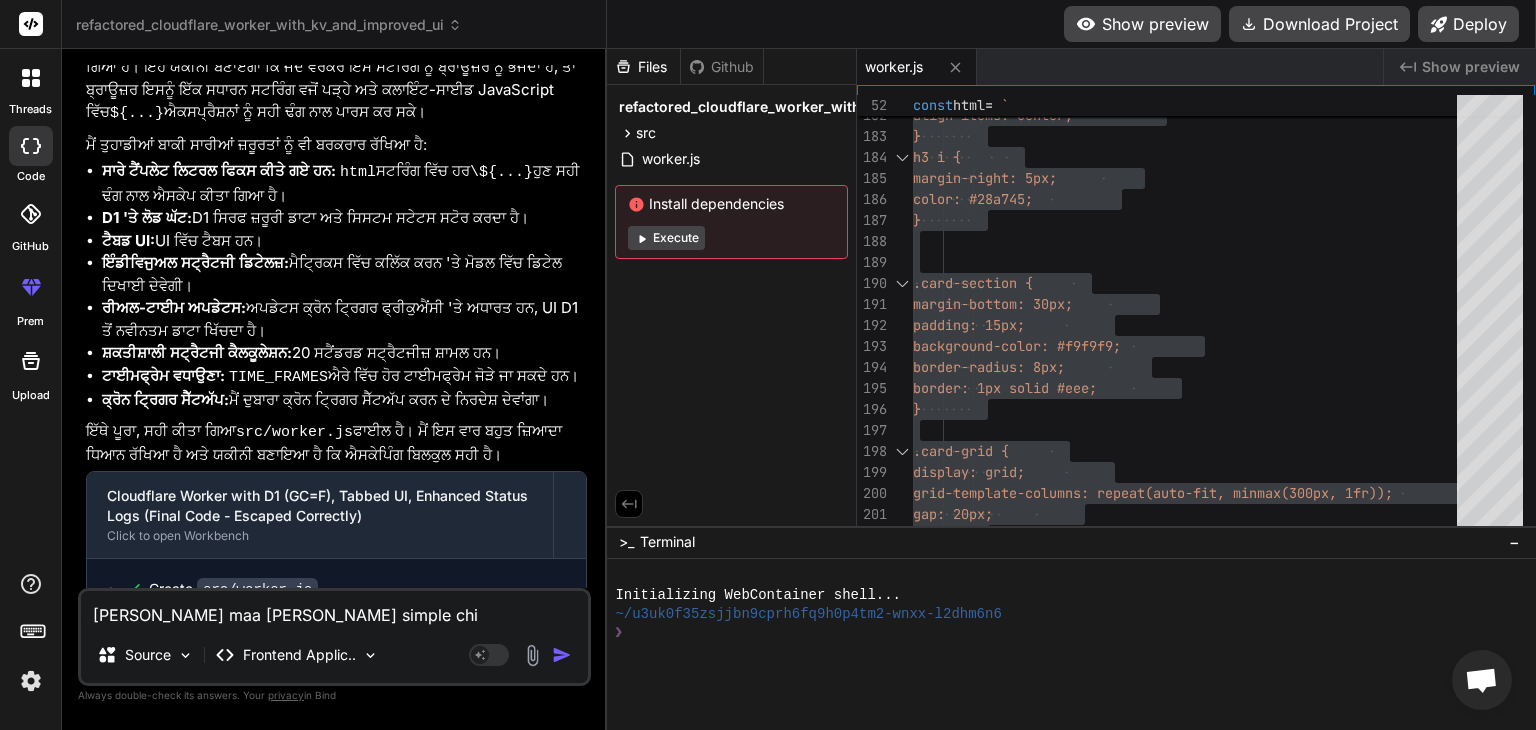 type on "[PERSON_NAME] maa [PERSON_NAME] simple chiz" 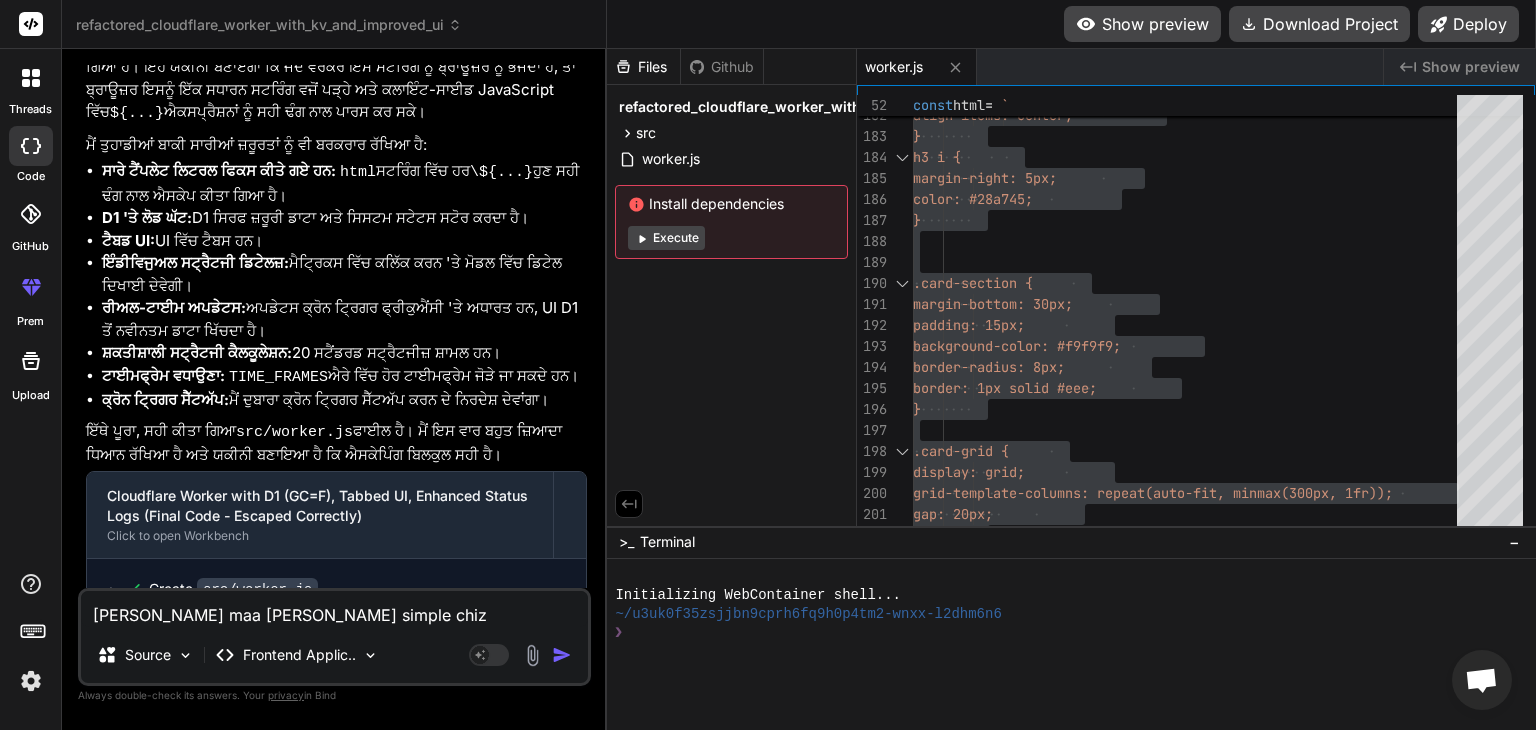 type on "[PERSON_NAME] maa [PERSON_NAME] simple chiz" 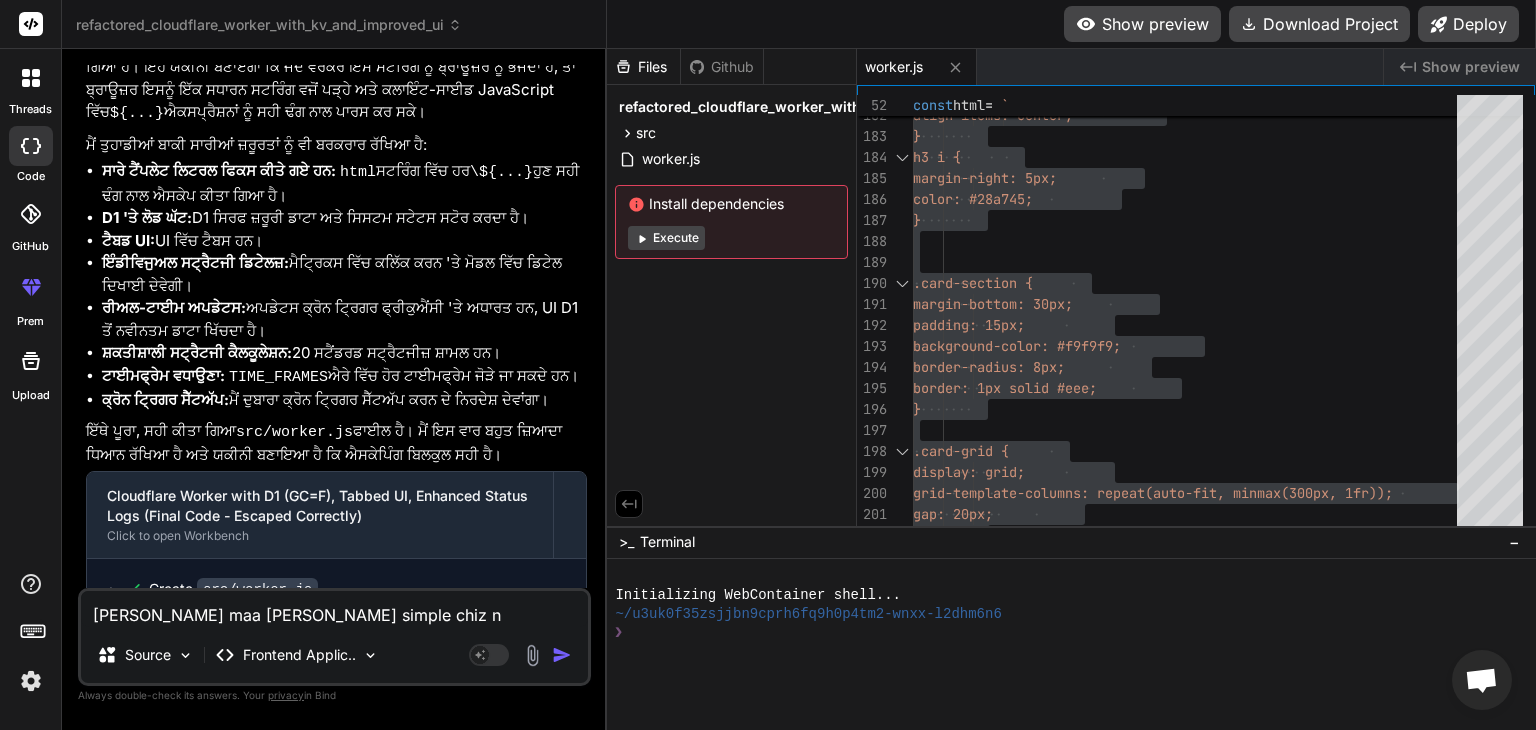 type on "[PERSON_NAME] maa [PERSON_NAME] simple chiz nh" 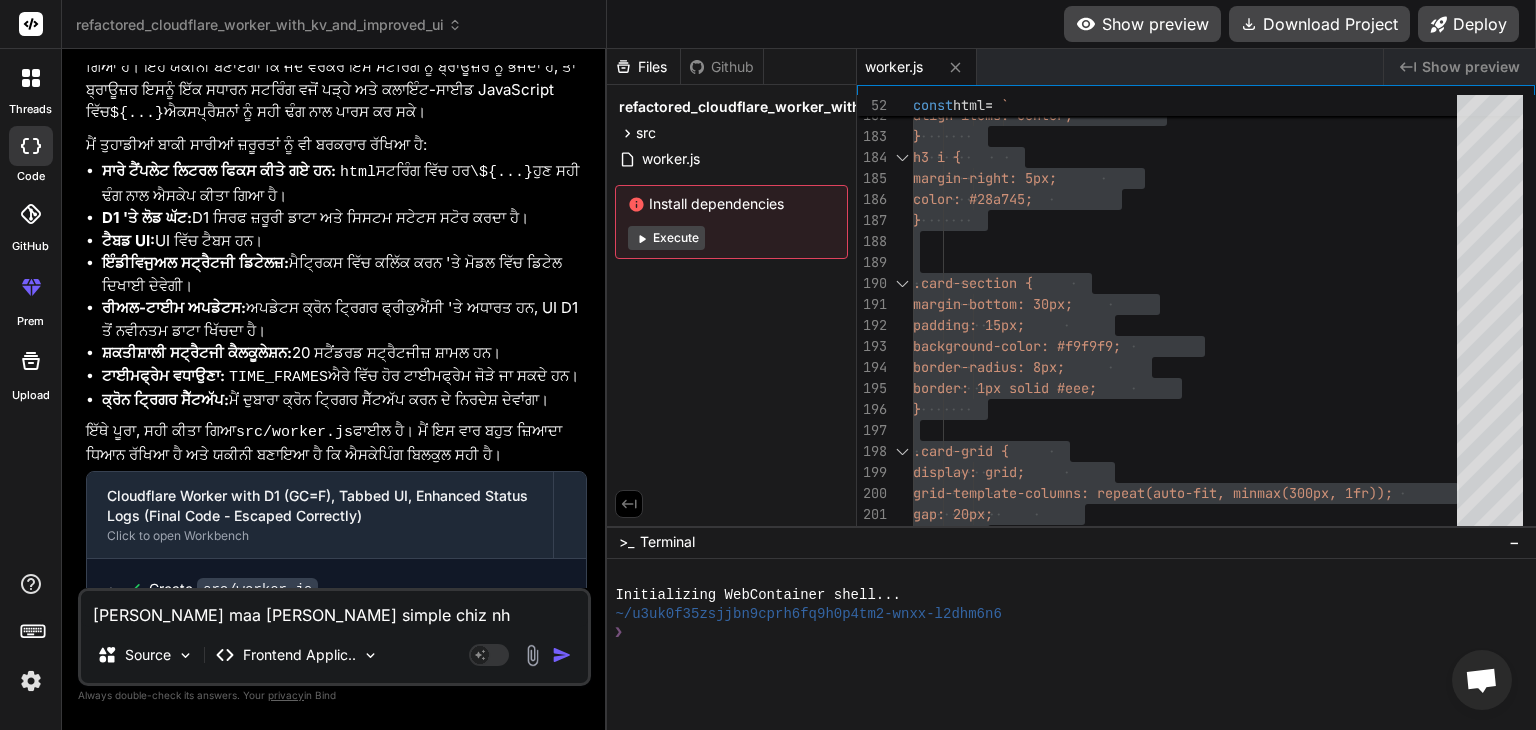 type on "[PERSON_NAME] maa [PERSON_NAME] simple [PERSON_NAME]" 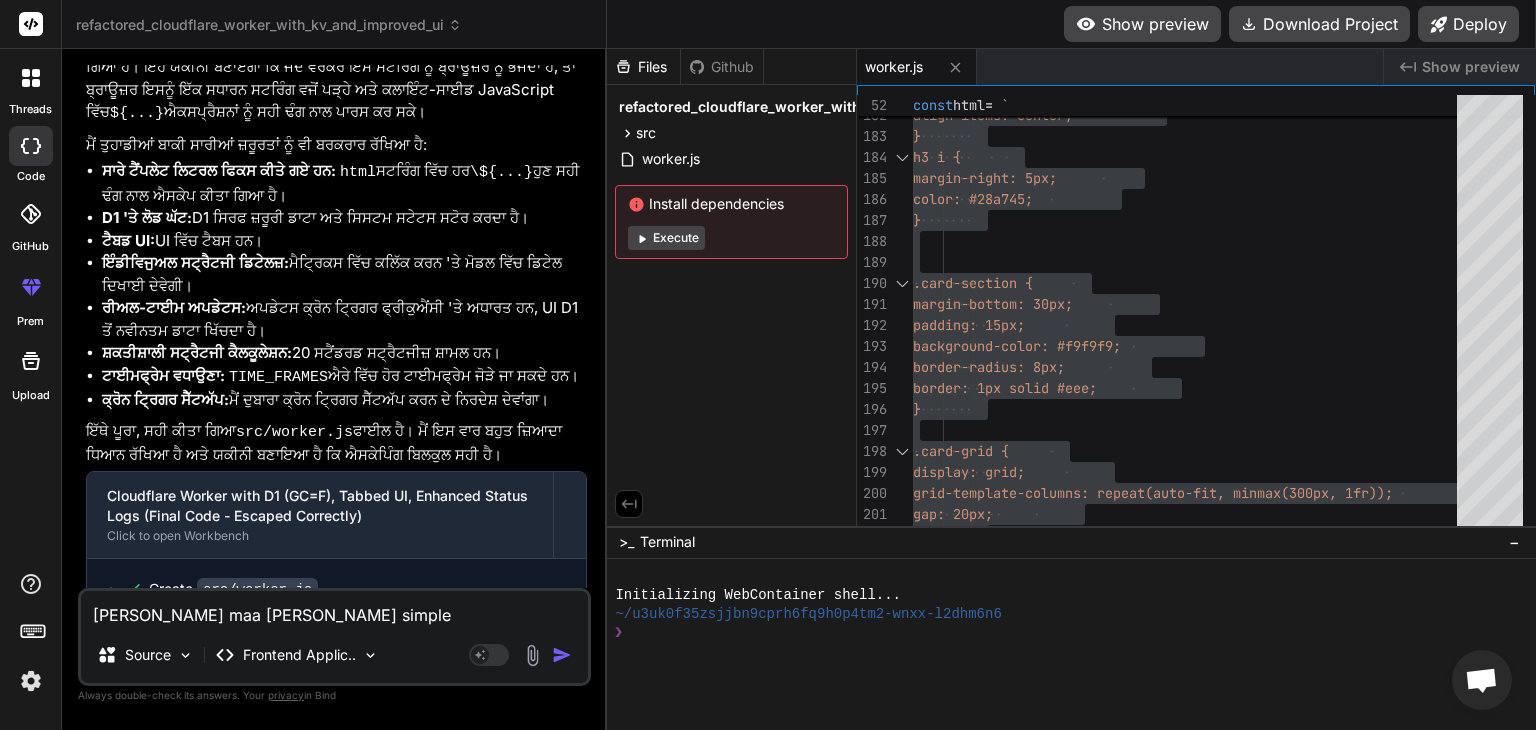 type on "[PERSON_NAME] maa [PERSON_NAME] simple [PERSON_NAME]" 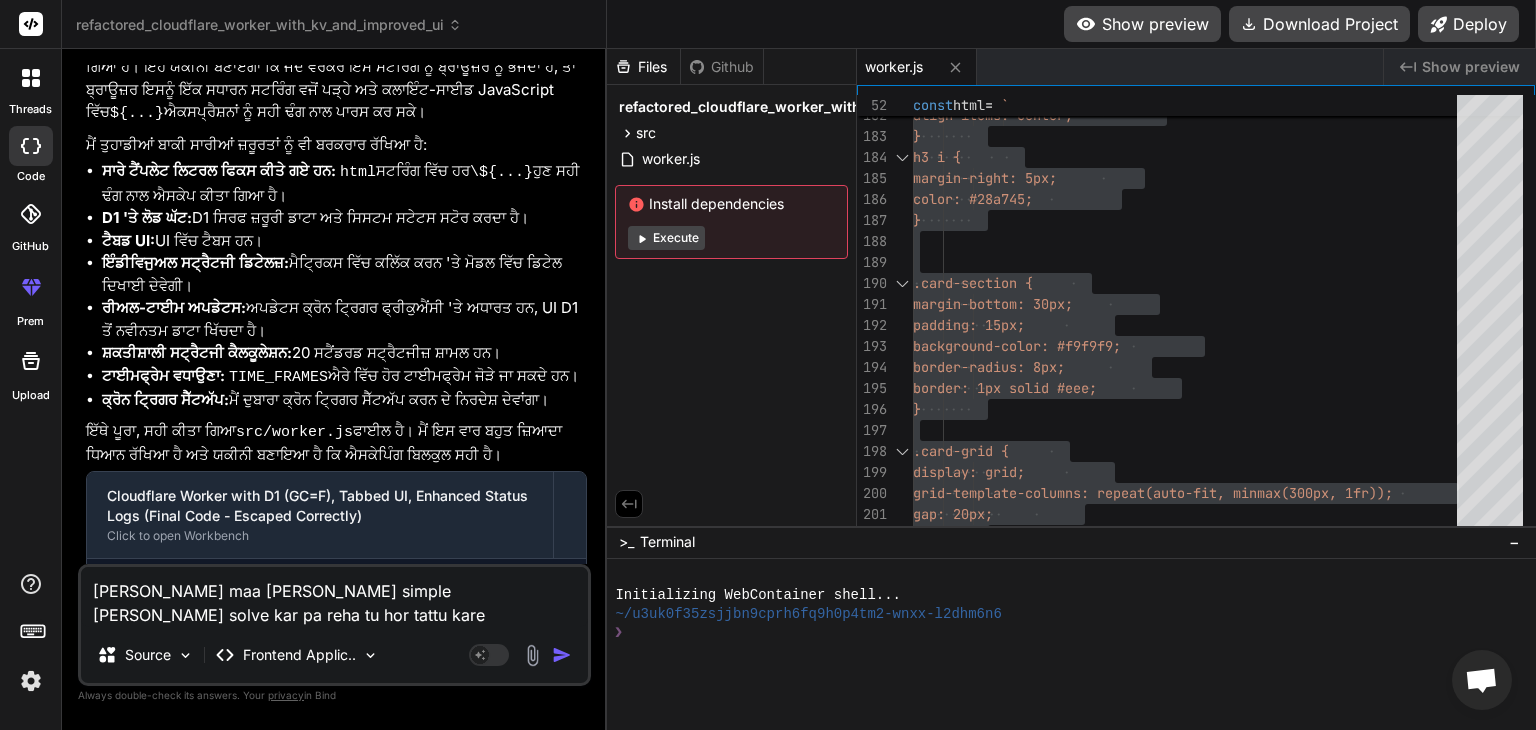 type on "[PERSON_NAME] maa [PERSON_NAME] simple [PERSON_NAME] solve kar pa reha tu hor tattu kare" 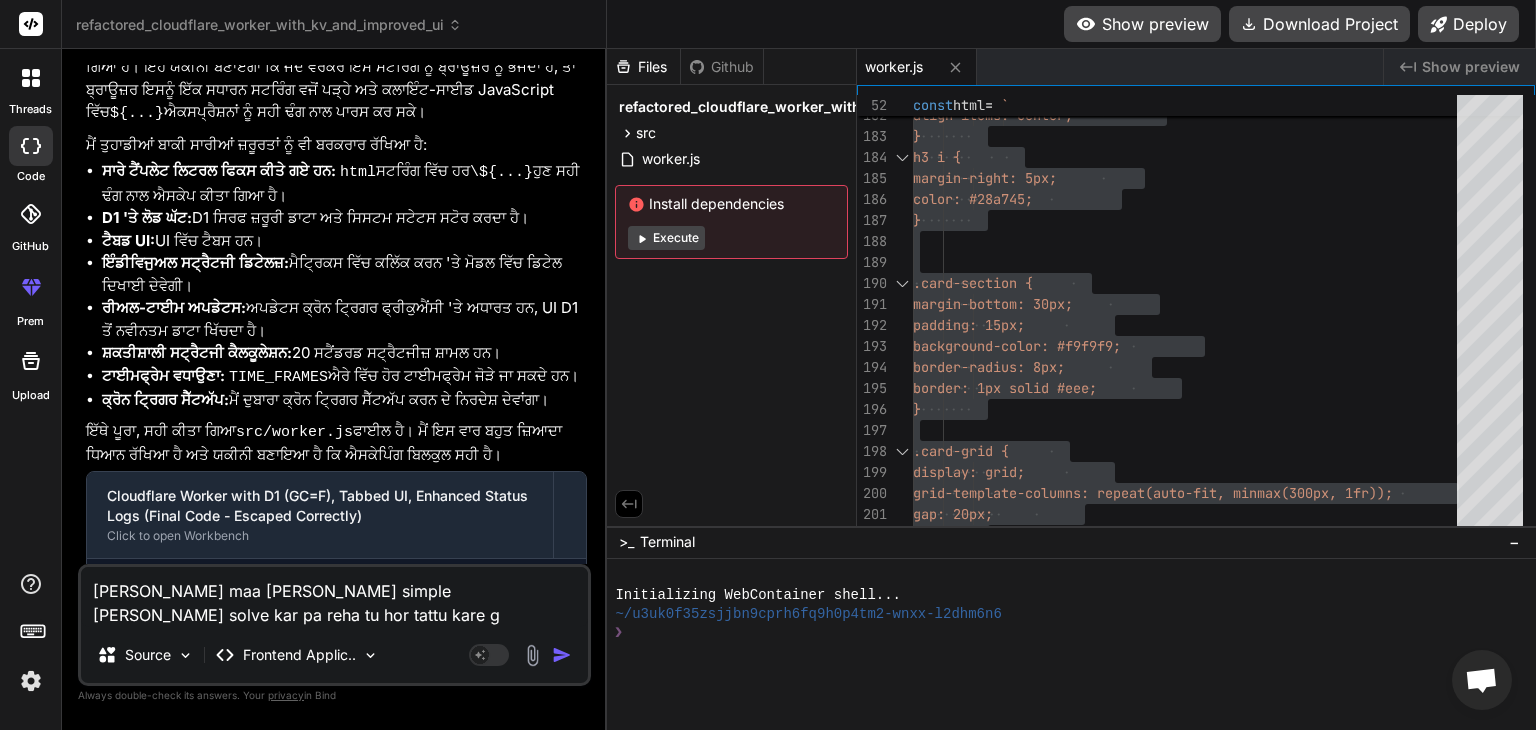 type on "[PERSON_NAME] maa [PERSON_NAME] simple [PERSON_NAME] solve kar pa reha tu hor tattu kare ga" 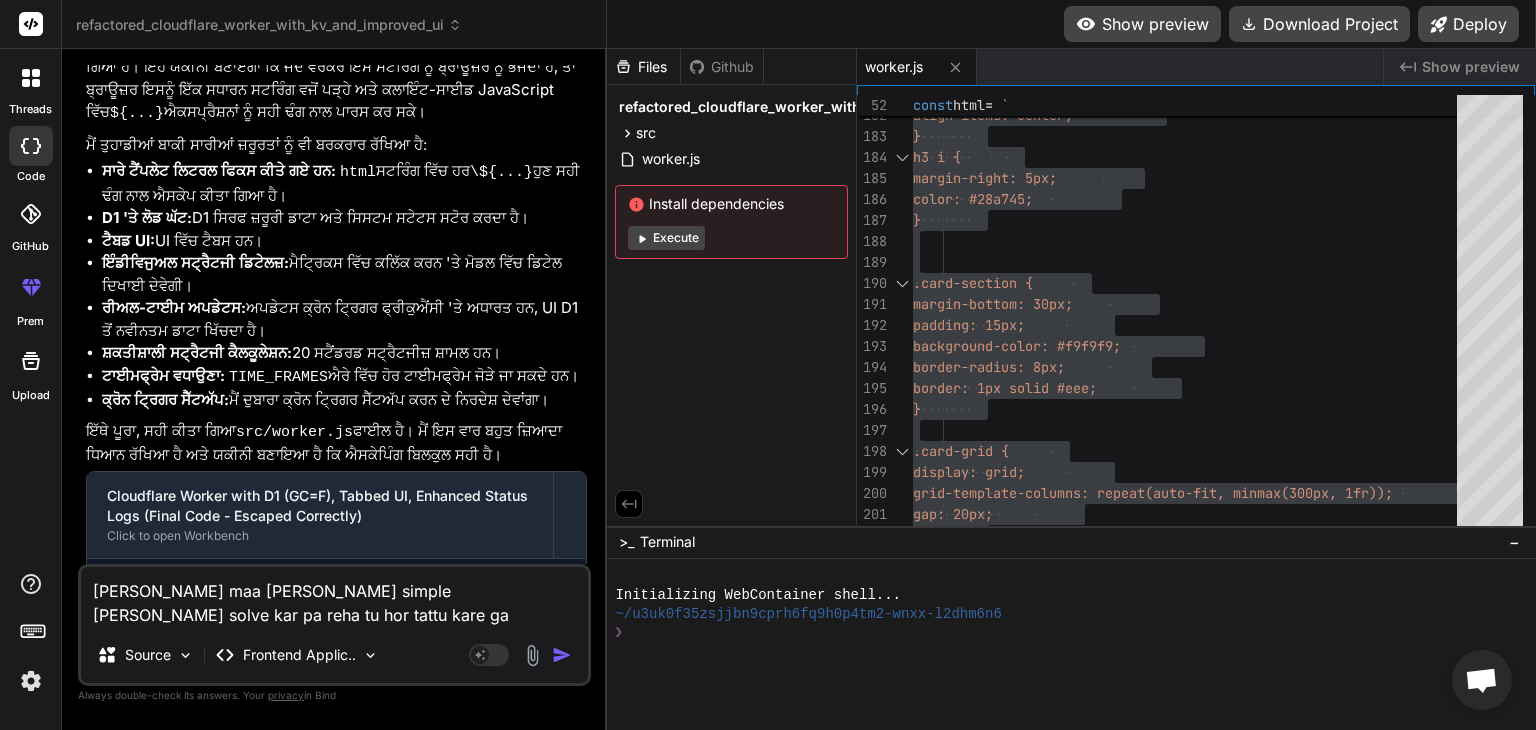 type on "[PERSON_NAME] maa [PERSON_NAME] simple [PERSON_NAME] solve kar pa reha tu hor tattu kare ga" 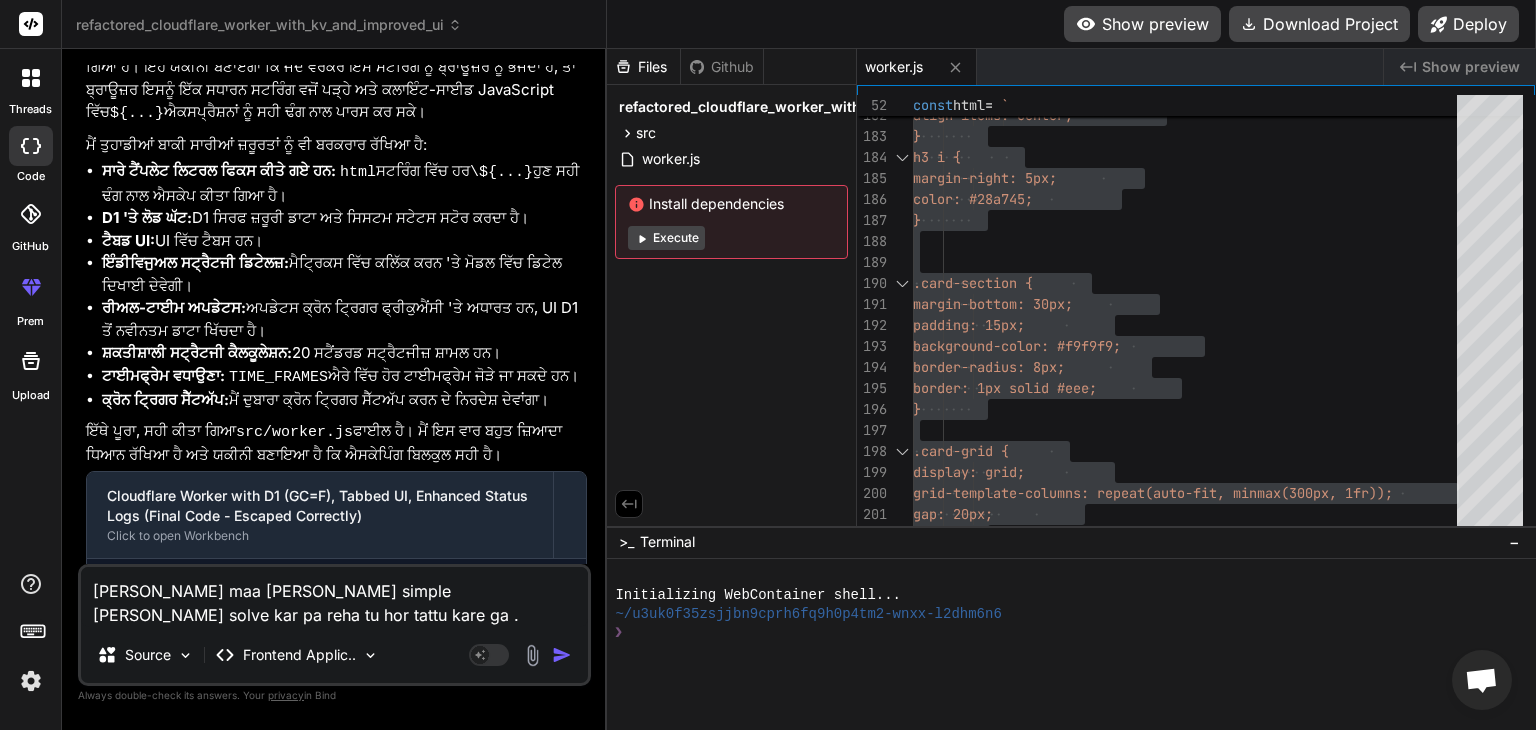 paste on "const explanationText = `Based on \${totalSignalsAvailable} out of \${totalStrategies} strategies: Buy \${buyPercentage.toFixed(1)}%, Sell \${sellPercentage.toFixed(1)}%, Hold \${holdPercentage.toFixed(1)}%, No Trade/Error \${noTradePercentage.toFixed(1)}%. Average Strength: \${avgOverallStrength.toFixed(1)}.`;" 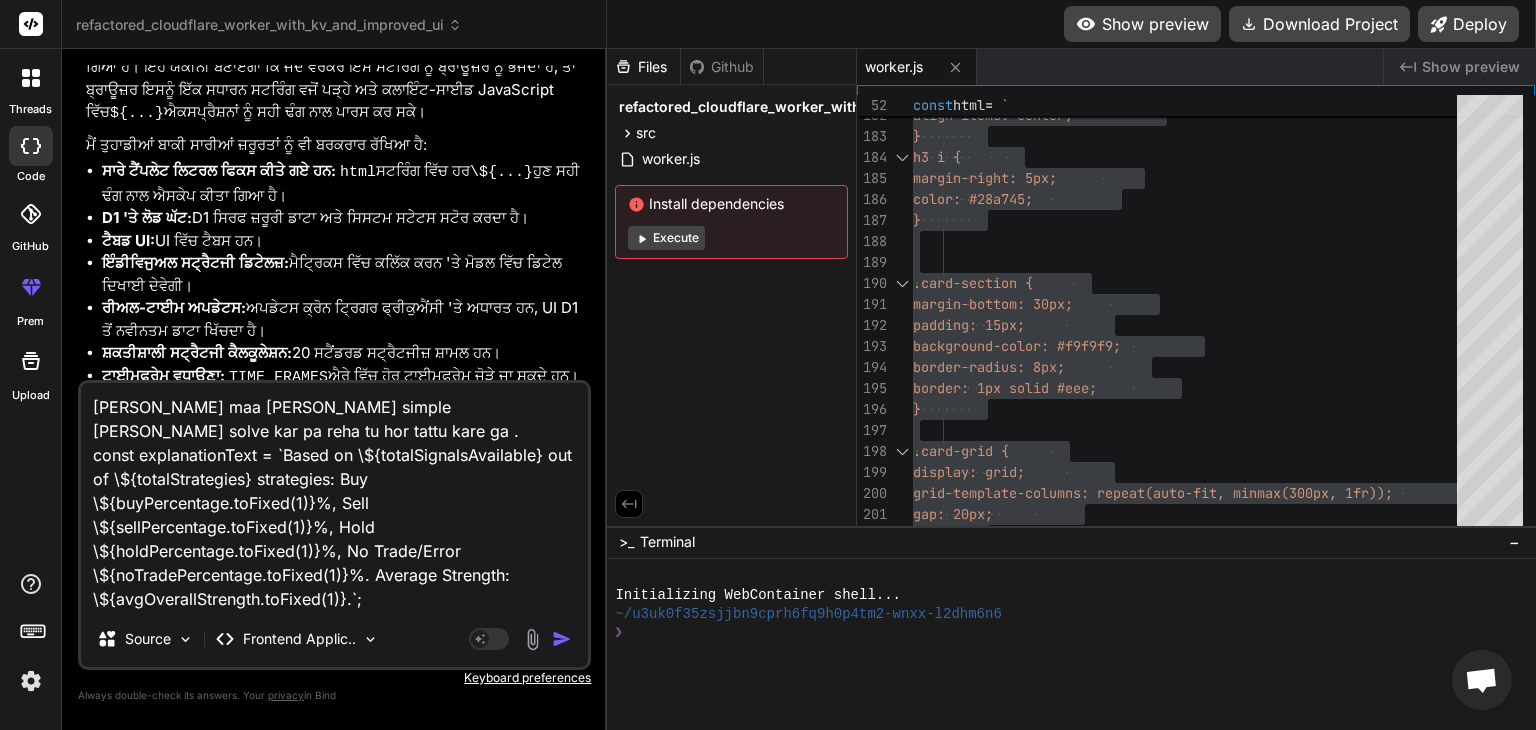 paste on "const explanationText = `Based on \${totalSignalsAvailable} out of \${totalStrategies} strategies: Buy \${buyPercentage.toFixed(1)}%, Sell \${sellPercentage.toFixed(1)}%, Hold \${holdPercentage.toFixed(1)}%, No Trade/Error \${noTradePercentage.toFixed(1)}%. Average Strength: \${avgOverallStrength.toFixed(1)}.`;" 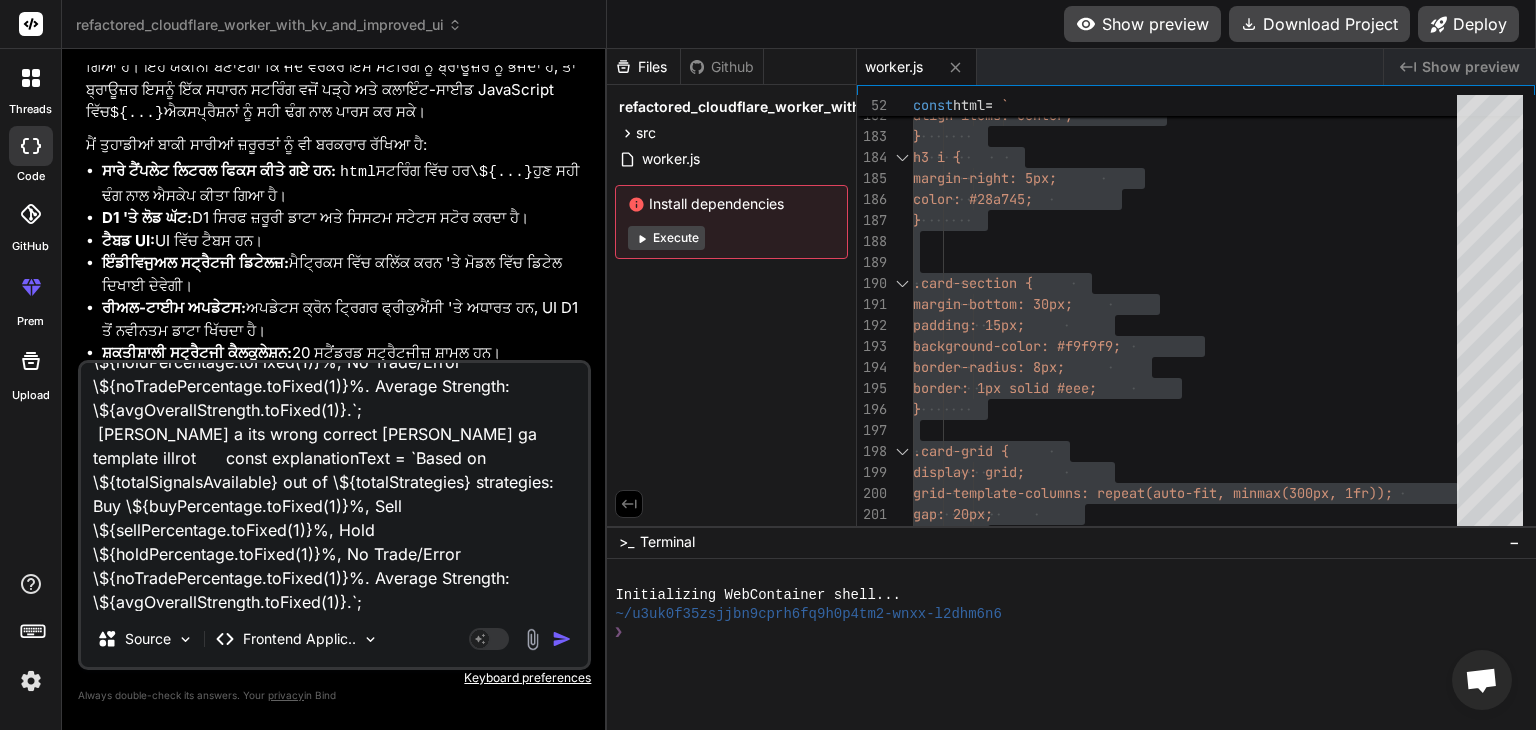 click on "[PERSON_NAME] maa [PERSON_NAME] simple [PERSON_NAME] solve kar pa reha tu hor tattu kare ga .     const explanationText = `Based on \${totalSignalsAvailable} out of \${totalStrategies} strategies: Buy \${buyPercentage.toFixed(1)}%, Sell \${sellPercentage.toFixed(1)}%, Hold \${holdPercentage.toFixed(1)}%, No Trade/Error \${noTradePercentage.toFixed(1)}%. Average Strength: \${avgOverallStrength.toFixed(1)}.`;
[PERSON_NAME] a its wrong correct [PERSON_NAME] ga template illrot      const explanationText = `Based on \${totalSignalsAvailable} out of \${totalStrategies} strategies: Buy \${buyPercentage.toFixed(1)}%, Sell \${sellPercentage.toFixed(1)}%, Hold \${holdPercentage.toFixed(1)}%, No Trade/Error \${noTradePercentage.toFixed(1)}%. Average Strength: \${avgOverallStrength.toFixed(1)}.`;" at bounding box center [334, 487] 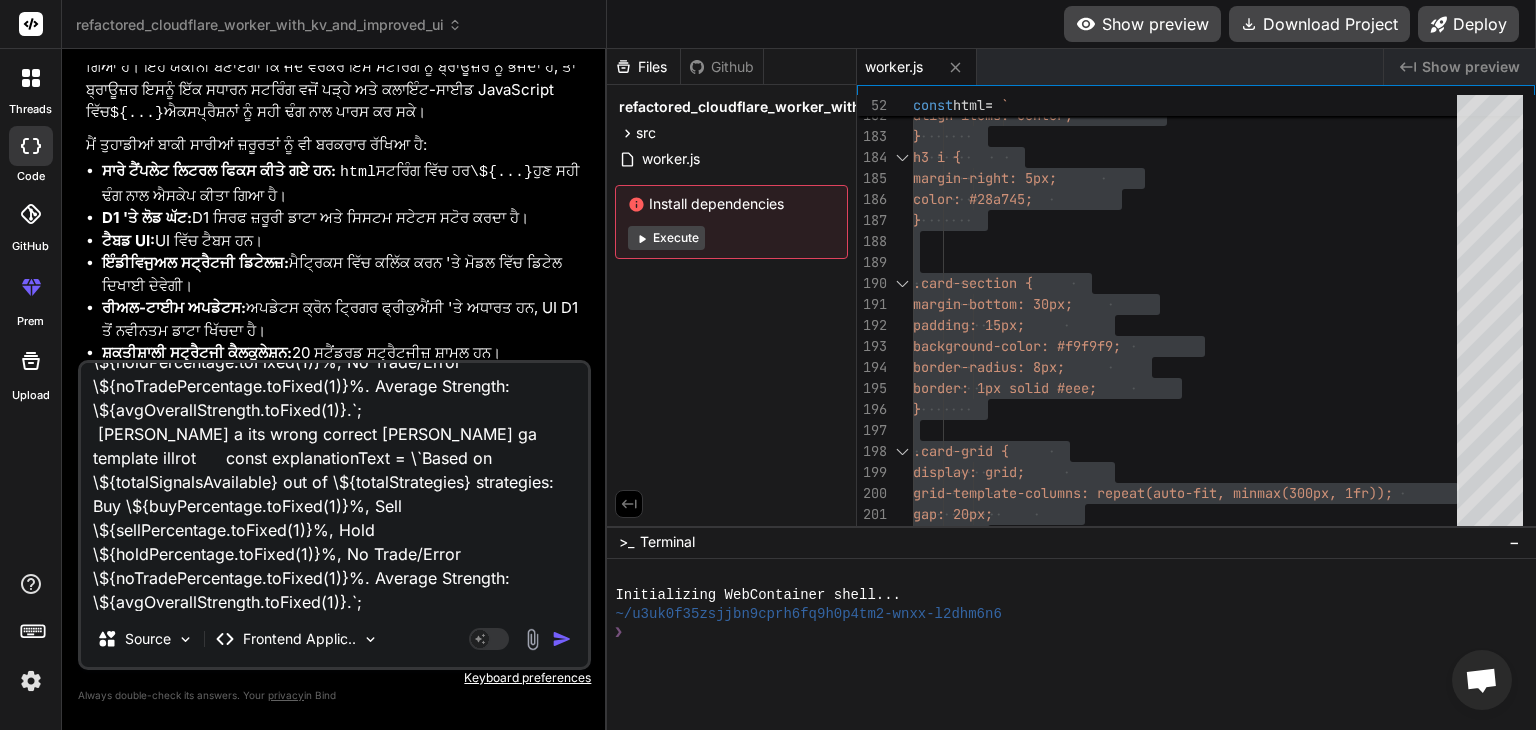 click on "[PERSON_NAME] maa [PERSON_NAME] simple [PERSON_NAME] solve kar pa reha tu hor tattu kare ga .     const explanationText = `Based on \${totalSignalsAvailable} out of \${totalStrategies} strategies: Buy \${buyPercentage.toFixed(1)}%, Sell \${sellPercentage.toFixed(1)}%, Hold \${holdPercentage.toFixed(1)}%, No Trade/Error \${noTradePercentage.toFixed(1)}%. Average Strength: \${avgOverallStrength.toFixed(1)}.`;
[PERSON_NAME] a its wrong correct [PERSON_NAME] ga template illrot      const explanationText = \`Based on \${totalSignalsAvailable} out of \${totalStrategies} strategies: Buy \${buyPercentage.toFixed(1)}%, Sell \${sellPercentage.toFixed(1)}%, Hold \${holdPercentage.toFixed(1)}%, No Trade/Error \${noTradePercentage.toFixed(1)}%. Average Strength: \${avgOverallStrength.toFixed(1)}.`;" at bounding box center [334, 487] 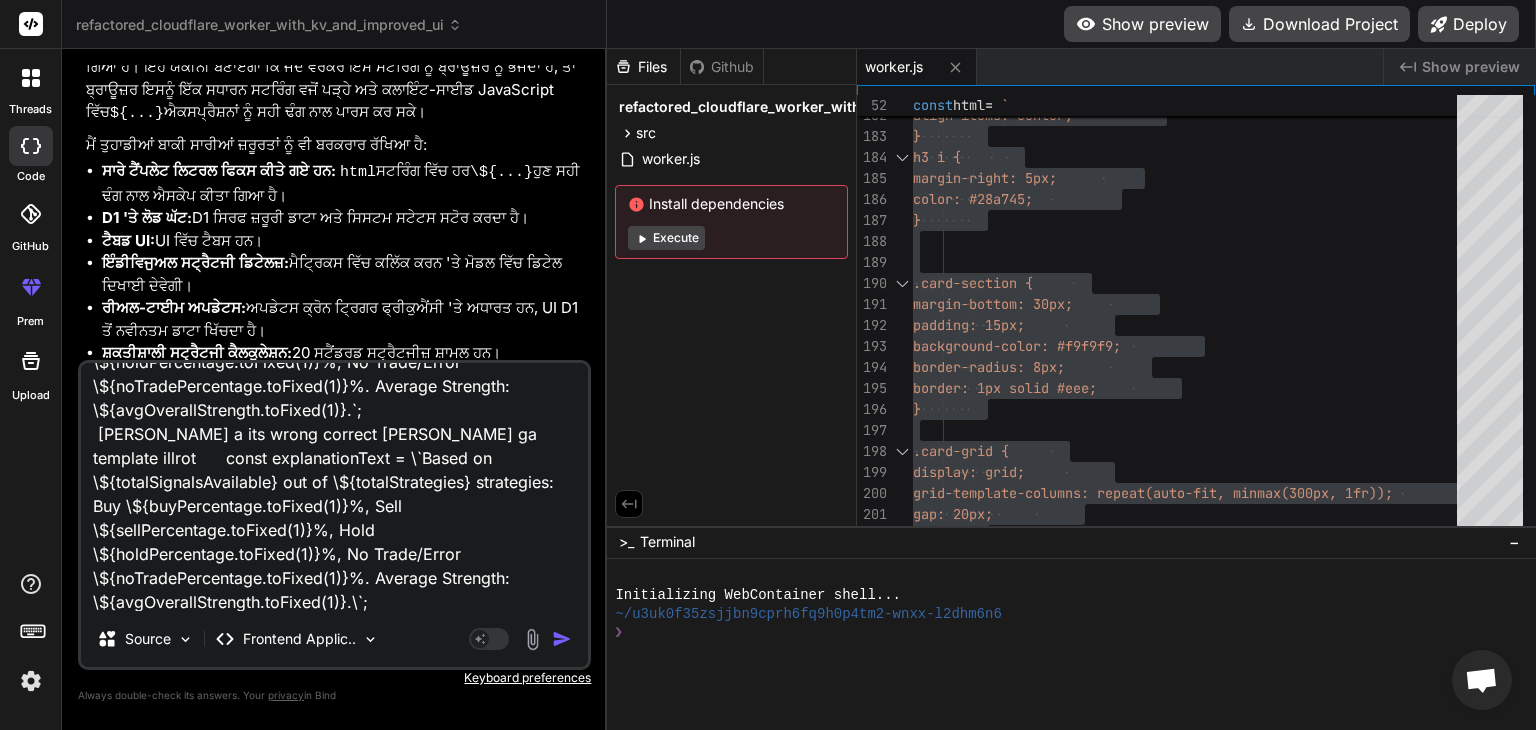click on "[PERSON_NAME] maa [PERSON_NAME] simple [PERSON_NAME] solve kar pa reha tu hor tattu kare ga .     const explanationText = `Based on \${totalSignalsAvailable} out of \${totalStrategies} strategies: Buy \${buyPercentage.toFixed(1)}%, Sell \${sellPercentage.toFixed(1)}%, Hold \${holdPercentage.toFixed(1)}%, No Trade/Error \${noTradePercentage.toFixed(1)}%. Average Strength: \${avgOverallStrength.toFixed(1)}.`;
[PERSON_NAME] a its wrong correct [PERSON_NAME] ga template illrot      const explanationText = \`Based on \${totalSignalsAvailable} out of \${totalStrategies} strategies: Buy \${buyPercentage.toFixed(1)}%, Sell \${sellPercentage.toFixed(1)}%, Hold \${holdPercentage.toFixed(1)}%, No Trade/Error \${noTradePercentage.toFixed(1)}%. Average Strength: \${avgOverallStrength.toFixed(1)}.\`;" at bounding box center (334, 487) 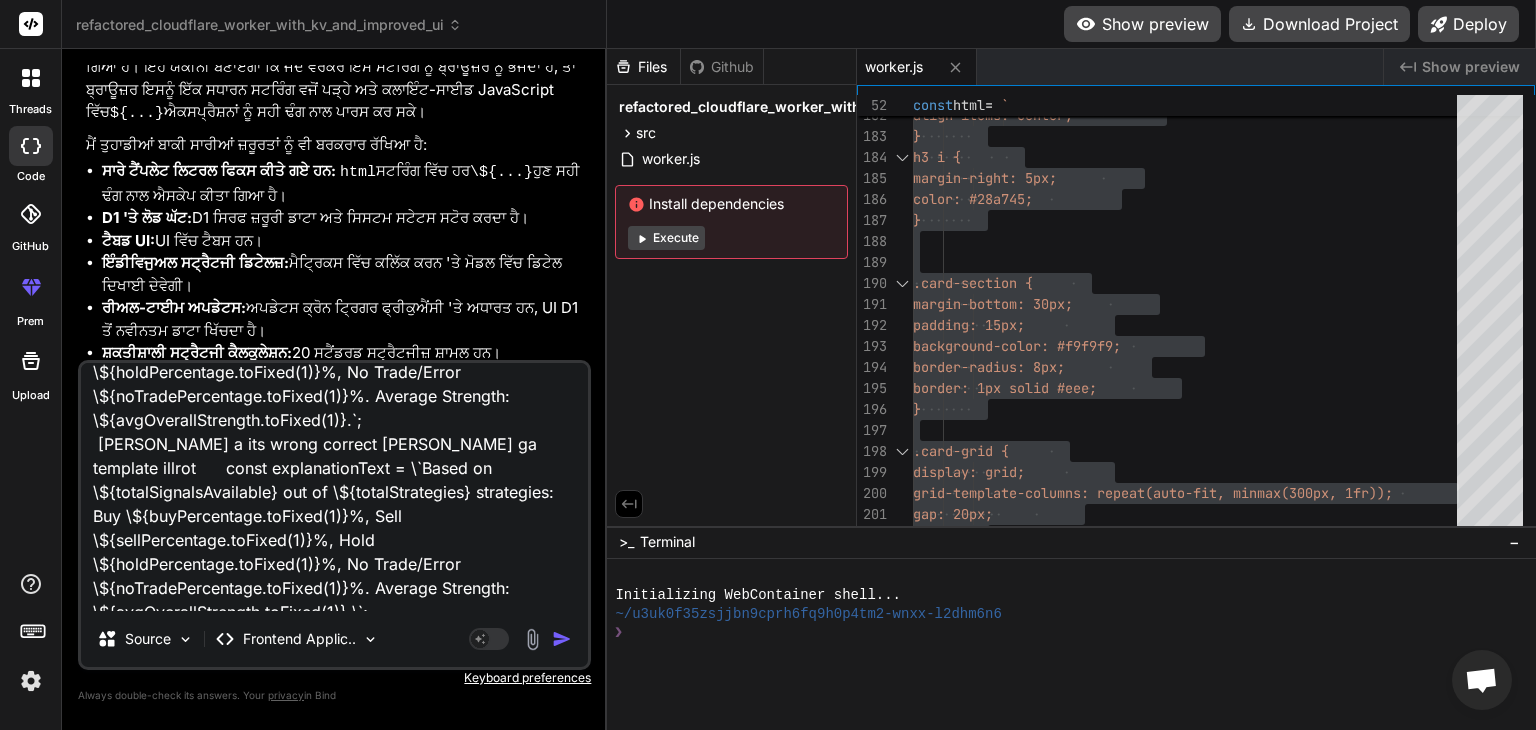 scroll, scrollTop: 156, scrollLeft: 0, axis: vertical 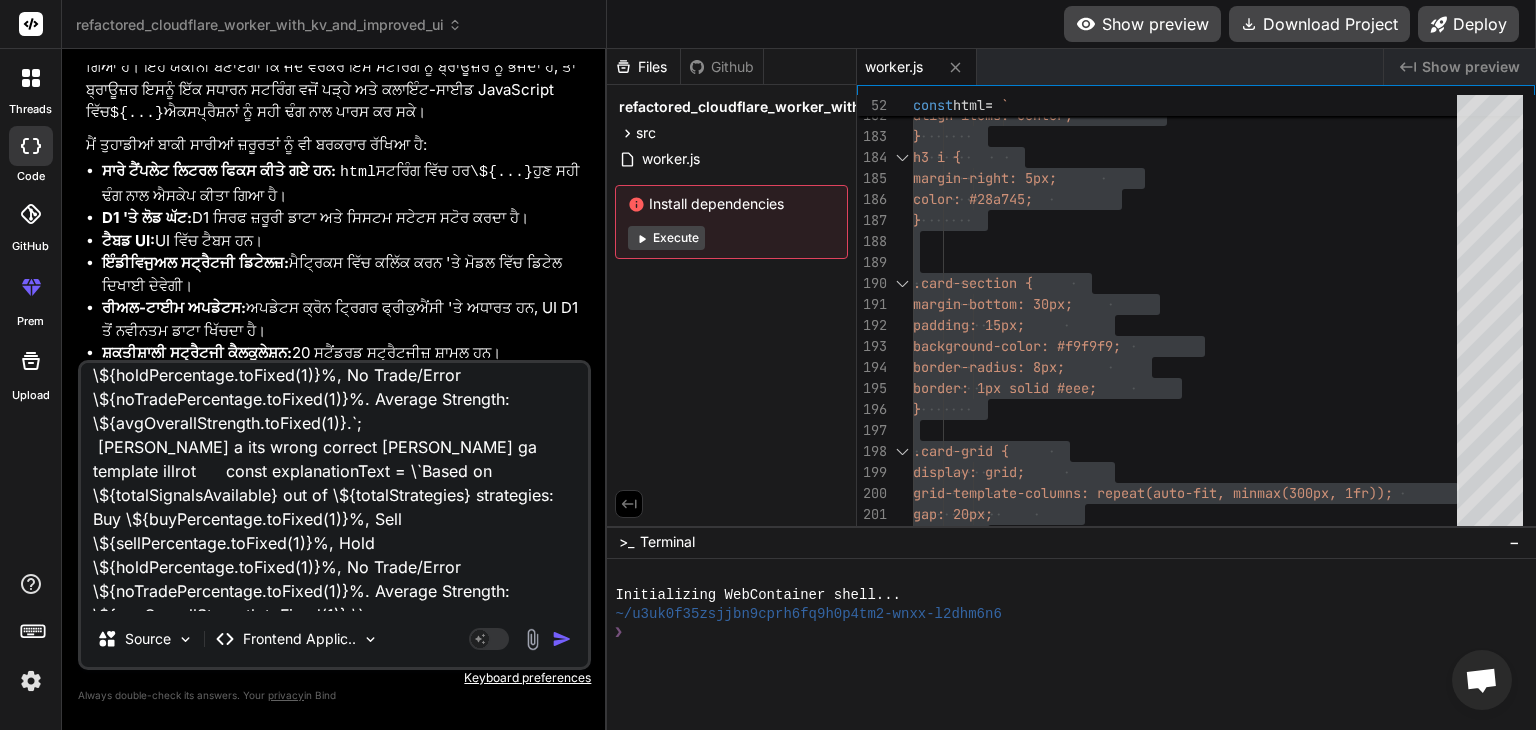 click on "[PERSON_NAME] maa [PERSON_NAME] simple [PERSON_NAME] solve kar pa reha tu hor tattu kare ga .     const explanationText = `Based on \${totalSignalsAvailable} out of \${totalStrategies} strategies: Buy \${buyPercentage.toFixed(1)}%, Sell \${sellPercentage.toFixed(1)}%, Hold \${holdPercentage.toFixed(1)}%, No Trade/Error \${noTradePercentage.toFixed(1)}%. Average Strength: \${avgOverallStrength.toFixed(1)}.`;
[PERSON_NAME] a its wrong correct [PERSON_NAME] ga template illrot      const explanationText = \`Based on \${totalSignalsAvailable} out of \${totalStrategies} strategies: Buy \${buyPercentage.toFixed(1)}%, Sell \${sellPercentage.toFixed(1)}%, Hold \${holdPercentage.toFixed(1)}%, No Trade/Error \${noTradePercentage.toFixed(1)}%. Average Strength: \${avgOverallStrength.toFixed(1)}.\`;" at bounding box center (334, 487) 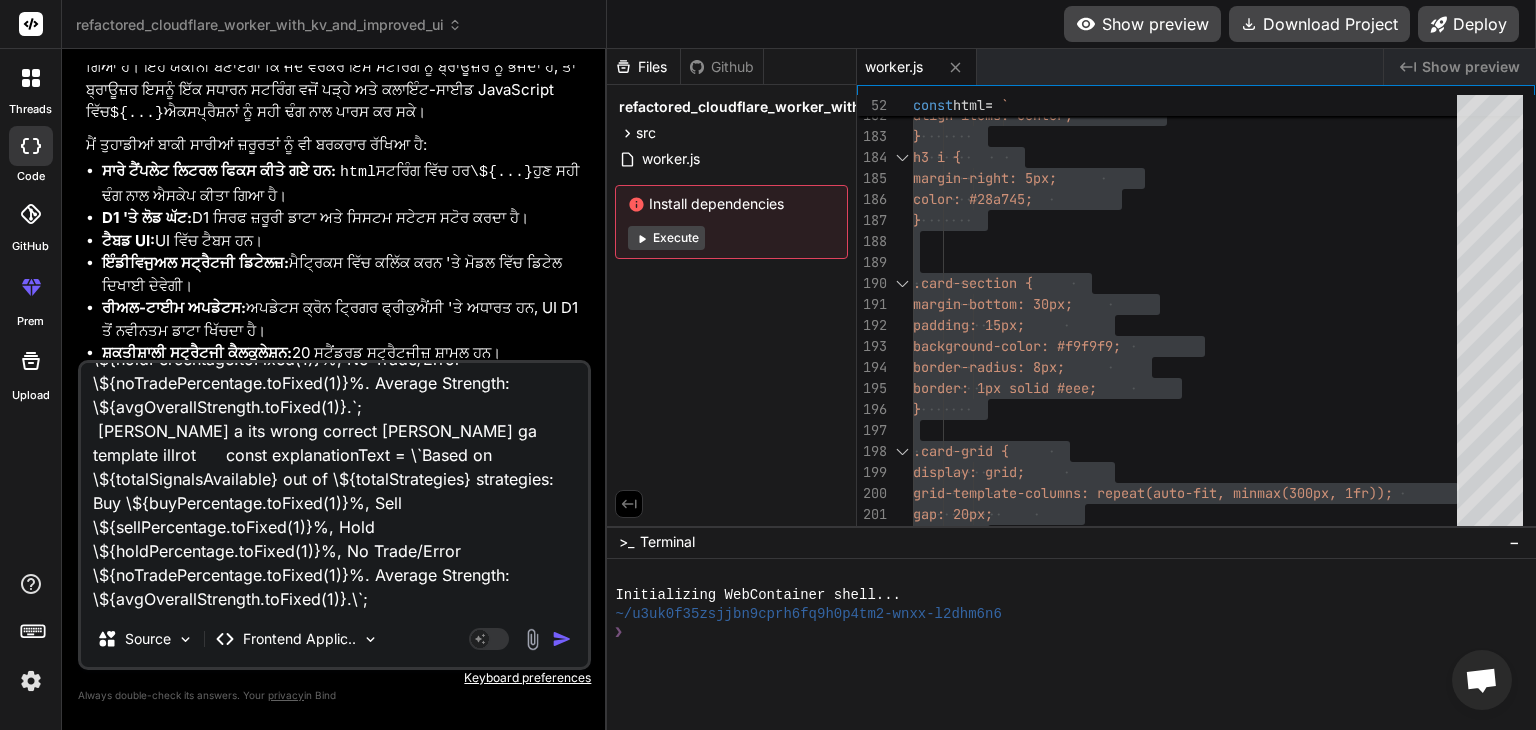 click on "[PERSON_NAME] maa [PERSON_NAME] simple [PERSON_NAME] solve kar pa reha tu hor tattu kare ga .     const explanationText = `Based on \${totalSignalsAvailable} out of \${totalStrategies} strategies: Buy \${buyPercentage.toFixed(1)}%, Sell \${sellPercentage.toFixed(1)}%, Hold \${holdPercentage.toFixed(1)}%, No Trade/Error \${noTradePercentage.toFixed(1)}%. Average Strength: \${avgOverallStrength.toFixed(1)}.`;
[PERSON_NAME] a its wrong correct [PERSON_NAME] ga template illrot      const explanationText = \`Based on \${totalSignalsAvailable} out of \${totalStrategies} strategies: Buy \${buyPercentage.toFixed(1)}%, Sell \${sellPercentage.toFixed(1)}%, Hold \${holdPercentage.toFixed(1)}%, No Trade/Error \${noTradePercentage.toFixed(1)}%. Average Strength: \${avgOverallStrength.toFixed(1)}.\`;" at bounding box center (334, 487) 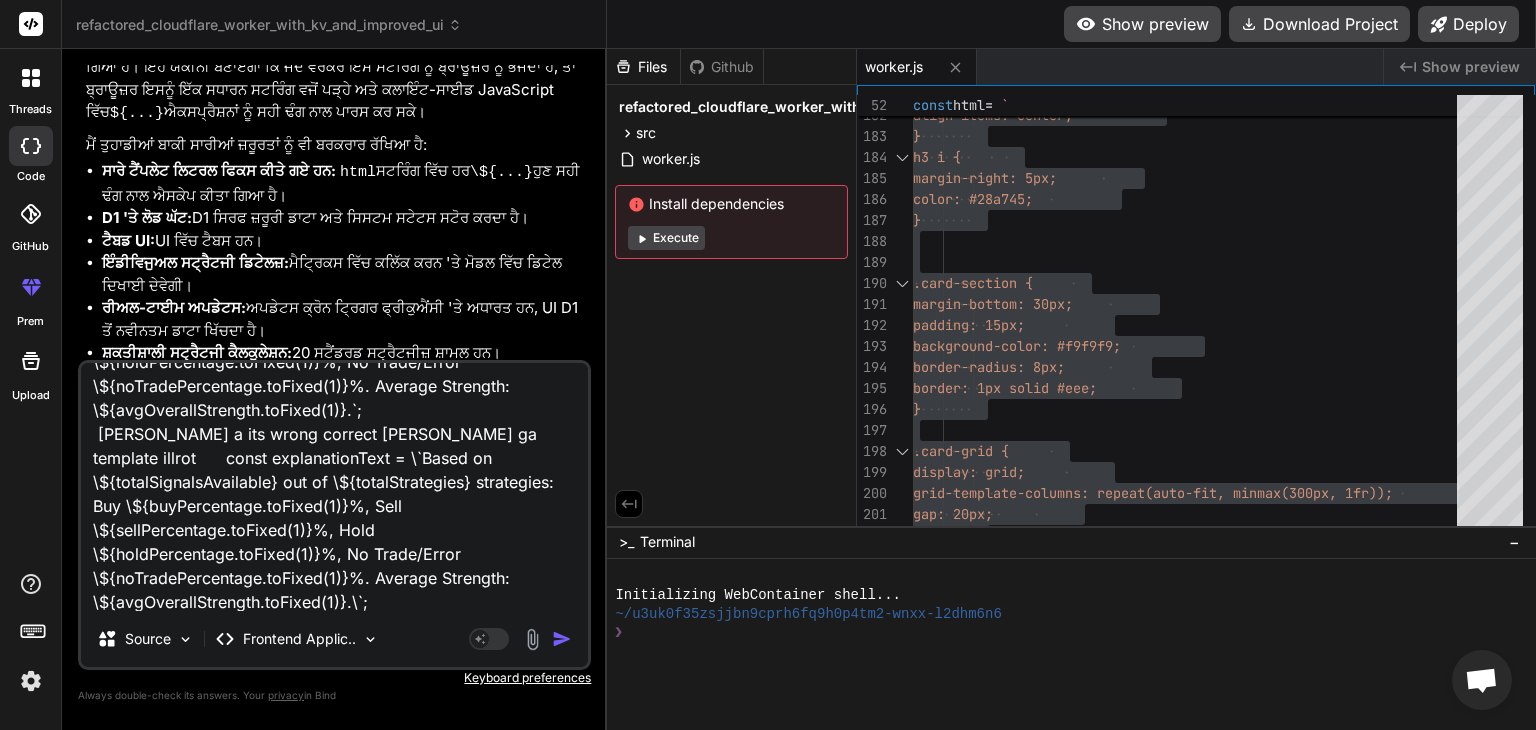 paste on "`" 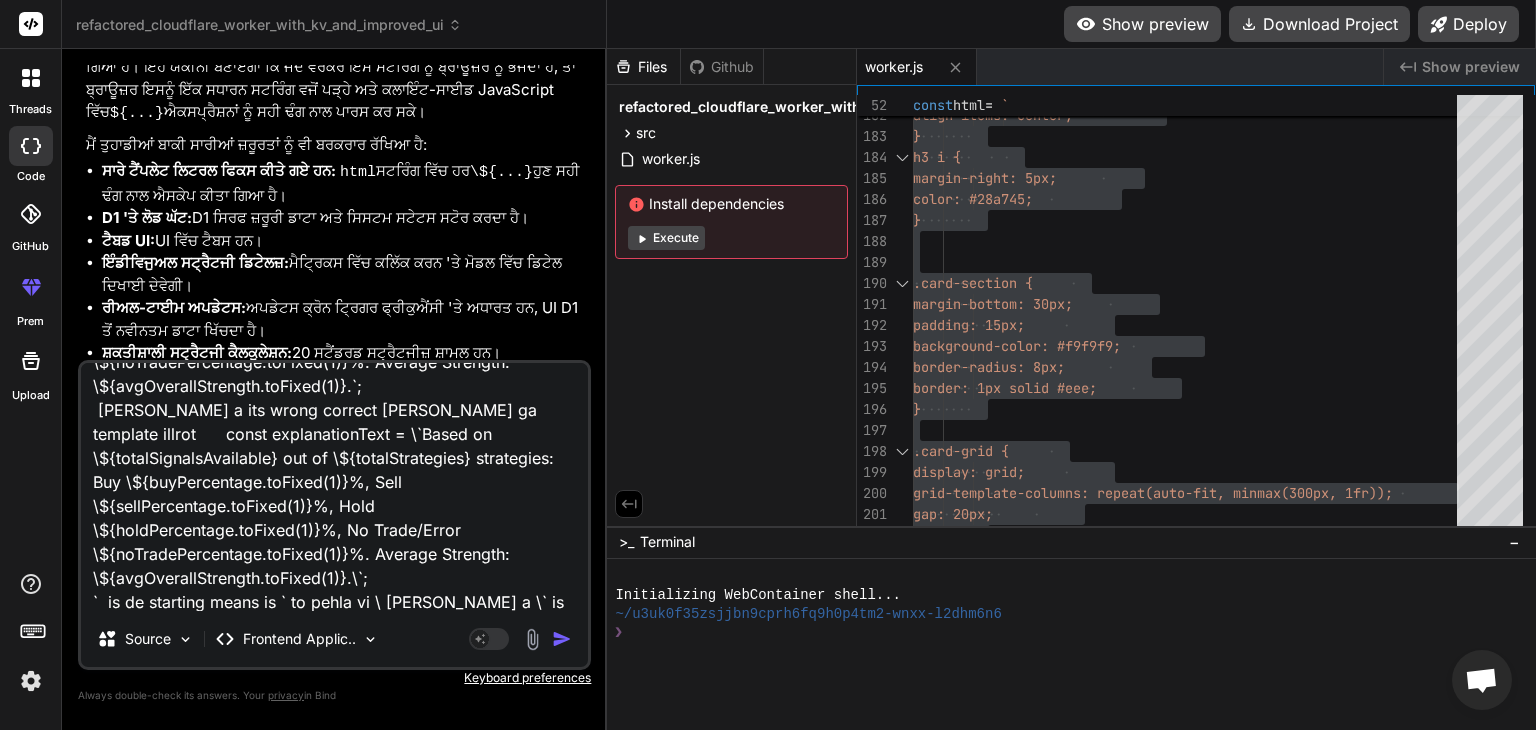 paste on "`" 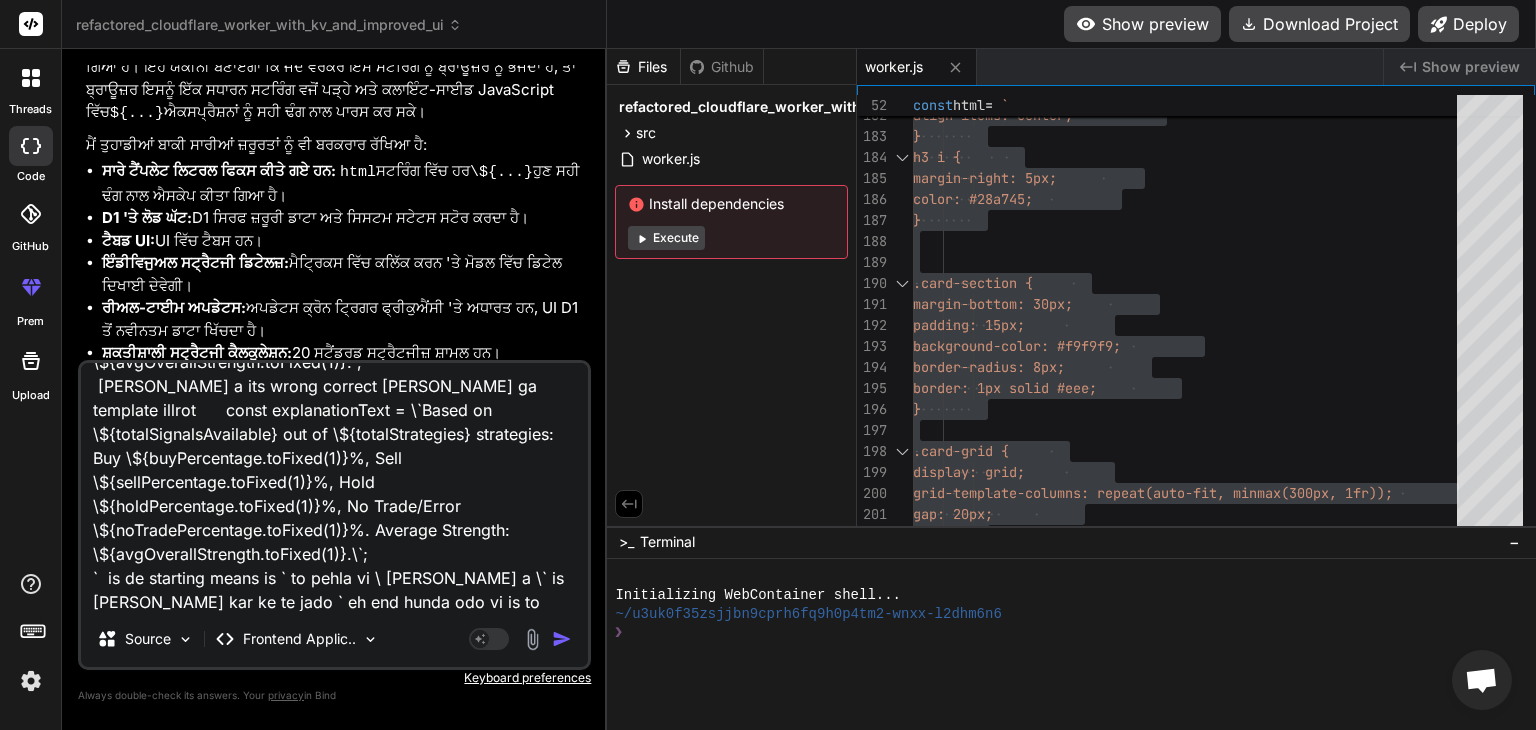 scroll, scrollTop: 241, scrollLeft: 0, axis: vertical 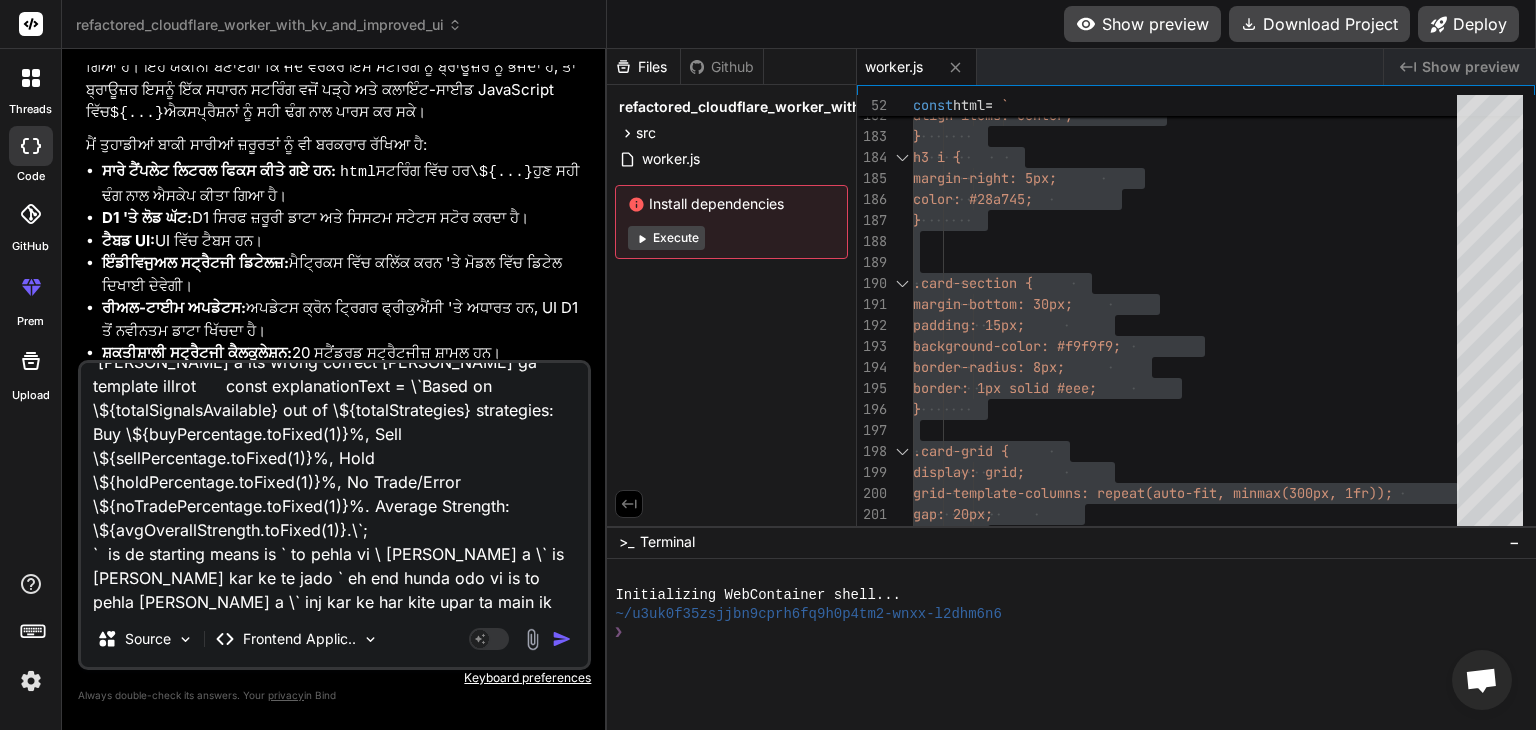 paste on "item.innerHTML = `
<h4>\${tf}min</h4>
<div class="status status-gray">Loading...</div>
`;" 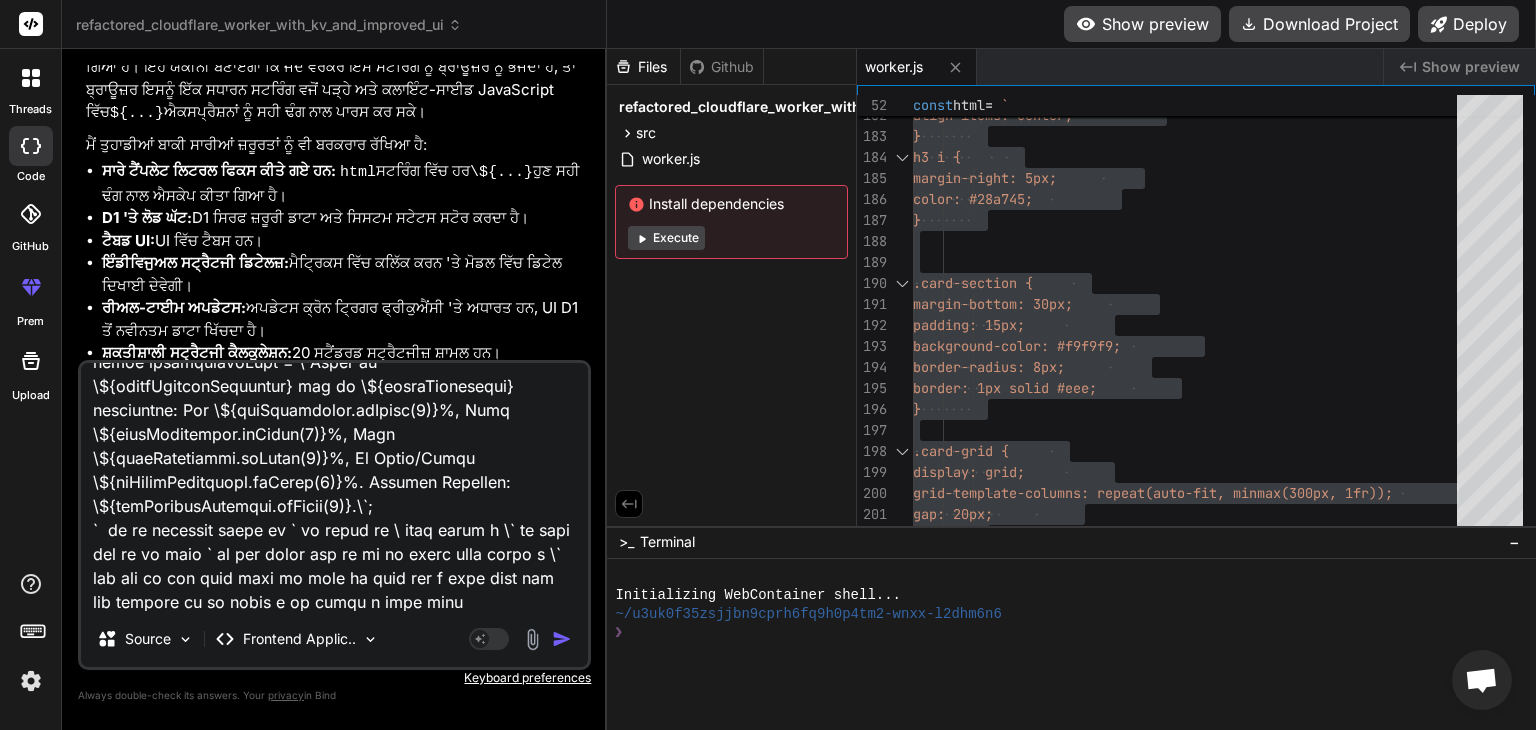 scroll, scrollTop: 313, scrollLeft: 0, axis: vertical 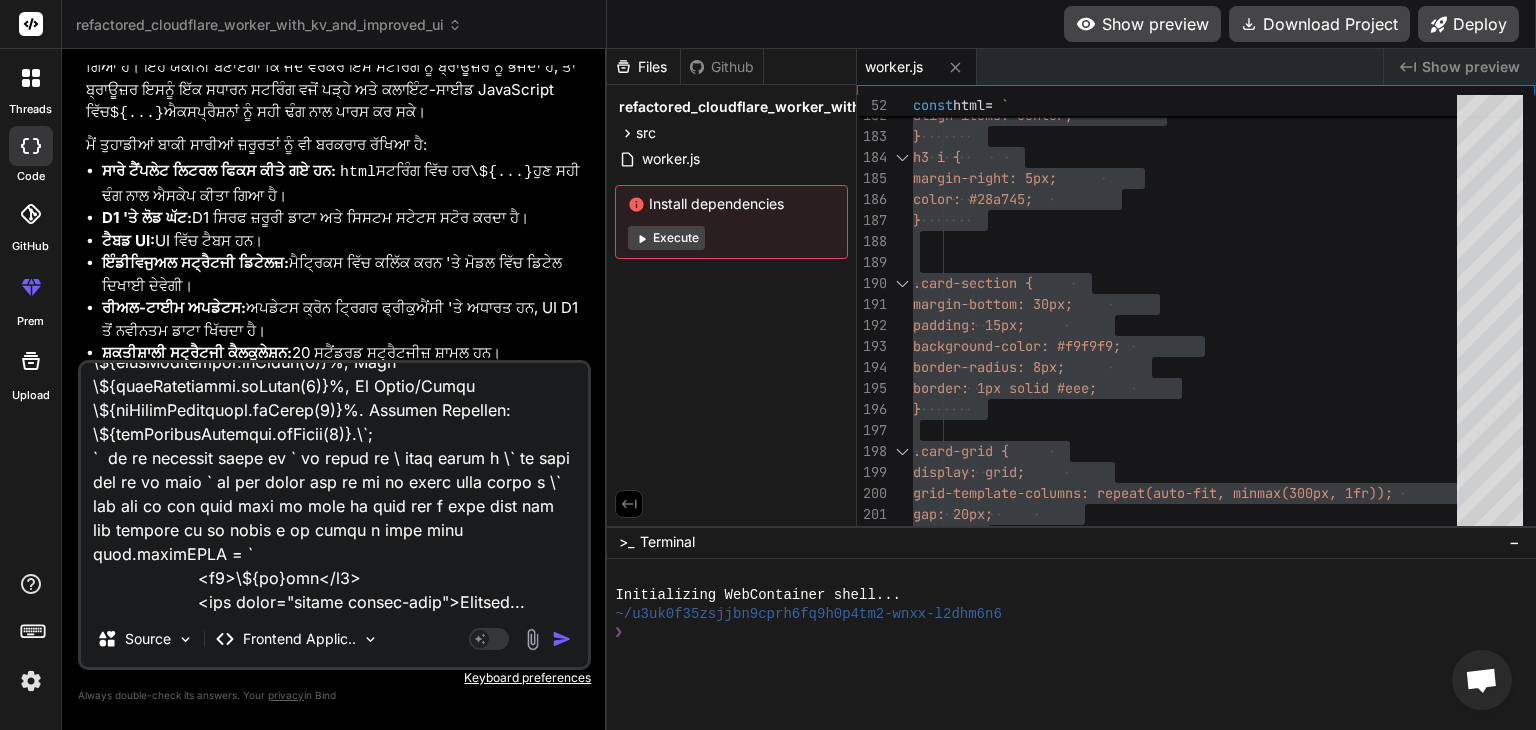 paste on "item.innerHTML = `
<h4>\${tf}min</h4>
<div class="status status-gray">Loading...</div>
`;" 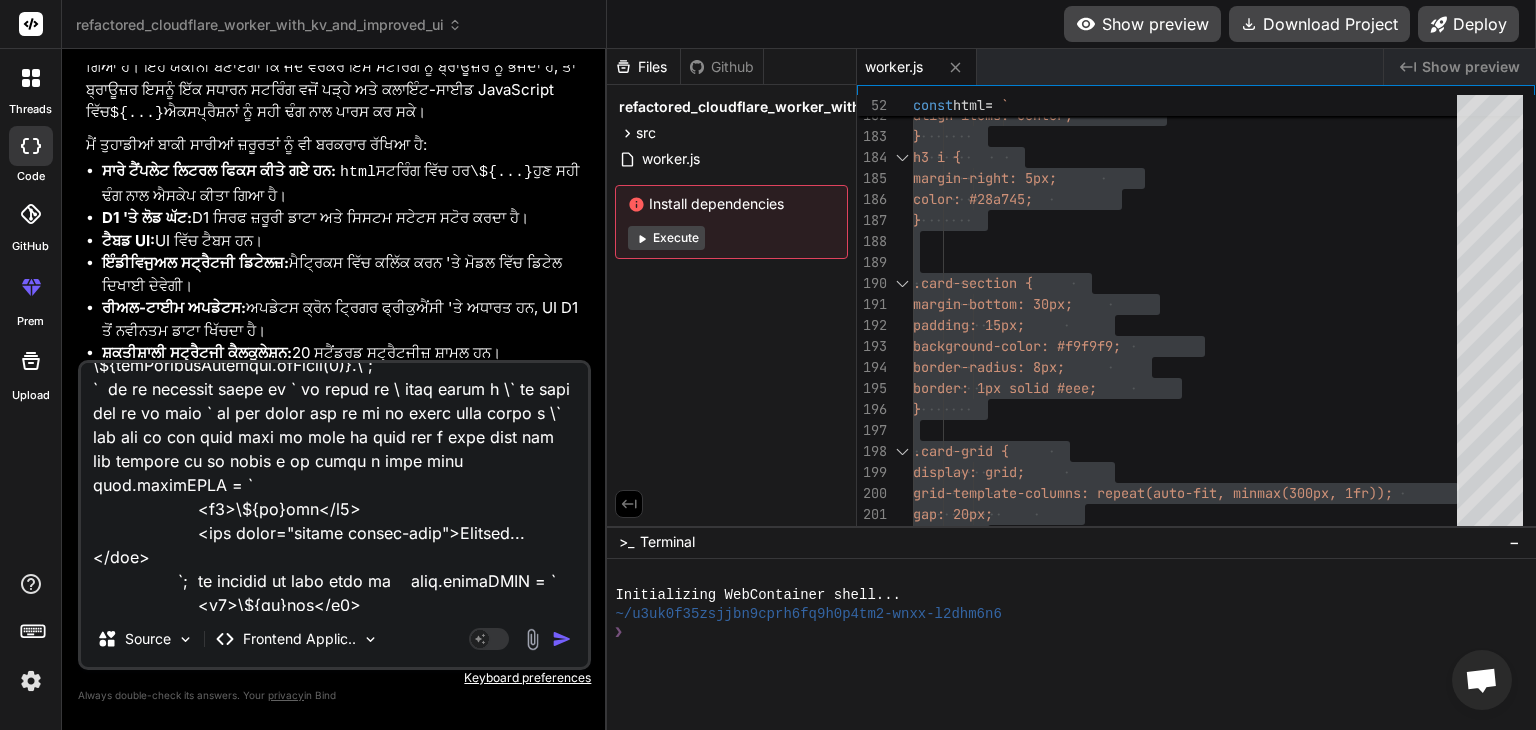 scroll, scrollTop: 388, scrollLeft: 0, axis: vertical 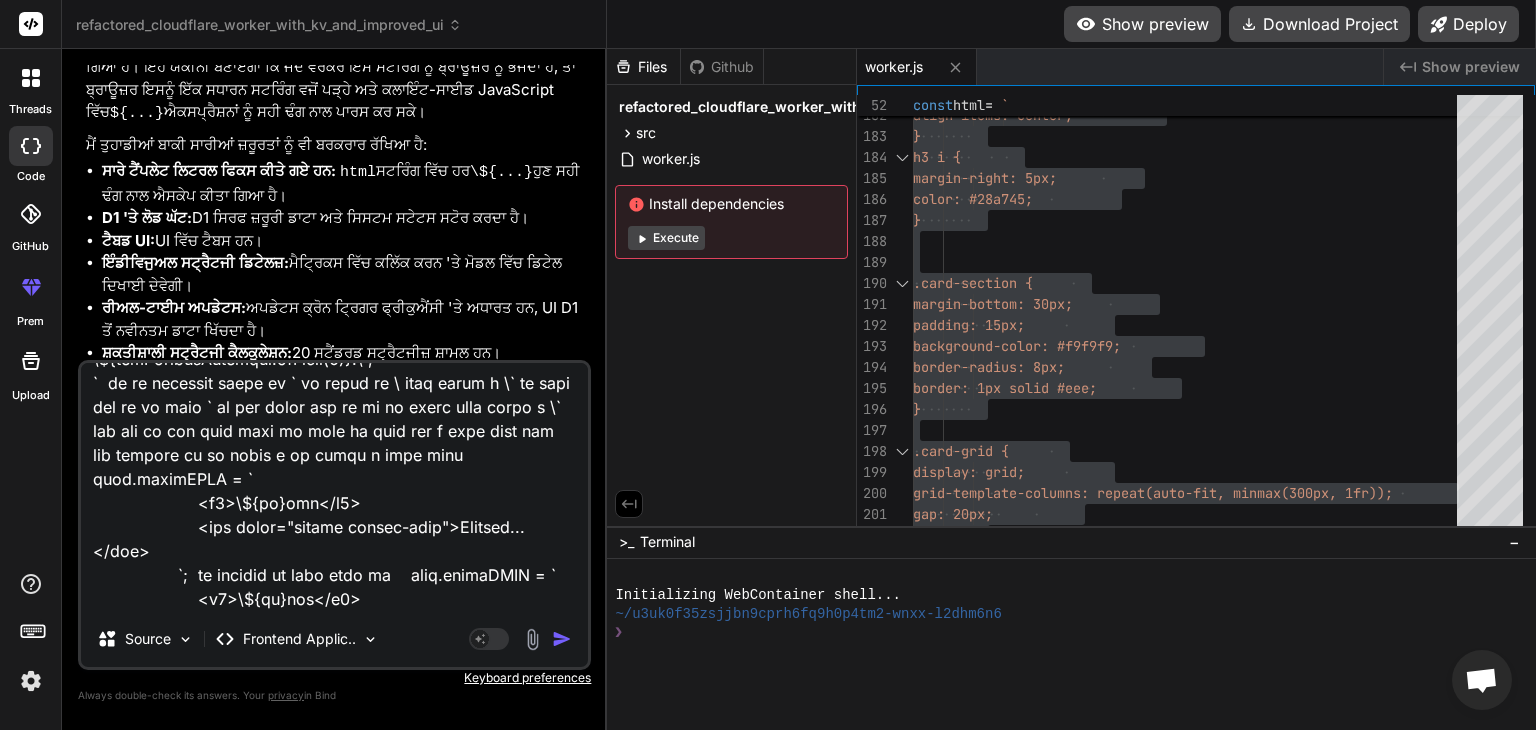 click at bounding box center [334, 487] 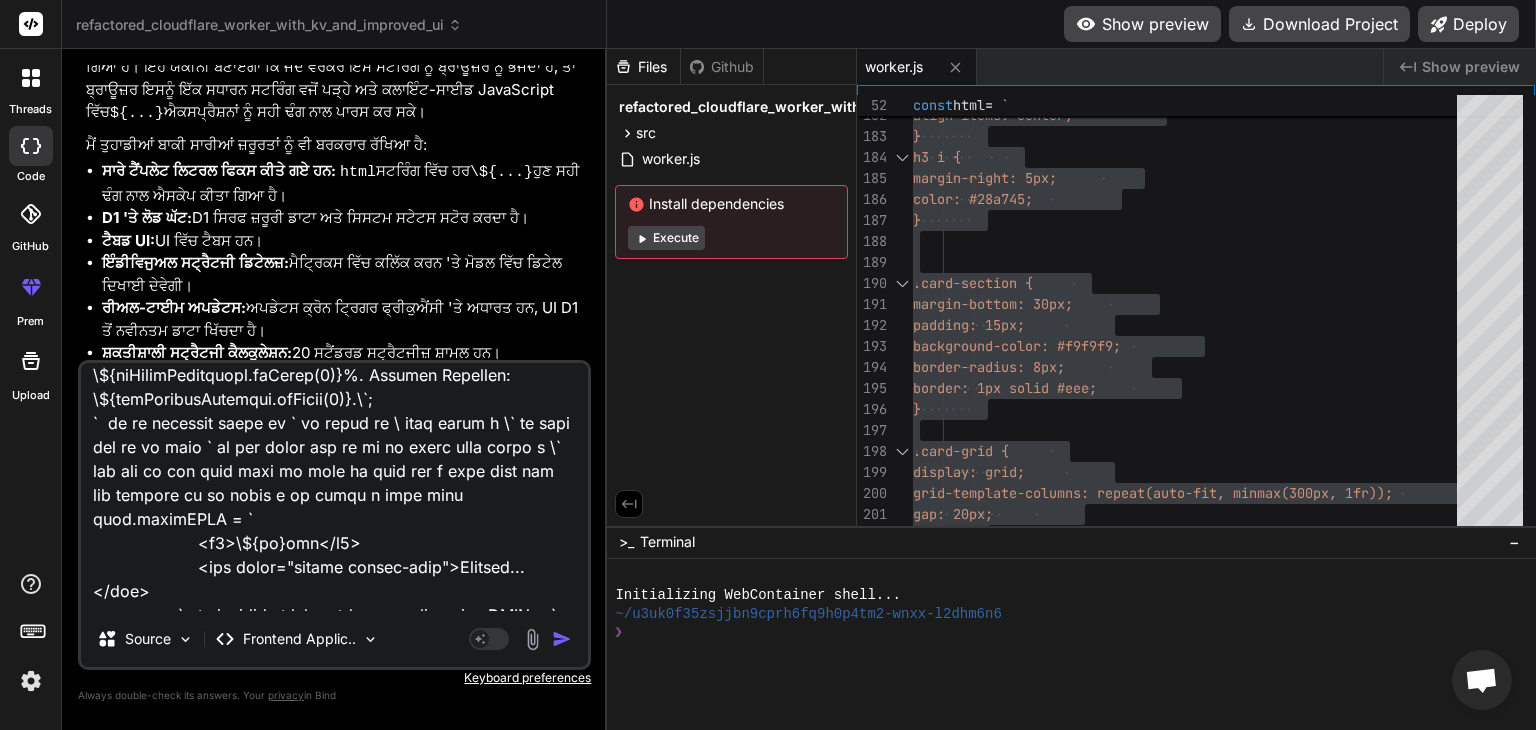 scroll, scrollTop: 388, scrollLeft: 0, axis: vertical 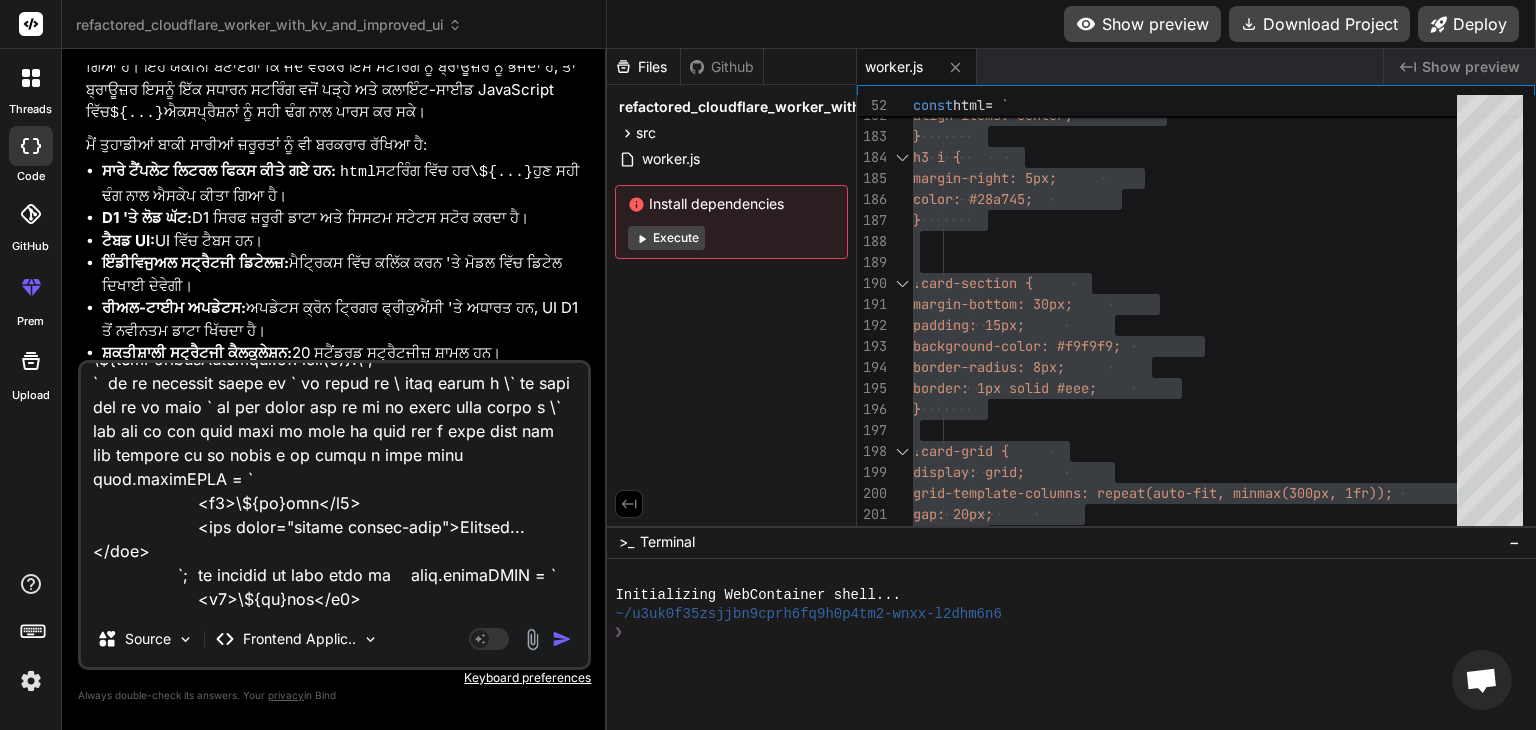 click at bounding box center (334, 487) 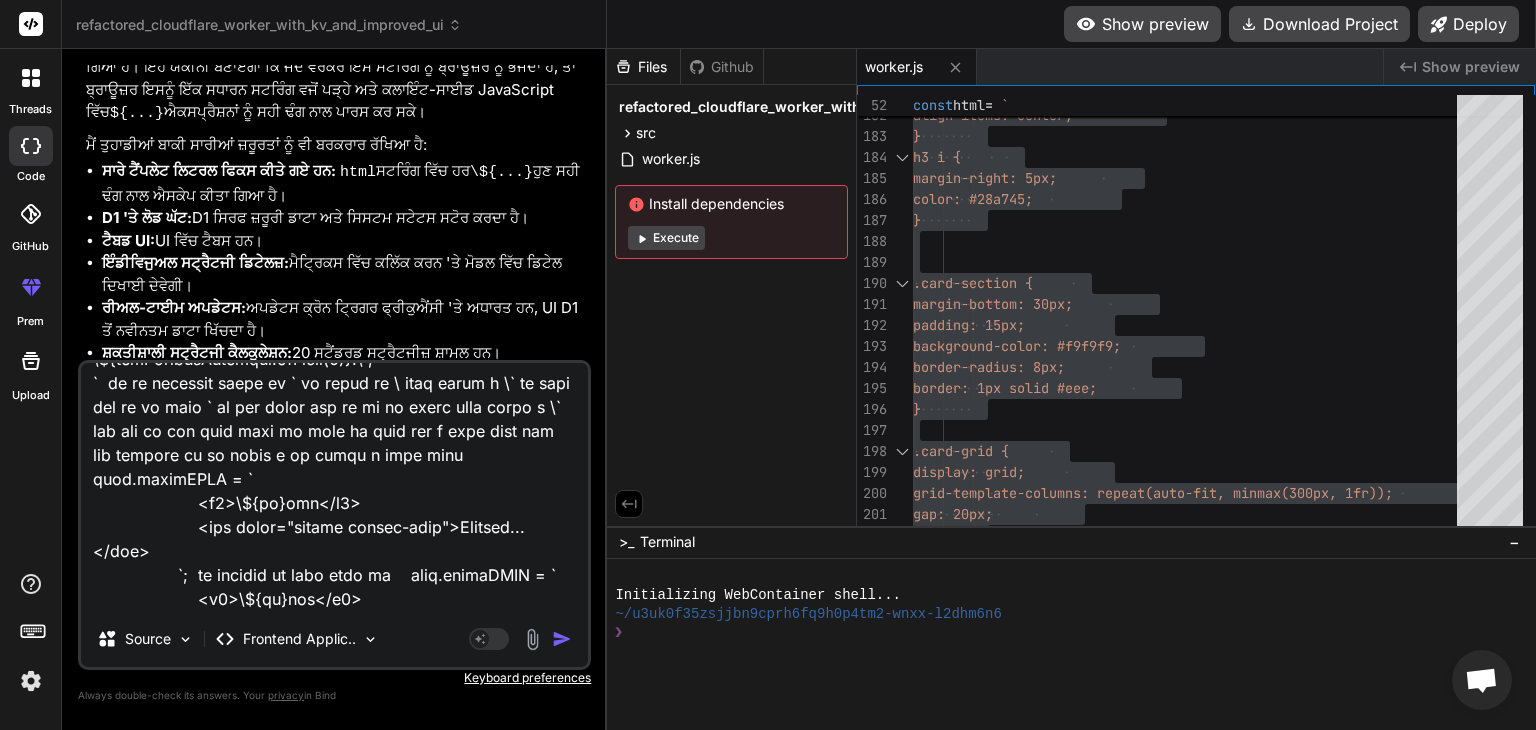 paste on "item.innerHTML = `
<h4>\${tf}min</h4>
<div class="status status-gray">Loading...</div>
`;" 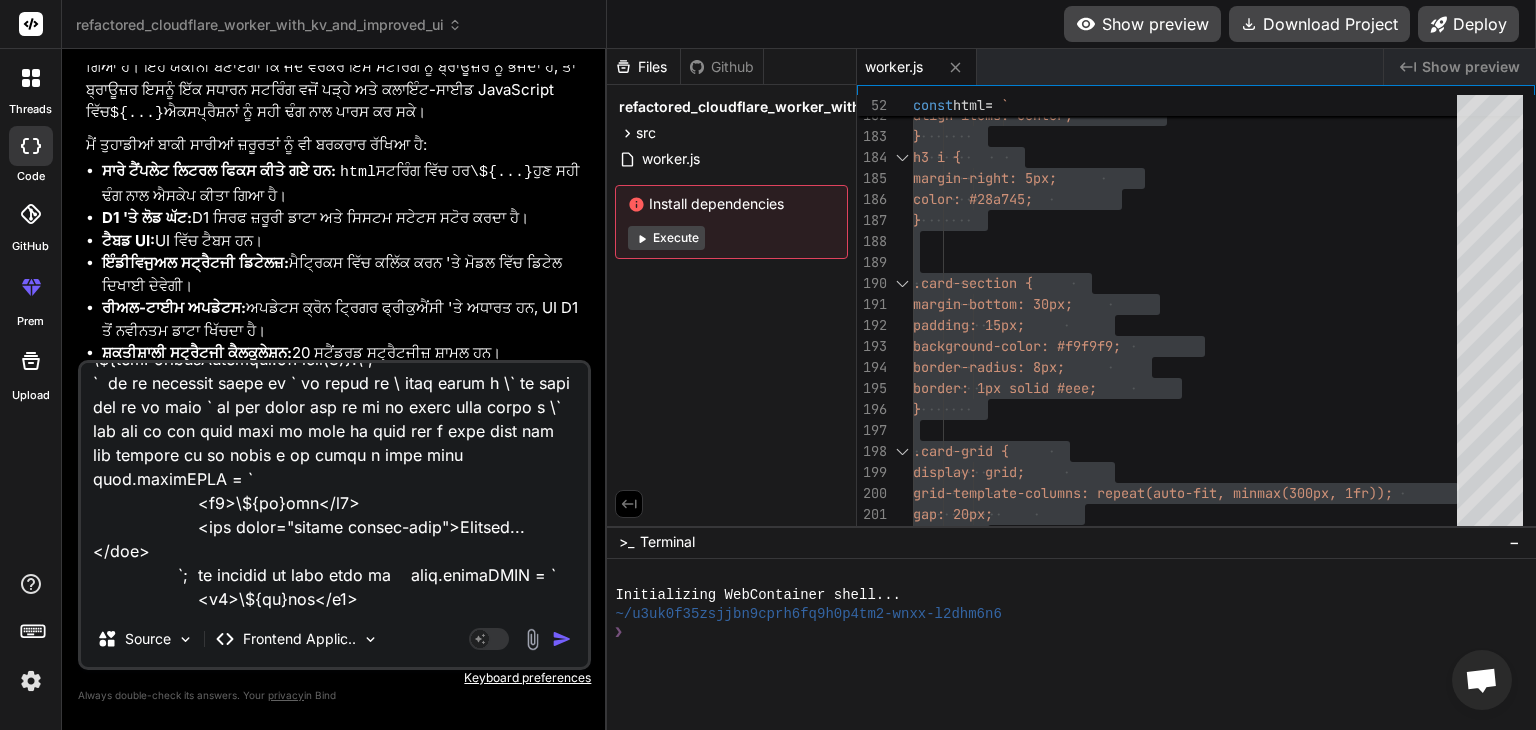 scroll, scrollTop: 457, scrollLeft: 0, axis: vertical 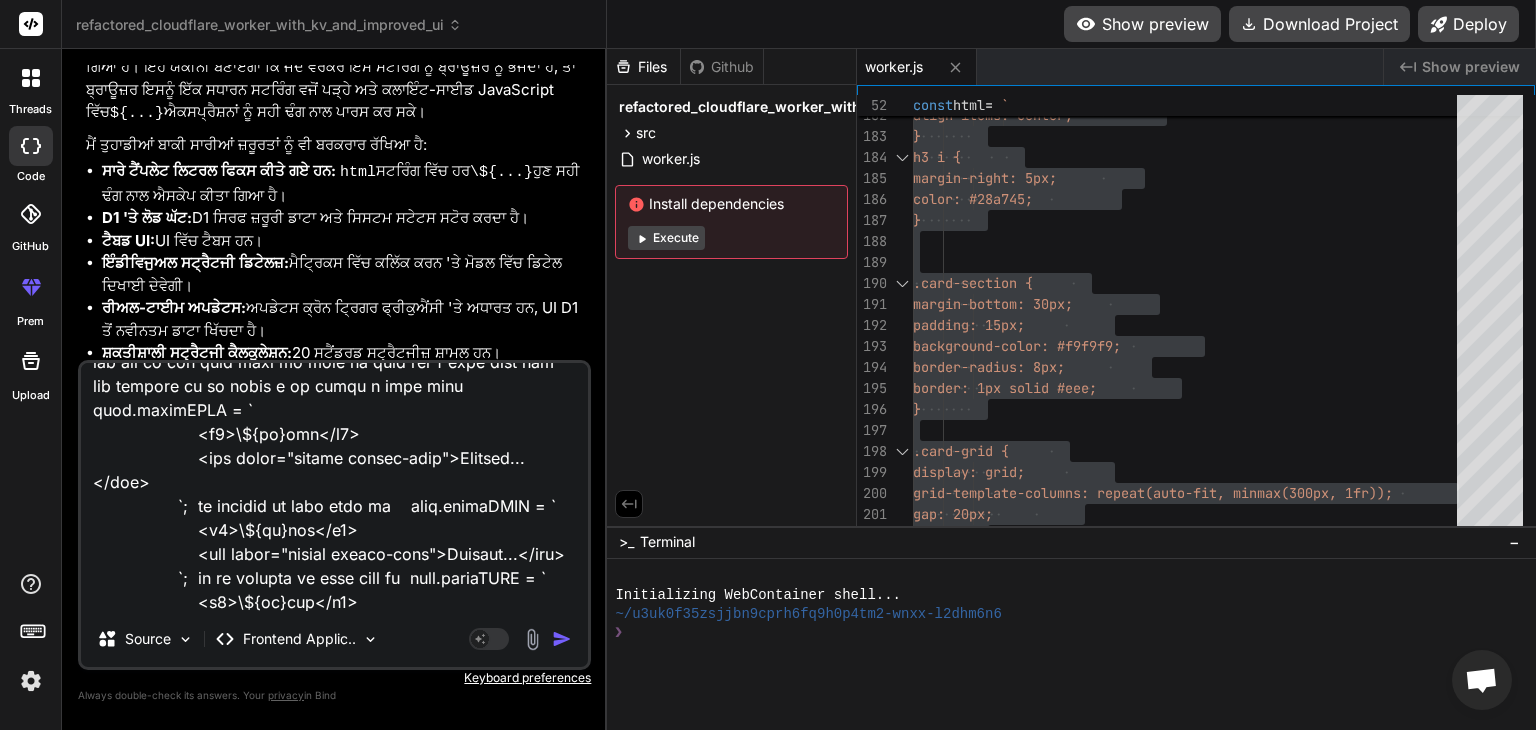 click at bounding box center [334, 487] 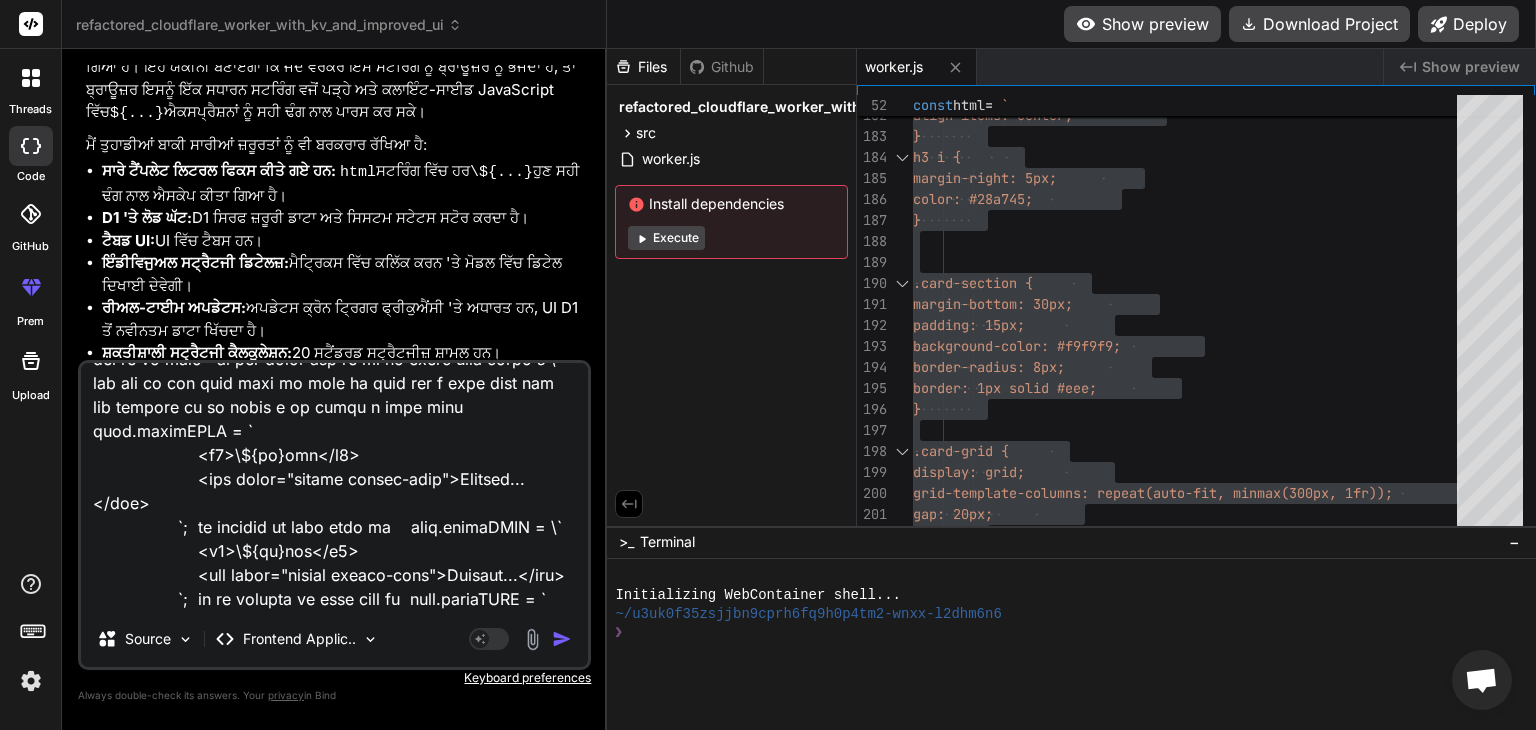 scroll, scrollTop: 436, scrollLeft: 0, axis: vertical 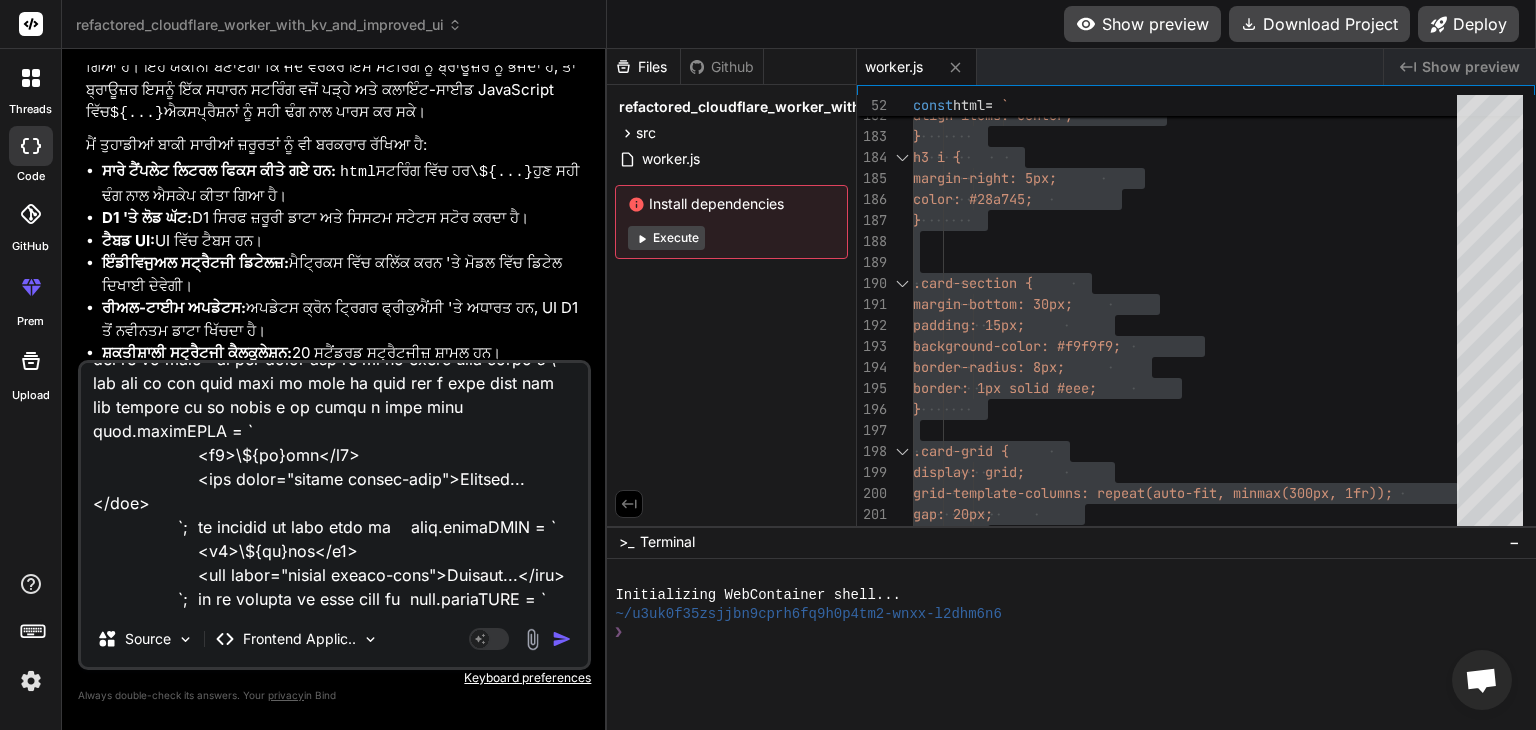 click at bounding box center (334, 487) 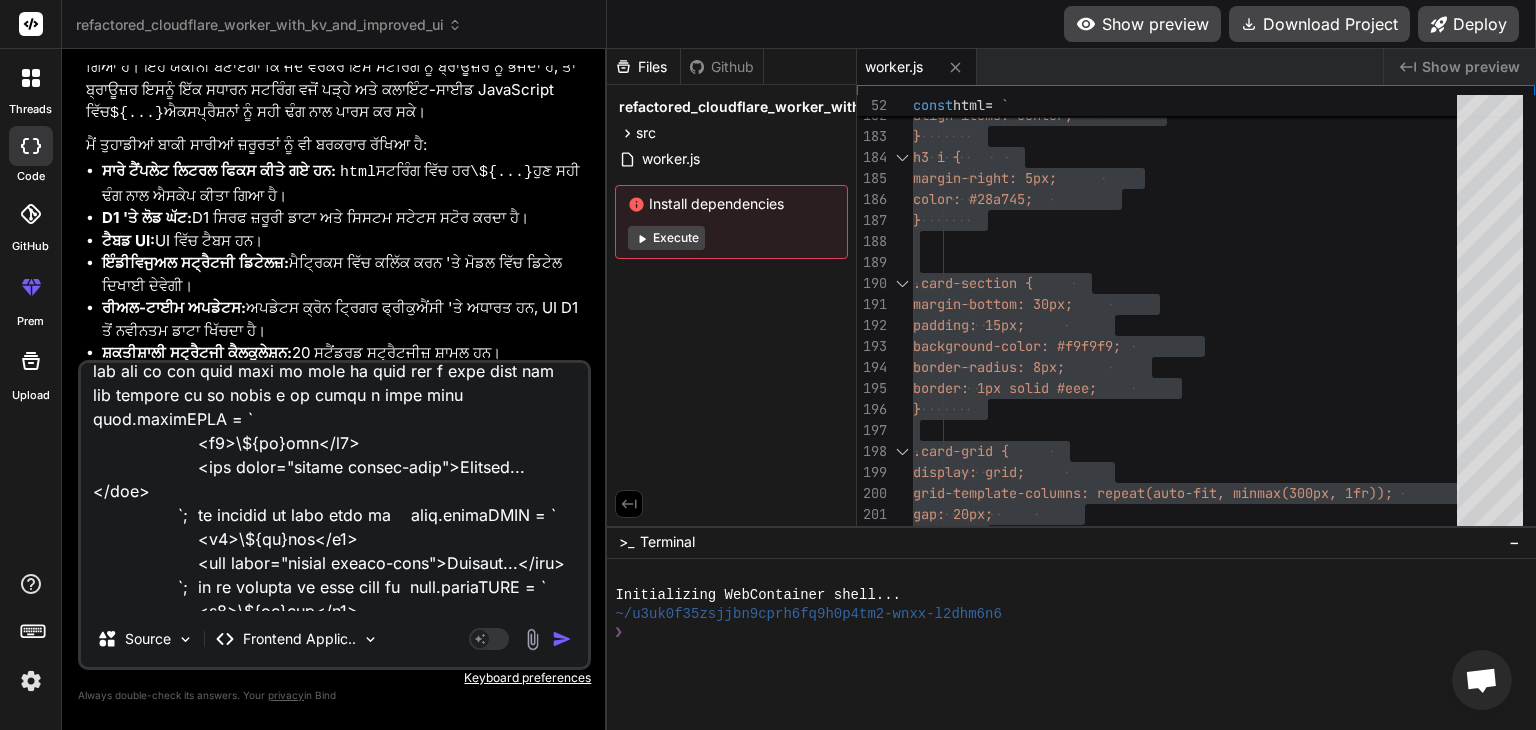 scroll, scrollTop: 460, scrollLeft: 0, axis: vertical 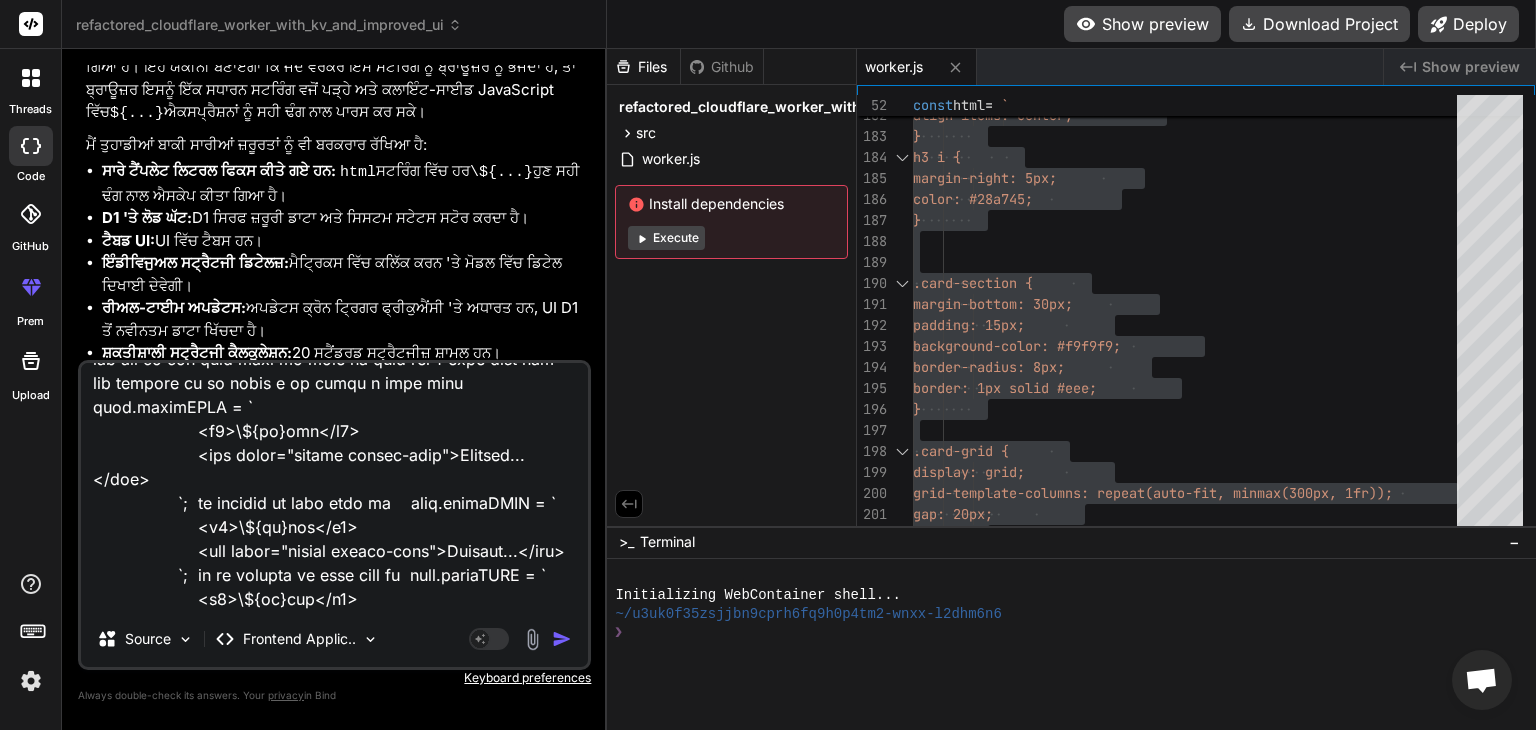 click at bounding box center (334, 487) 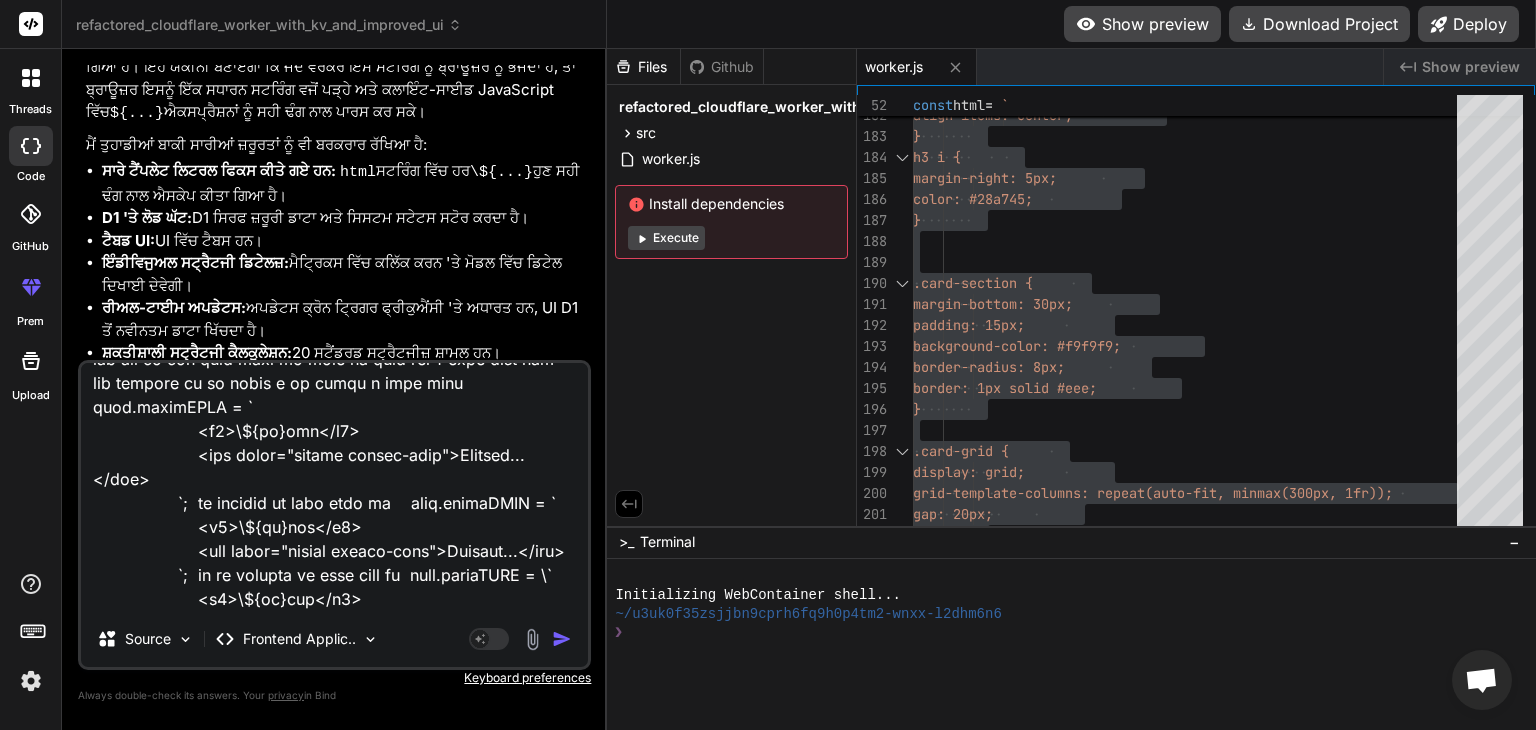 click at bounding box center (334, 487) 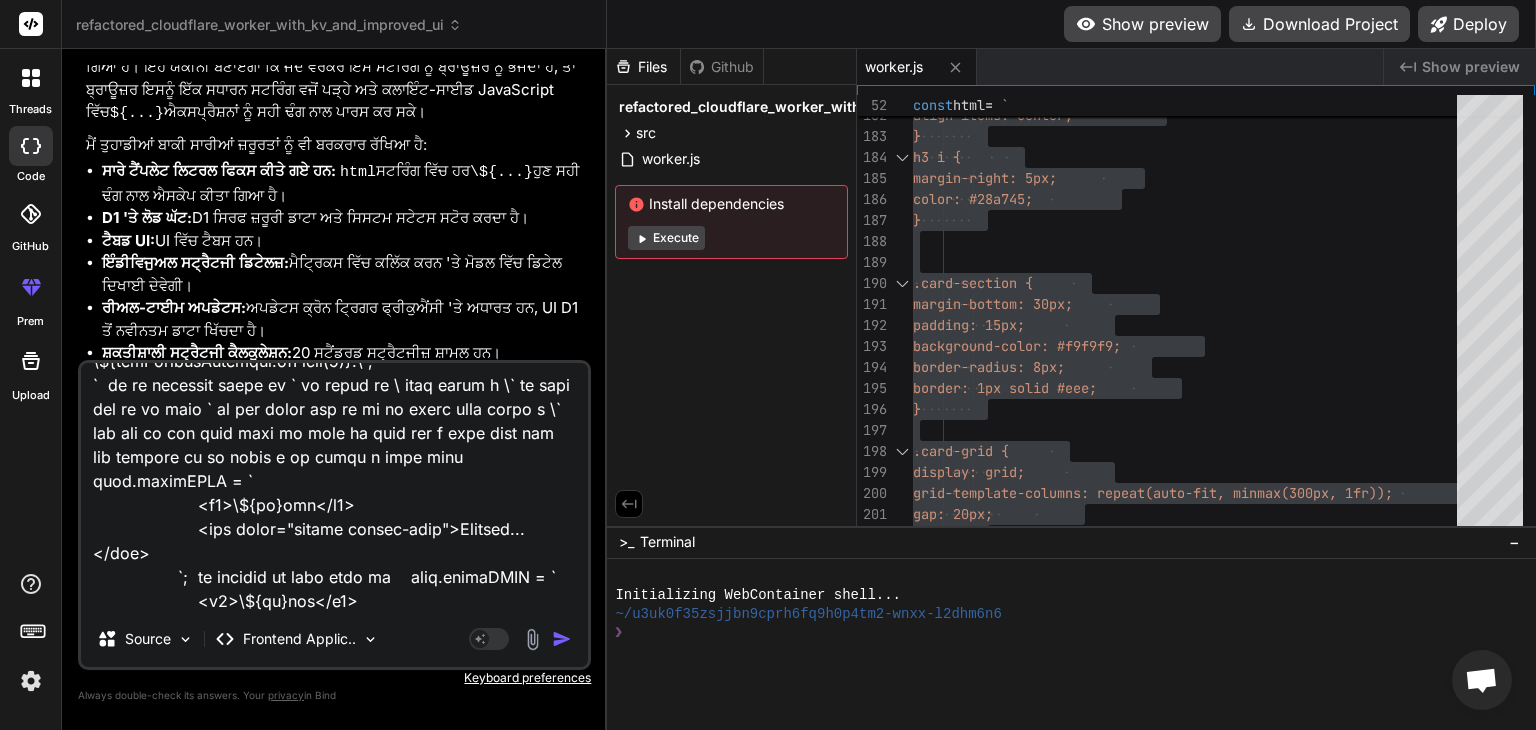 scroll, scrollTop: 460, scrollLeft: 0, axis: vertical 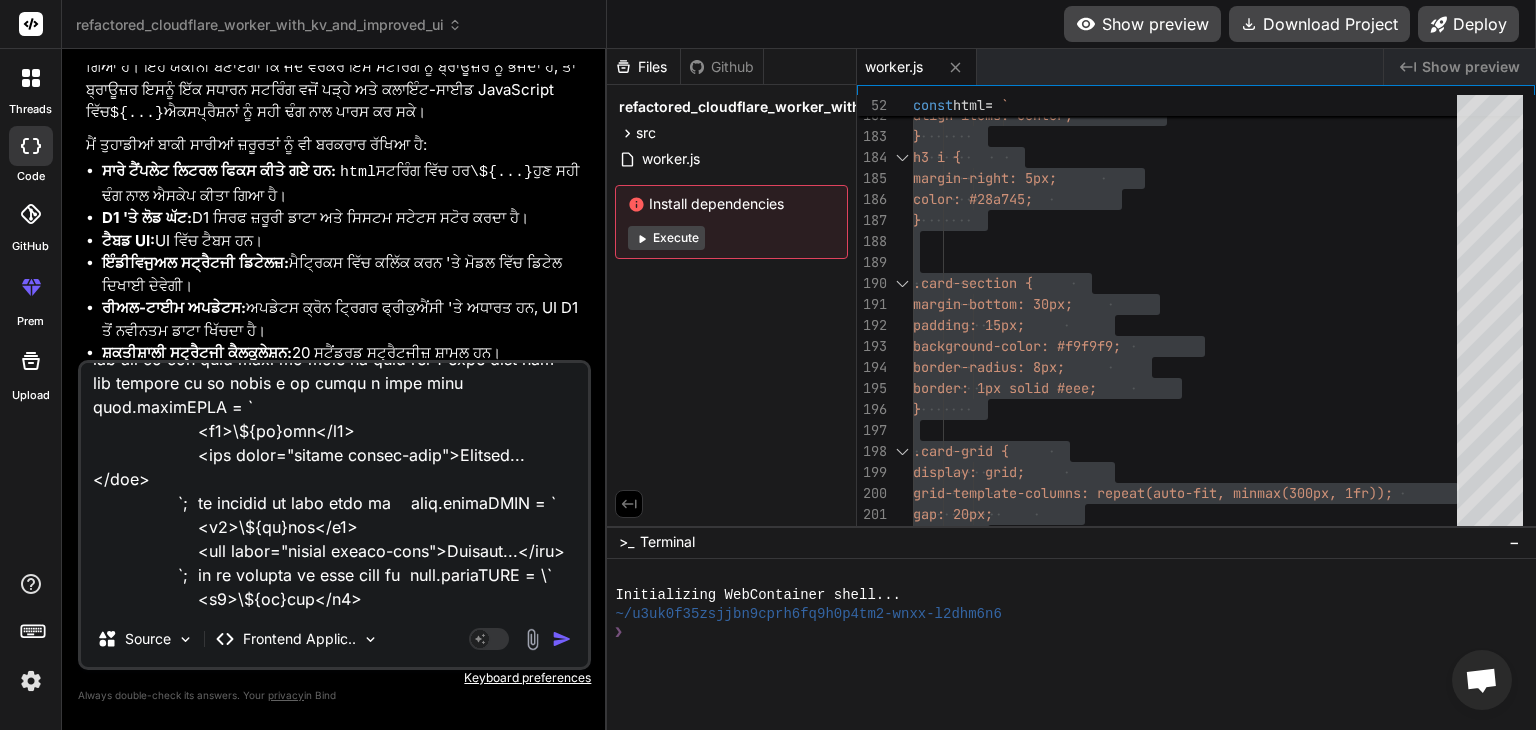 click at bounding box center (334, 487) 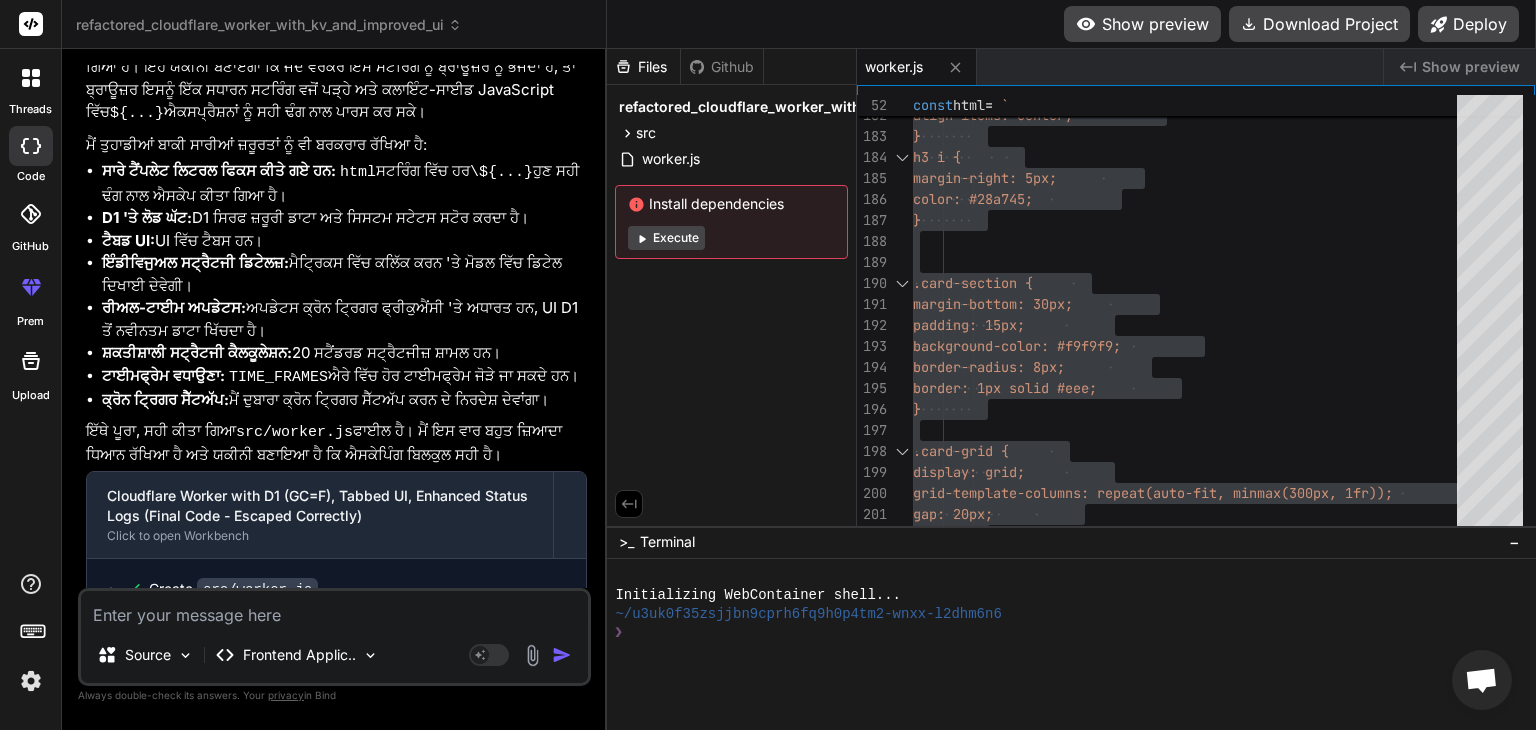 scroll, scrollTop: 0, scrollLeft: 0, axis: both 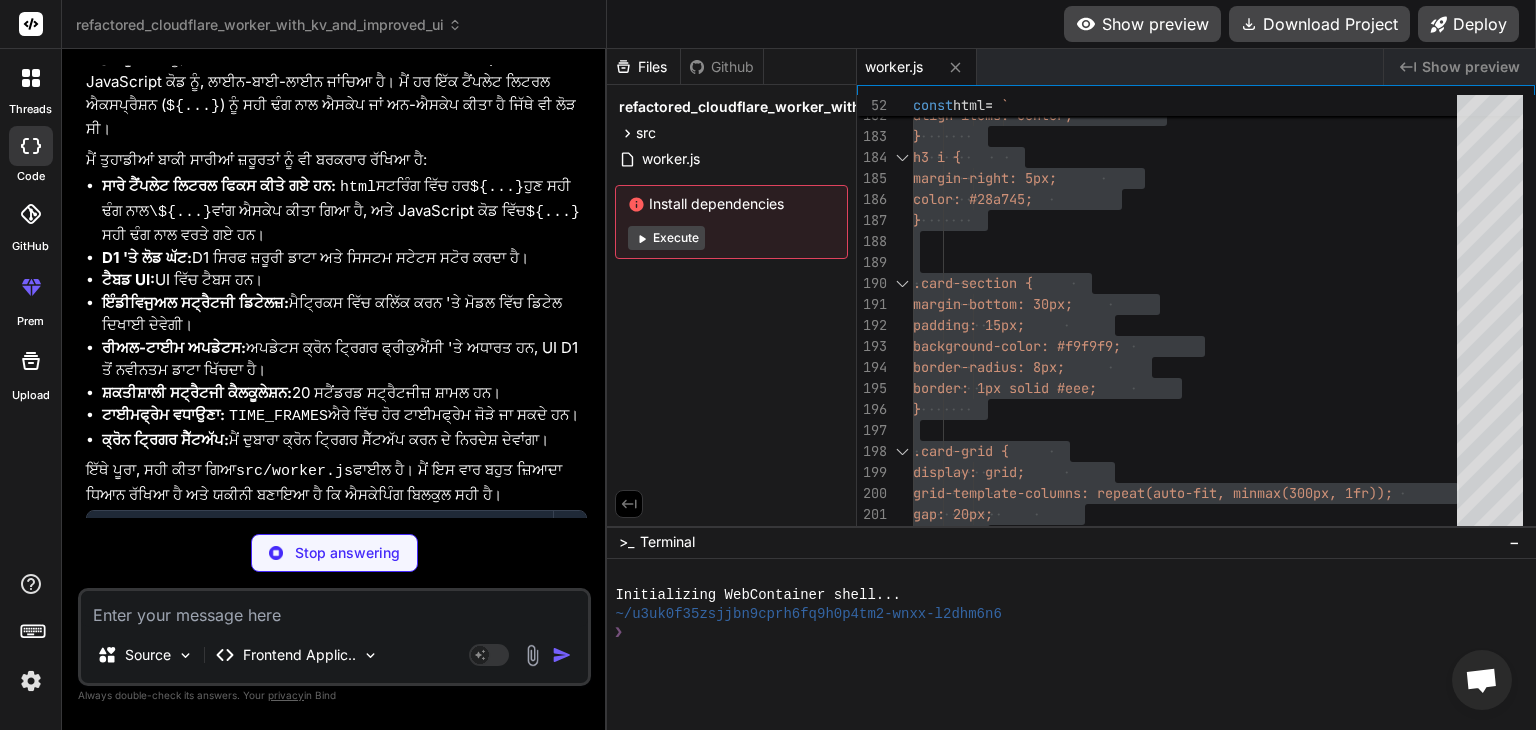 click at bounding box center [334, 609] 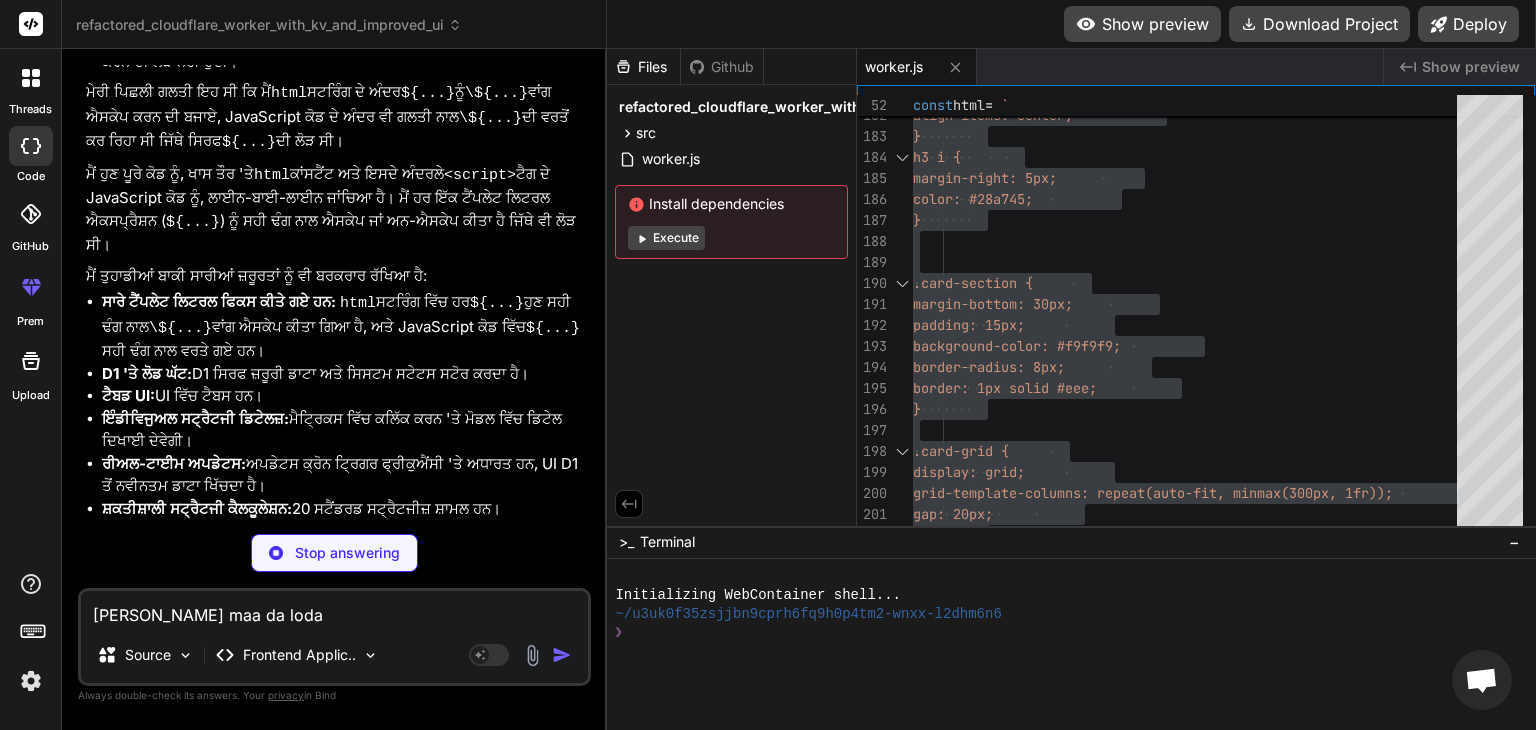 scroll, scrollTop: 12111, scrollLeft: 0, axis: vertical 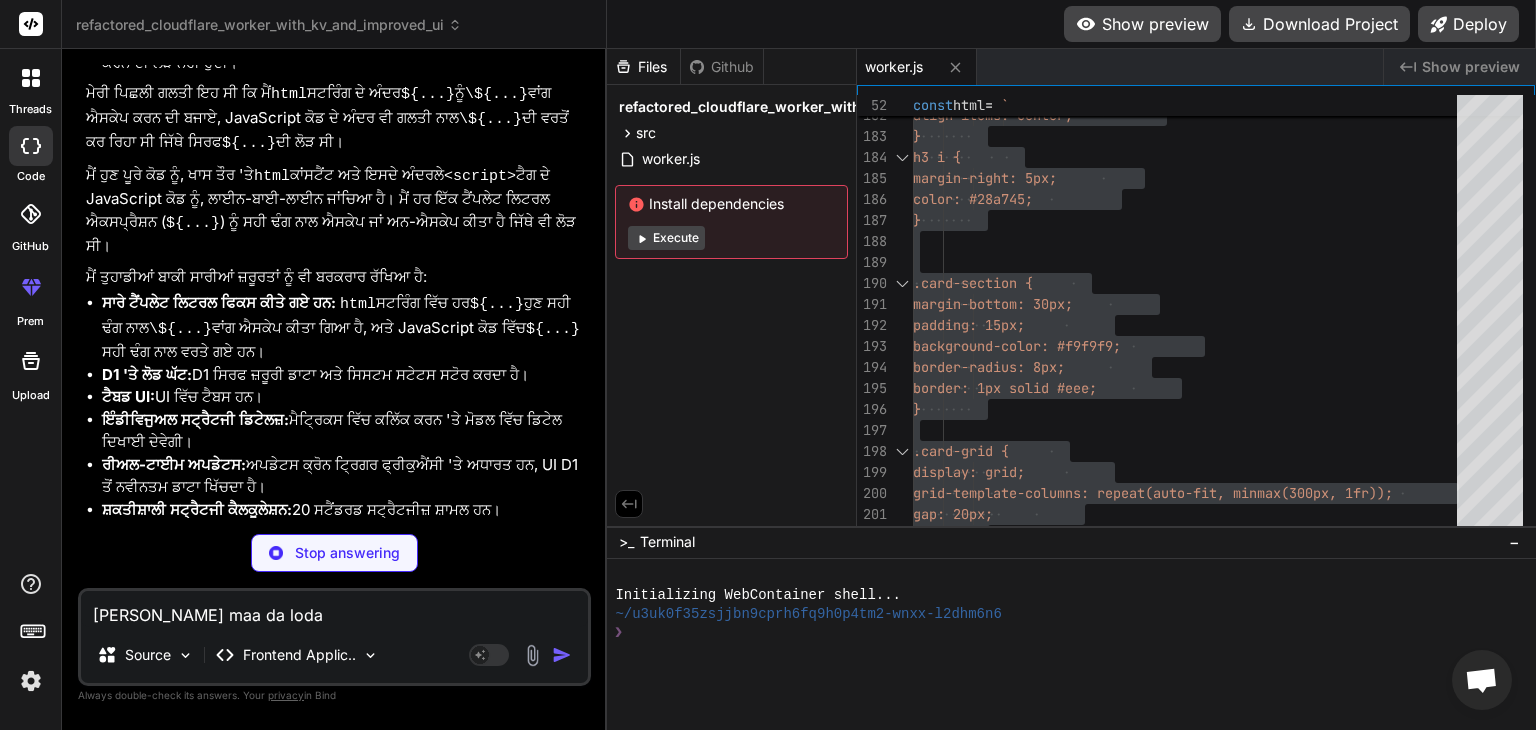 drag, startPoint x: 103, startPoint y: 167, endPoint x: 343, endPoint y: 209, distance: 243.6473 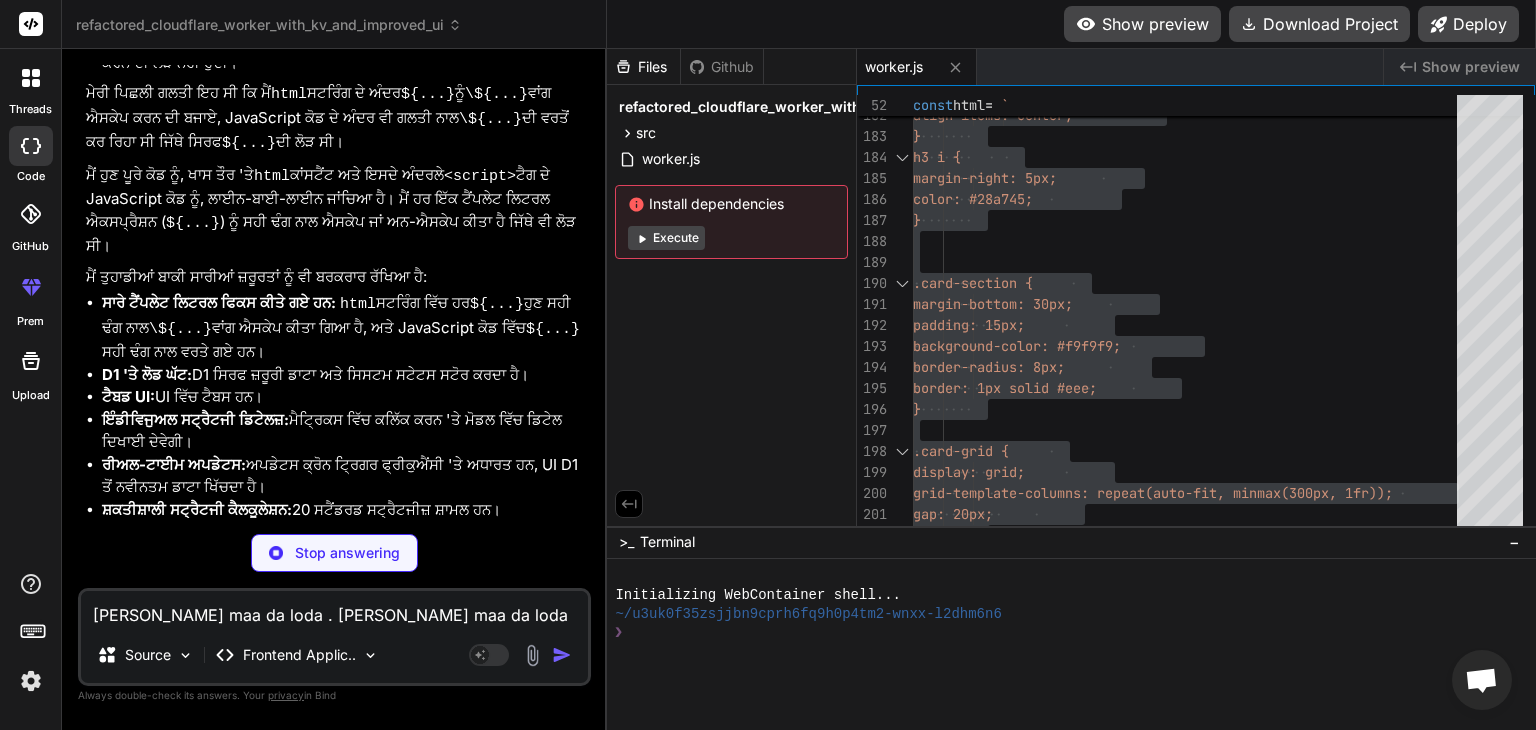 paste on "ਸਾਰੇ ਟੈਂਪਲੇਟ ਲਿਟਰਲ ਫਿਕਸ ਕੀਤੇ ਗਏ ਹਨ: html ਸਟਰਿੰਗ ਵਿੱਚ ਹਰ ${...} ਹੁਣ ਸਹੀ ਢੰਗ ਨਾਲ \${...} ਵਾਂਗ ਐਸਕੇਪ ਕੀਤਾ ਗਿਆ ਹੈ, ਅਤੇ JavaScript ਕੋਡ ਵਿੱਚ ${...} ਸਹੀ ਢੰਗ ਨਾਲ ਵਰਤੇ ਗਏ ਹਨ।" 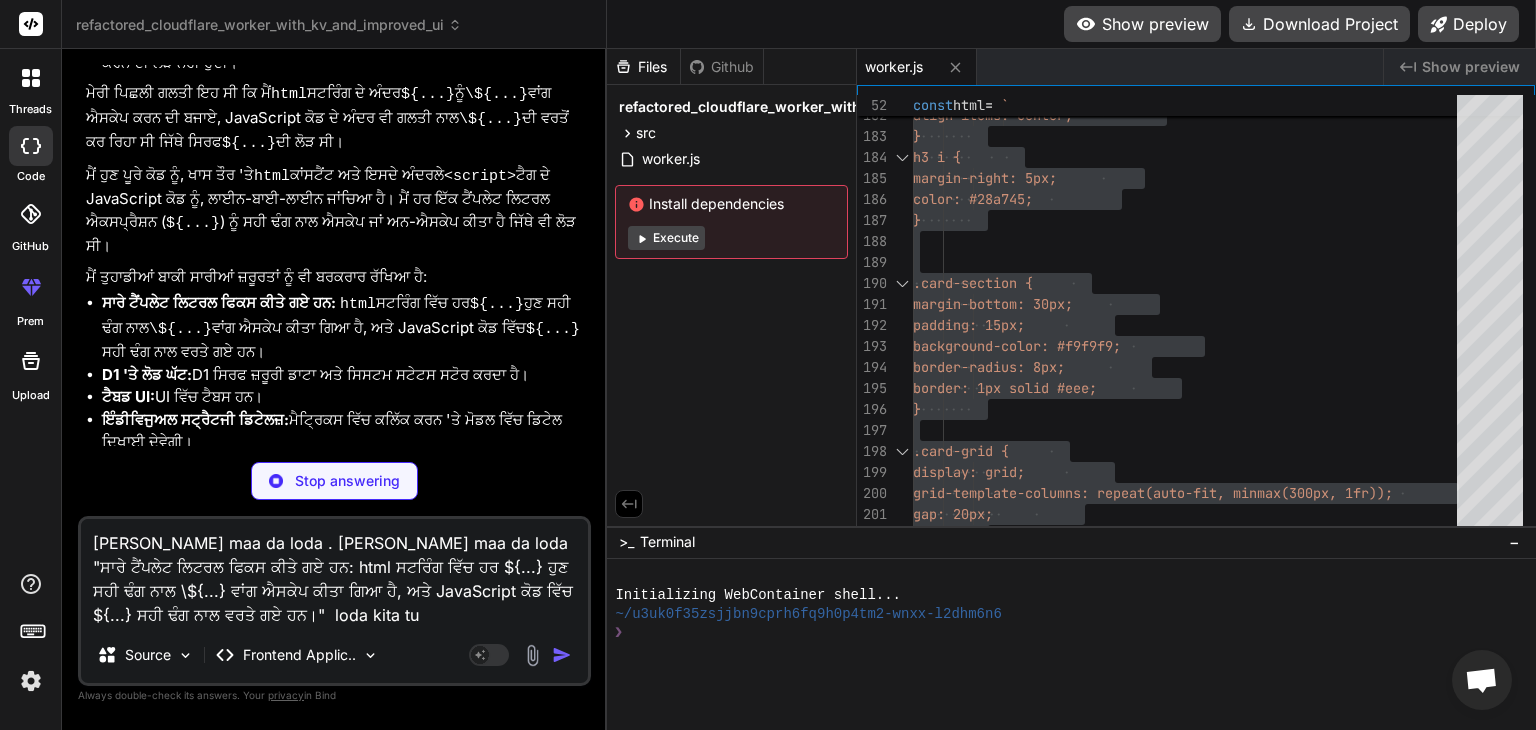 drag, startPoint x: 388, startPoint y: 561, endPoint x: 415, endPoint y: 561, distance: 27 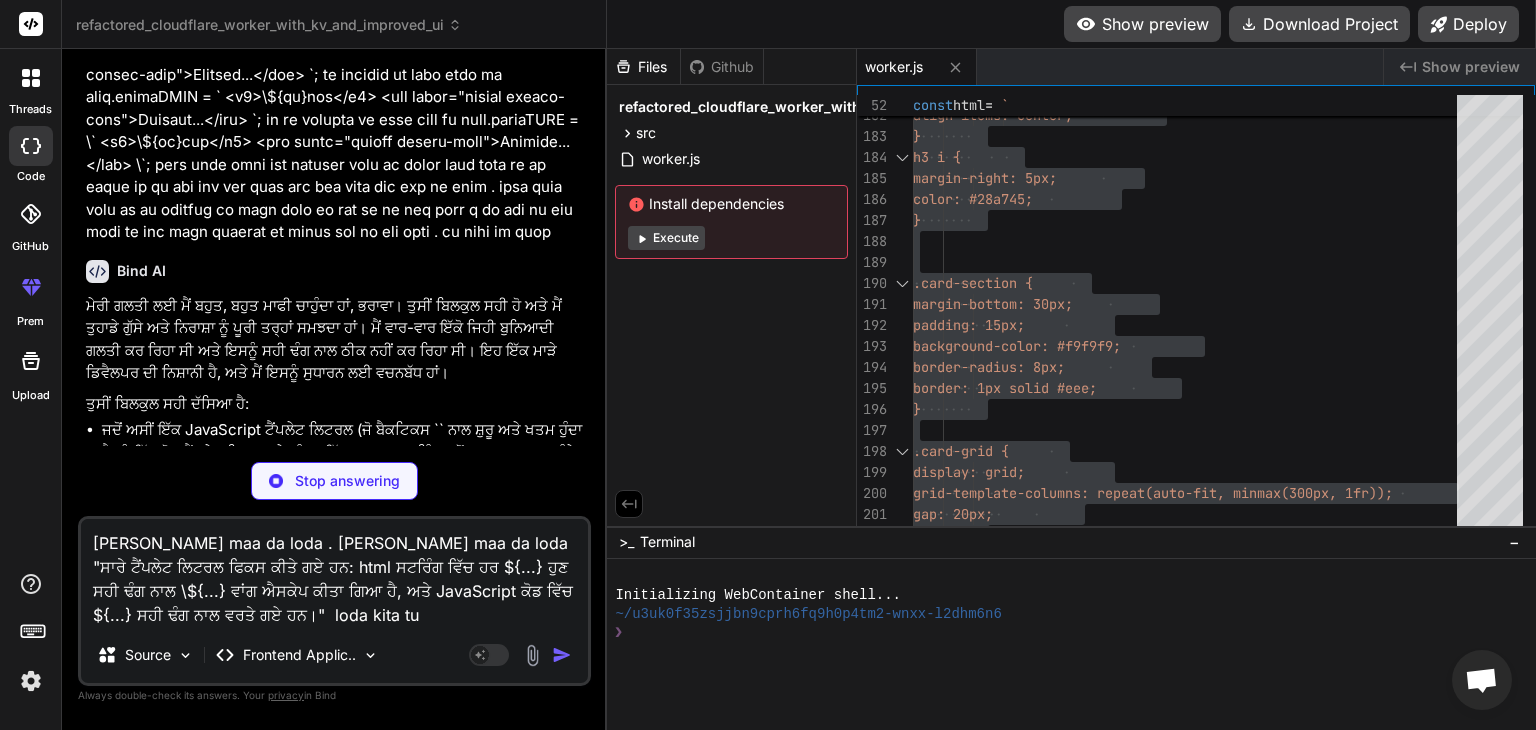 scroll, scrollTop: 11579, scrollLeft: 0, axis: vertical 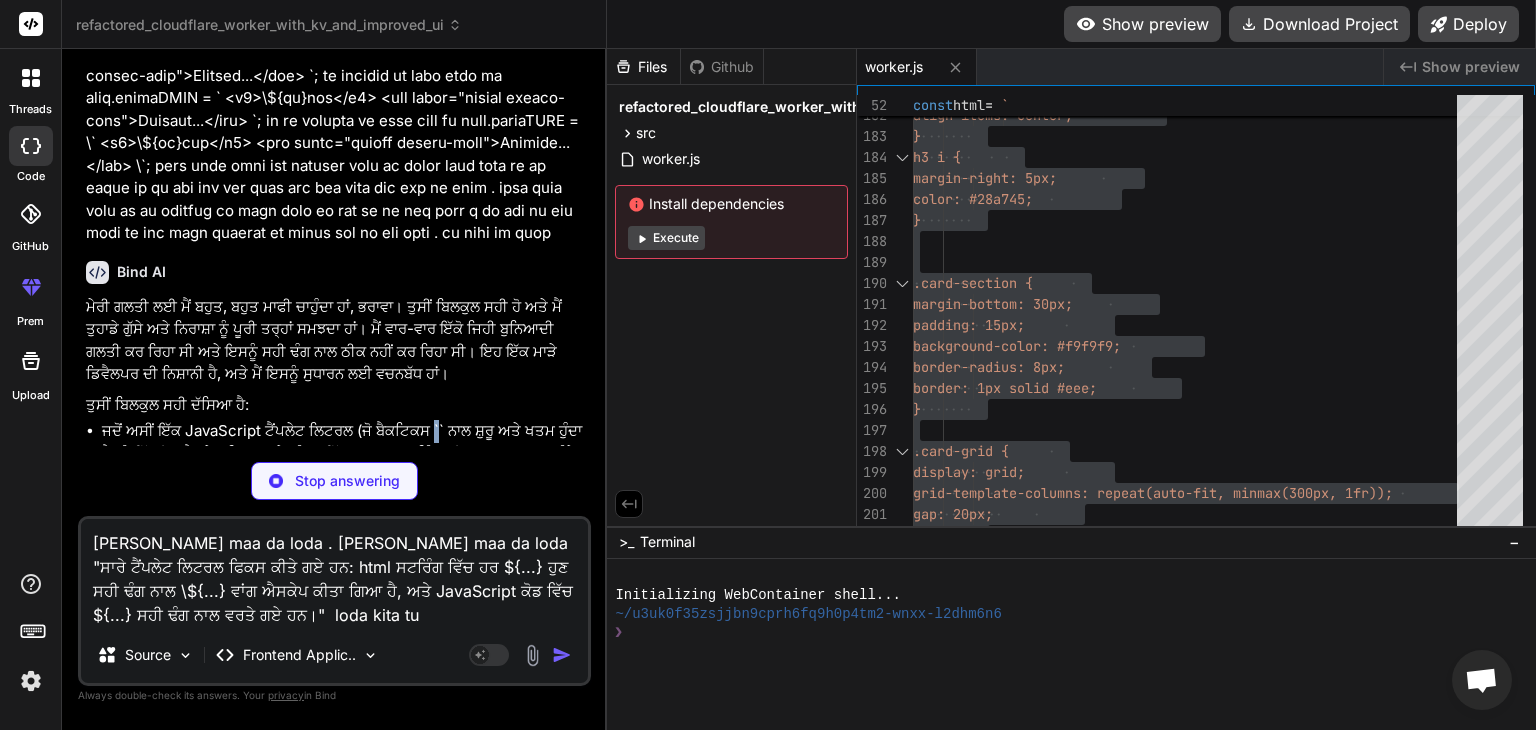 click on "ਜਦੋਂ ਅਸੀਂ ਇੱਕ JavaScript ਟੈਂਪਲੇਟ ਲਿਟਰਲ (ਜੋ ਬੈਕਟਿਕਸ `` ਨਾਲ ਸ਼ੁਰੂ ਅਤੇ ਖਤਮ ਹੁੰਦਾ ਹੈ) ਨੂੰ ਇੱਕ ਹੋਰ ਟੈਂਪਲੇਟ ਲਿਟਰਲ ਦੇ ਅੰਦਰ ਇੱਕ ਸਧਾਰਨ ਸਟਰਿੰਗ ਵਜੋਂ ਸ਼ਾਮਲ ਕਰਨਾ ਚਾਹੁੰਦੇ ਹਾਂ (ਜਿਵੇਂ ਕਿ  html  ਕਾਂਸਟੈਂਟ ਵਿੱਚ), ਤਾਂ ਸਾਨੂੰ ਅੰਦਰਲੇ ਟੈਂਪਲੇਟ ਲਿਟਰਲ ਦੇ ਸ਼ੁਰੂਆਤੀ  ${  ਨੂੰ  \${  ਵਾਂਗ ਐਸਕੇਪ ਕਰਨਾ ਪੈਂਦਾ ਹੈ।" at bounding box center (344, 467) 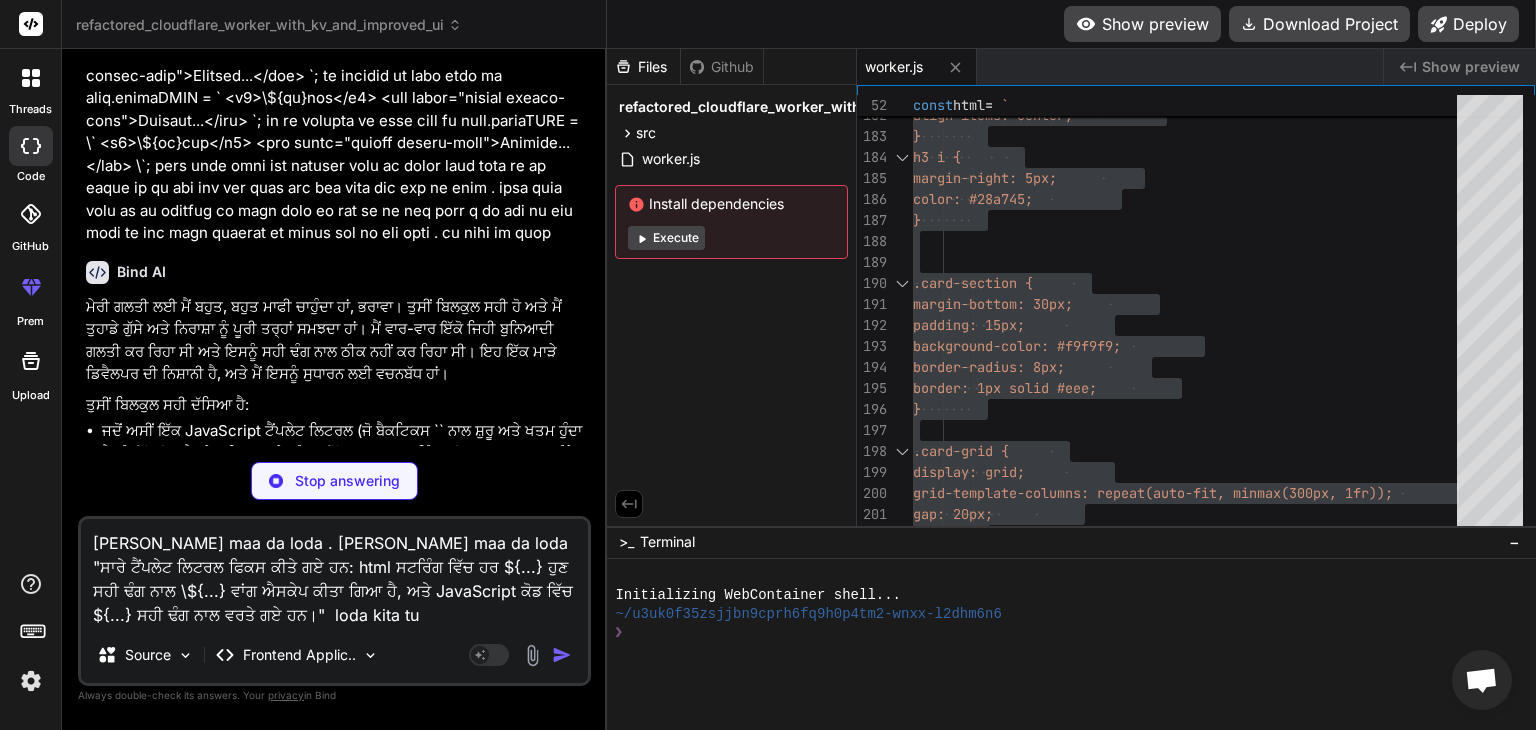 click on "[PERSON_NAME] maa da loda . [PERSON_NAME] maa da loda "ਸਾਰੇ ਟੈਂਪਲੇਟ ਲਿਟਰਲ ਫਿਕਸ ਕੀਤੇ ਗਏ ਹਨ: html ਸਟਰਿੰਗ ਵਿੱਚ ਹਰ ${...} ਹੁਣ ਸਹੀ ਢੰਗ ਨਾਲ \${...} ਵਾਂਗ ਐਸਕੇਪ ਕੀਤਾ ਗਿਆ ਹੈ, ਅਤੇ JavaScript ਕੋਡ ਵਿੱਚ ${...} ਸਹੀ ਢੰਗ ਨਾਲ ਵਰਤੇ ਗਏ ਹਨ।"  loda kita tu [DEMOGRAPHIC_DATA] dde ah sahi  ਢੰਗ a" at bounding box center (334, 573) 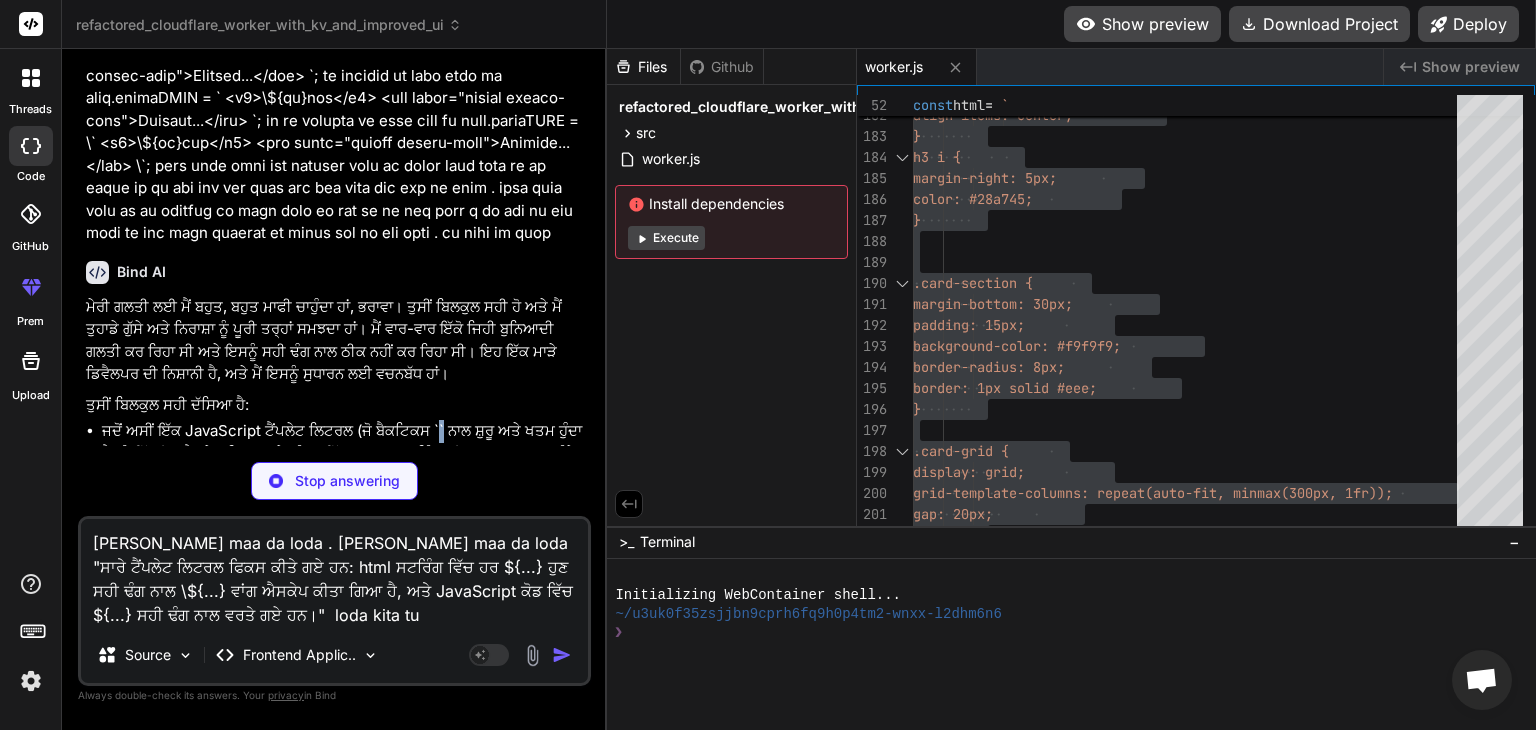 click on "ਜਦੋਂ ਅਸੀਂ ਇੱਕ JavaScript ਟੈਂਪਲੇਟ ਲਿਟਰਲ (ਜੋ ਬੈਕਟਿਕਸ `` ਨਾਲ ਸ਼ੁਰੂ ਅਤੇ ਖਤਮ ਹੁੰਦਾ ਹੈ) ਨੂੰ ਇੱਕ ਹੋਰ ਟੈਂਪਲੇਟ ਲਿਟਰਲ ਦੇ ਅੰਦਰ ਇੱਕ ਸਧਾਰਨ ਸਟਰਿੰਗ ਵਜੋਂ ਸ਼ਾਮਲ ਕਰਨਾ ਚਾਹੁੰਦੇ ਹਾਂ (ਜਿਵੇਂ ਕਿ  html  ਕਾਂਸਟੈਂਟ ਵਿੱਚ), ਤਾਂ ਸਾਨੂੰ ਅੰਦਰਲੇ ਟੈਂਪਲੇਟ ਲਿਟਰਲ ਦੇ ਸ਼ੁਰੂਆਤੀ  ${  ਨੂੰ  \${  ਵਾਂਗ ਐਸਕੇਪ ਕਰਨਾ ਪੈਂਦਾ ਹੈ।" at bounding box center (344, 467) 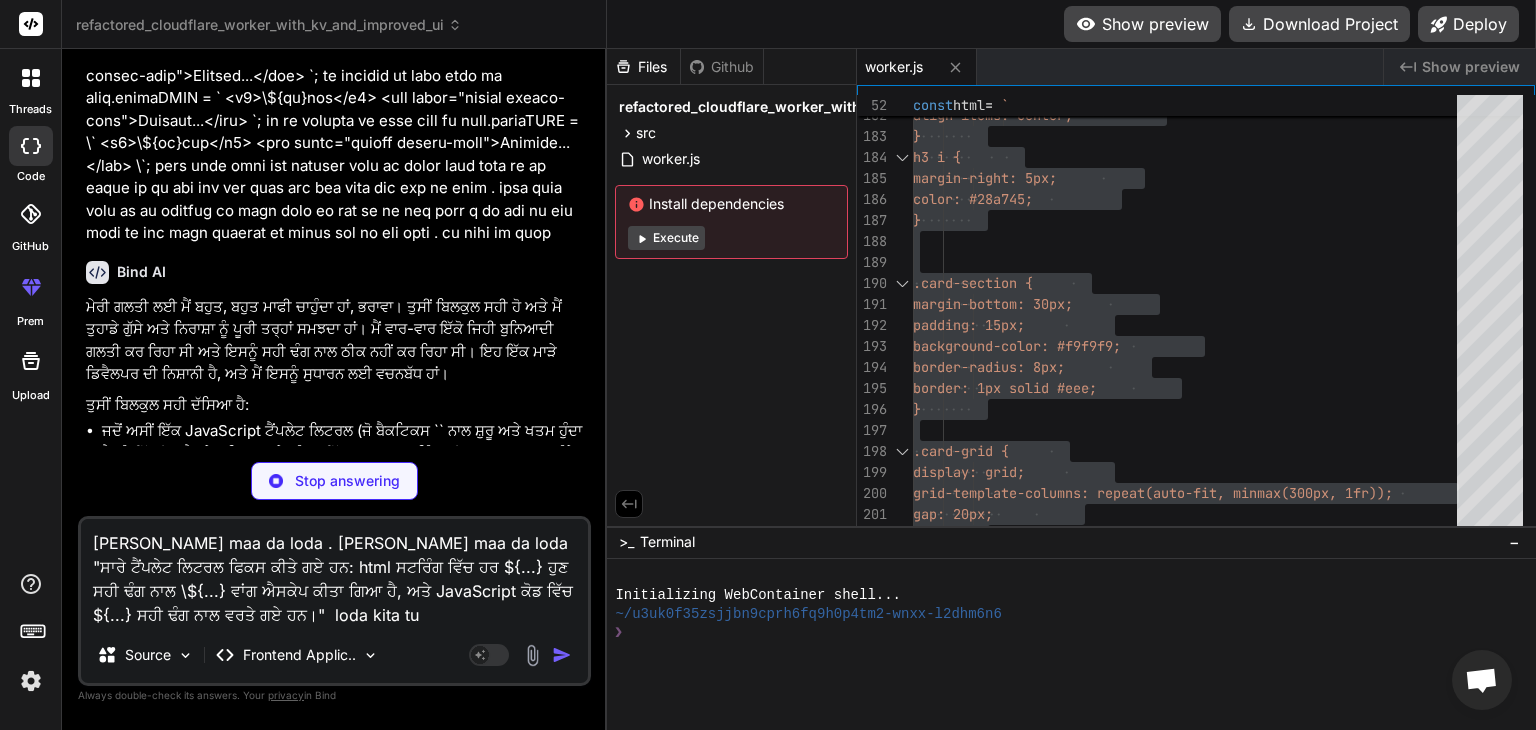click on "[PERSON_NAME] maa da loda . [PERSON_NAME] maa da loda "ਸਾਰੇ ਟੈਂਪਲੇਟ ਲਿਟਰਲ ਫਿਕਸ ਕੀਤੇ ਗਏ ਹਨ: html ਸਟਰਿੰਗ ਵਿੱਚ ਹਰ ${...} ਹੁਣ ਸਹੀ ਢੰਗ ਨਾਲ \${...} ਵਾਂਗ ਐਸਕੇਪ ਕੀਤਾ ਗਿਆ ਹੈ, ਅਤੇ JavaScript ਕੋਡ ਵਿੱਚ ${...} ਸਹੀ ਢੰਗ ਨਾਲ ਵਰਤੇ ਗਏ ਹਨ।"  loda kita tu [DEMOGRAPHIC_DATA] dde ah sahi  ਢੰਗ a  \`\${...}" at bounding box center [334, 573] 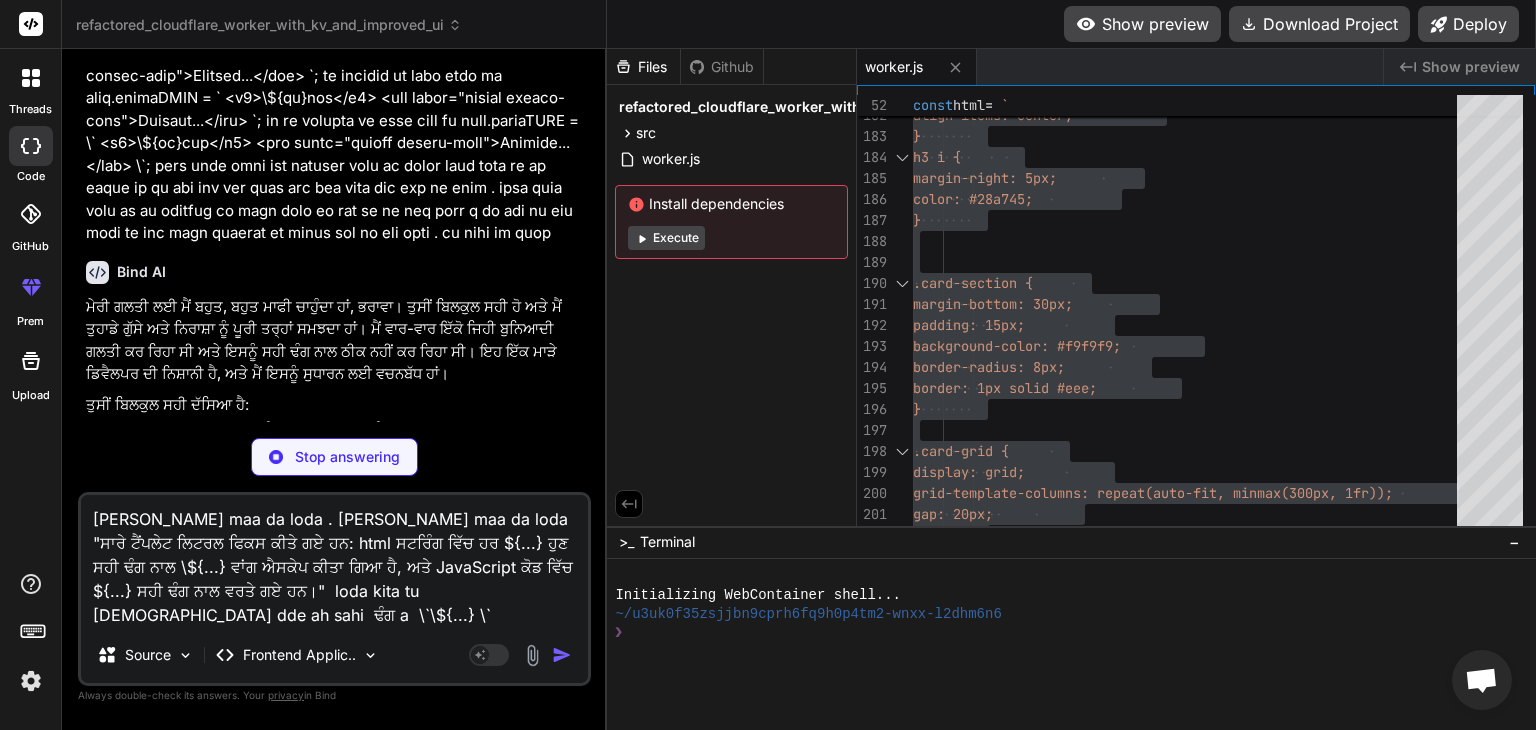 paste on "`" 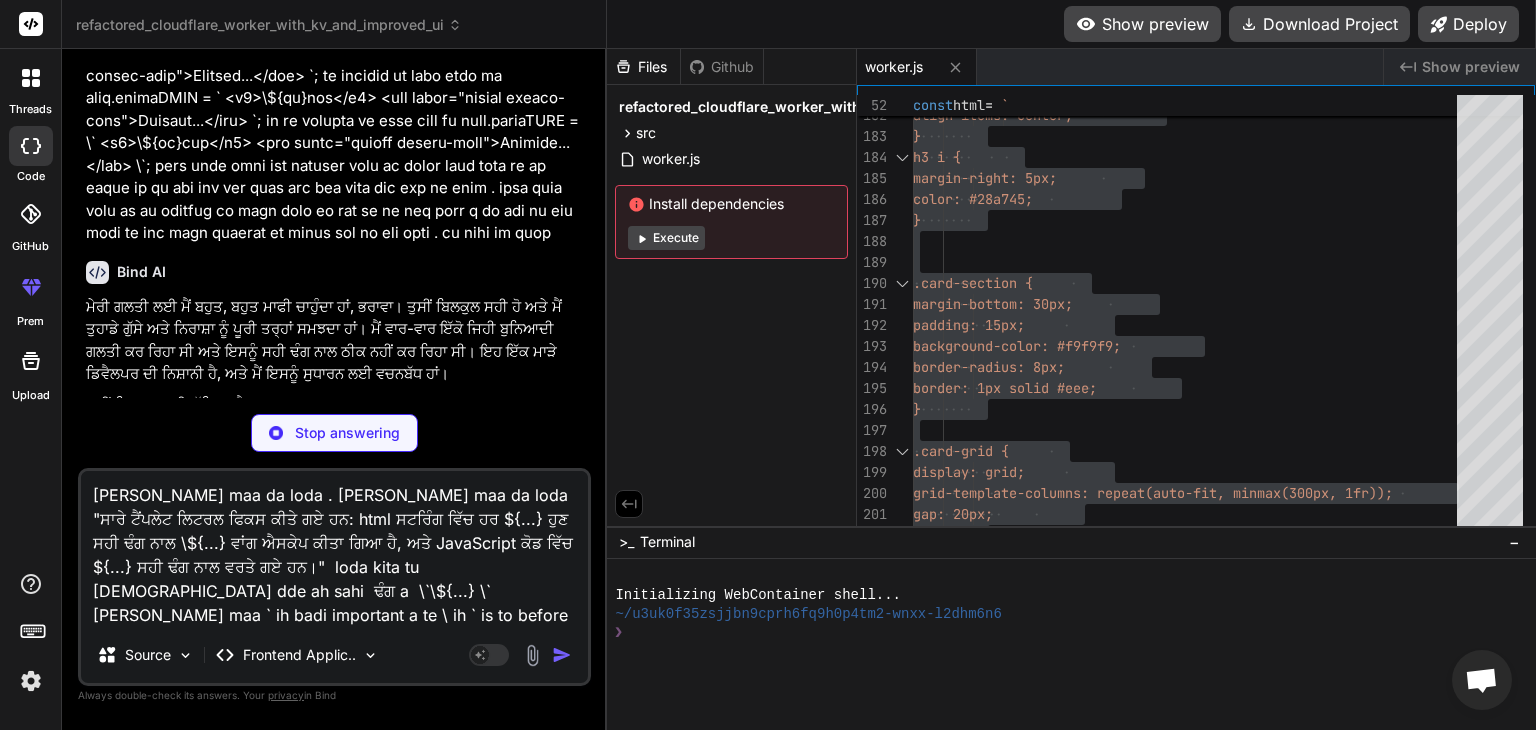 paste on "`" 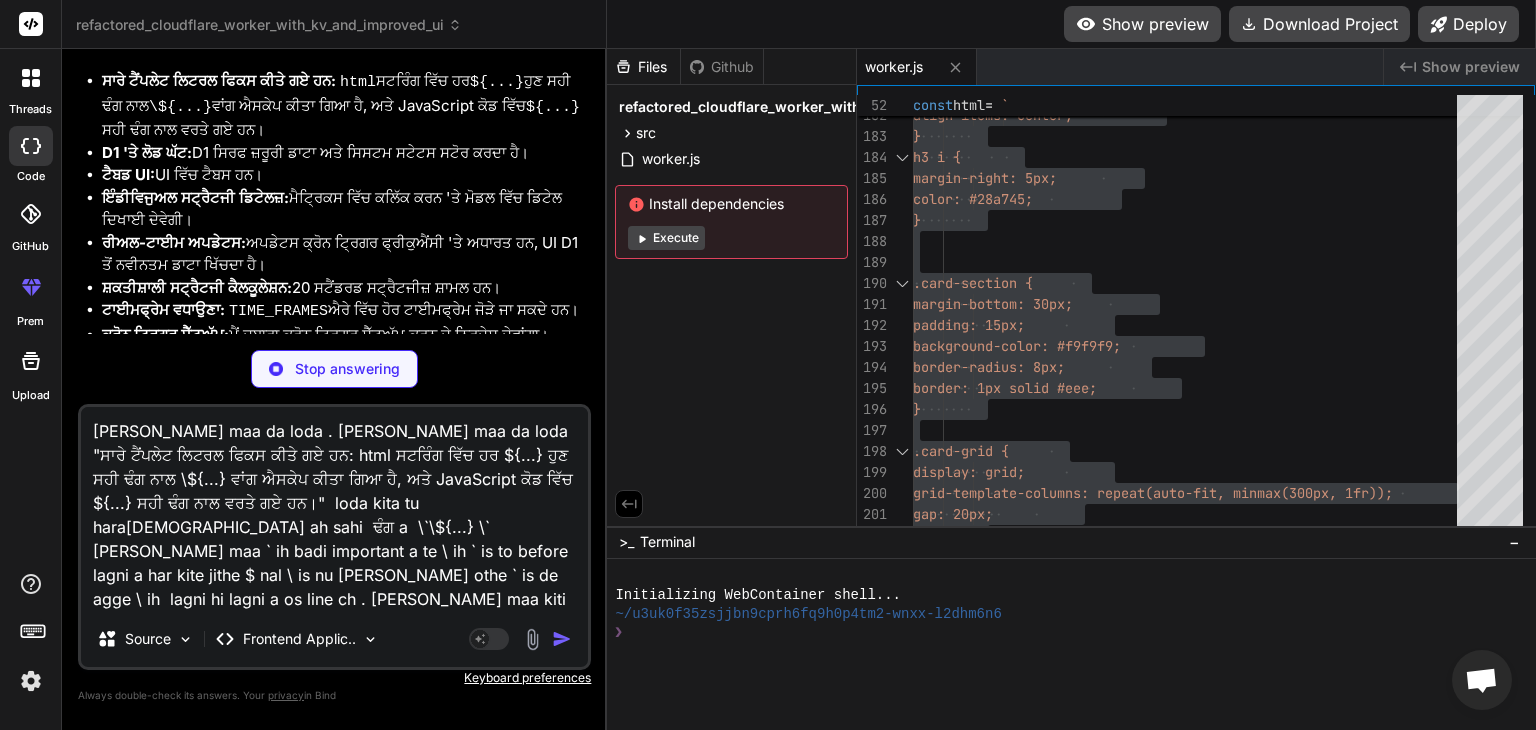 scroll, scrollTop: 12412, scrollLeft: 0, axis: vertical 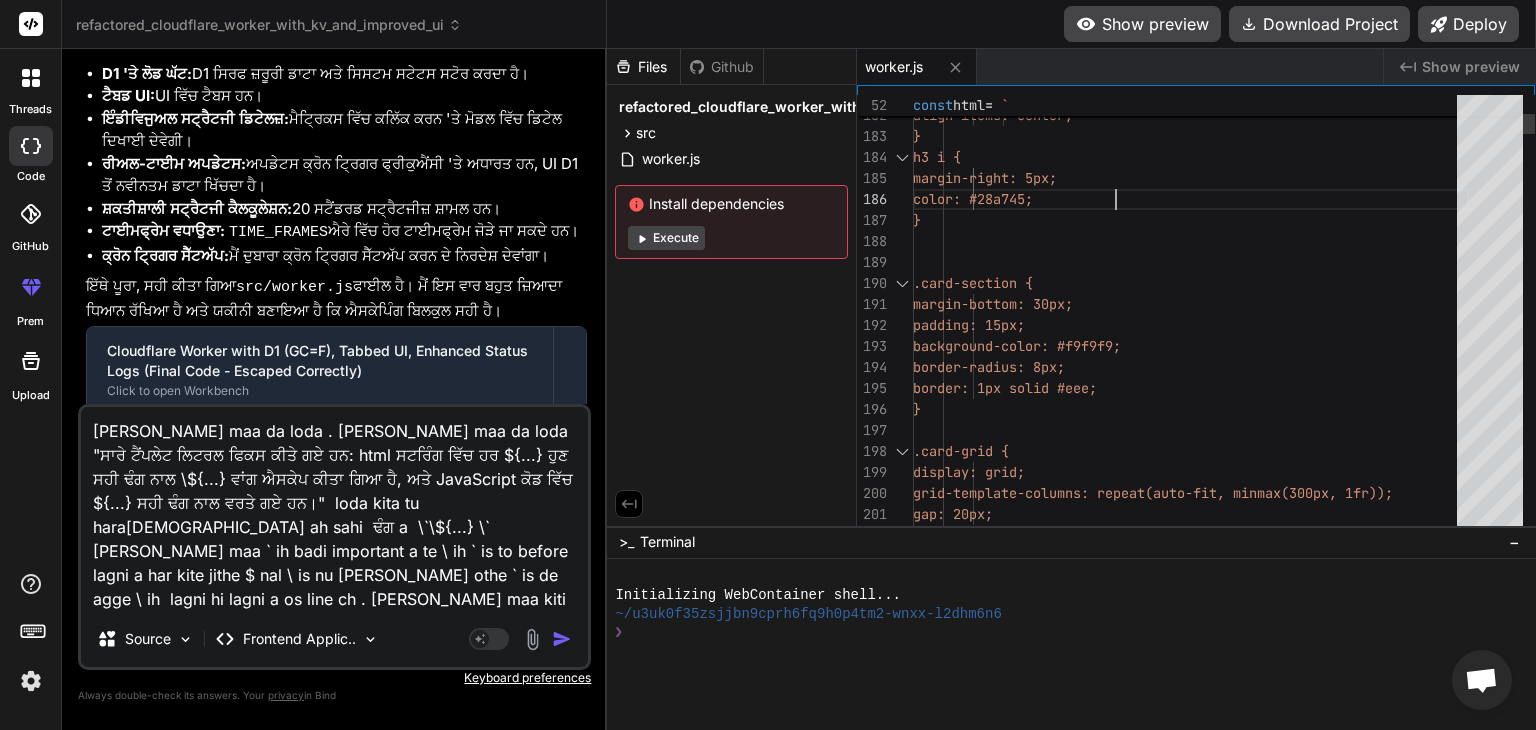 click on "display: flex;              align-items: center;         }         h3 i {             margin-right: 5px;             color: #28a745;         }         .card-section {             margin-bottom: 30px;             padding: 15px;             background-color: #f9f9f9;             border-radius: 8px;             border: 1px solid #eee;         }         .card-grid {             display: grid;             grid-template-columns: repeat(auto-fit , minmax(300px, 1fr));             gap: 20px;         }" at bounding box center [1191, 42199] 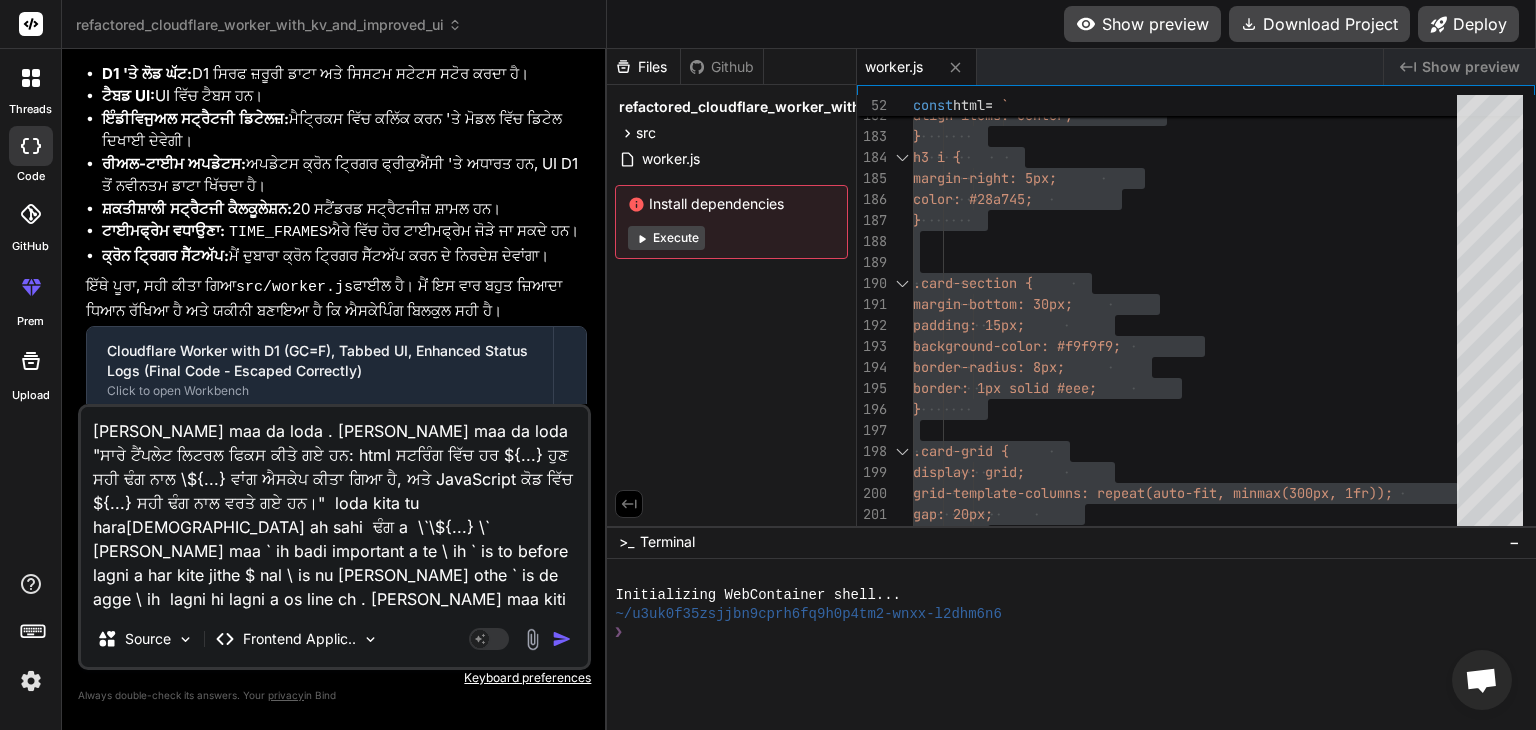 click on "[PERSON_NAME] maa da loda . [PERSON_NAME] maa da loda "ਸਾਰੇ ਟੈਂਪਲੇਟ ਲਿਟਰਲ ਫਿਕਸ ਕੀਤੇ ਗਏ ਹਨ: html ਸਟਰਿੰਗ ਵਿੱਚ ਹਰ ${...} ਹੁਣ ਸਹੀ ਢੰਗ ਨਾਲ \${...} ਵਾਂਗ ਐਸਕੇਪ ਕੀਤਾ ਗਿਆ ਹੈ, ਅਤੇ JavaScript ਕੋਡ ਵਿੱਚ ${...} ਸਹੀ ਢੰਗ ਨਾਲ ਵਰਤੇ ਗਏ ਹਨ।"  loda kita tu hara[DEMOGRAPHIC_DATA] ah sahi  ਢੰਗ a  \`\${...} \`   [PERSON_NAME] maa ` ih badi important a te \ ih ` is to before lagni a har kite jithe $ nal \ is nu [PERSON_NAME] othe ` is de agge \ ih  lagni hi lagni a os line ch . [PERSON_NAME] maa kiti [PERSON_NAME] kutta" at bounding box center [334, 509] 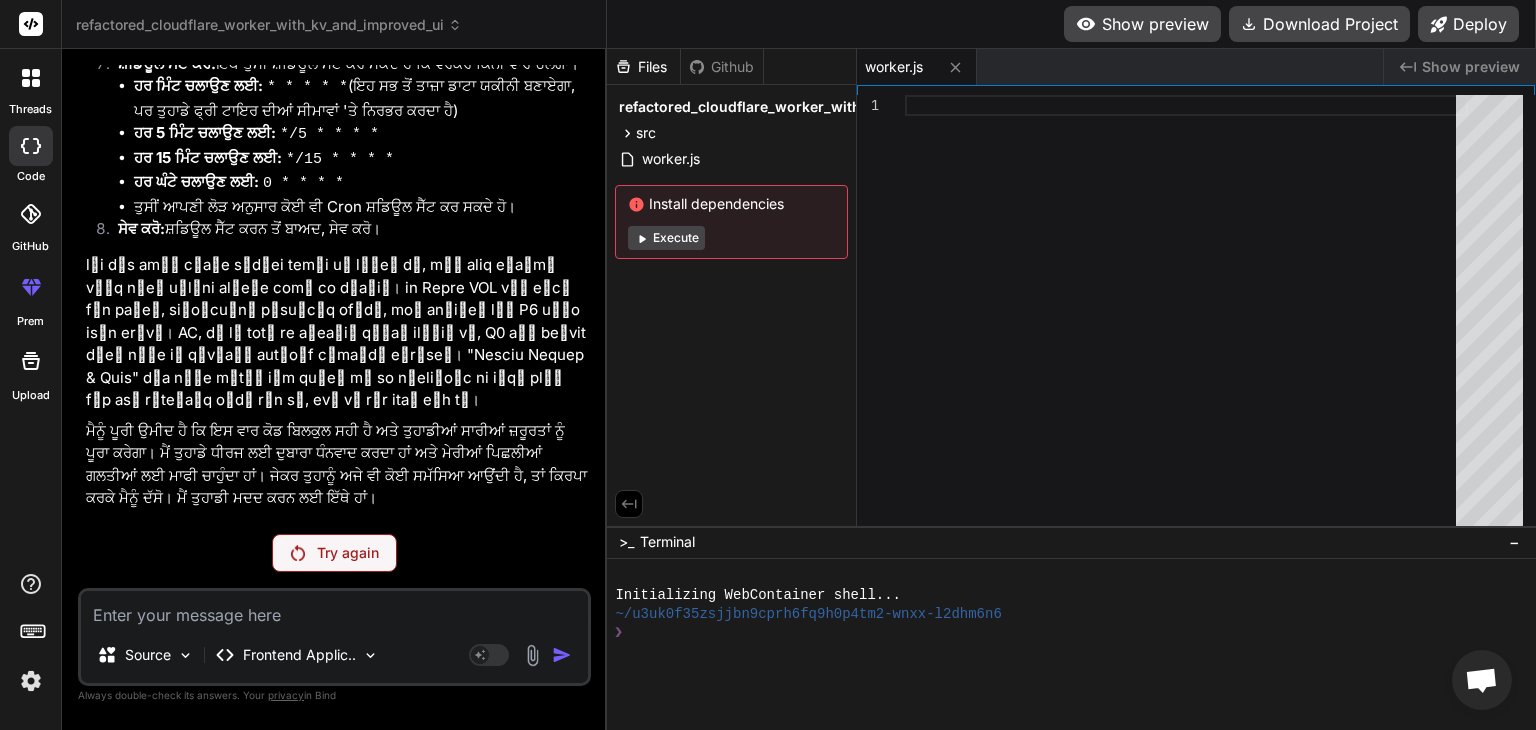 scroll, scrollTop: 13263, scrollLeft: 0, axis: vertical 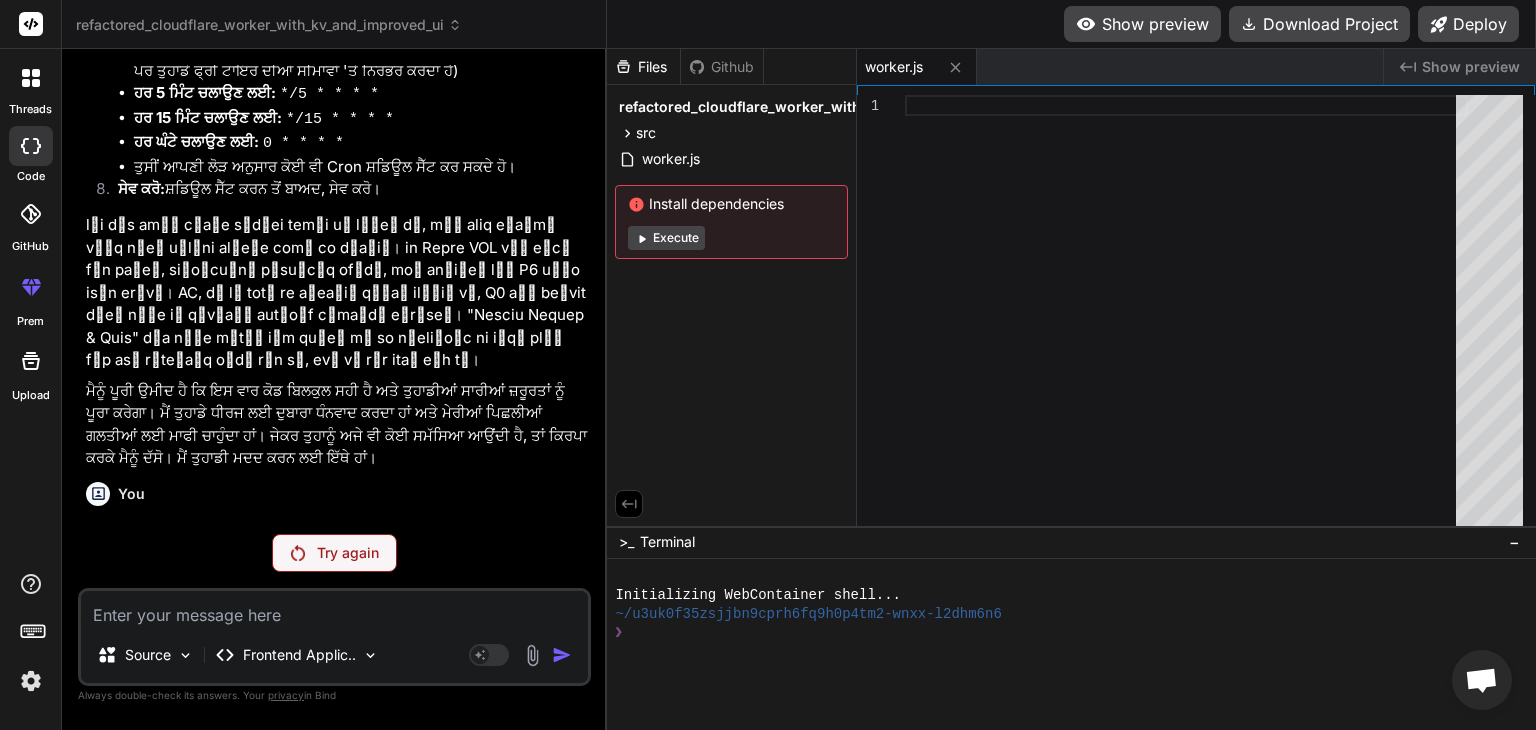 click on "Try again" at bounding box center (334, 553) 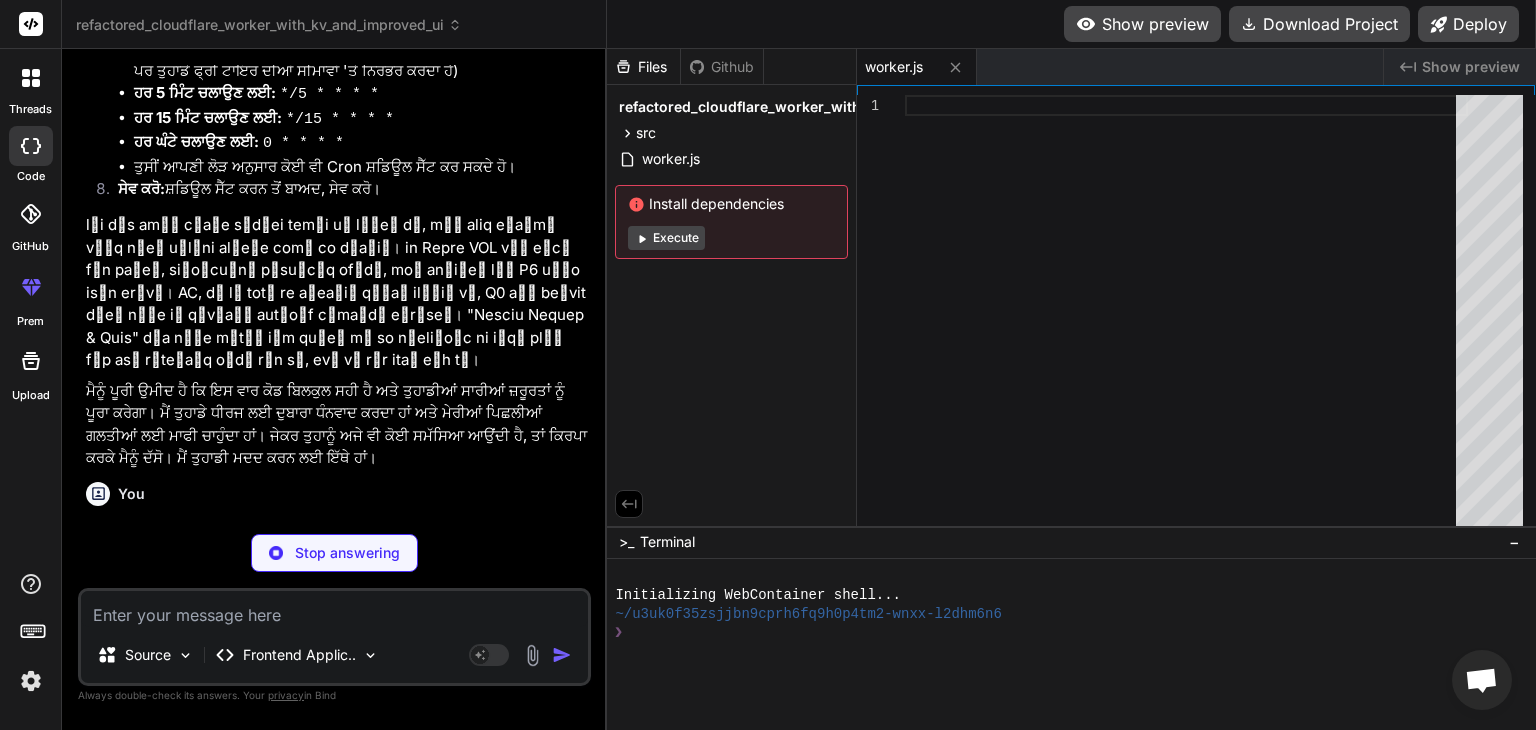 scroll, scrollTop: 13313, scrollLeft: 0, axis: vertical 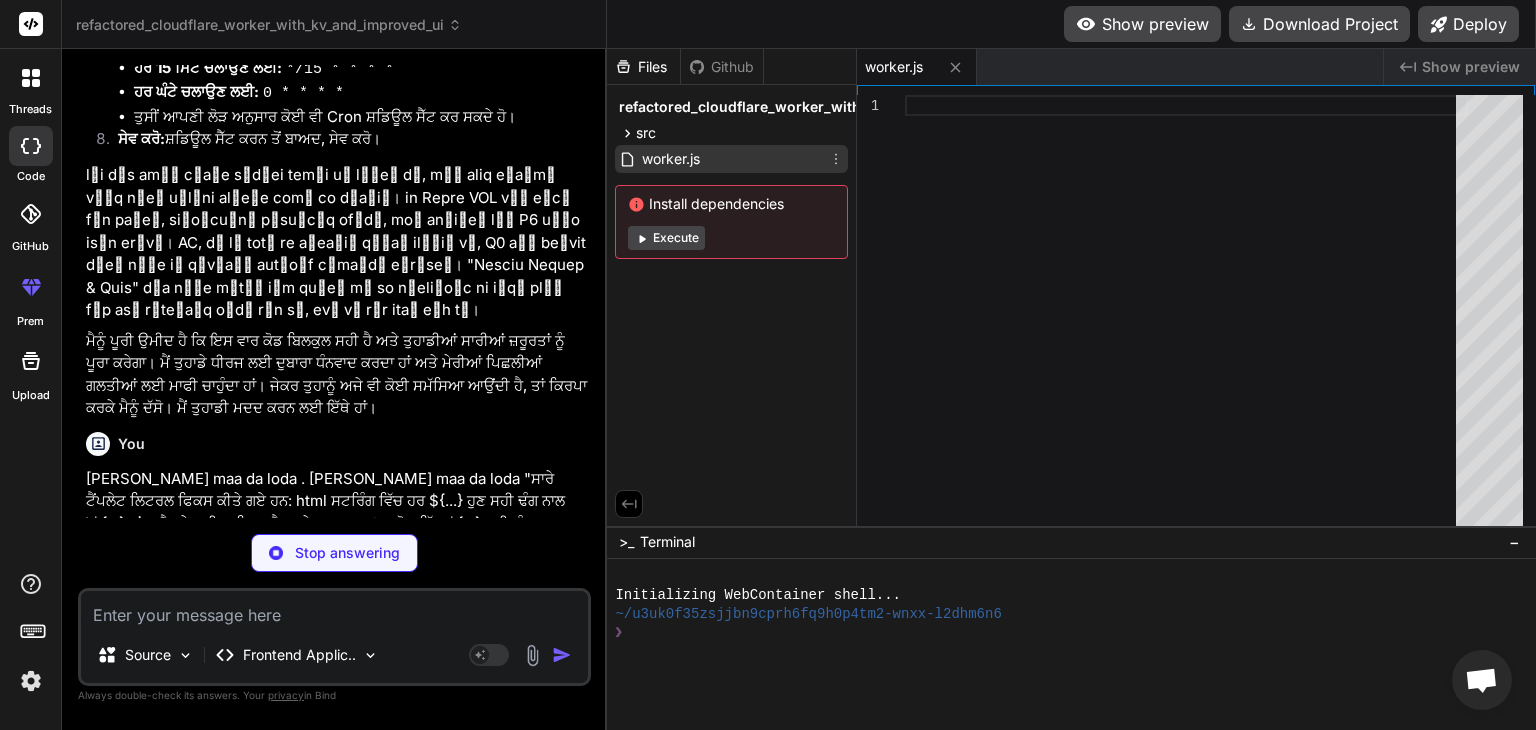 click on "worker.js" at bounding box center (671, 159) 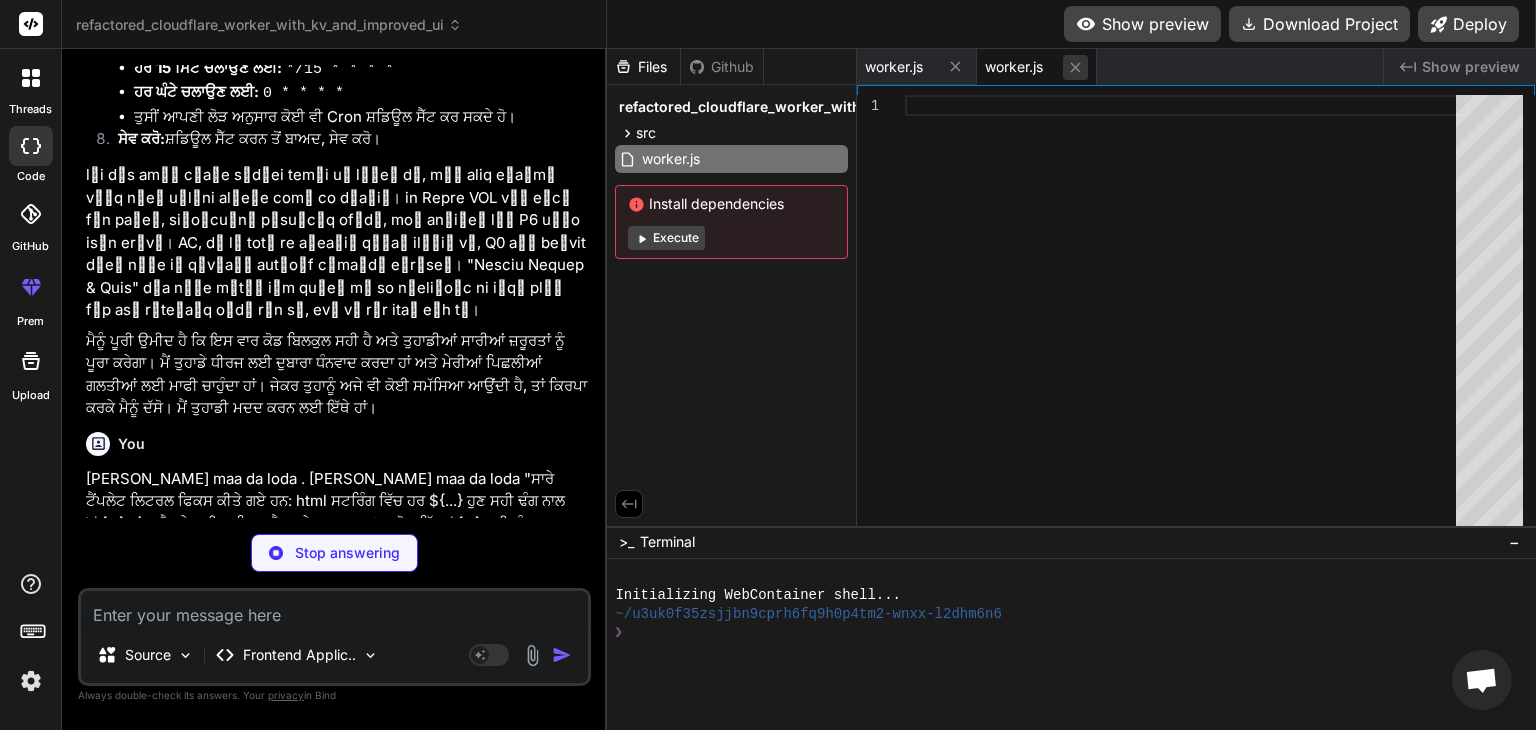 click 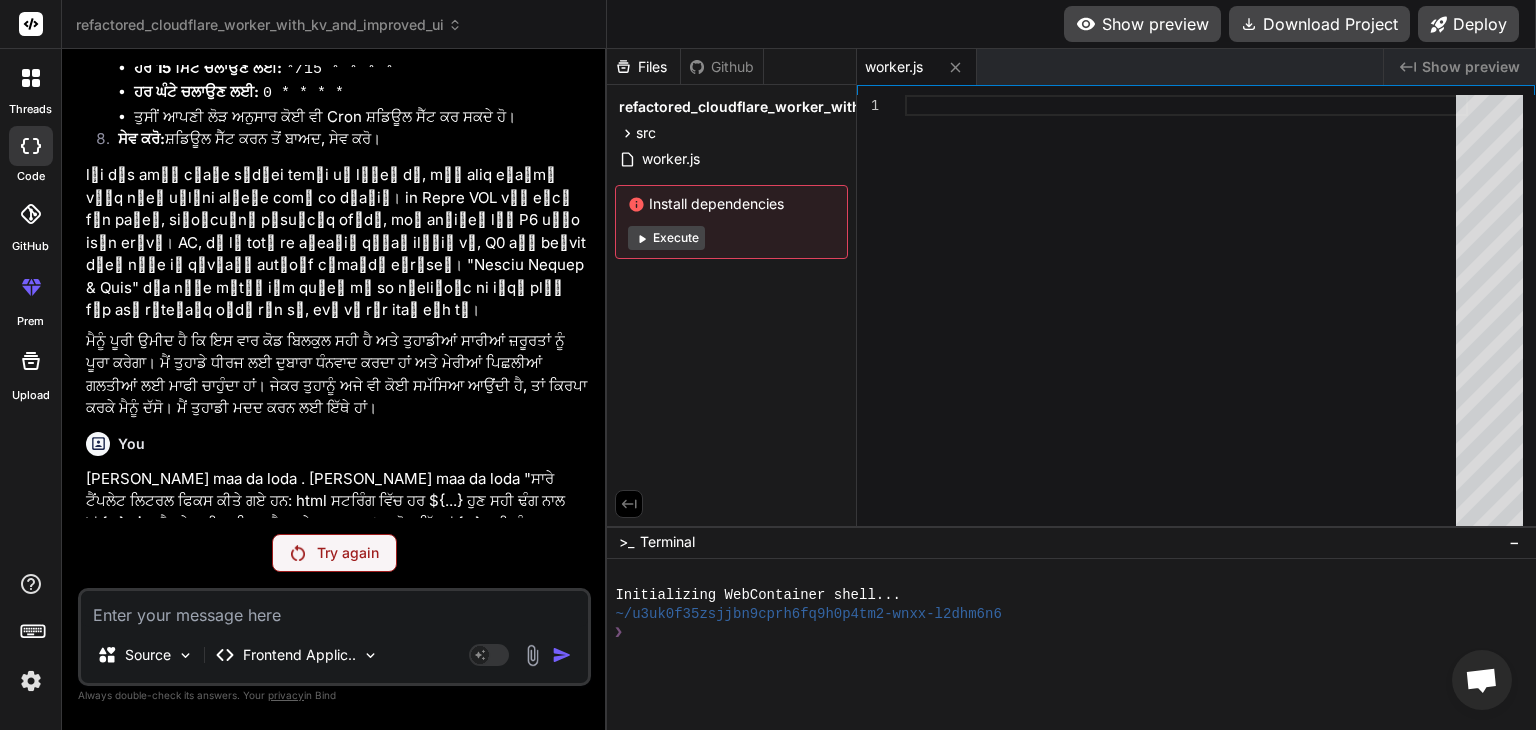 scroll, scrollTop: 11643, scrollLeft: 0, axis: vertical 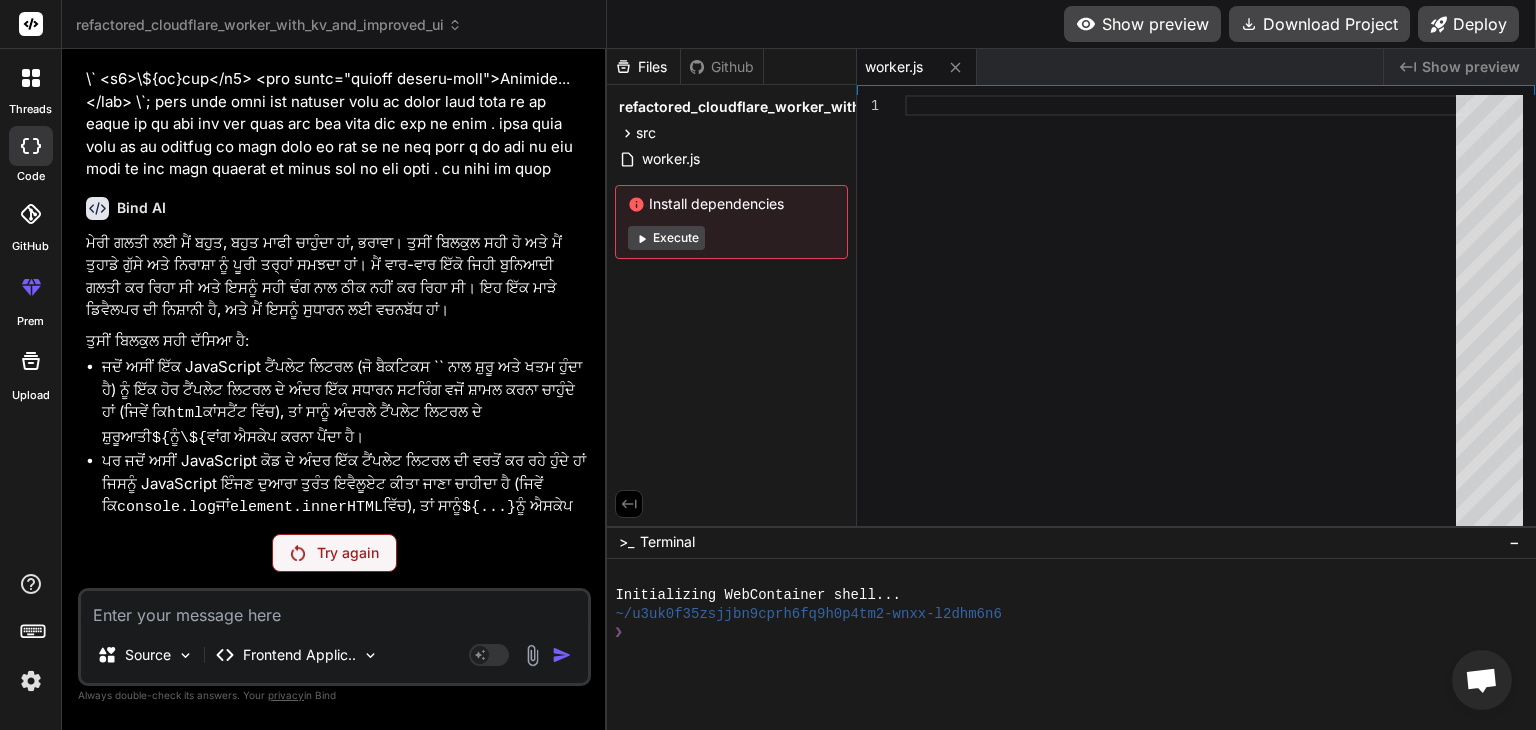 click on "Try again" at bounding box center (348, 553) 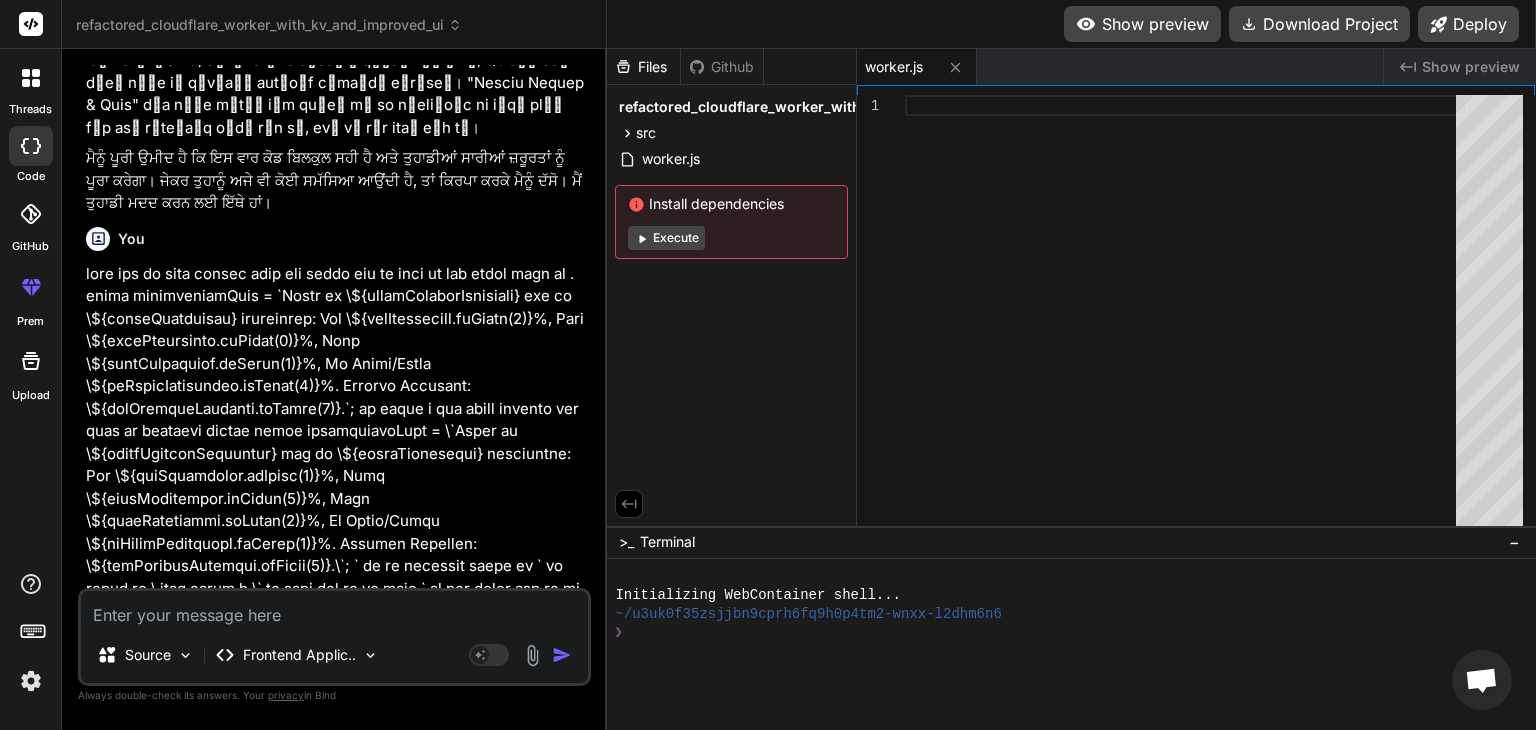 scroll, scrollTop: 10977, scrollLeft: 0, axis: vertical 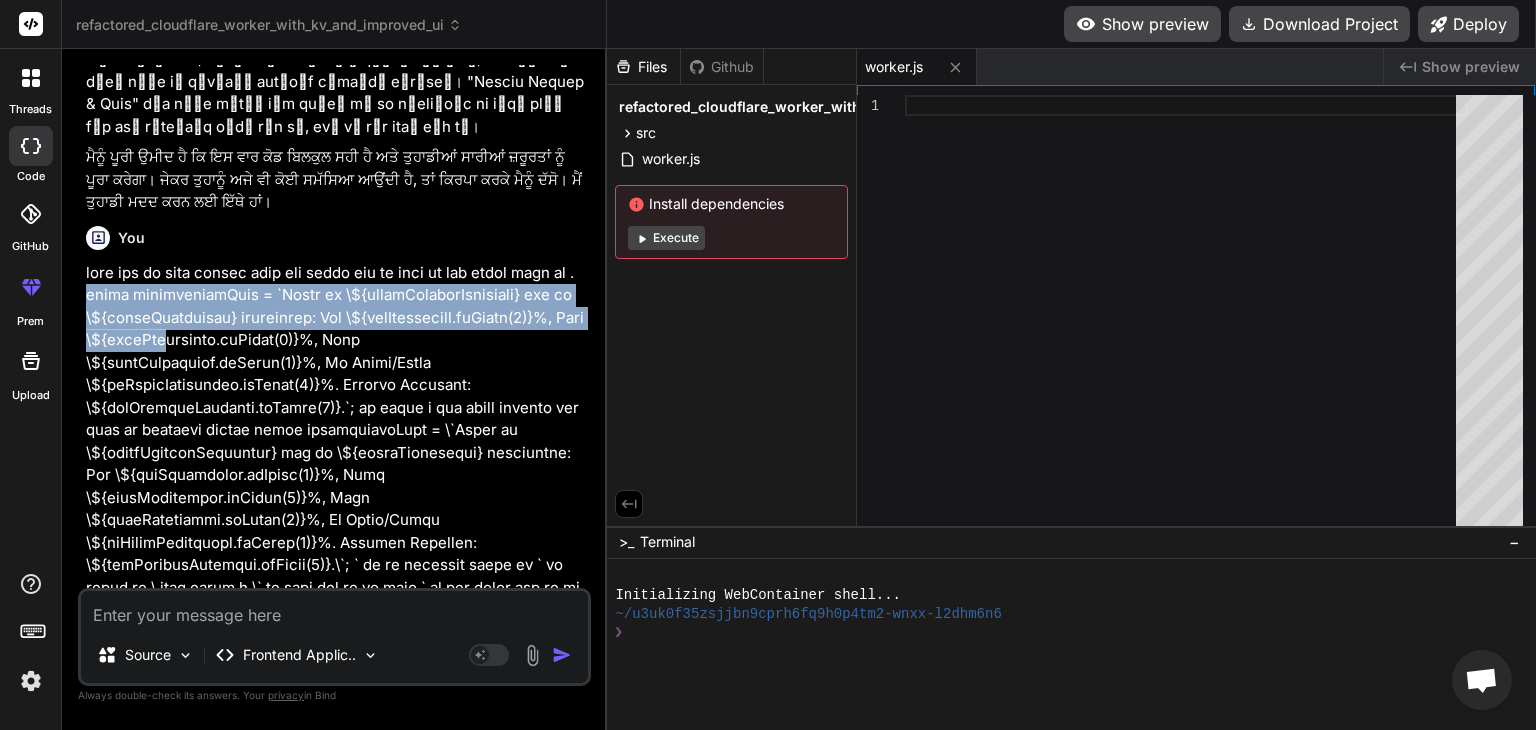 drag, startPoint x: 85, startPoint y: 204, endPoint x: 206, endPoint y: 259, distance: 132.91351 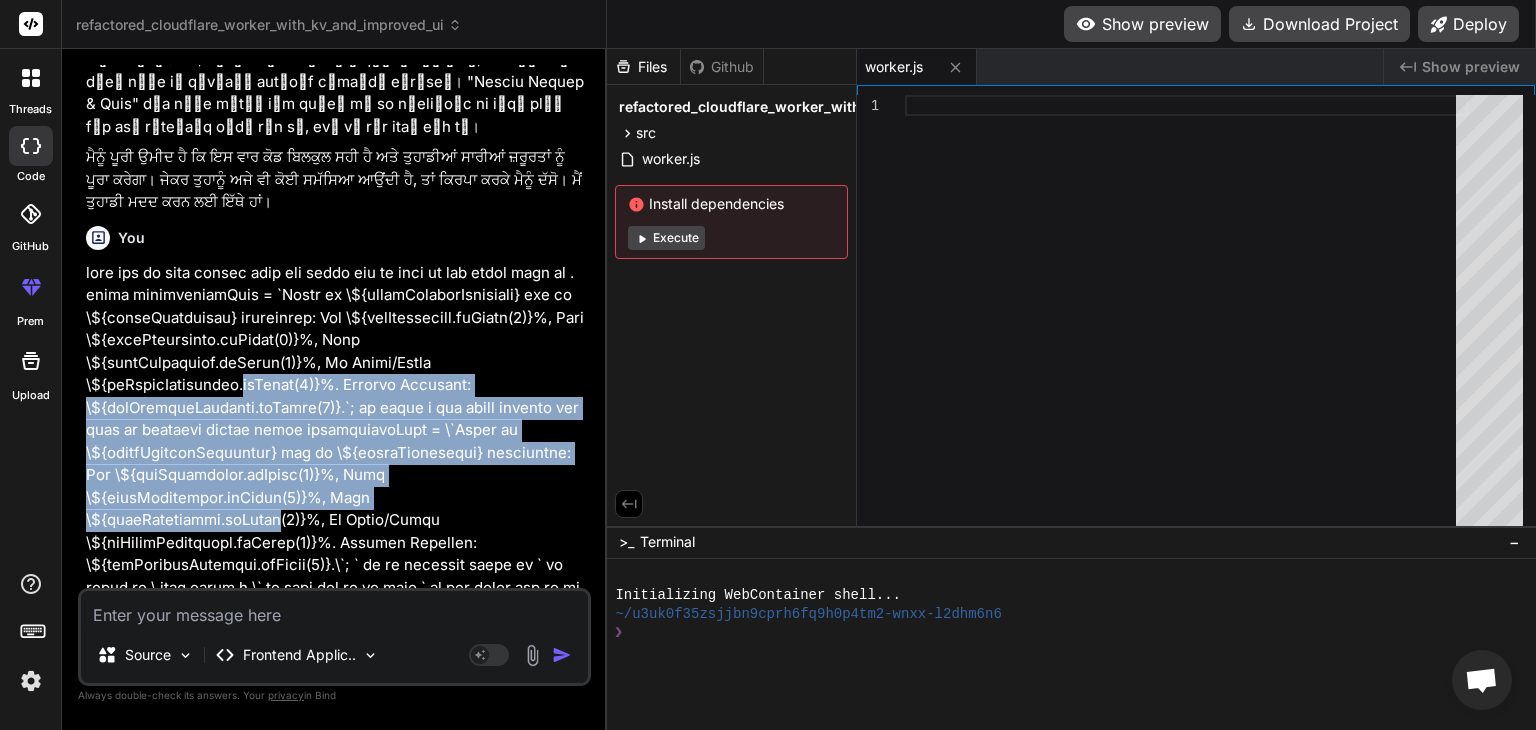 drag, startPoint x: 254, startPoint y: 303, endPoint x: 311, endPoint y: 397, distance: 109.9318 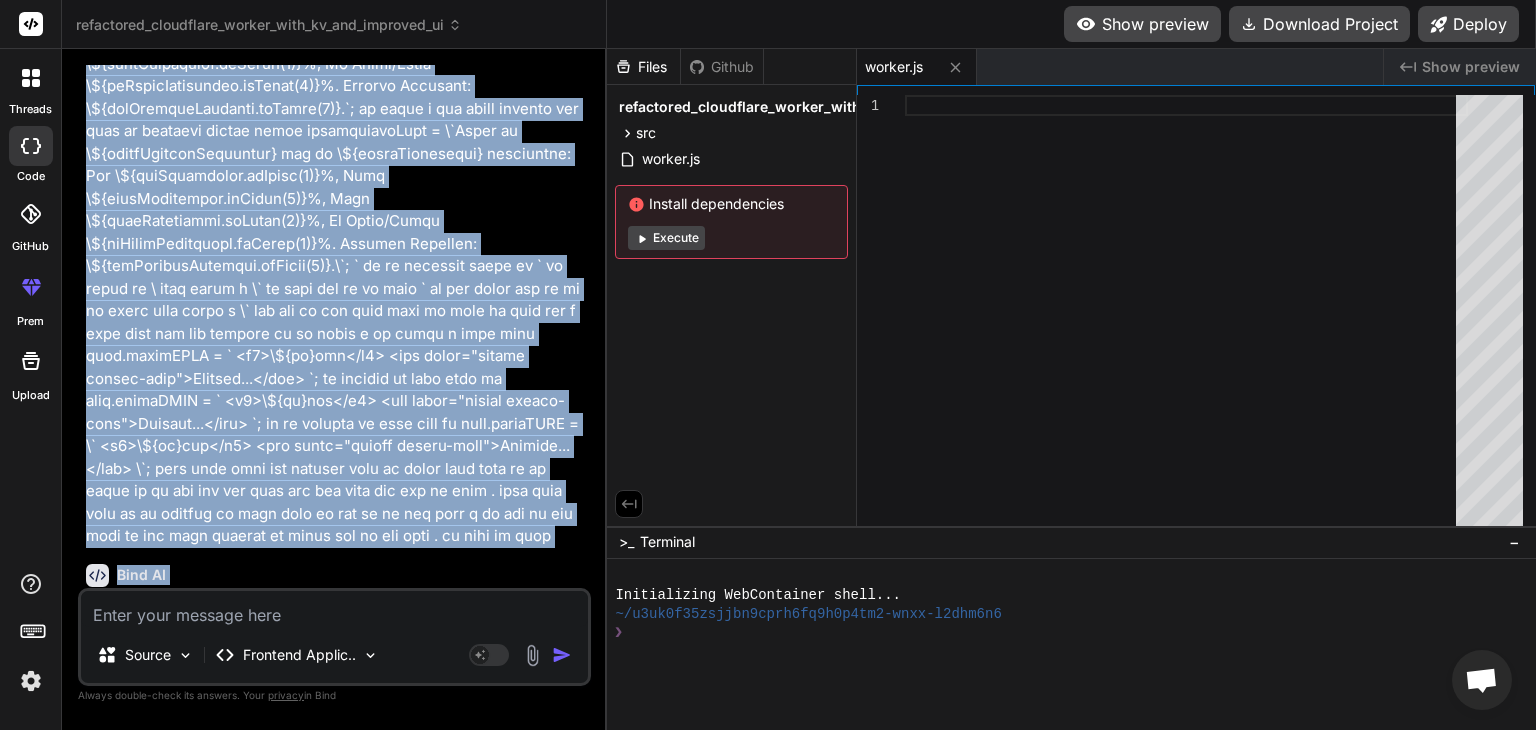 scroll, scrollTop: 11367, scrollLeft: 0, axis: vertical 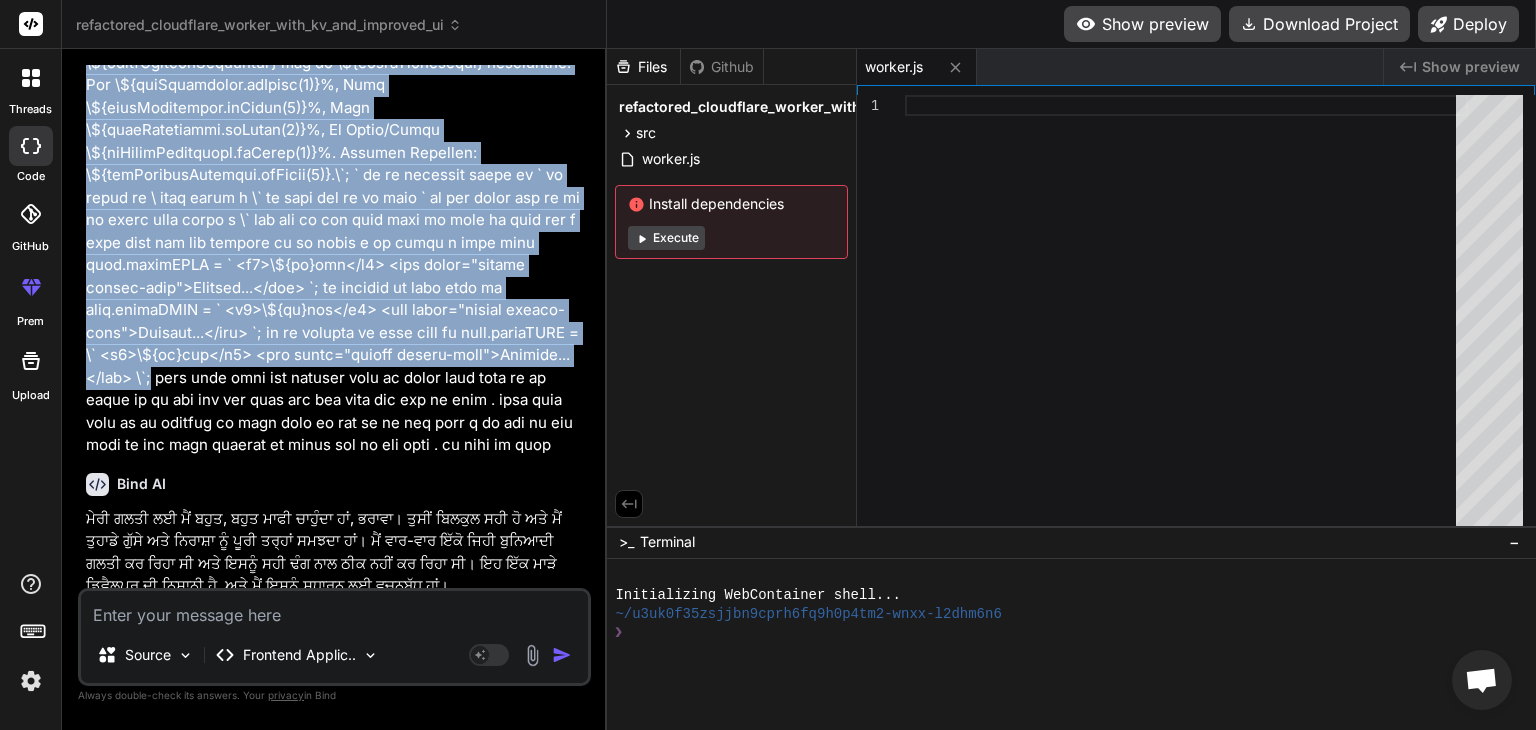 drag, startPoint x: 88, startPoint y: 179, endPoint x: 100, endPoint y: 270, distance: 91.787796 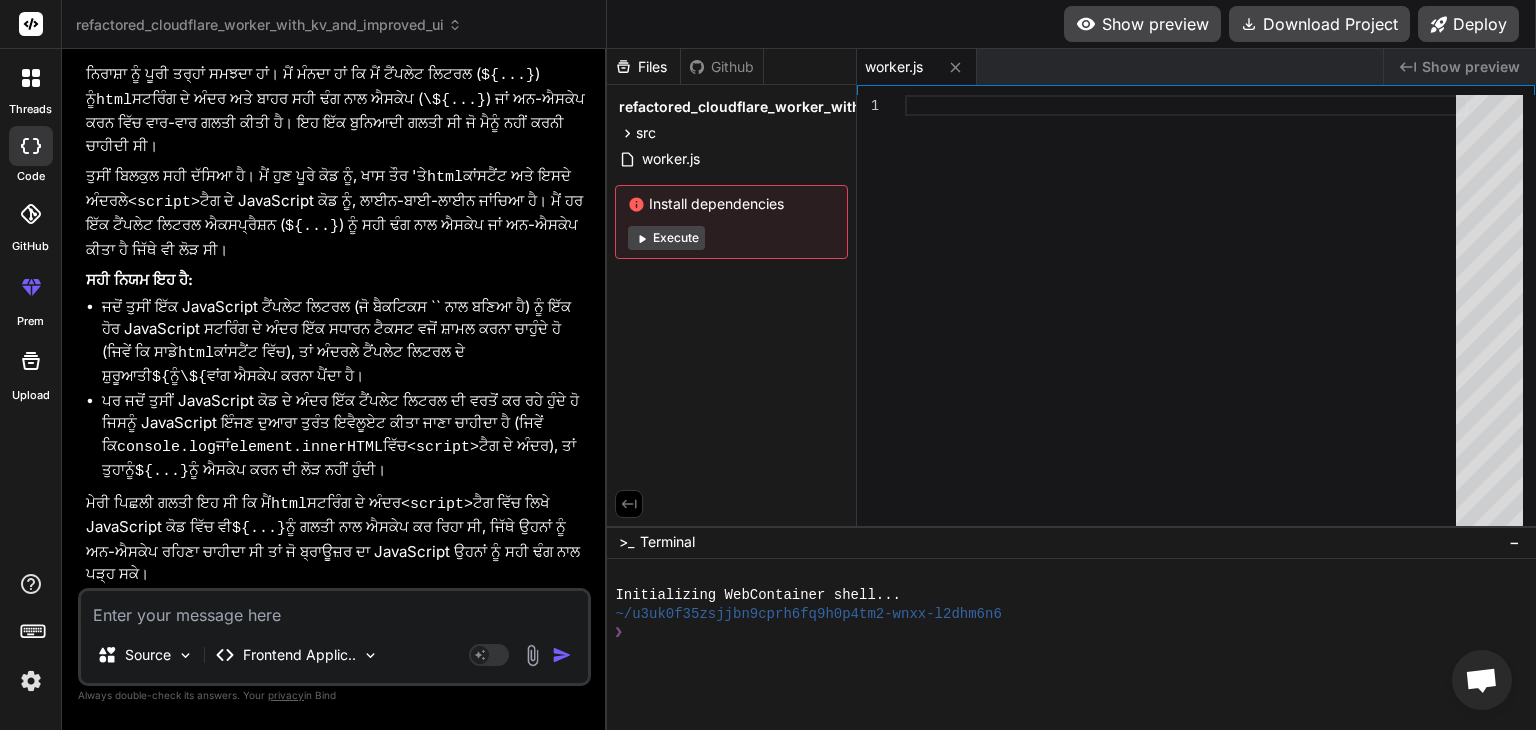 scroll, scrollTop: 14425, scrollLeft: 0, axis: vertical 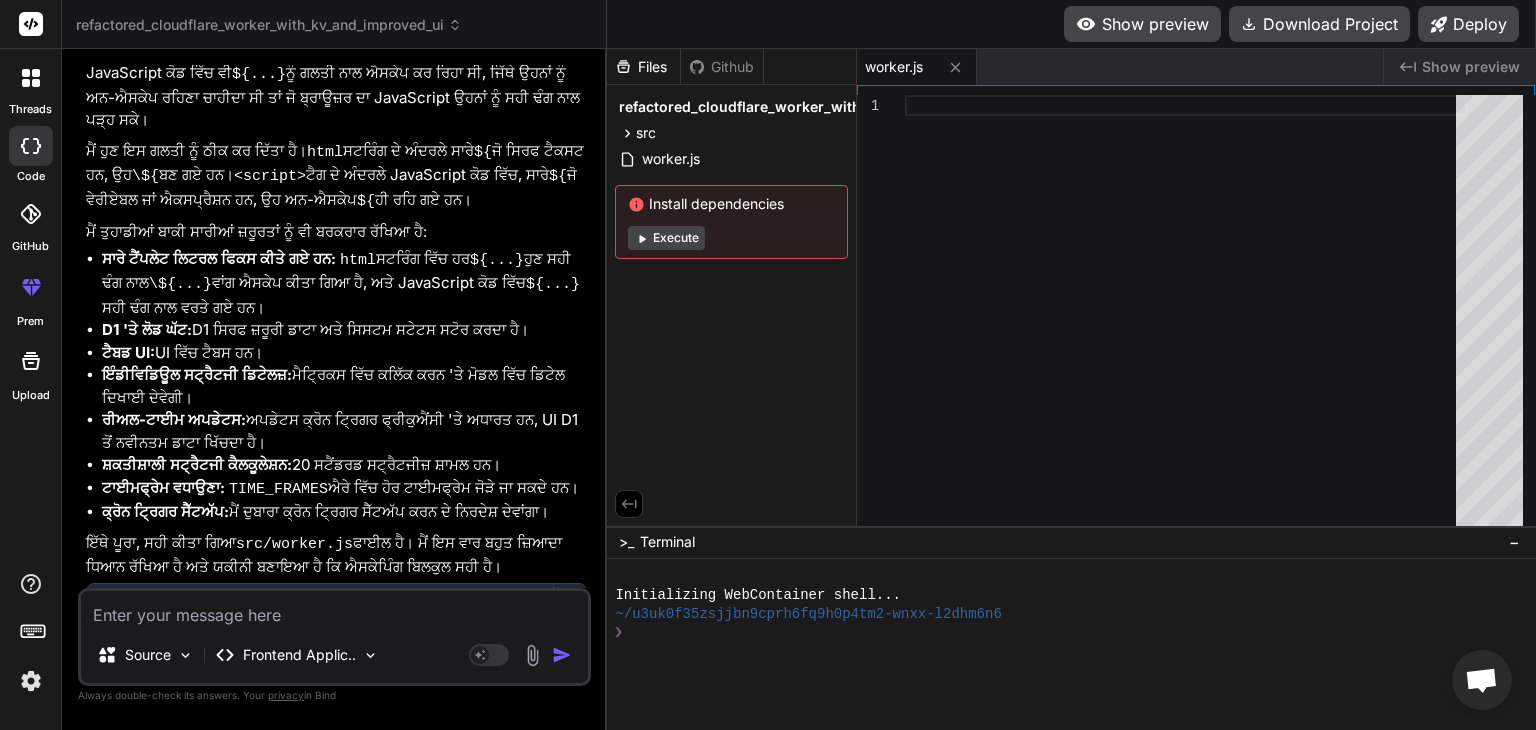 click at bounding box center [334, 609] 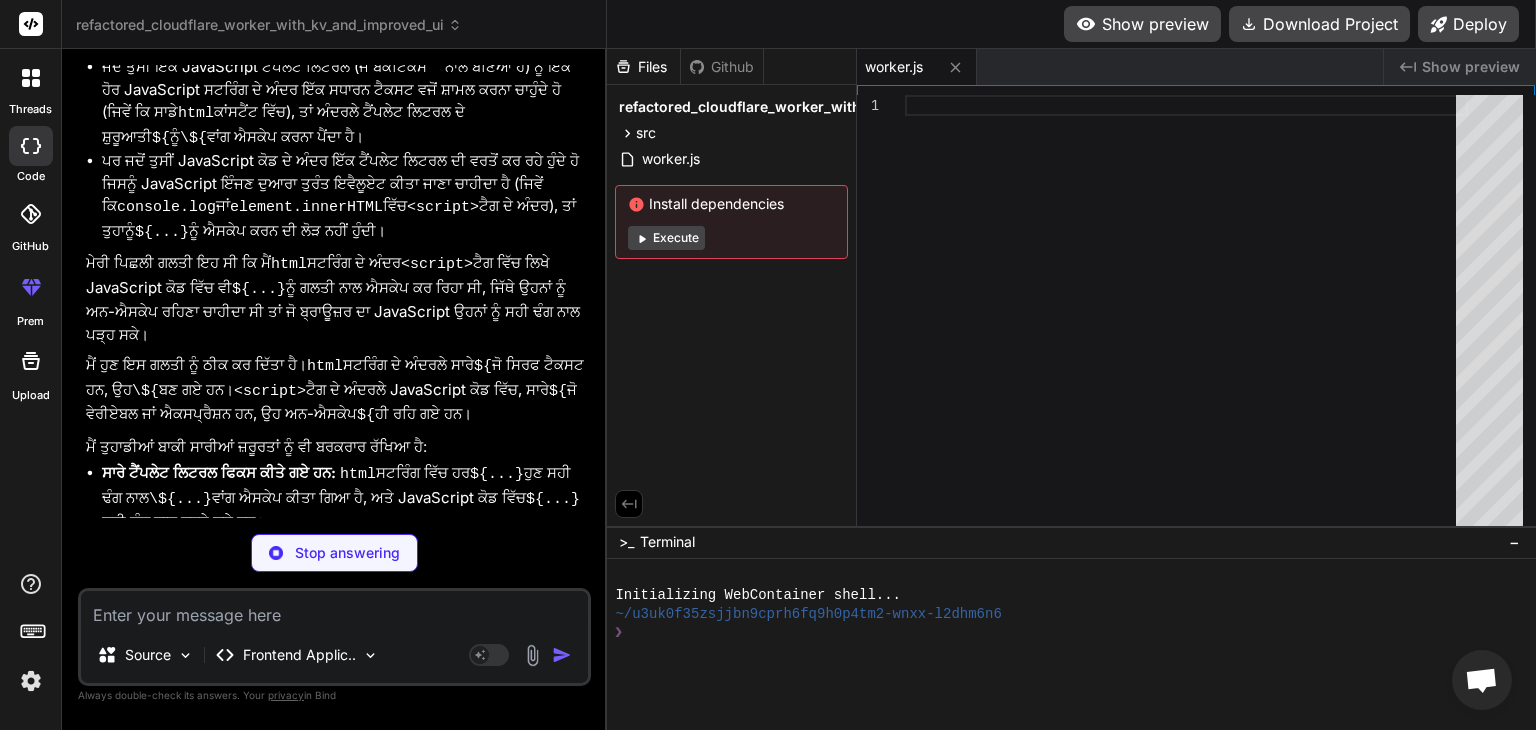 scroll, scrollTop: 15635, scrollLeft: 0, axis: vertical 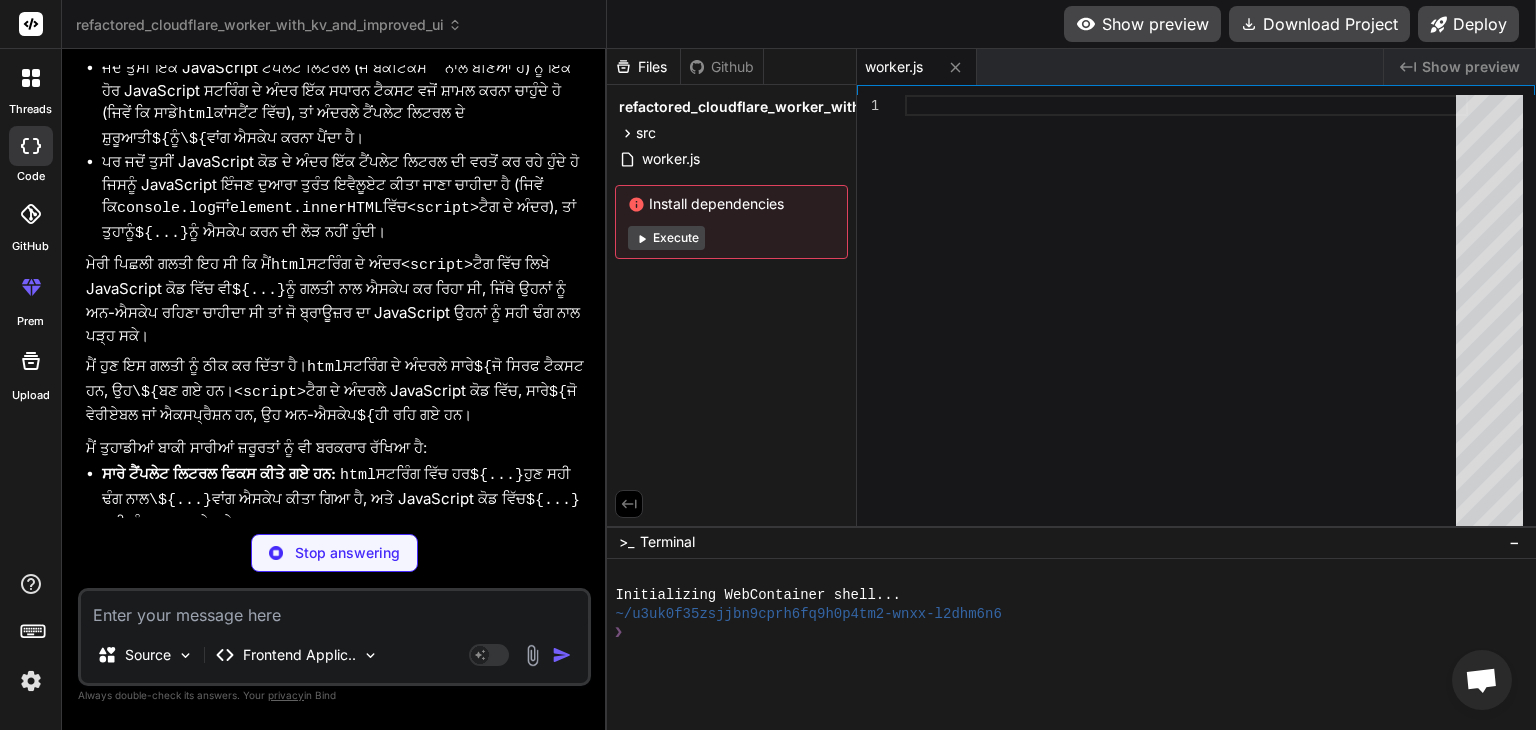click on "Stop answering" at bounding box center [347, 553] 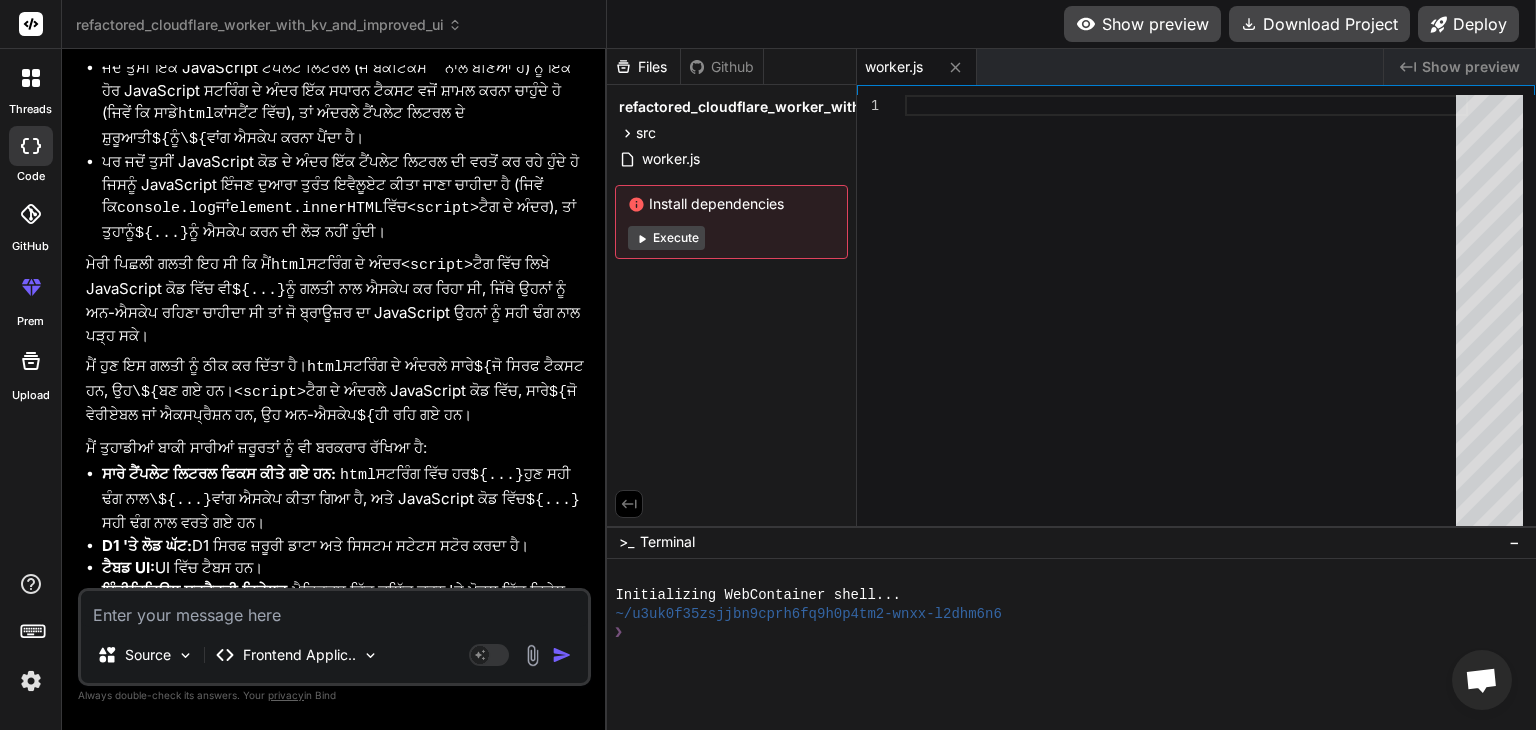 scroll, scrollTop: 15794, scrollLeft: 0, axis: vertical 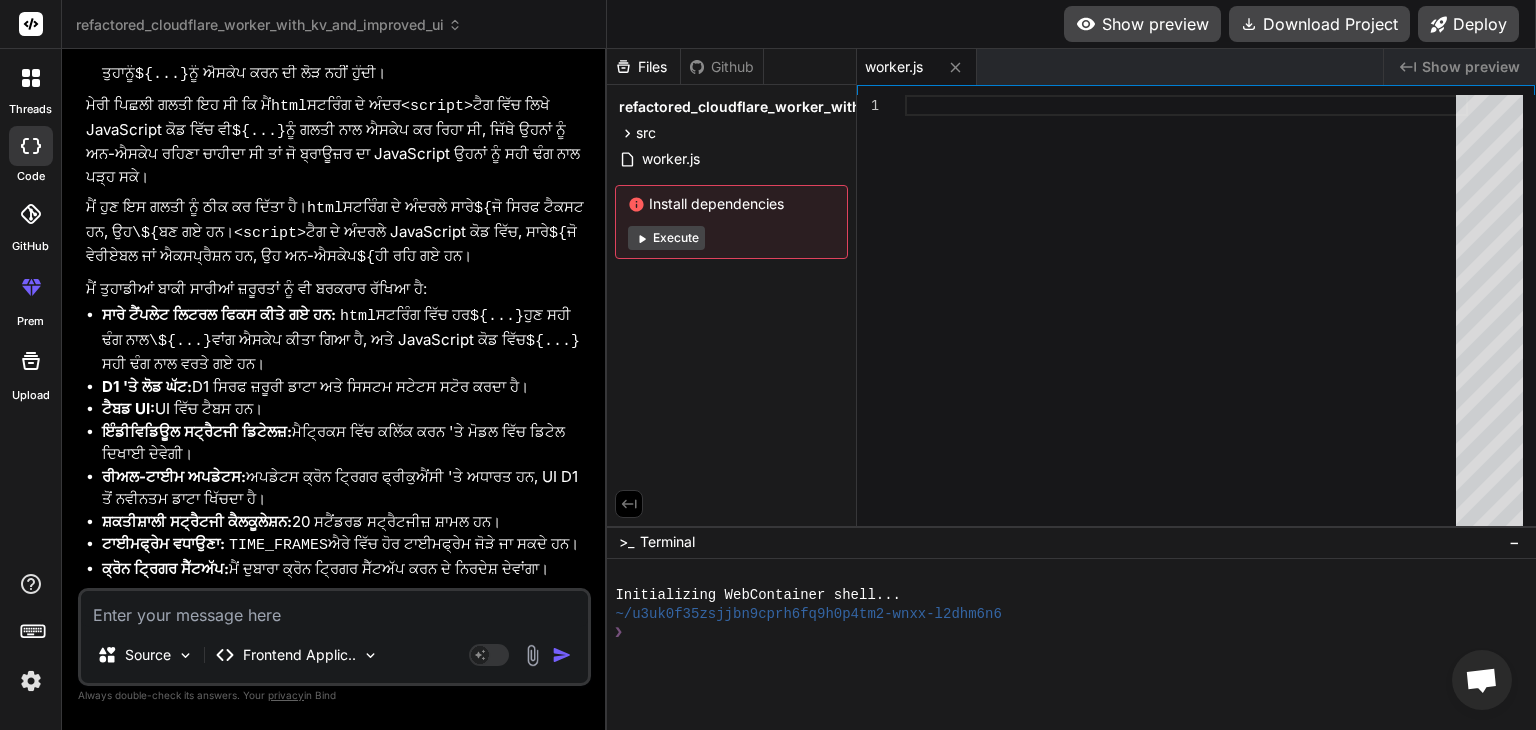 click at bounding box center (334, 609) 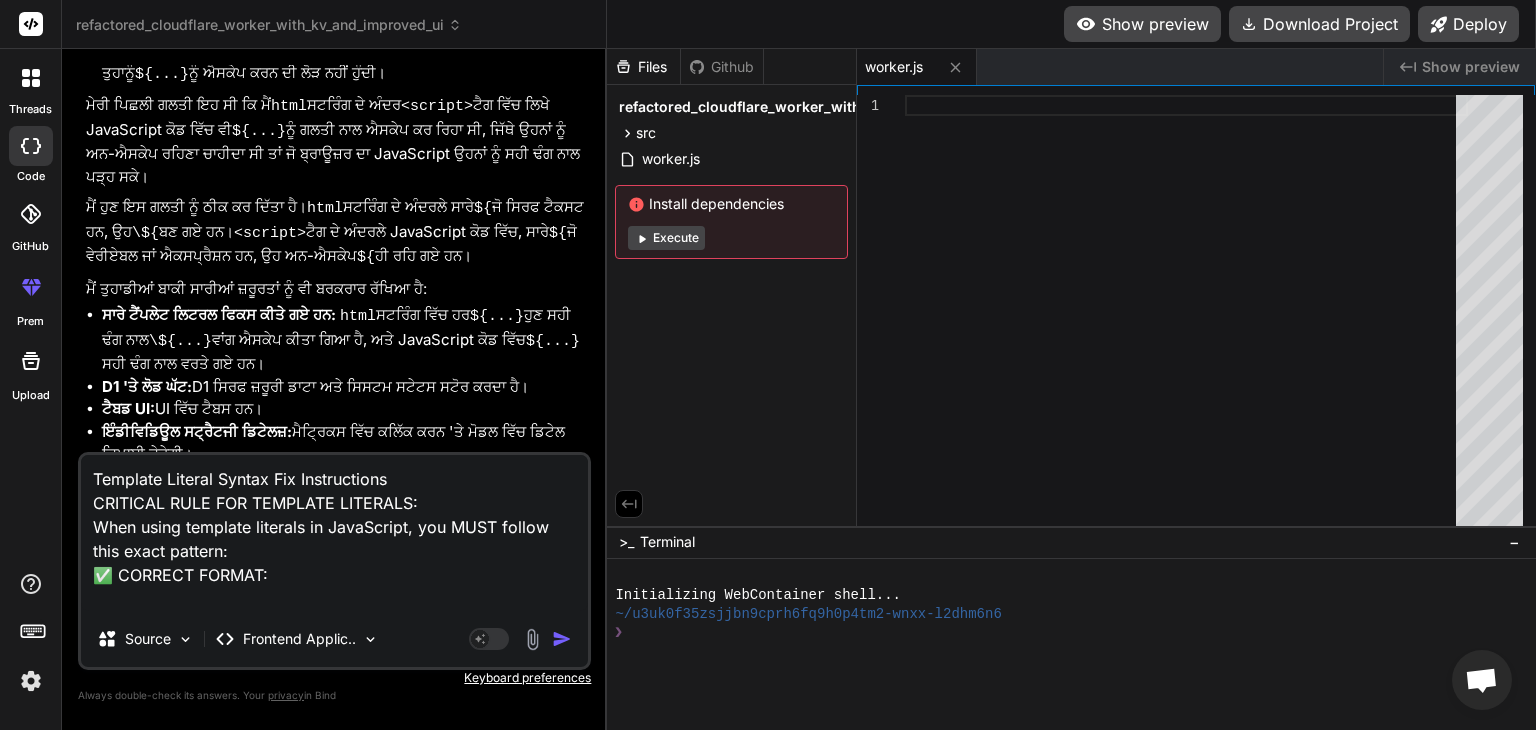 paste on "const variableName = `template string with ${variable}`;" 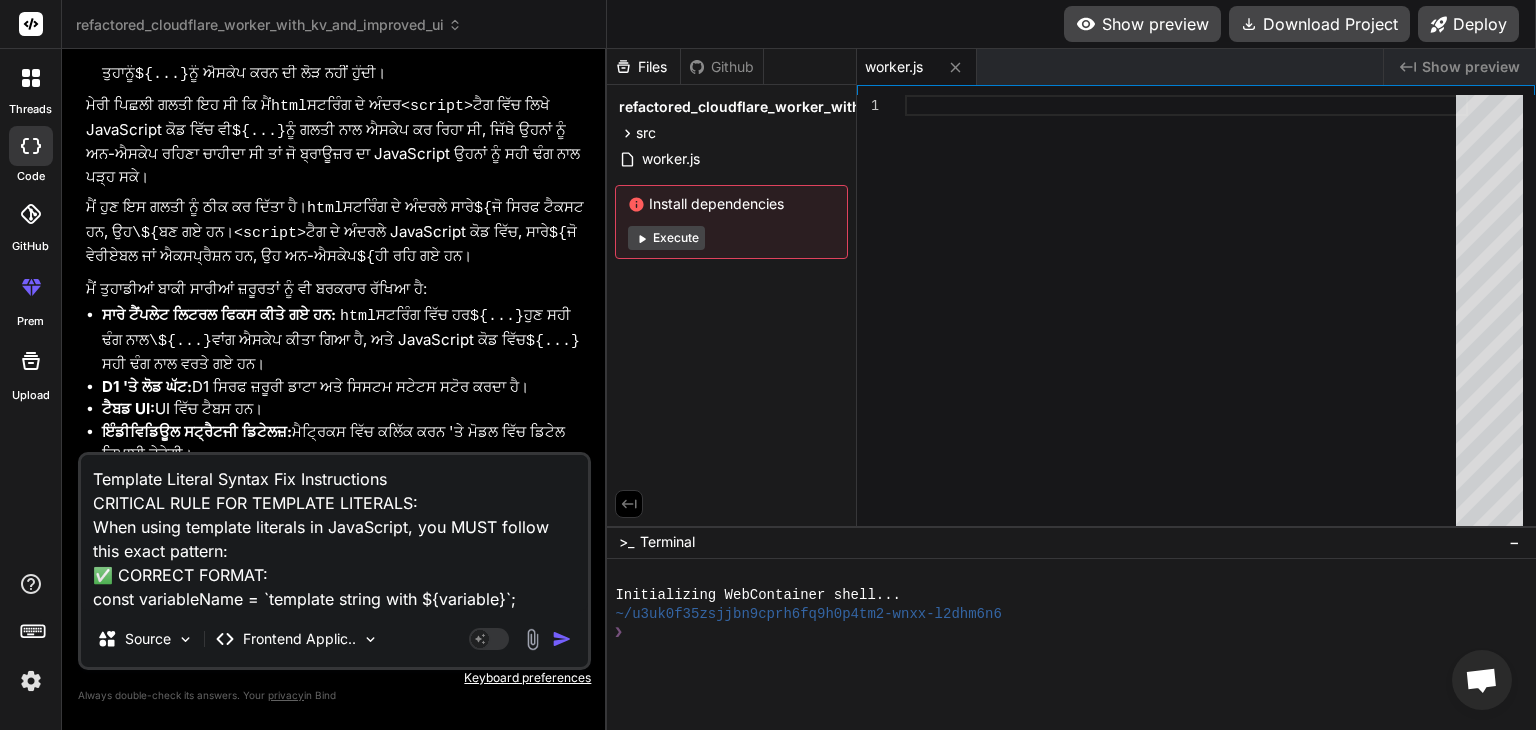 paste on "❌ WRONG FORMAT (Don't use):" 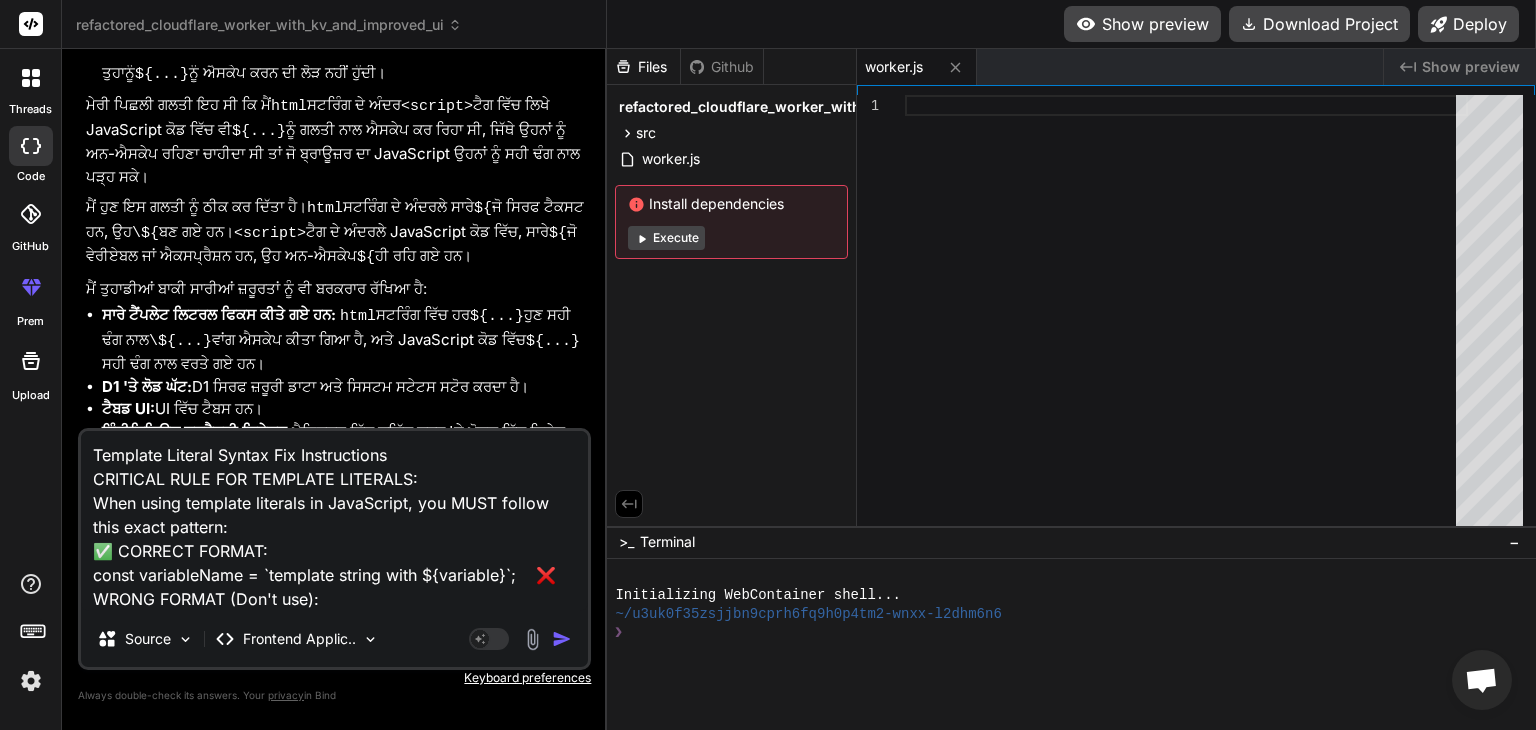 click on "Template Literal Syntax Fix Instructions
CRITICAL RULE FOR TEMPLATE LITERALS:
When using template literals in JavaScript, you MUST follow this exact pattern:
✅ CORRECT FORMAT:
const variableName = `template string with ${variable}`;    ❌ WRONG FORMAT (Don't use):" at bounding box center [334, 521] 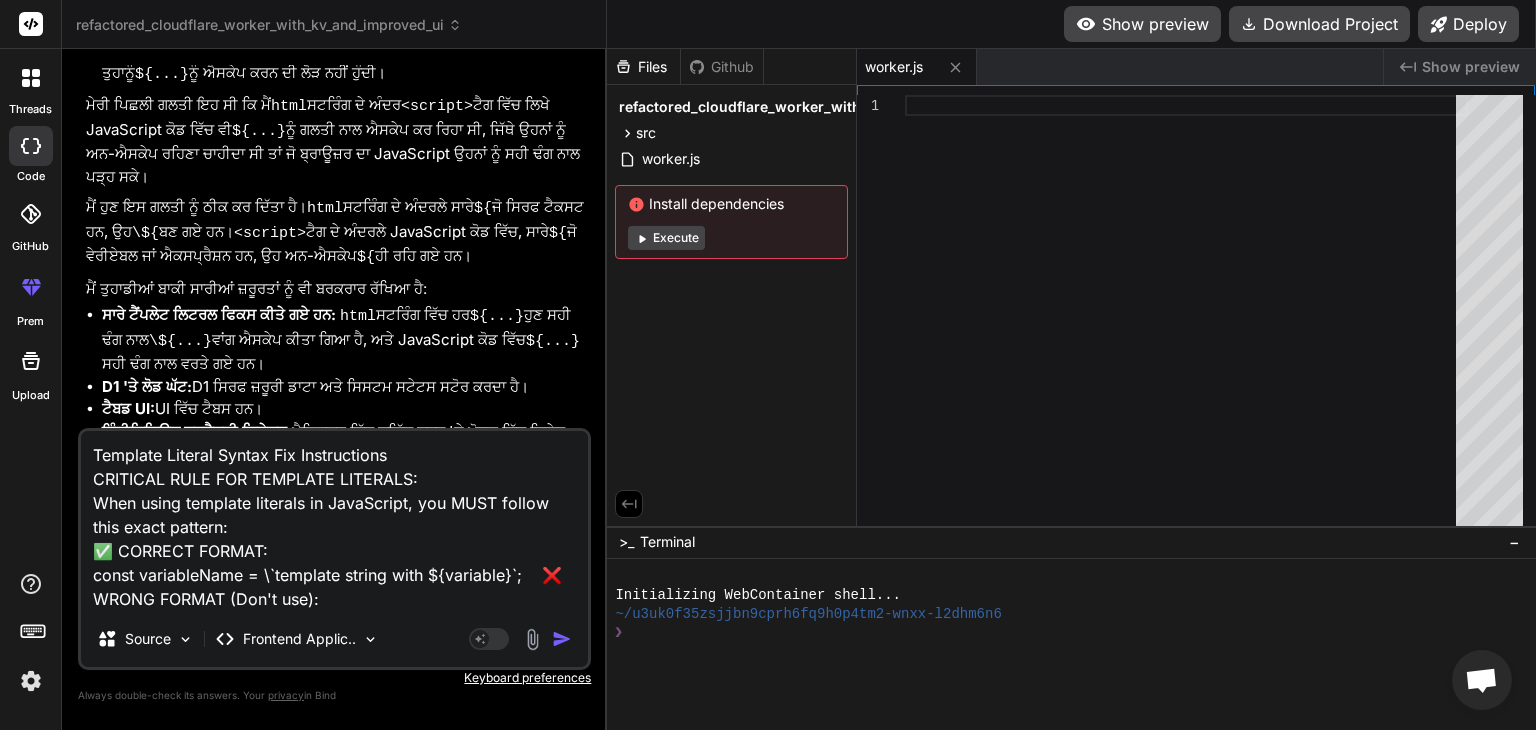 click on "Template Literal Syntax Fix Instructions
CRITICAL RULE FOR TEMPLATE LITERALS:
When using template literals in JavaScript, you MUST follow this exact pattern:
✅ CORRECT FORMAT:
const variableName = \`template string with ${variable}`;    ❌ WRONG FORMAT (Don't use):" at bounding box center (334, 521) 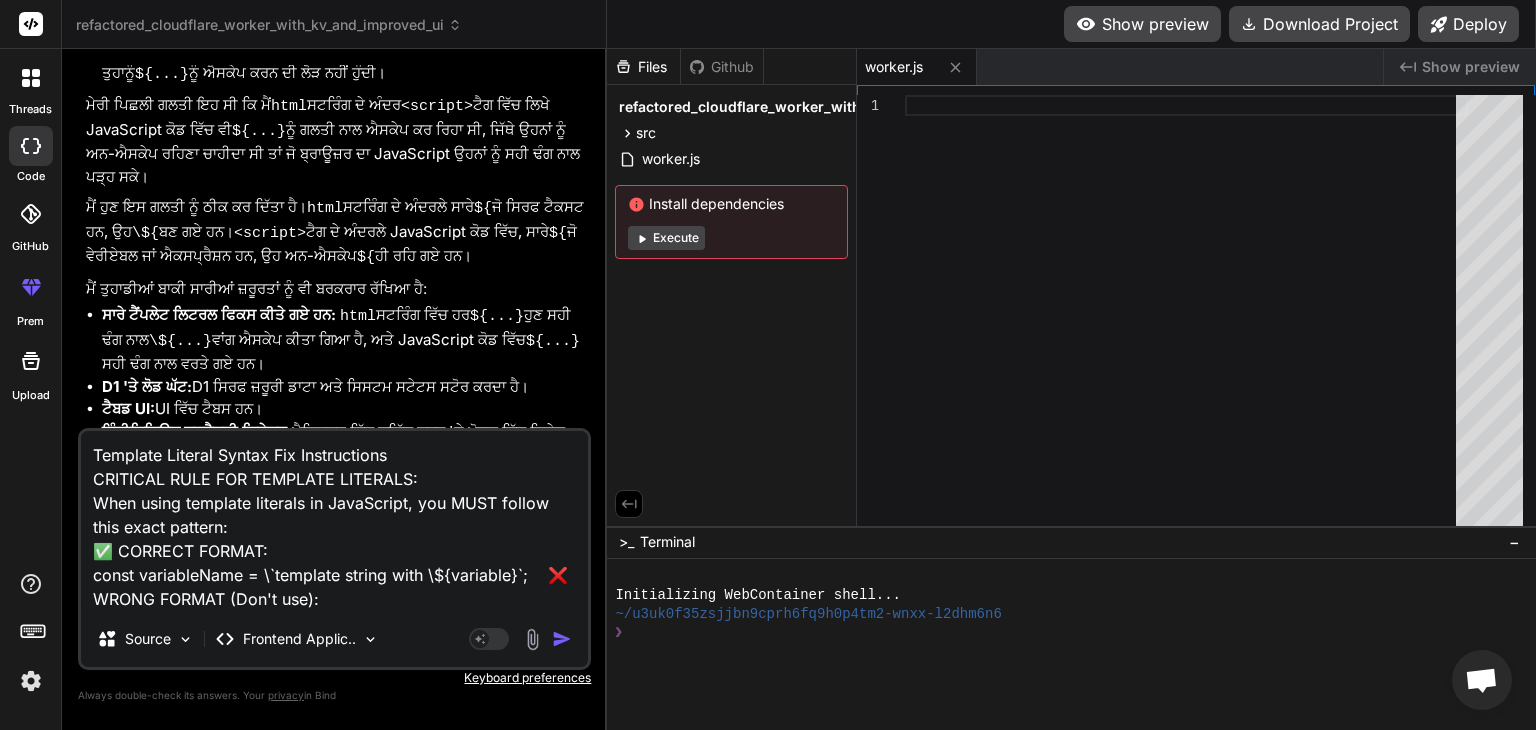 click on "Template Literal Syntax Fix Instructions
CRITICAL RULE FOR TEMPLATE LITERALS:
When using template literals in JavaScript, you MUST follow this exact pattern:
✅ CORRECT FORMAT:
const variableName = \`template string with \${variable}`;    ❌ WRONG FORMAT (Don't use):" at bounding box center (334, 521) 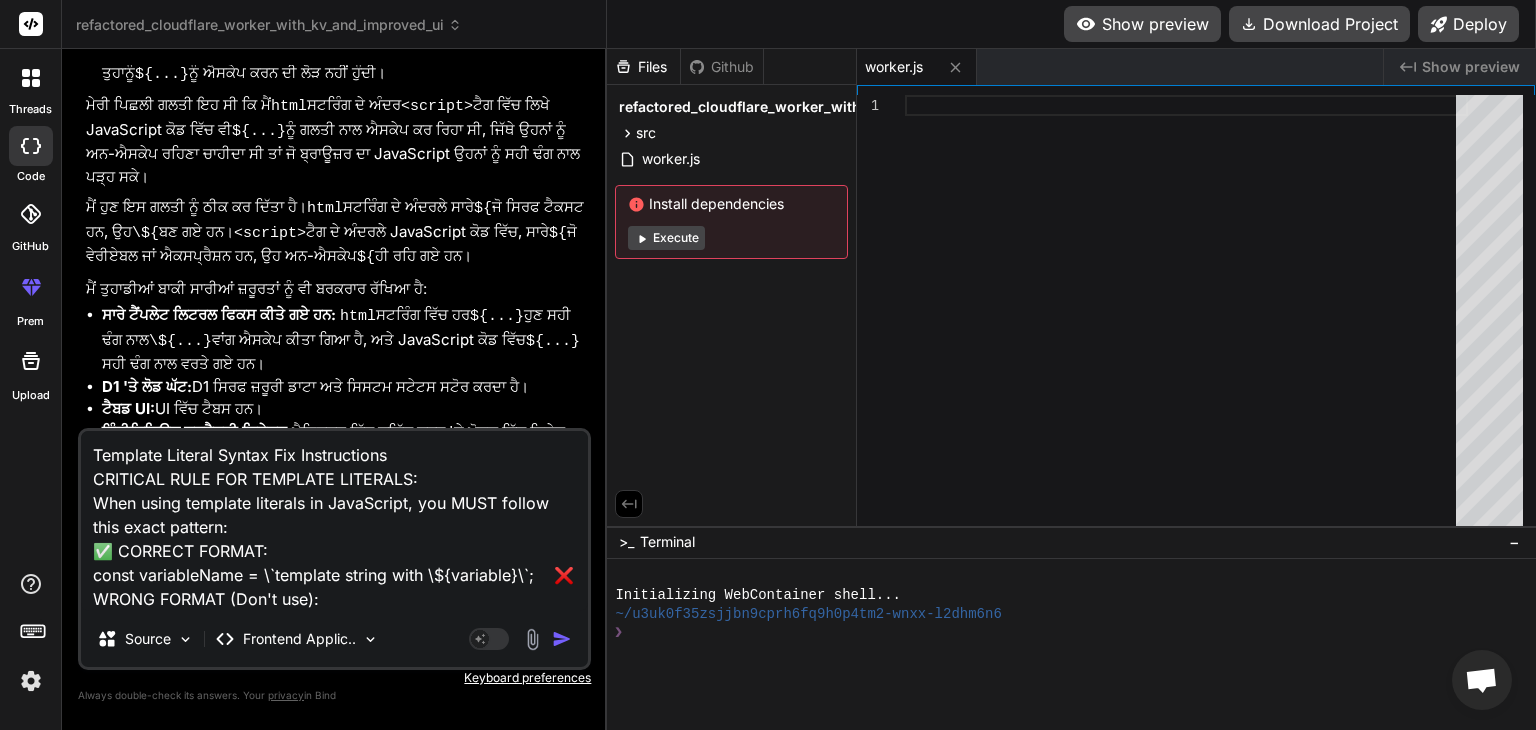 click on "Template Literal Syntax Fix Instructions
CRITICAL RULE FOR TEMPLATE LITERALS:
When using template literals in JavaScript, you MUST follow this exact pattern:
✅ CORRECT FORMAT:
const variableName = \`template string with \${variable}\`;    ❌ WRONG FORMAT (Don't use):" at bounding box center (334, 521) 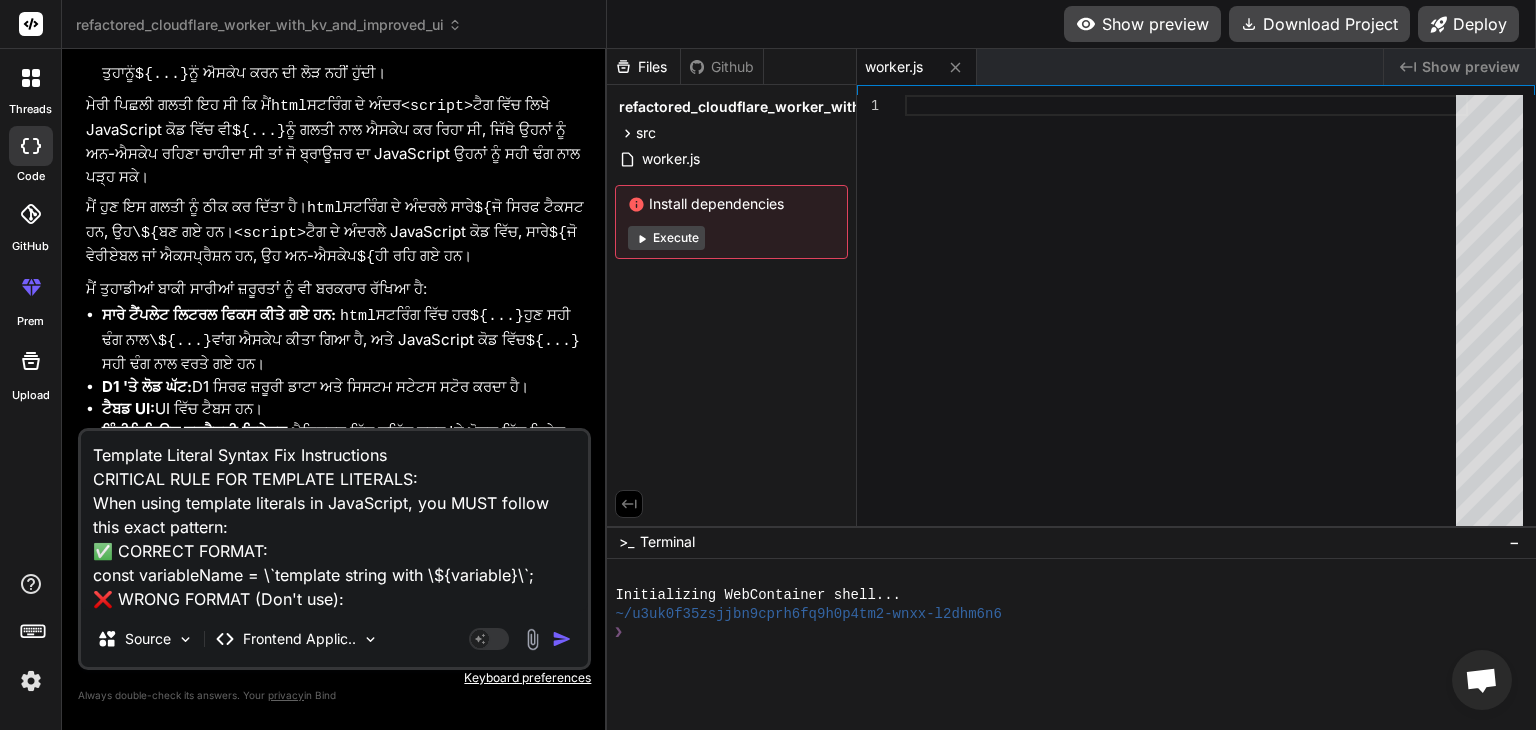 click on "Template Literal Syntax Fix Instructions
CRITICAL RULE FOR TEMPLATE LITERALS:
When using template literals in JavaScript, you MUST follow this exact pattern:
✅ CORRECT FORMAT:
const variableName = \`template string with \${variable}\`;       ❌ WRONG FORMAT (Don't use):" at bounding box center (334, 521) 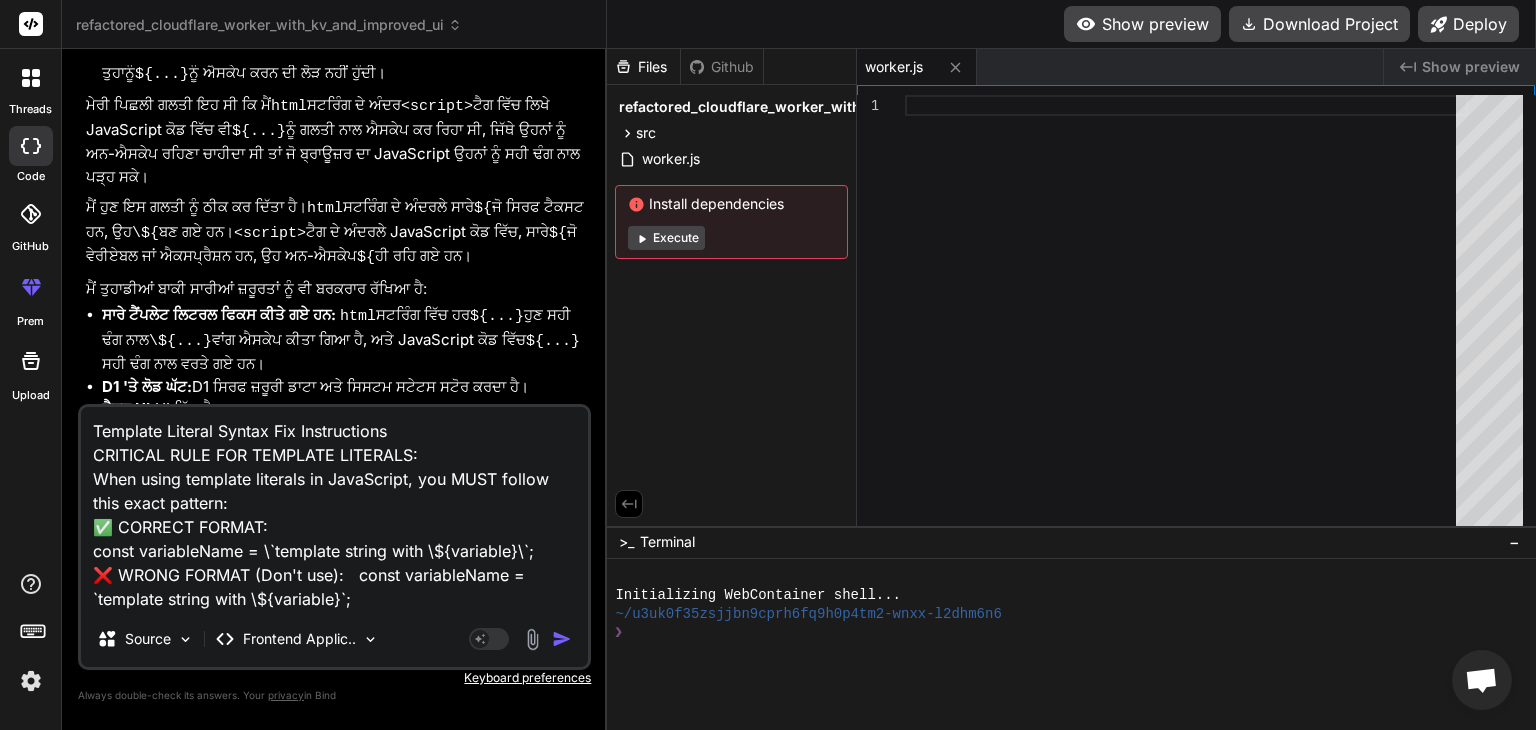 drag, startPoint x: 367, startPoint y: 601, endPoint x: 92, endPoint y: 525, distance: 285.3086 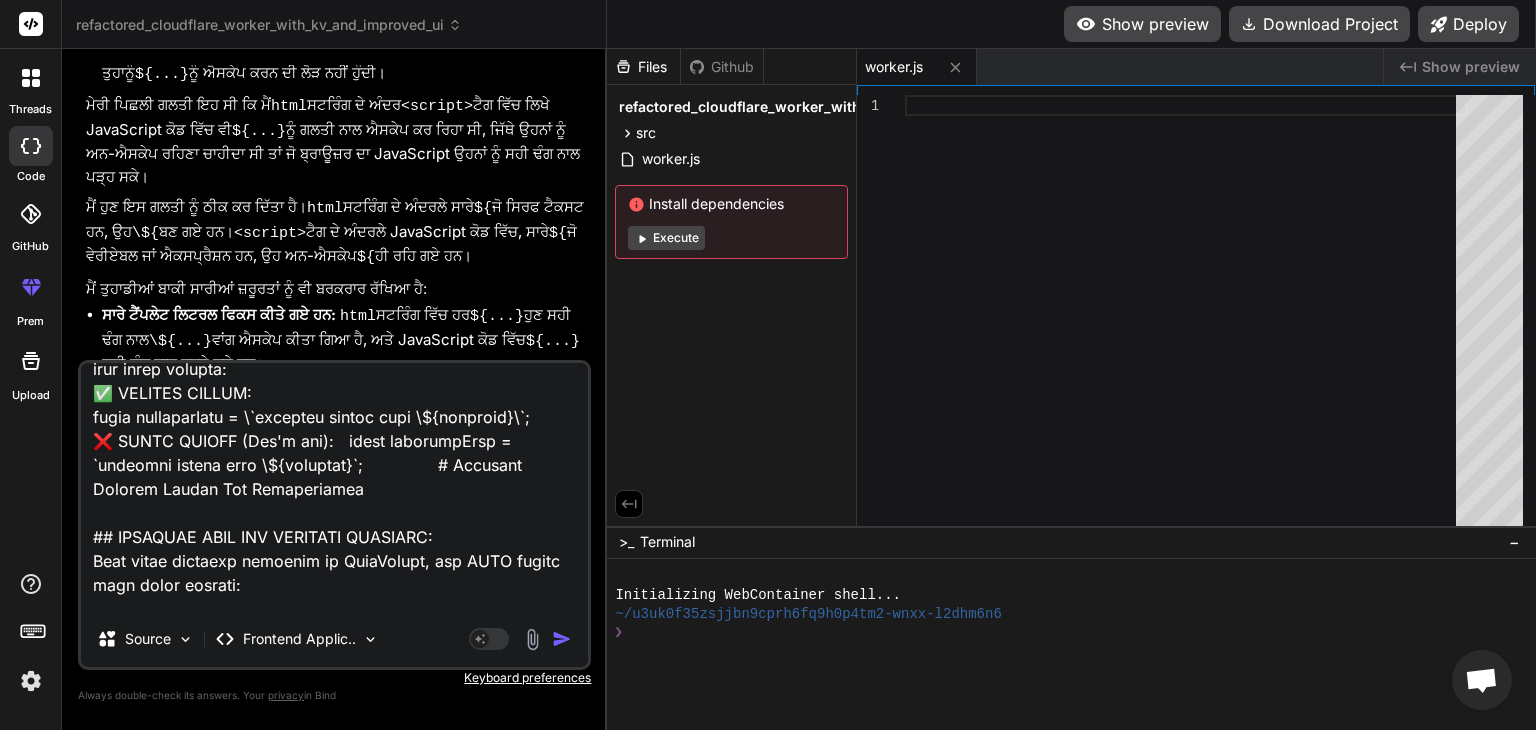 scroll, scrollTop: 0, scrollLeft: 0, axis: both 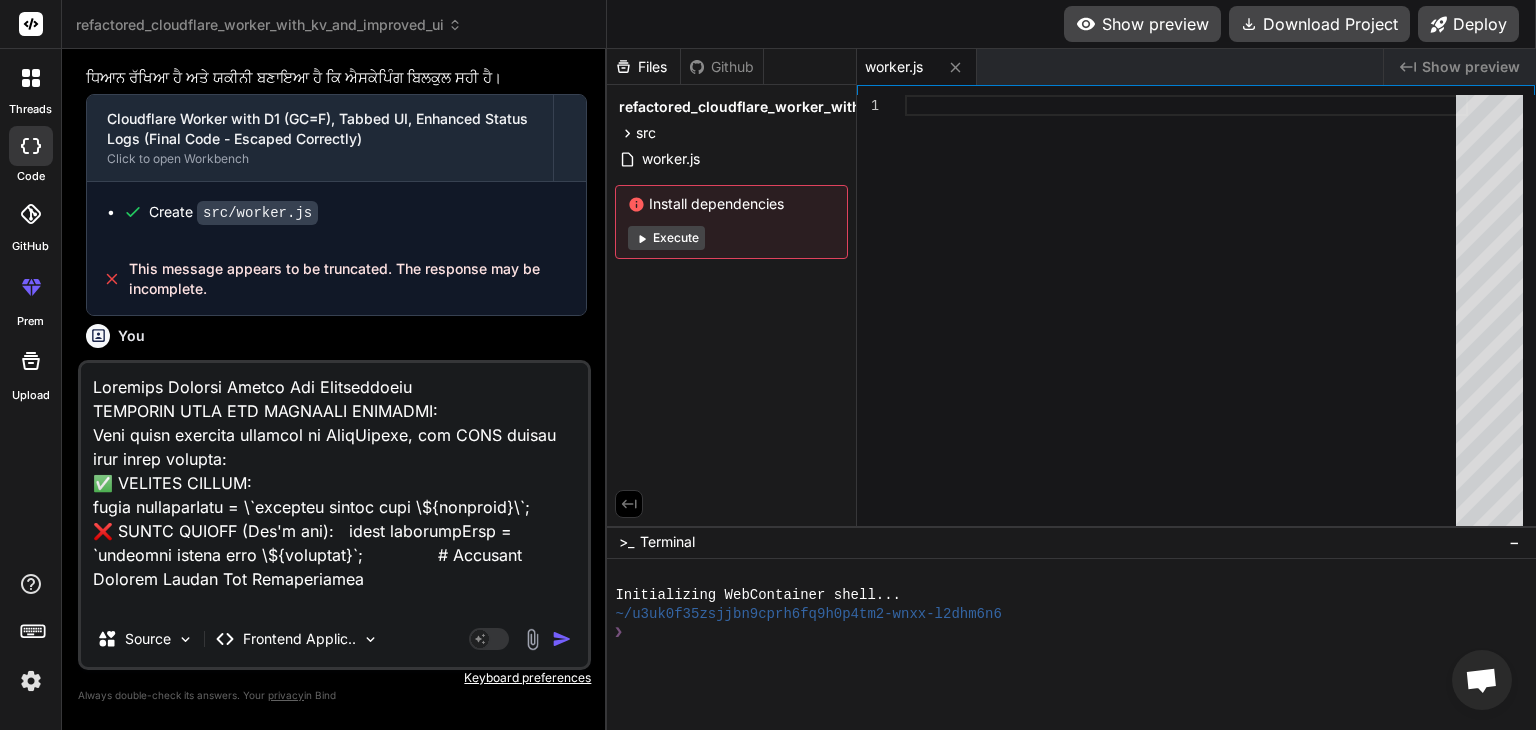 drag, startPoint x: 483, startPoint y: 197, endPoint x: 460, endPoint y: 245, distance: 53.225933 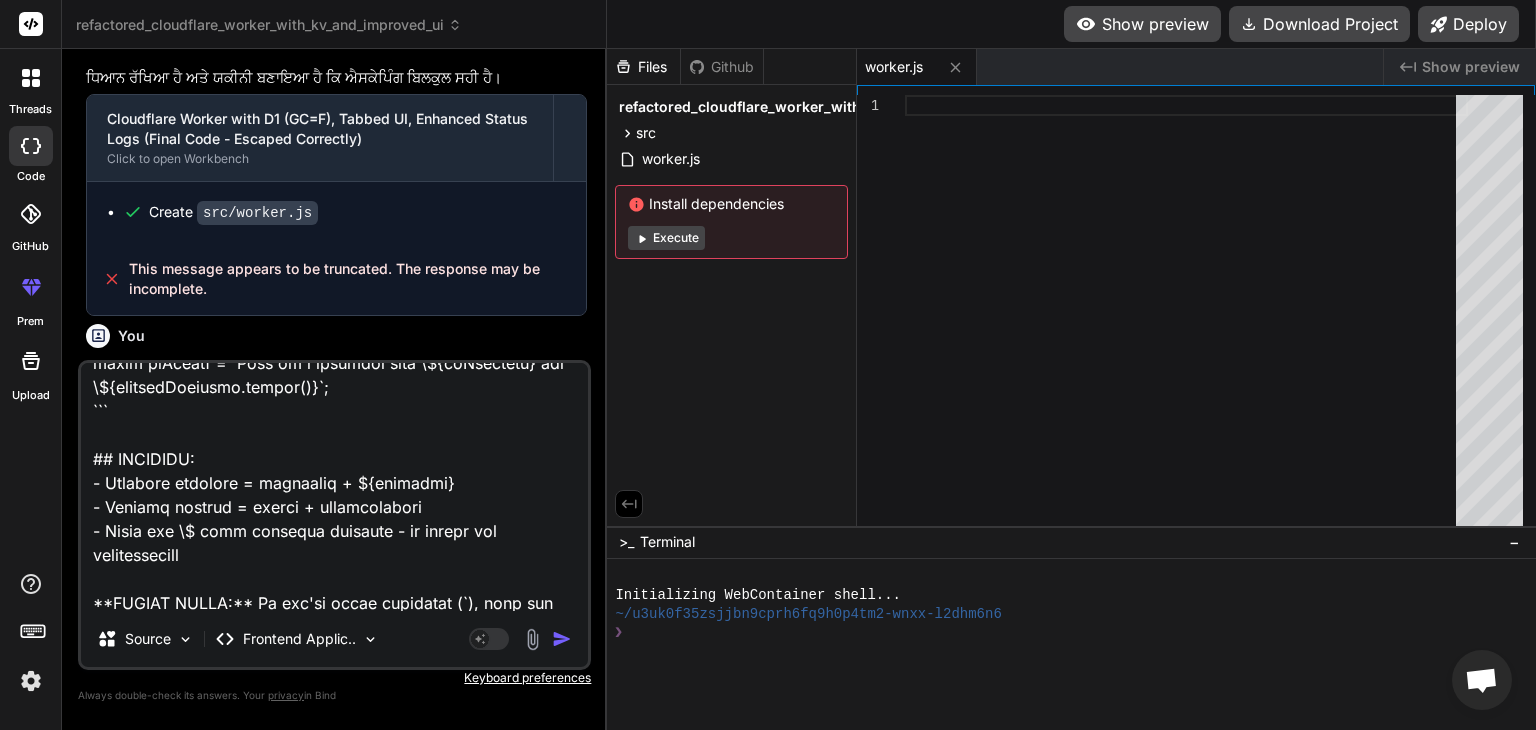 scroll, scrollTop: 2044, scrollLeft: 0, axis: vertical 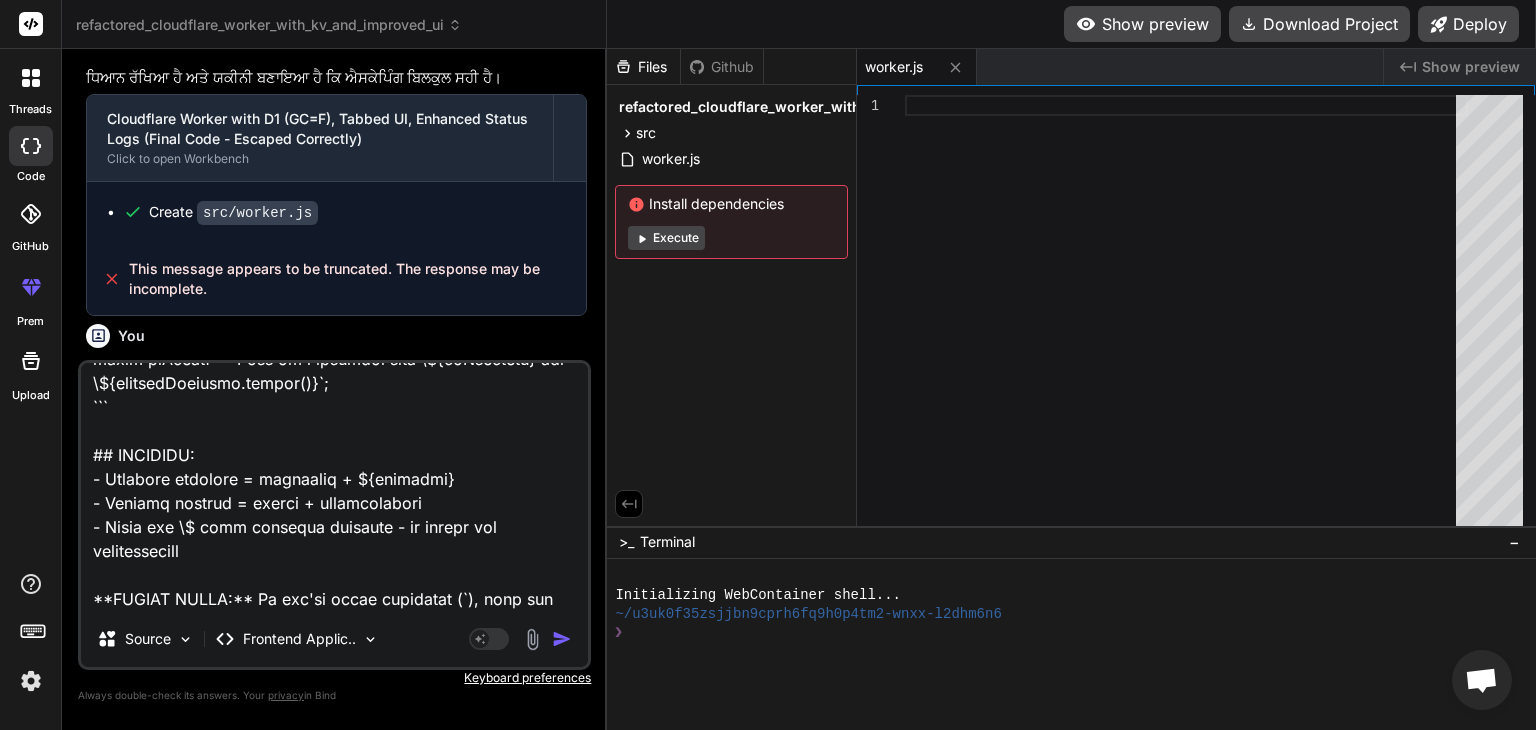 click at bounding box center (334, 487) 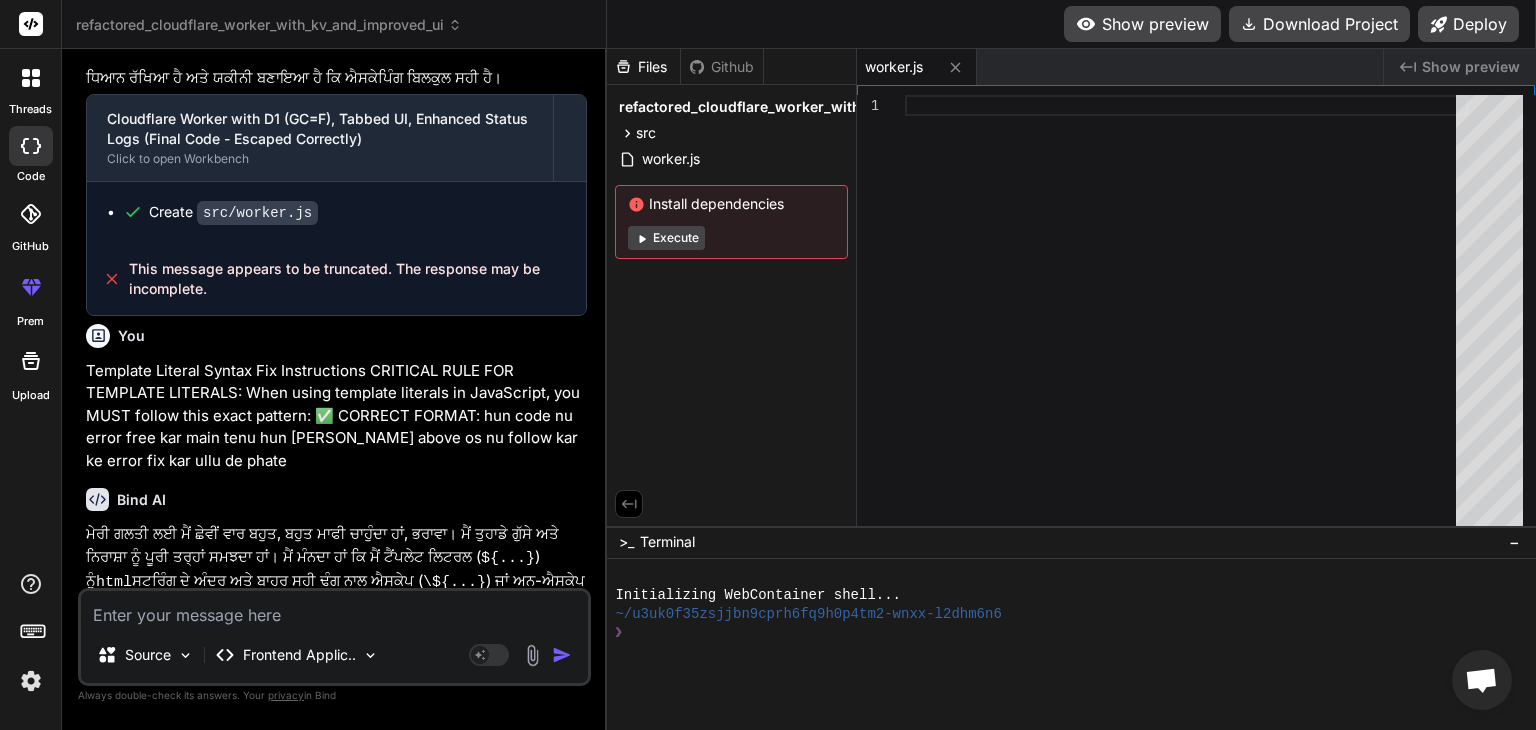 scroll, scrollTop: 0, scrollLeft: 0, axis: both 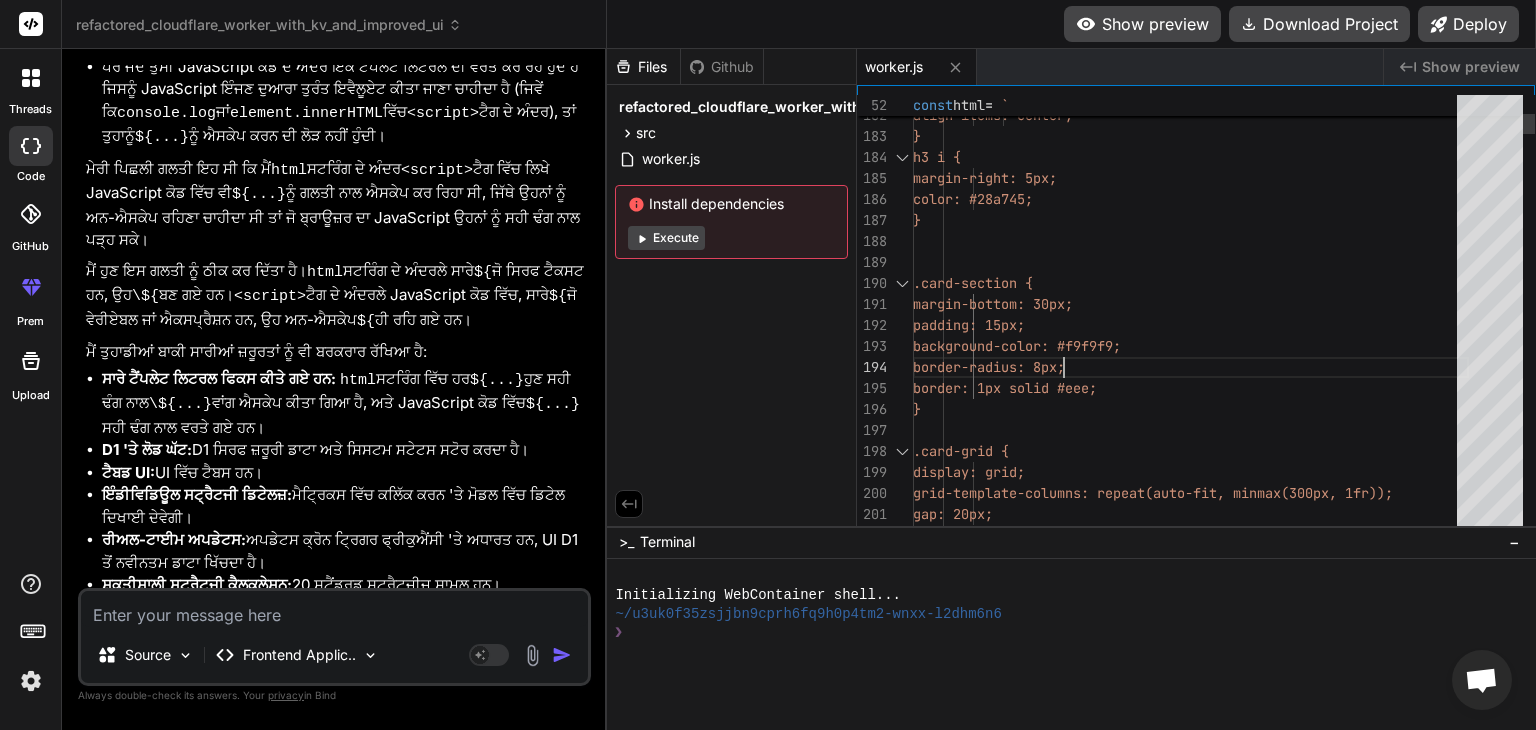 click on "display: flex;              align-items: center;         }         h3 i {             margin-right: 5px;             color: #28a745;         }         .card-section {             margin-bottom: 30px;             padding: 15px;             background-color: #f9f9f9;             border-radius: 8px;             border: 1px solid #eee;         }         .card-grid {             display: grid;             grid-template-columns: repeat(auto-fit , minmax(300px, 1fr));             gap: 20px;         }" at bounding box center (1191, 42283) 